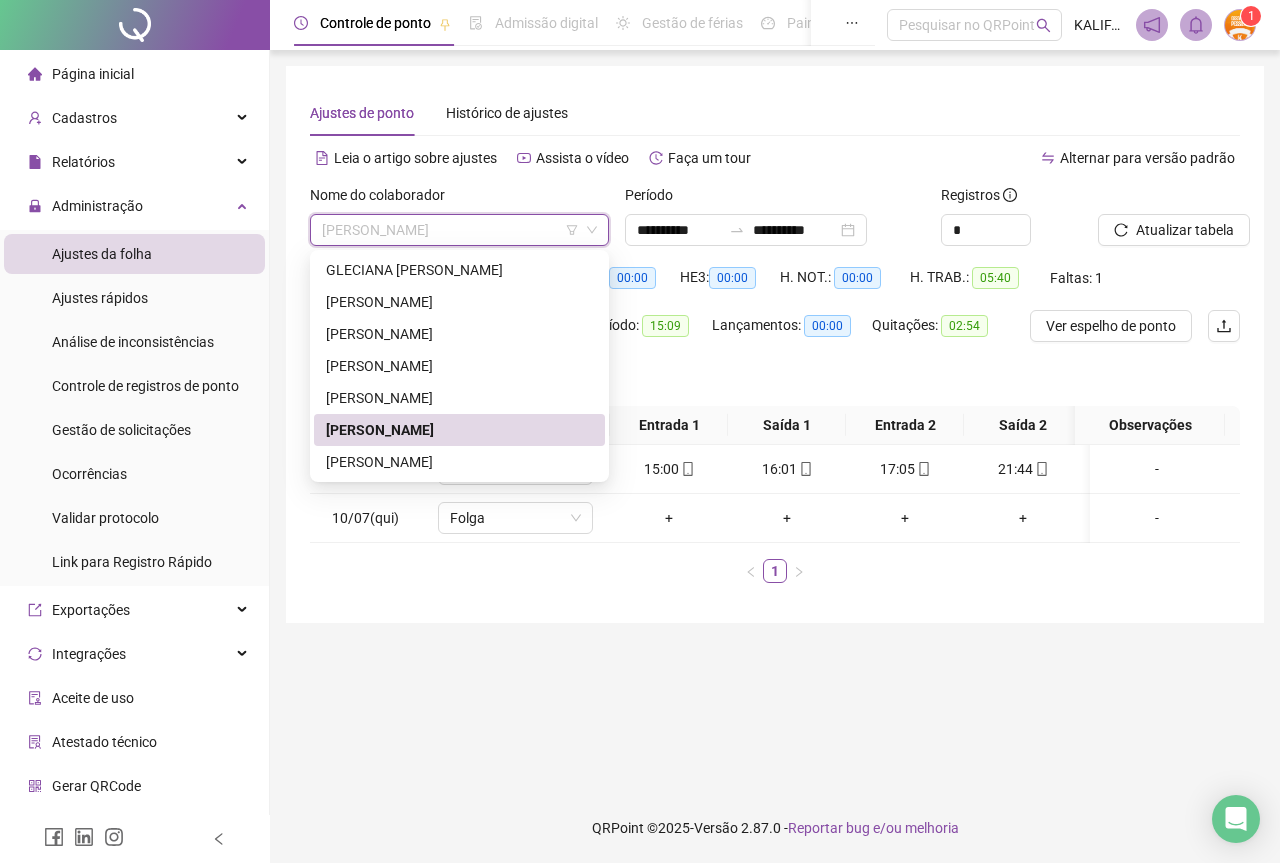 scroll, scrollTop: 0, scrollLeft: 0, axis: both 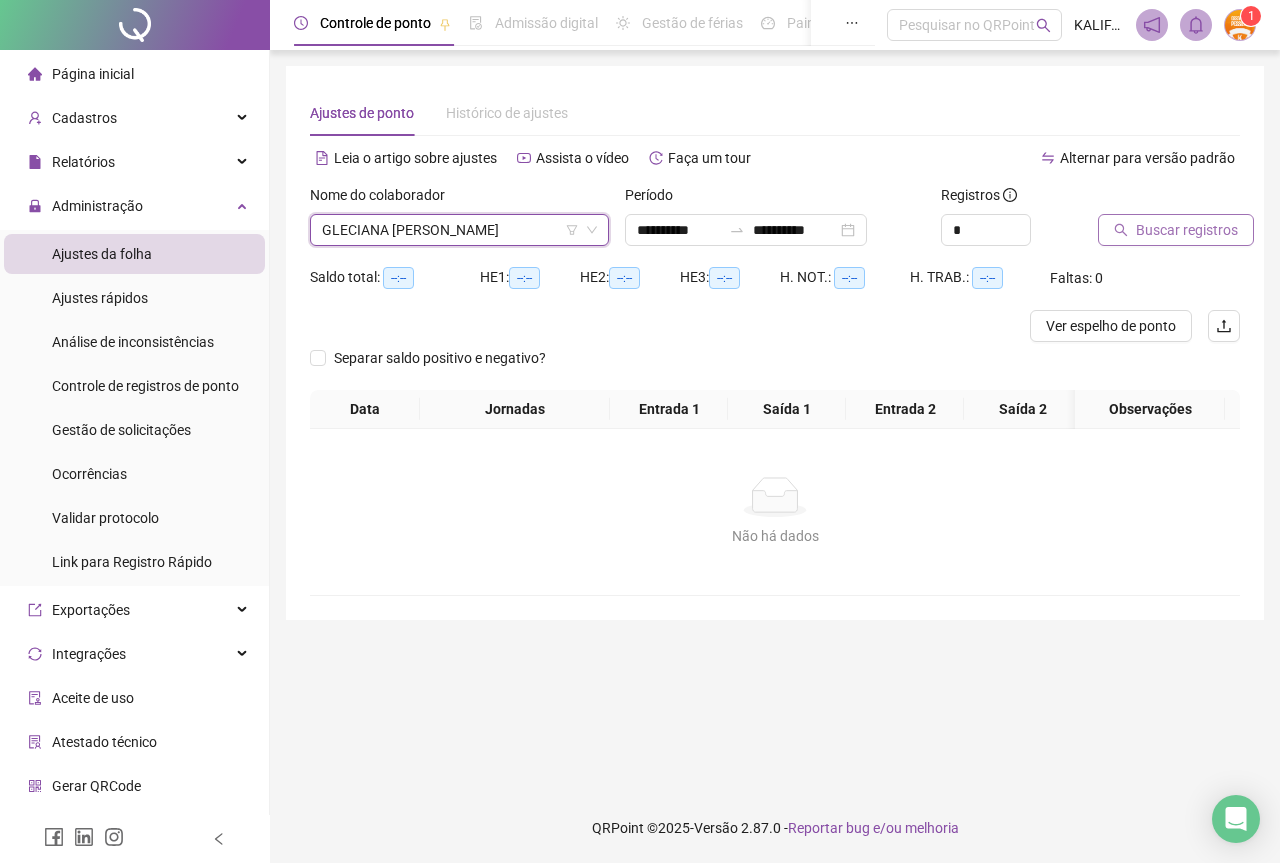 click on "Buscar registros" at bounding box center (1187, 230) 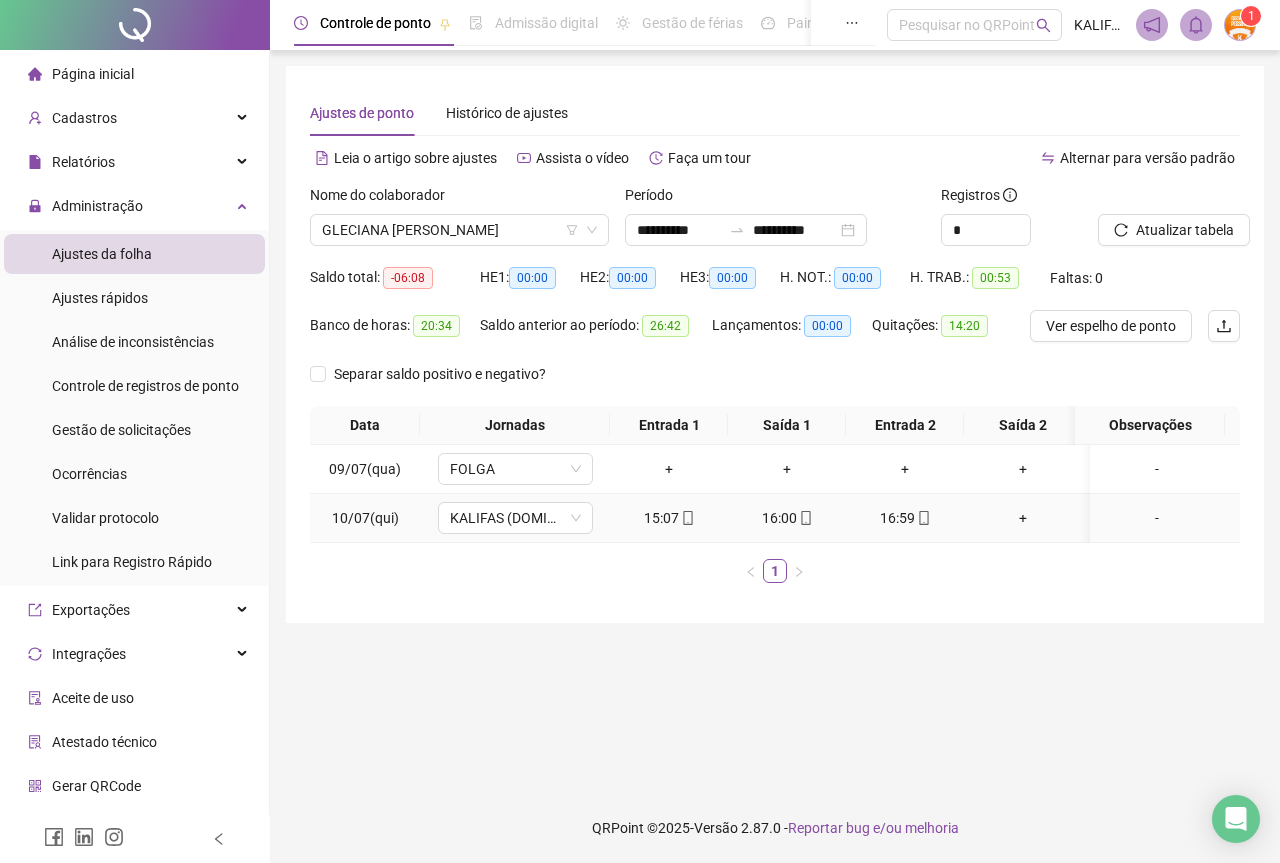click on "15:07" at bounding box center [669, 518] 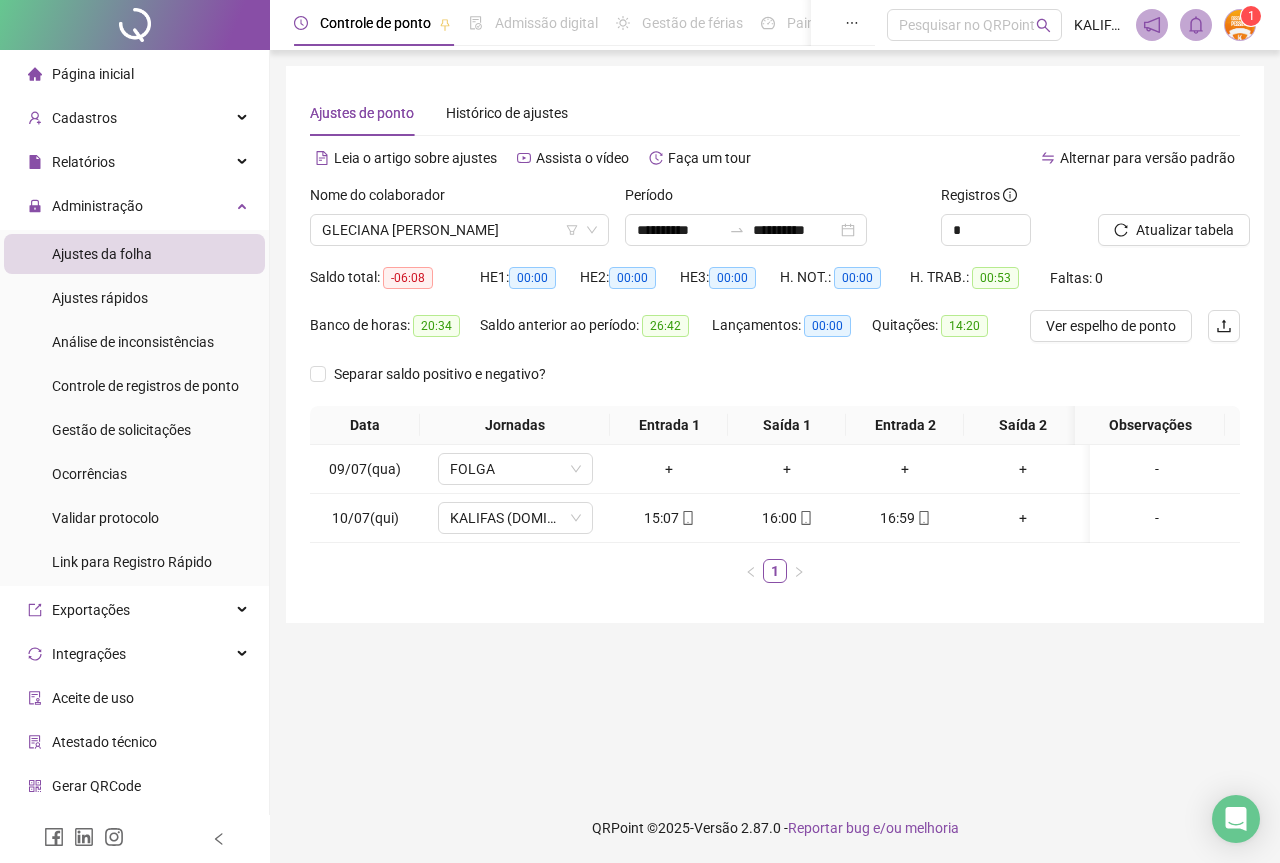 type on "**********" 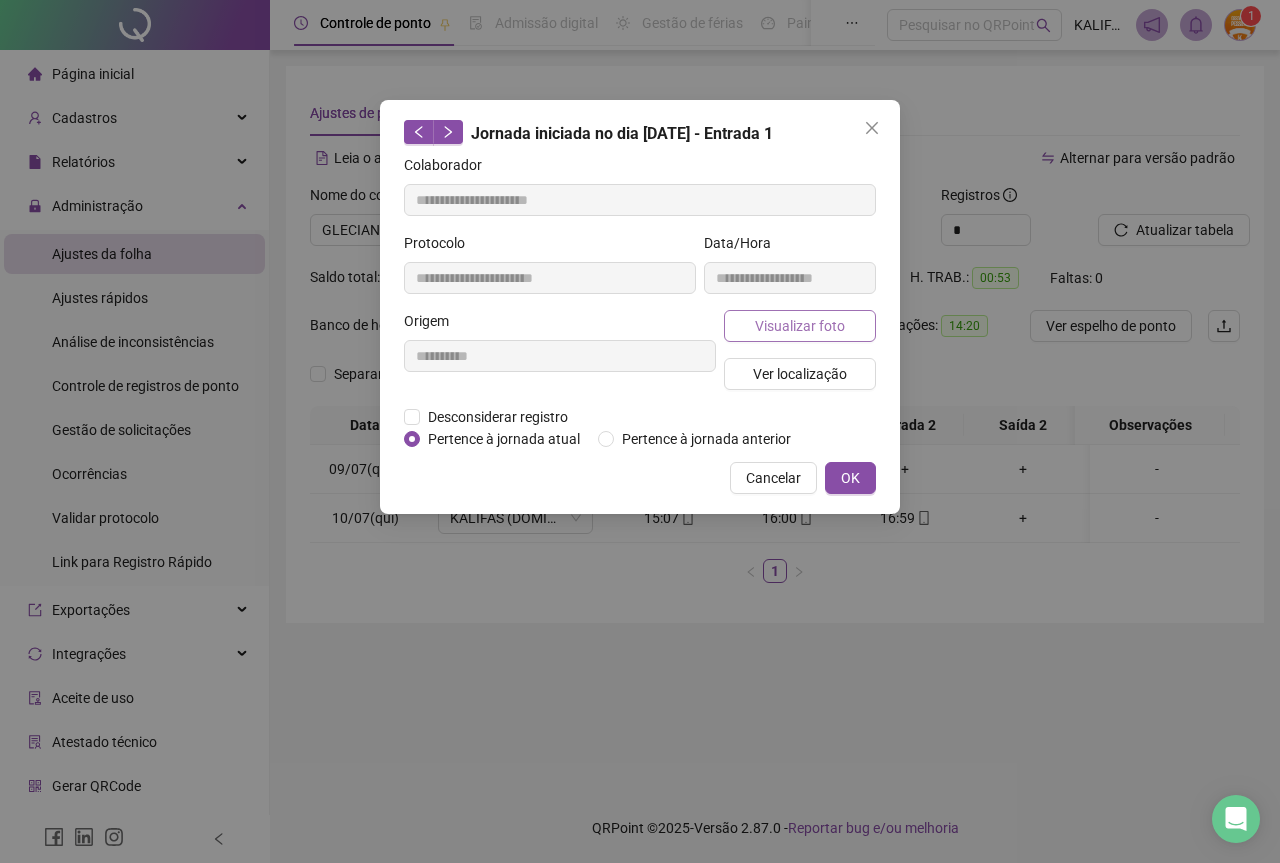 click on "Visualizar foto" at bounding box center (800, 326) 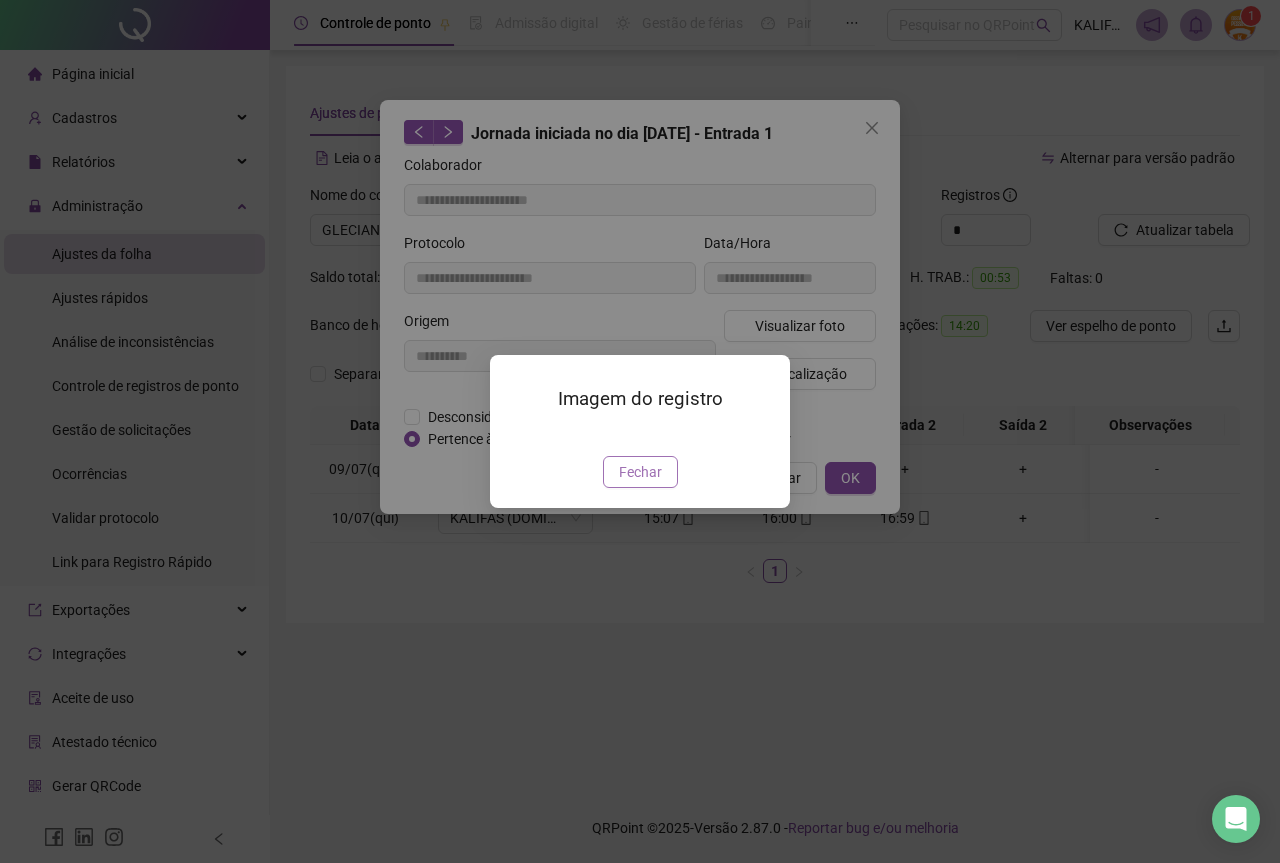 click on "Fechar" at bounding box center (640, 472) 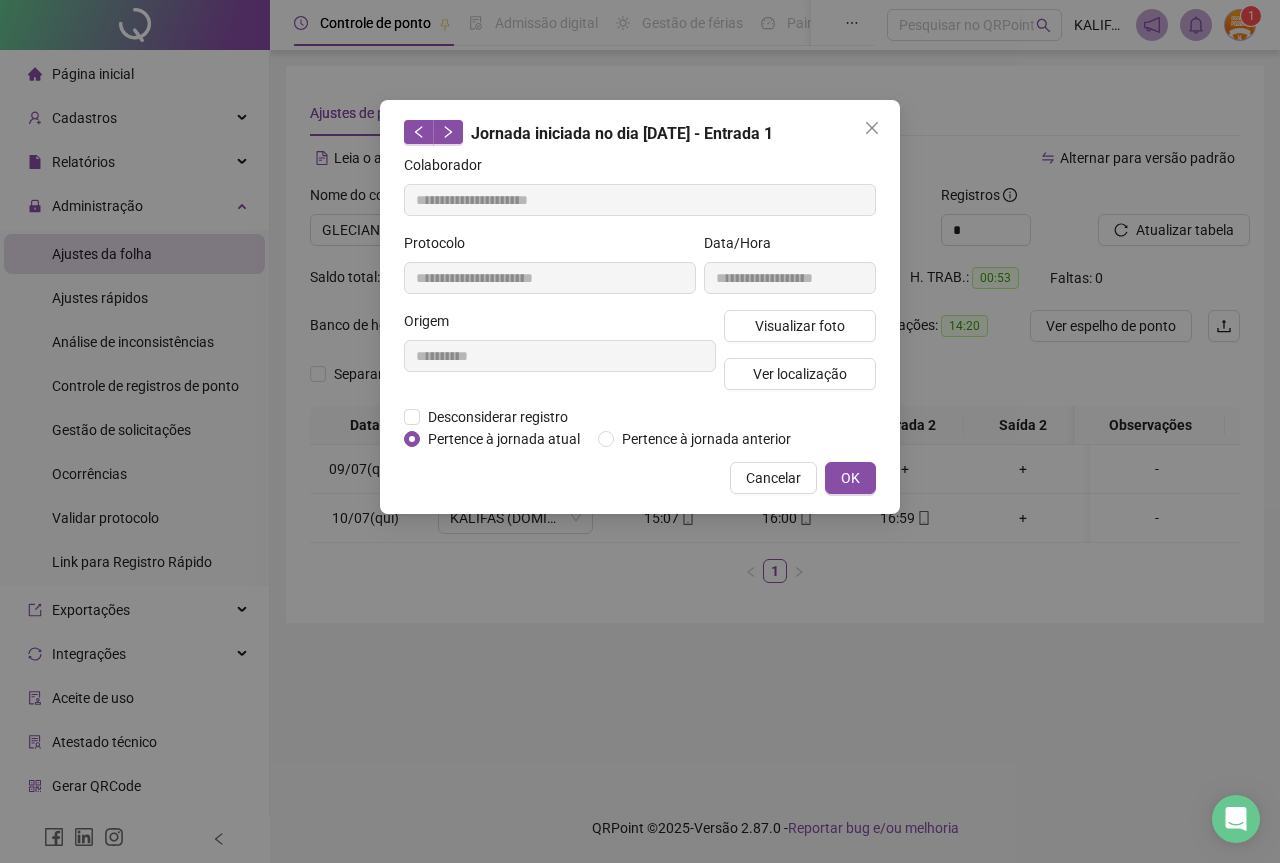 click on "**********" at bounding box center (640, 307) 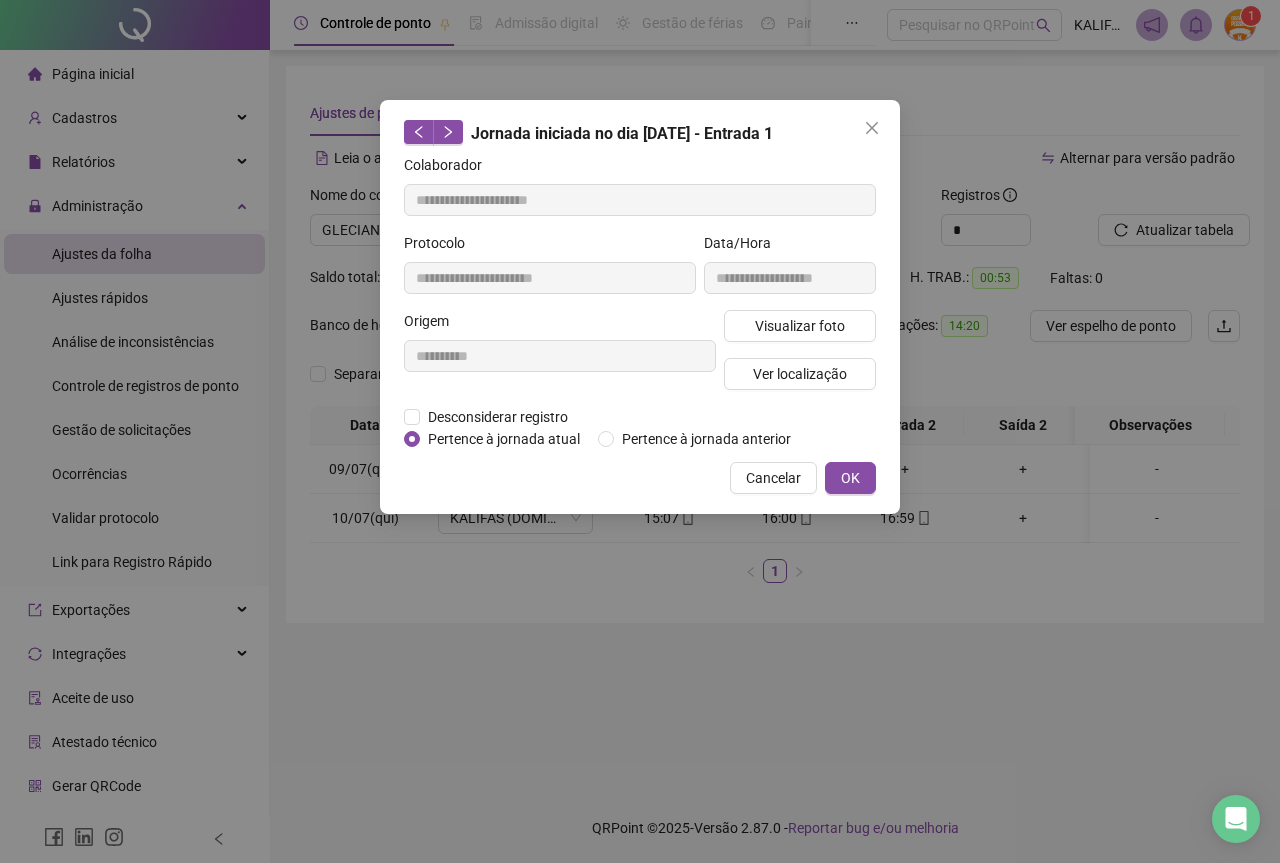 click on "OK" at bounding box center [850, 478] 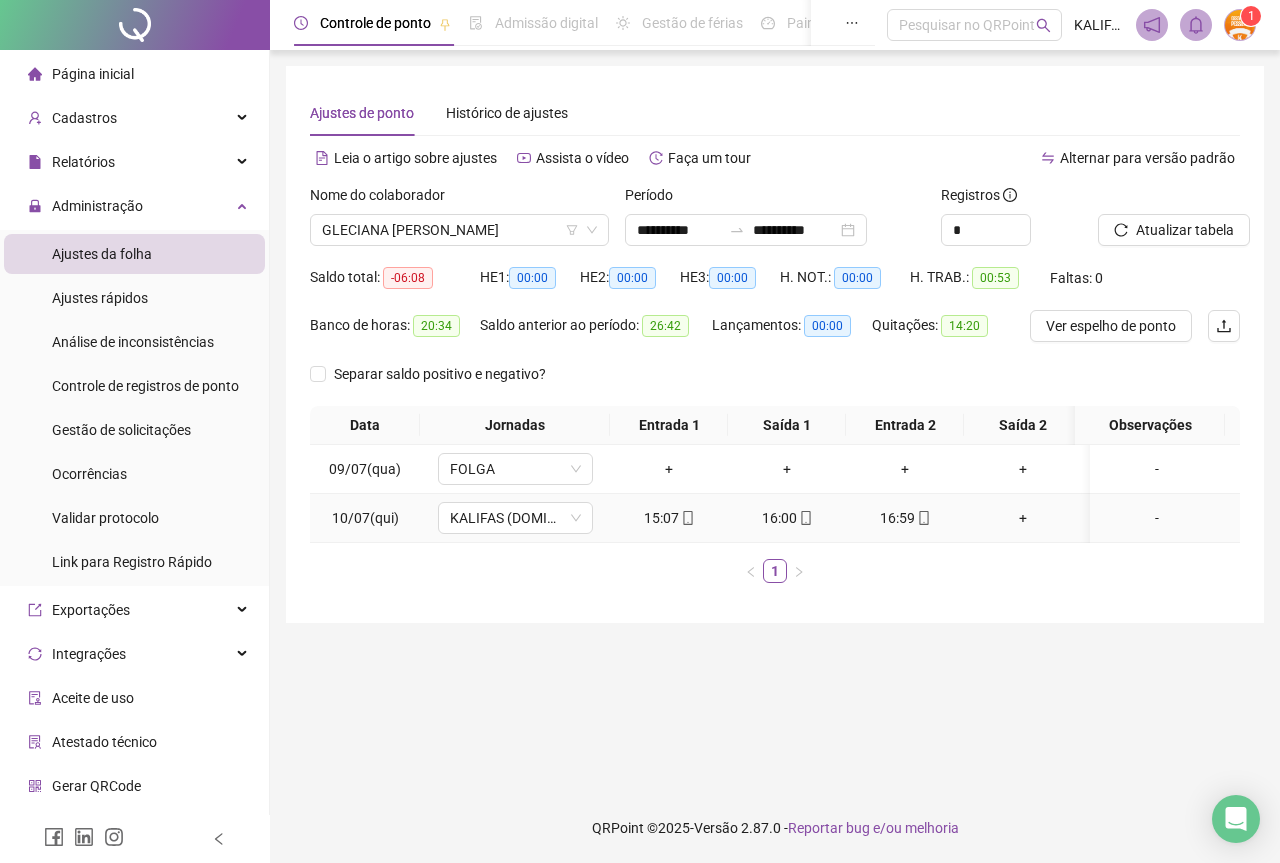 click 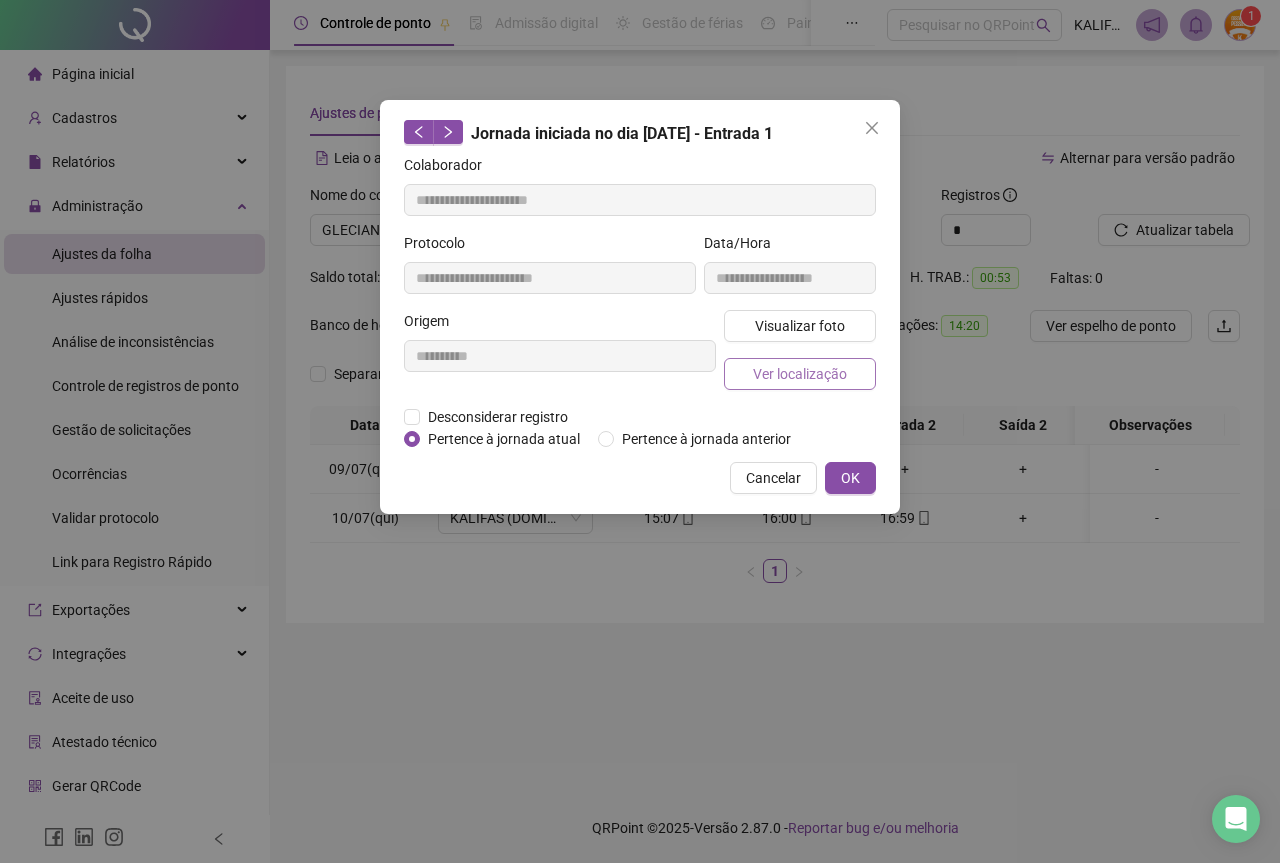 type on "**********" 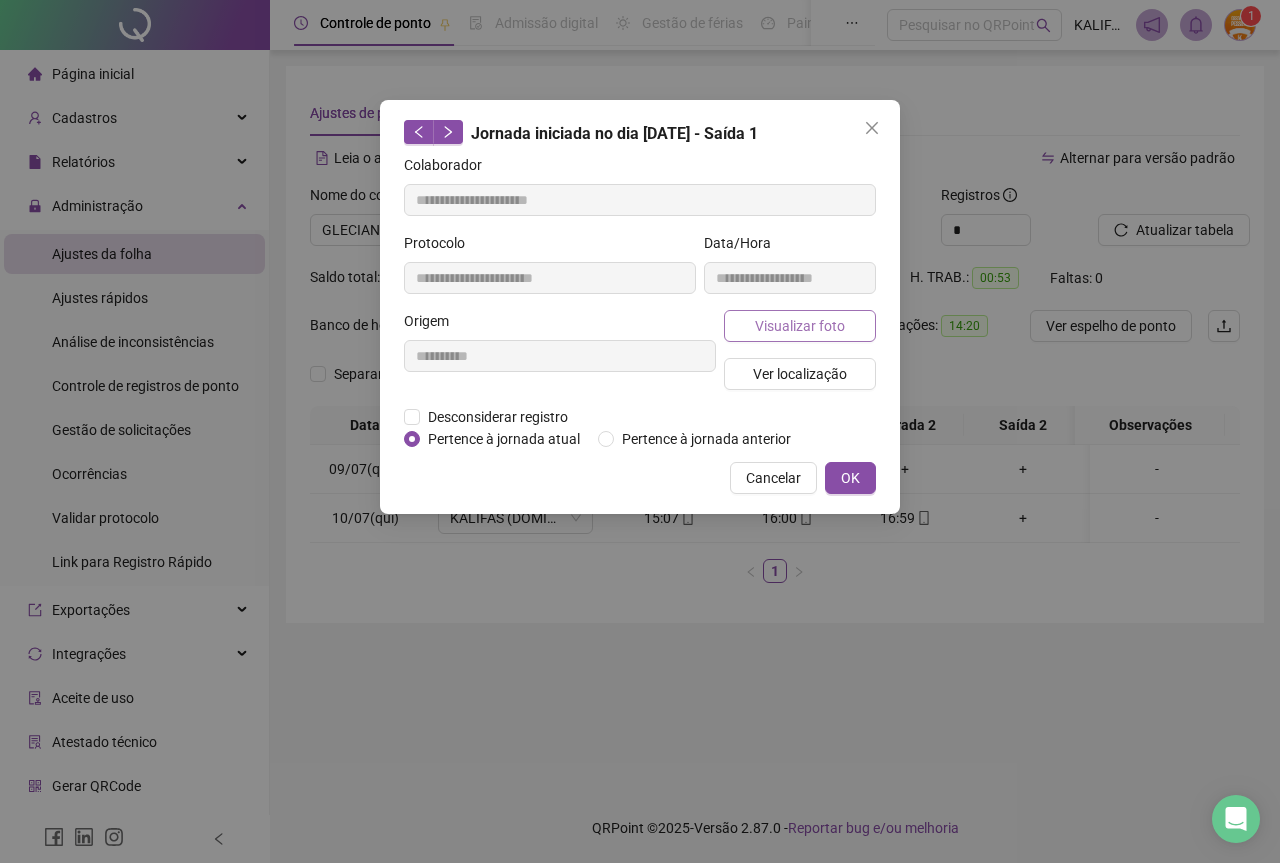 click on "Visualizar foto" at bounding box center [800, 326] 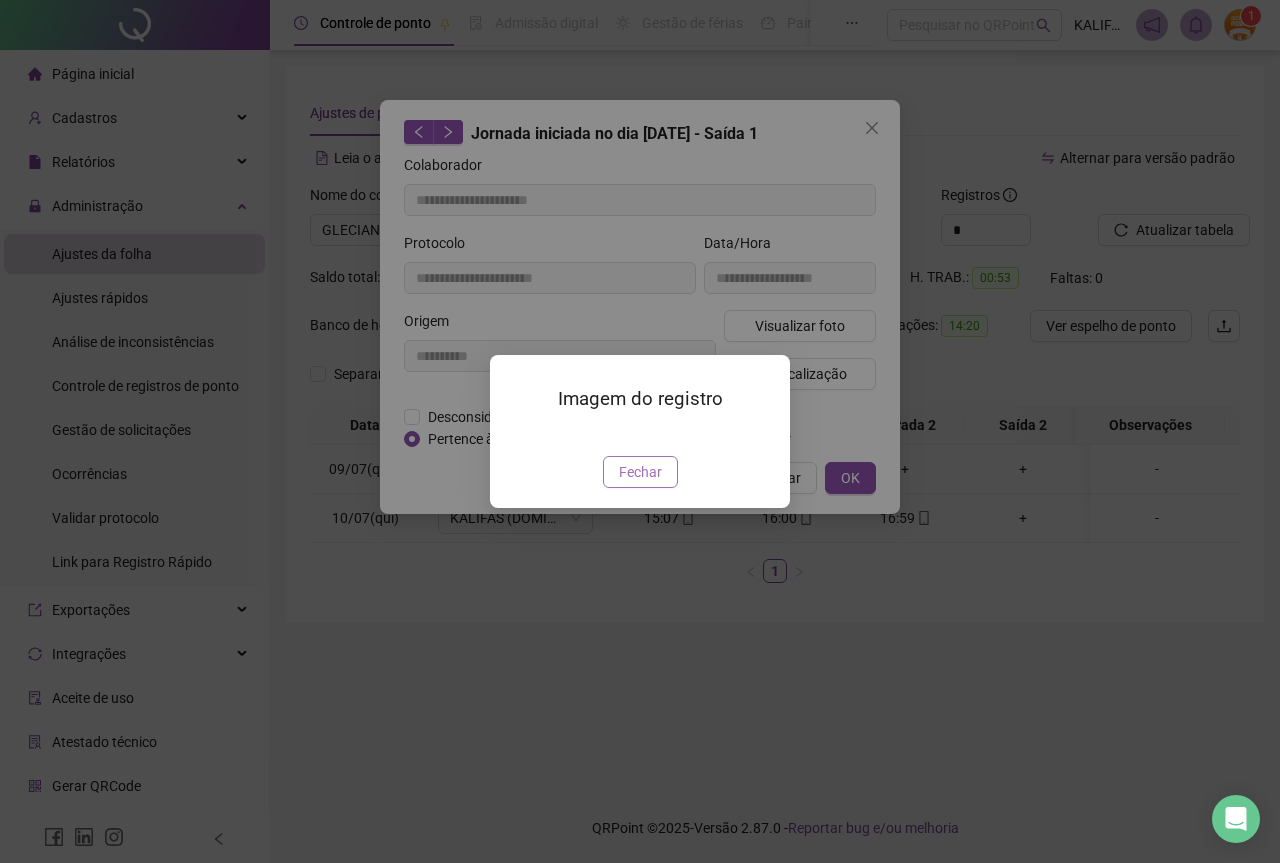 click on "Fechar" at bounding box center (640, 472) 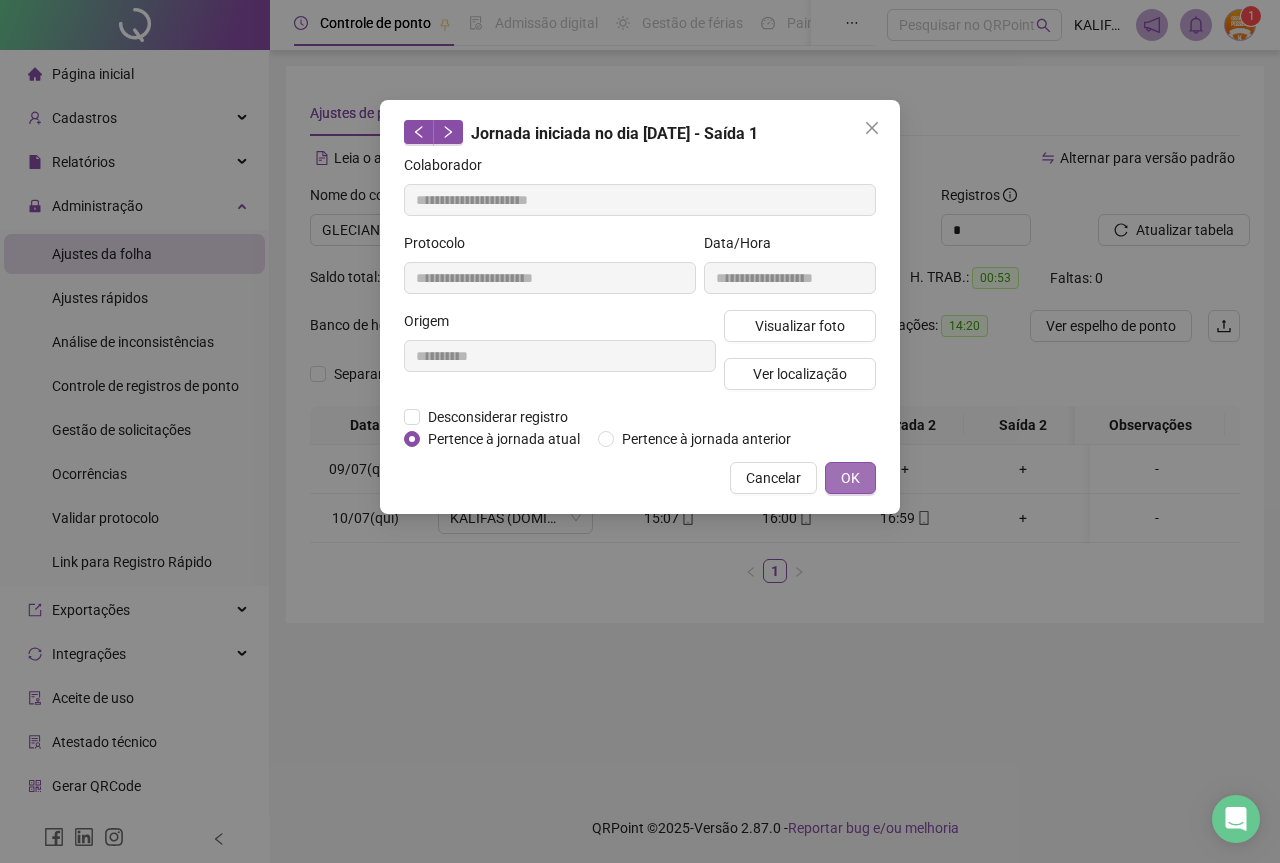 click on "OK" at bounding box center [850, 478] 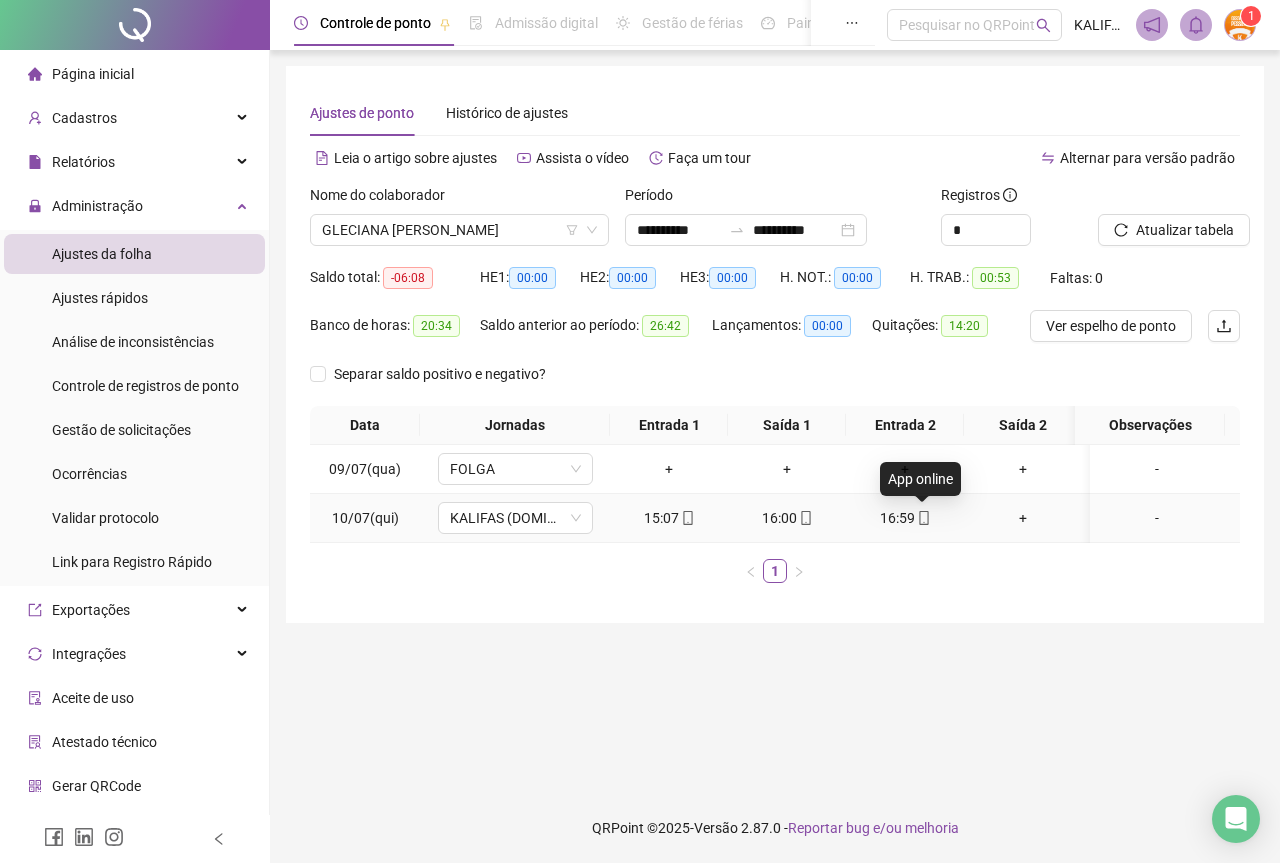 click 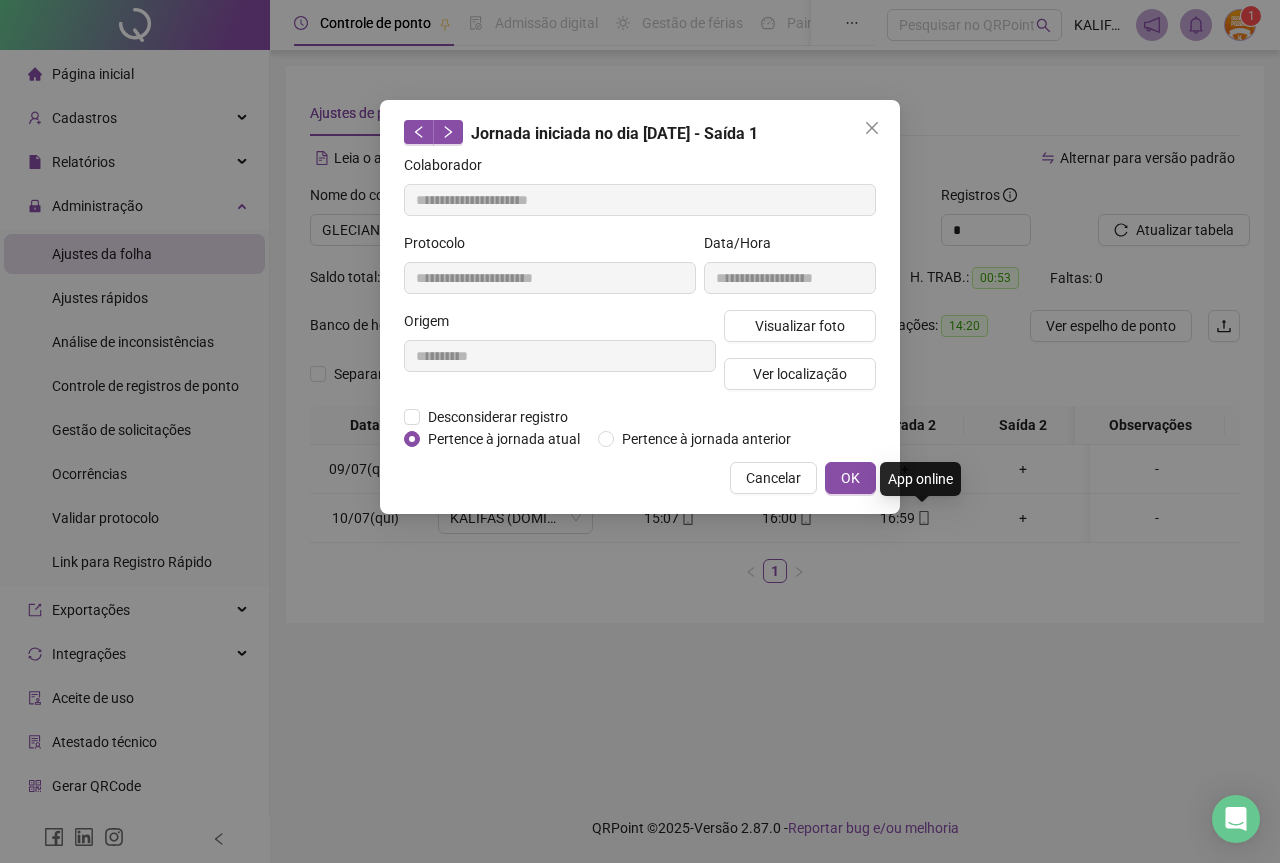 type on "**********" 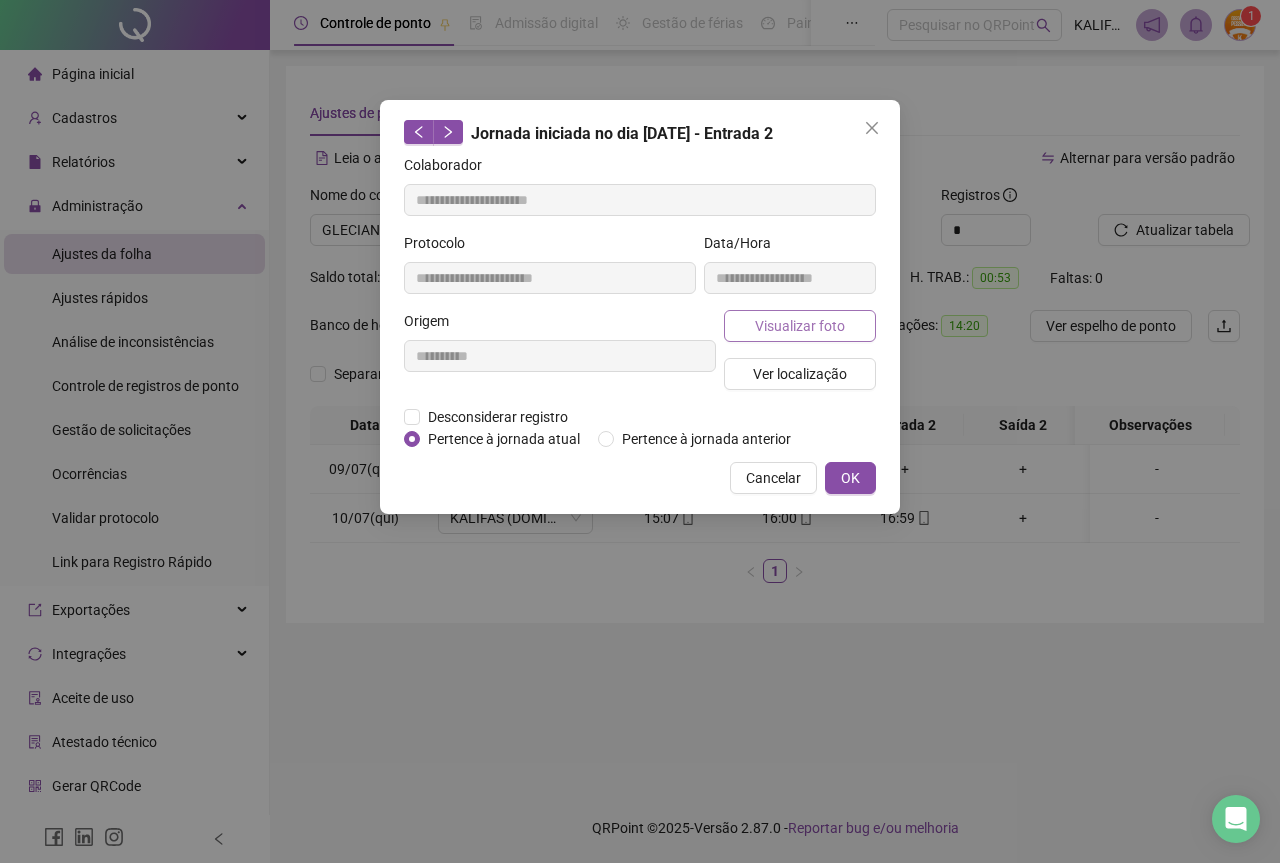 click on "Visualizar foto" at bounding box center (800, 326) 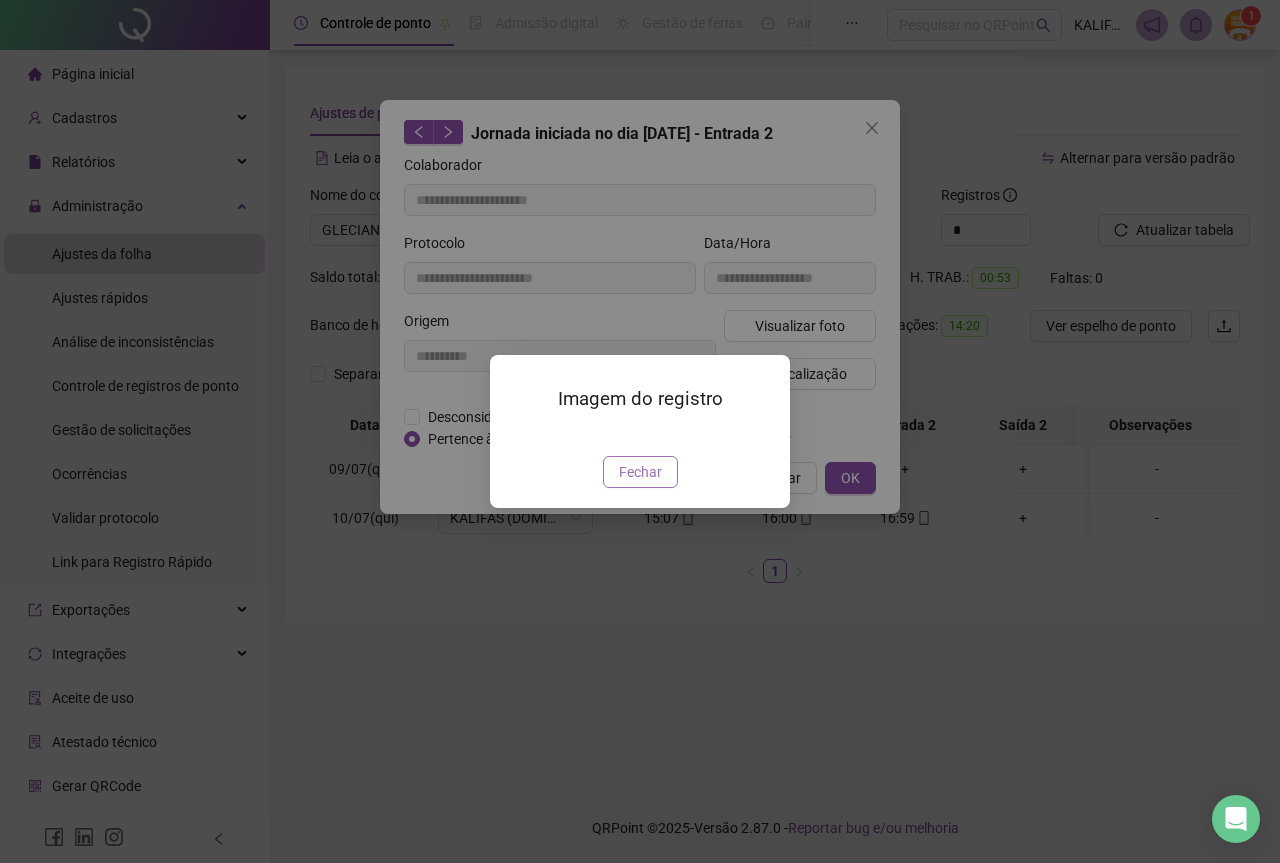 click on "Fechar" at bounding box center [640, 472] 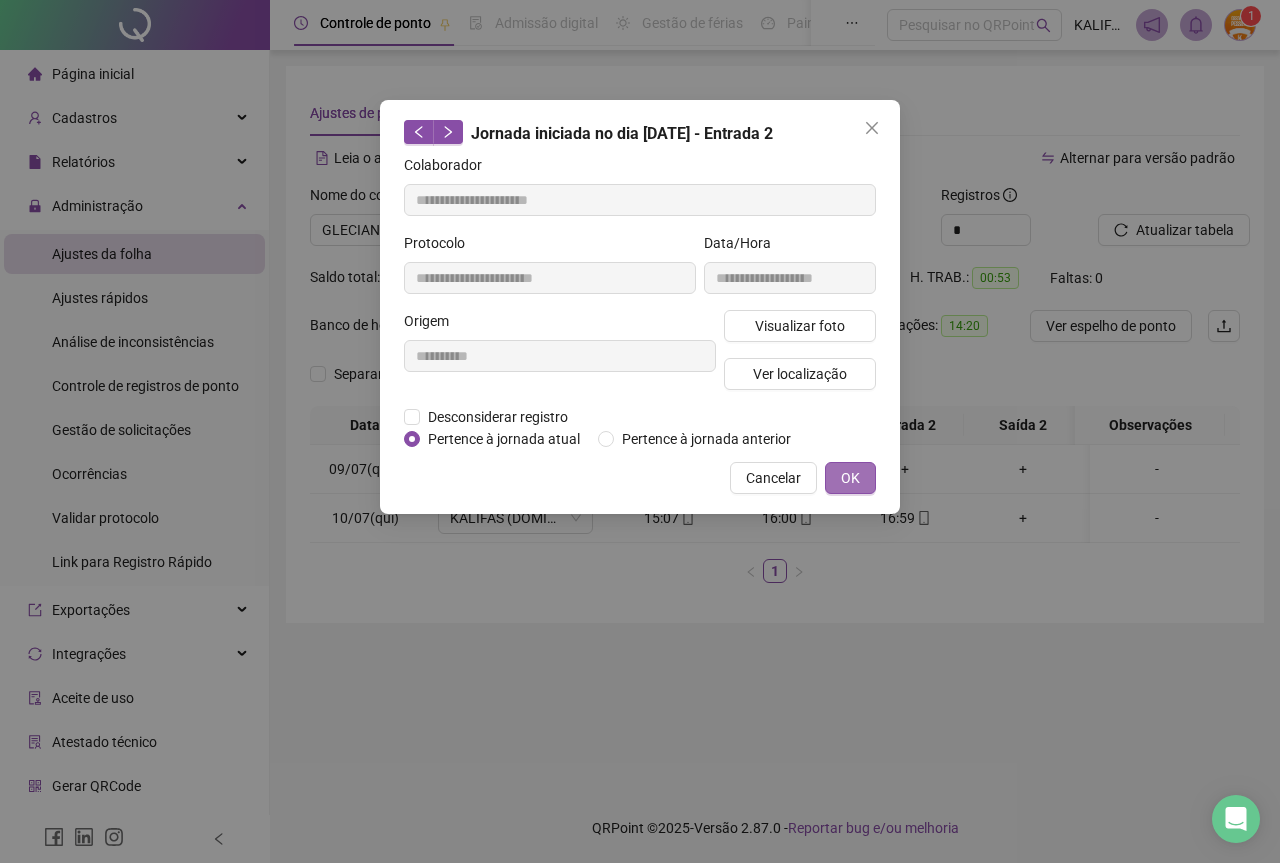 click on "OK" at bounding box center (850, 478) 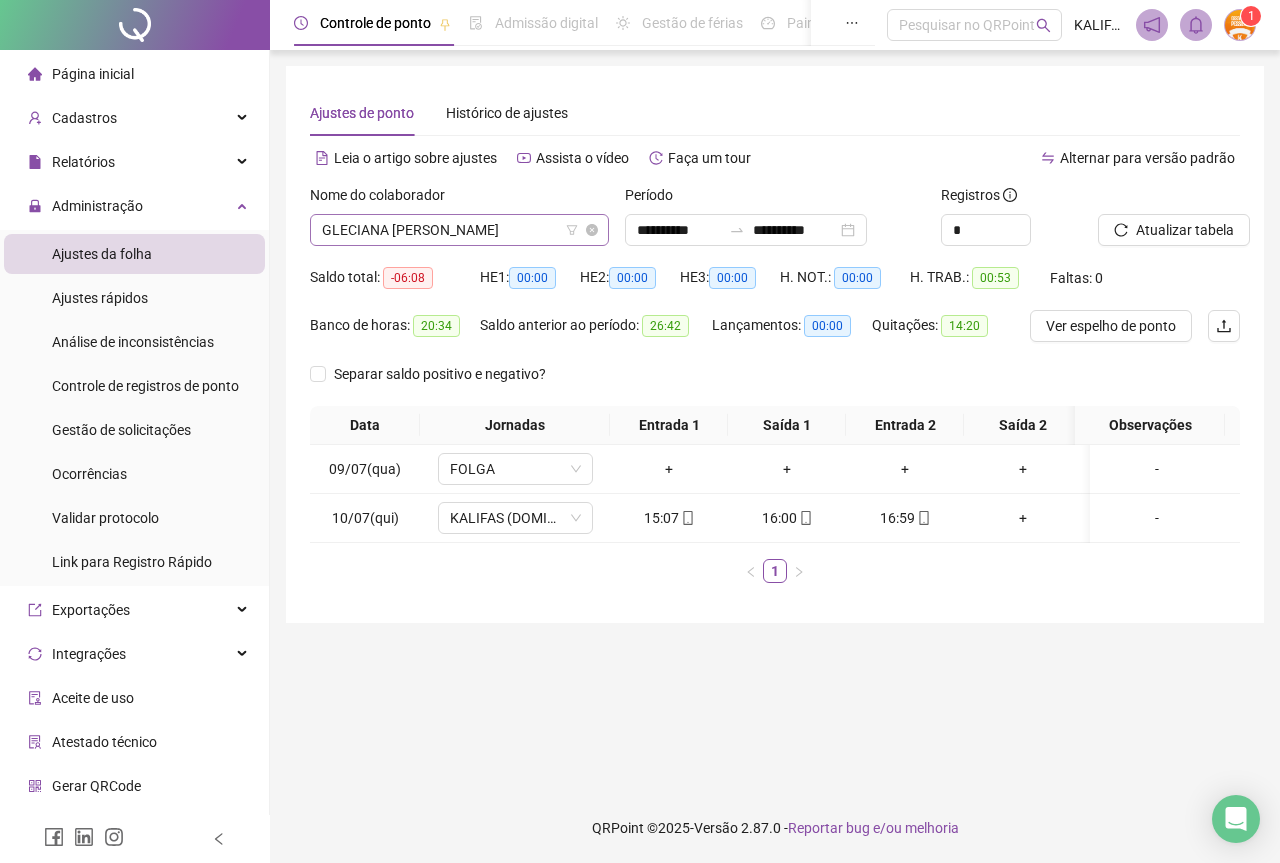 click on "GLECIANA [PERSON_NAME]" at bounding box center [459, 230] 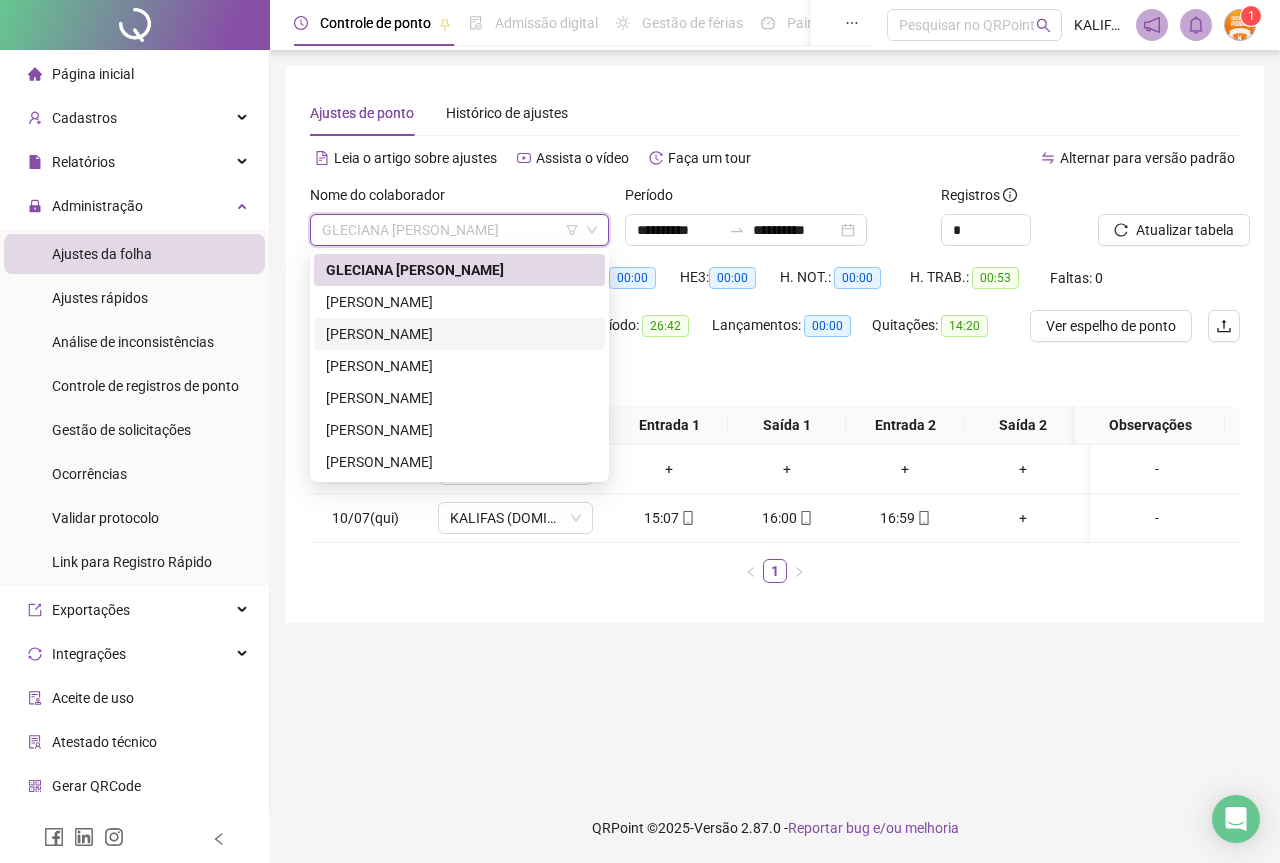 click on "[PERSON_NAME]" at bounding box center (459, 334) 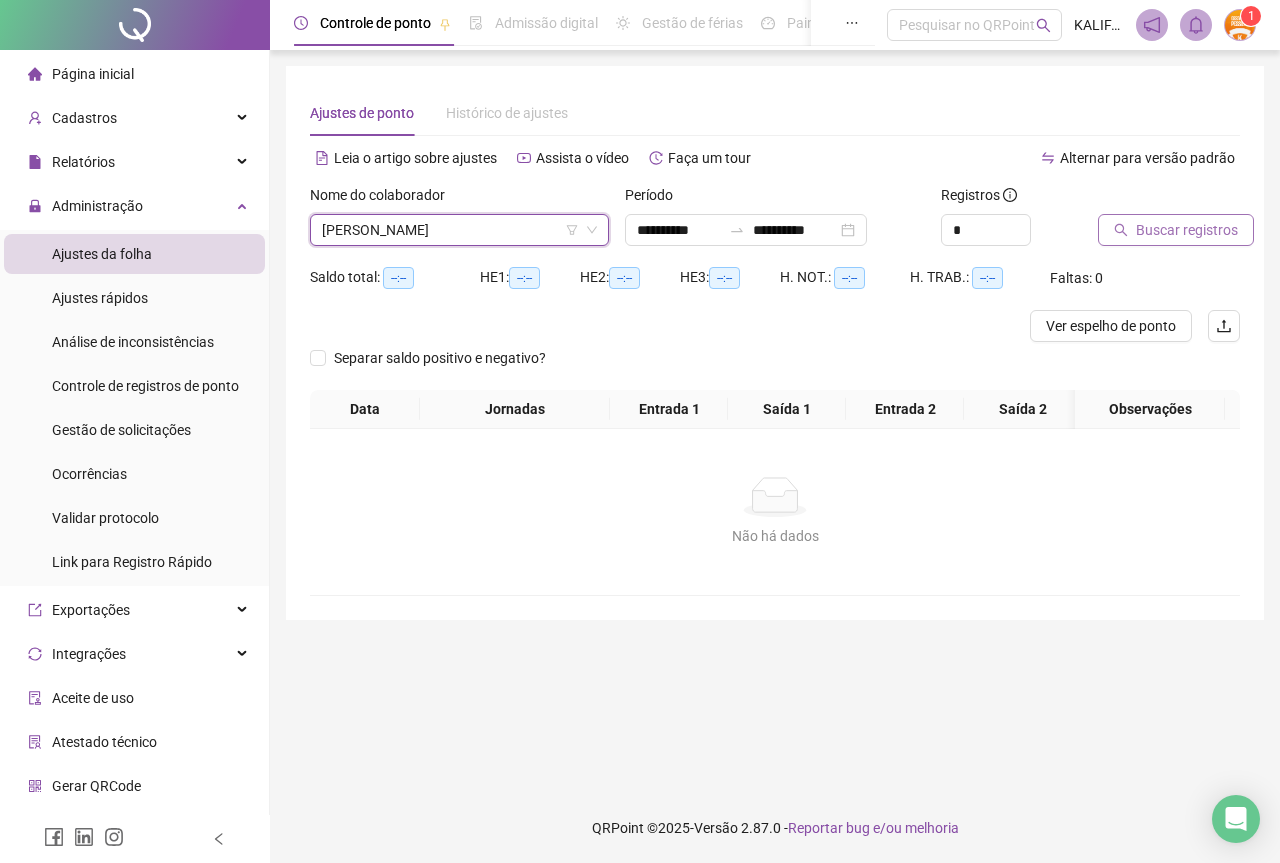 click on "Buscar registros" at bounding box center [1176, 230] 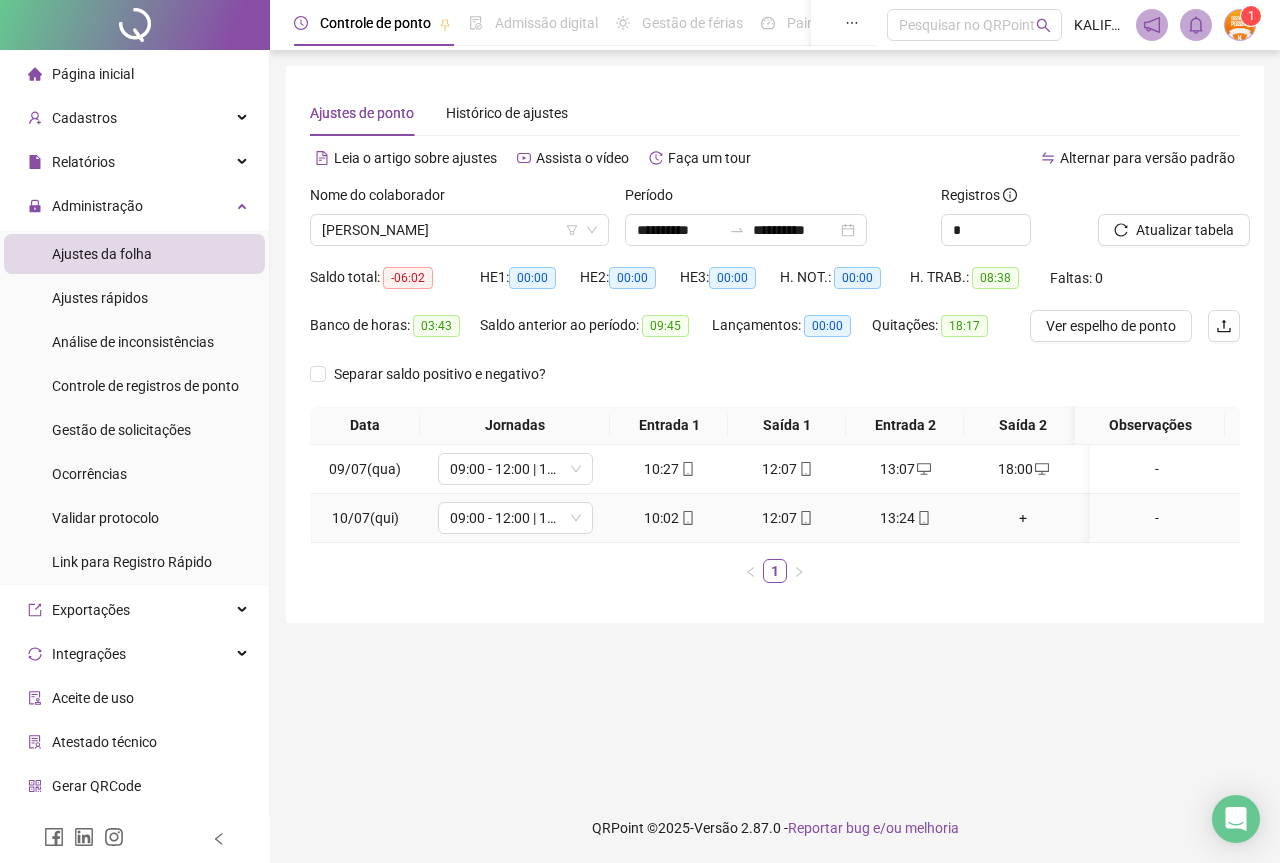 click 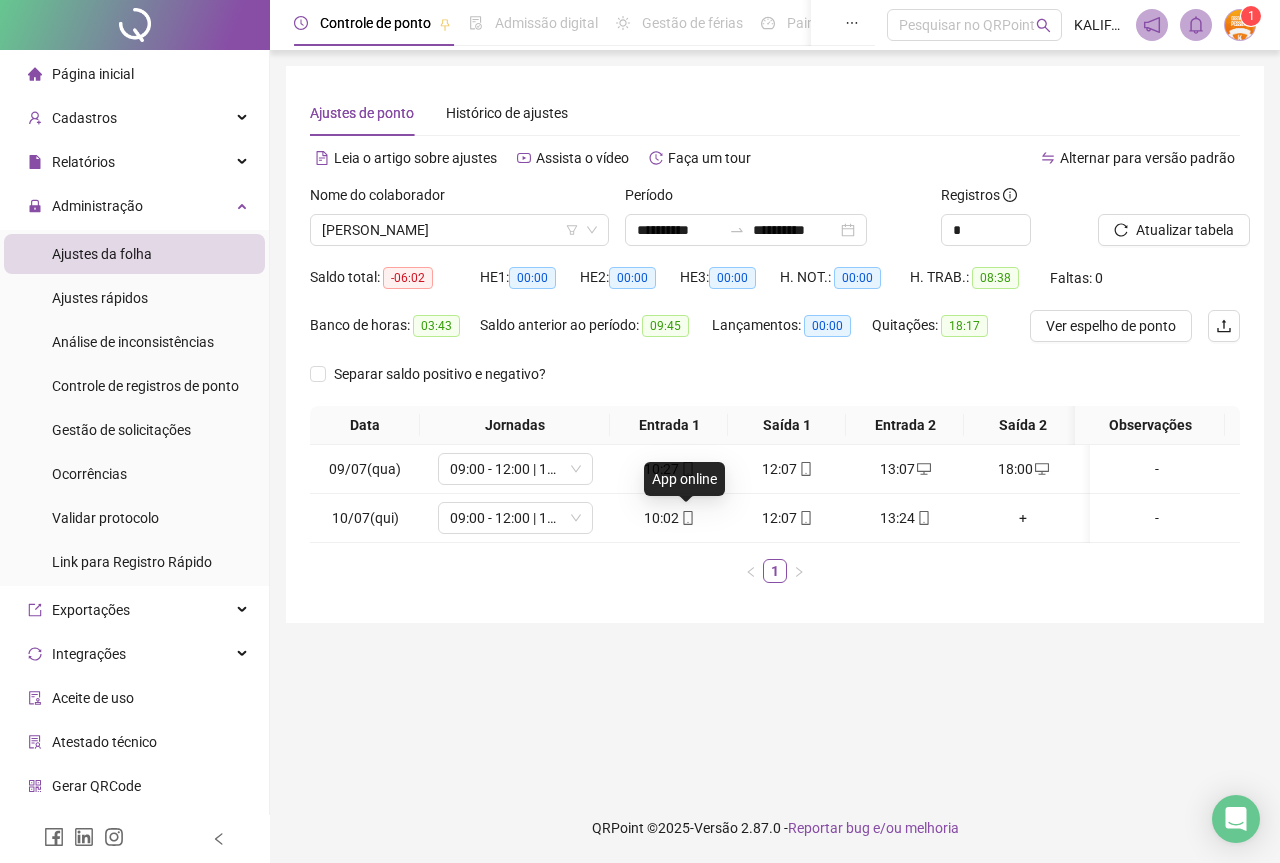 type on "**********" 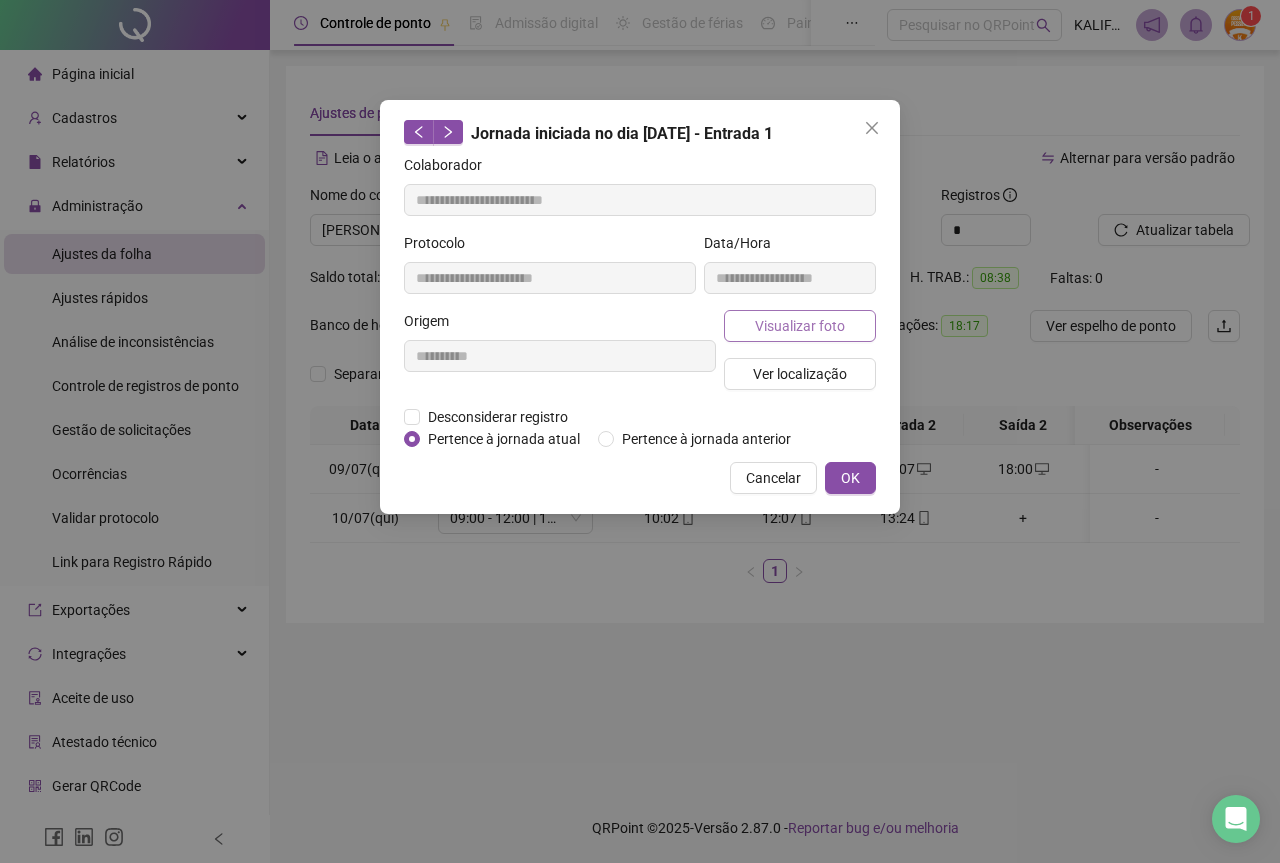 click on "Visualizar foto" at bounding box center (800, 326) 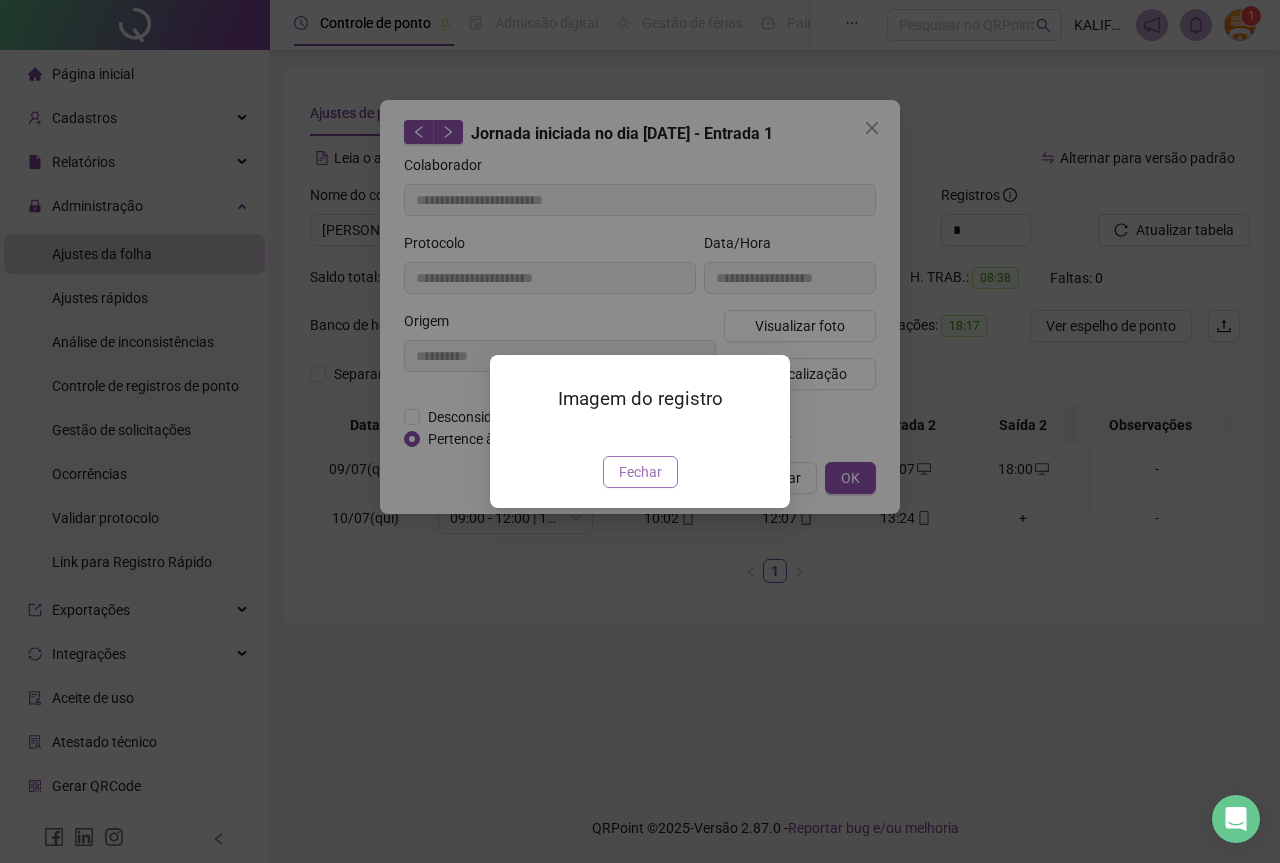 click on "Fechar" at bounding box center [640, 472] 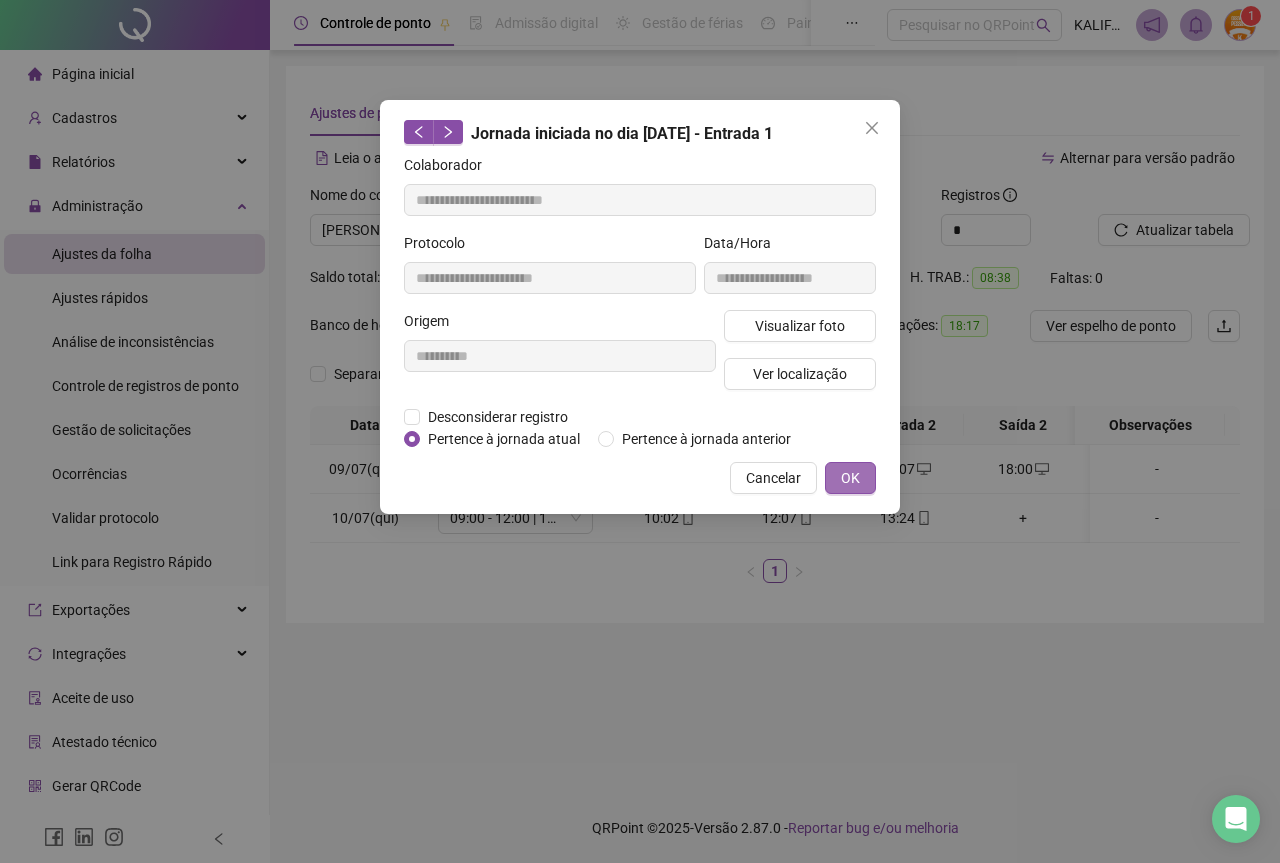 click on "OK" at bounding box center [850, 478] 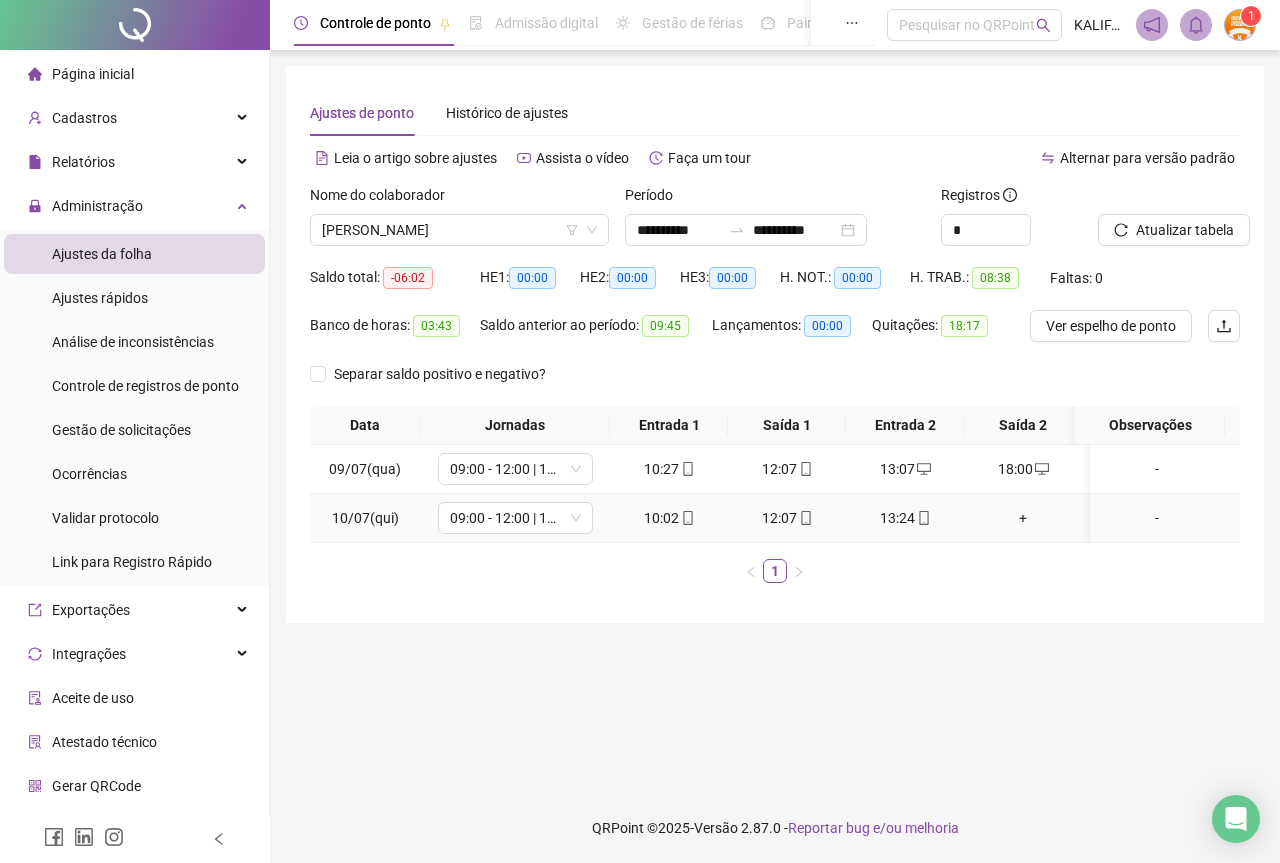 click on "12:07" at bounding box center [787, 518] 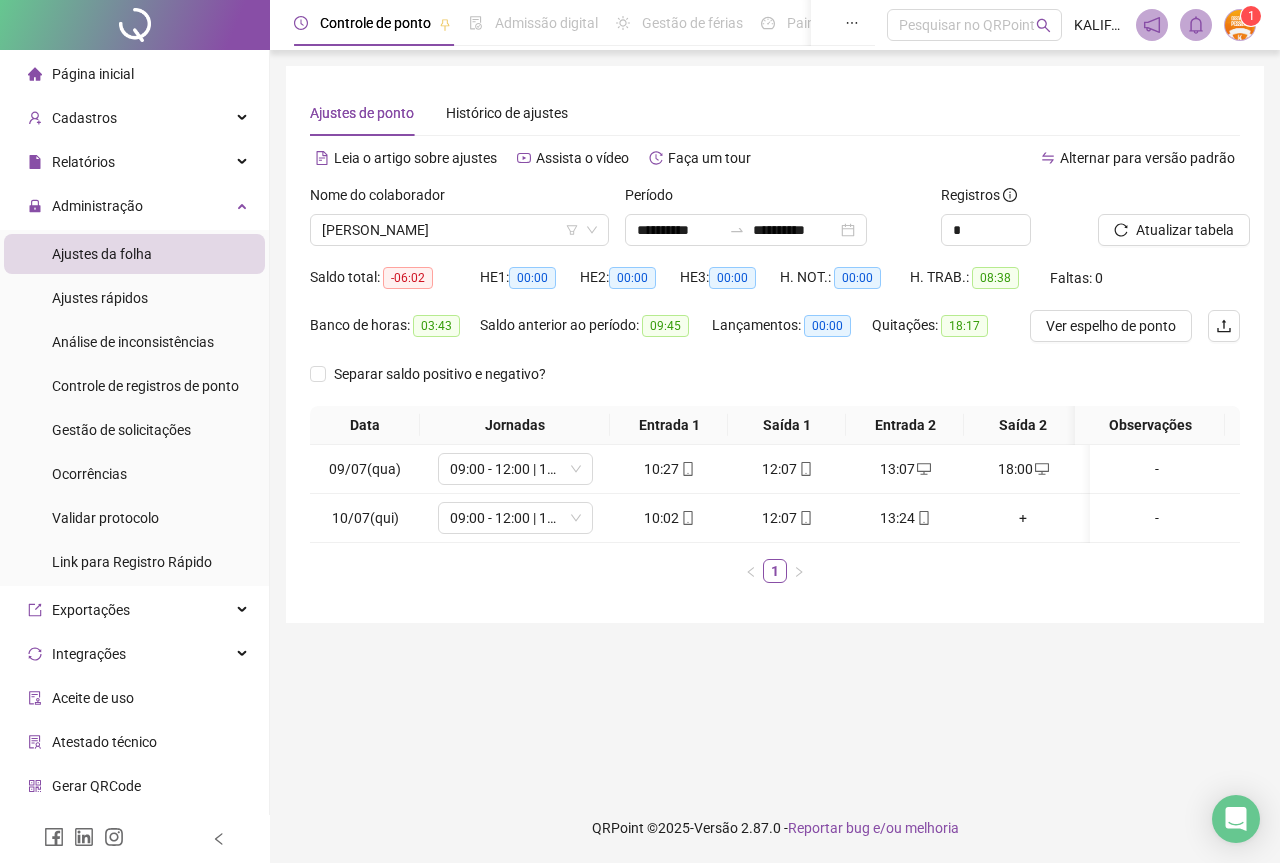 type on "**********" 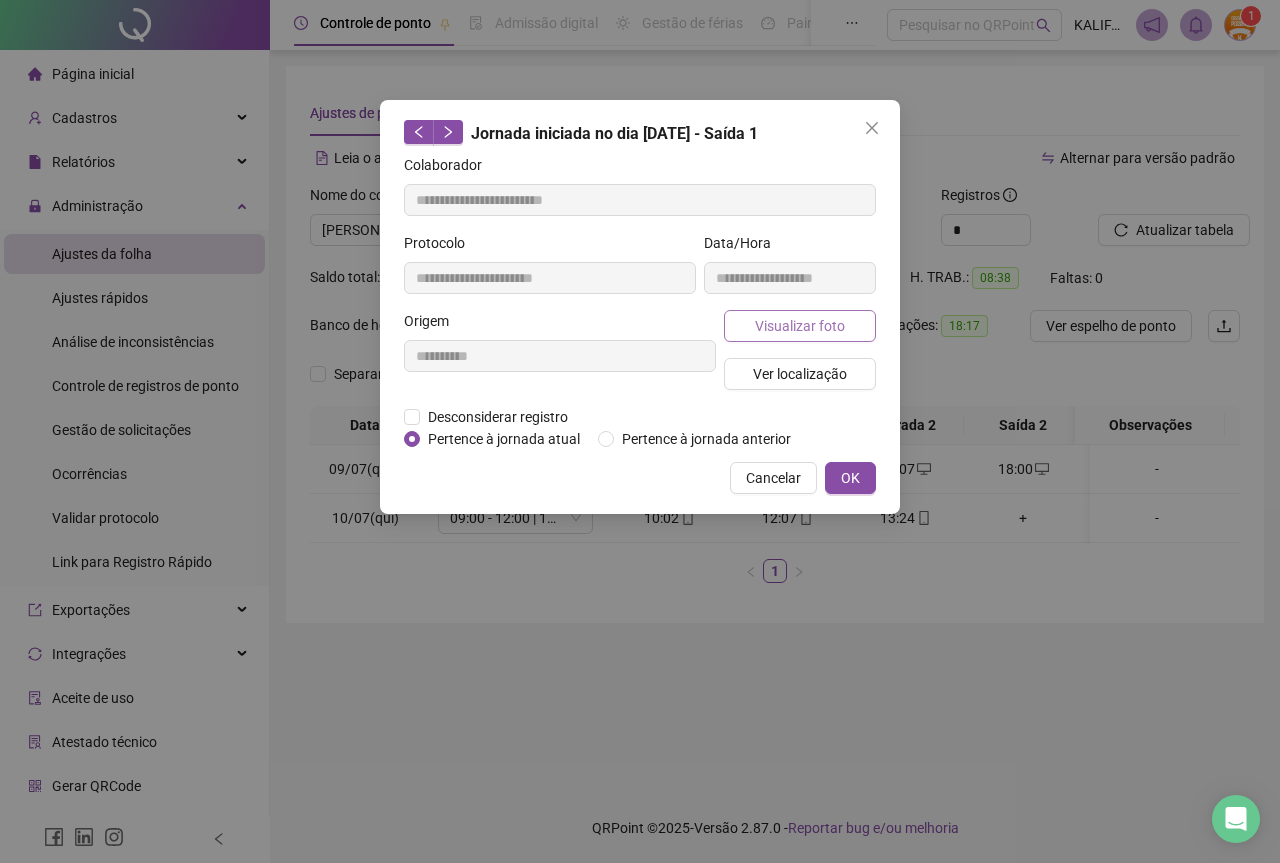 click on "Visualizar foto" at bounding box center [800, 326] 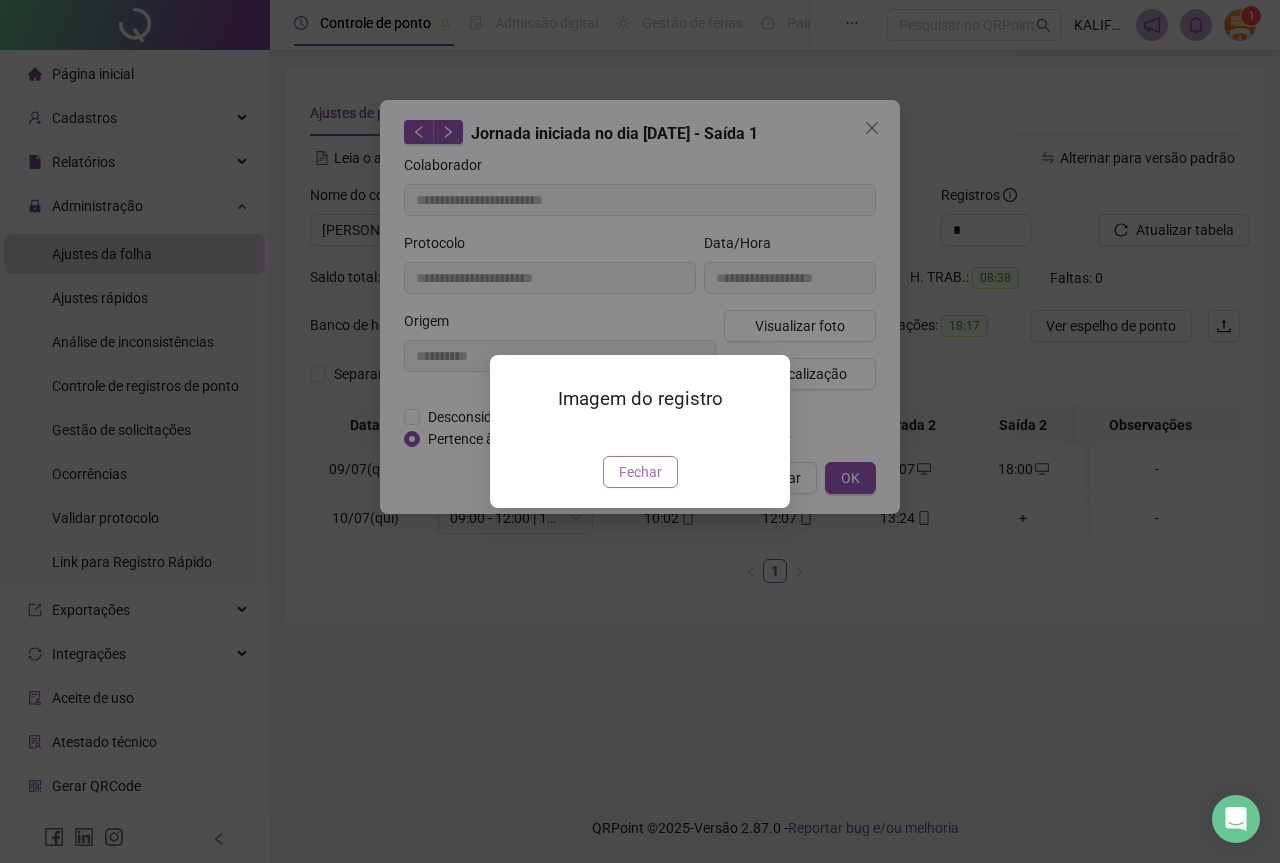 click on "Fechar" at bounding box center [640, 472] 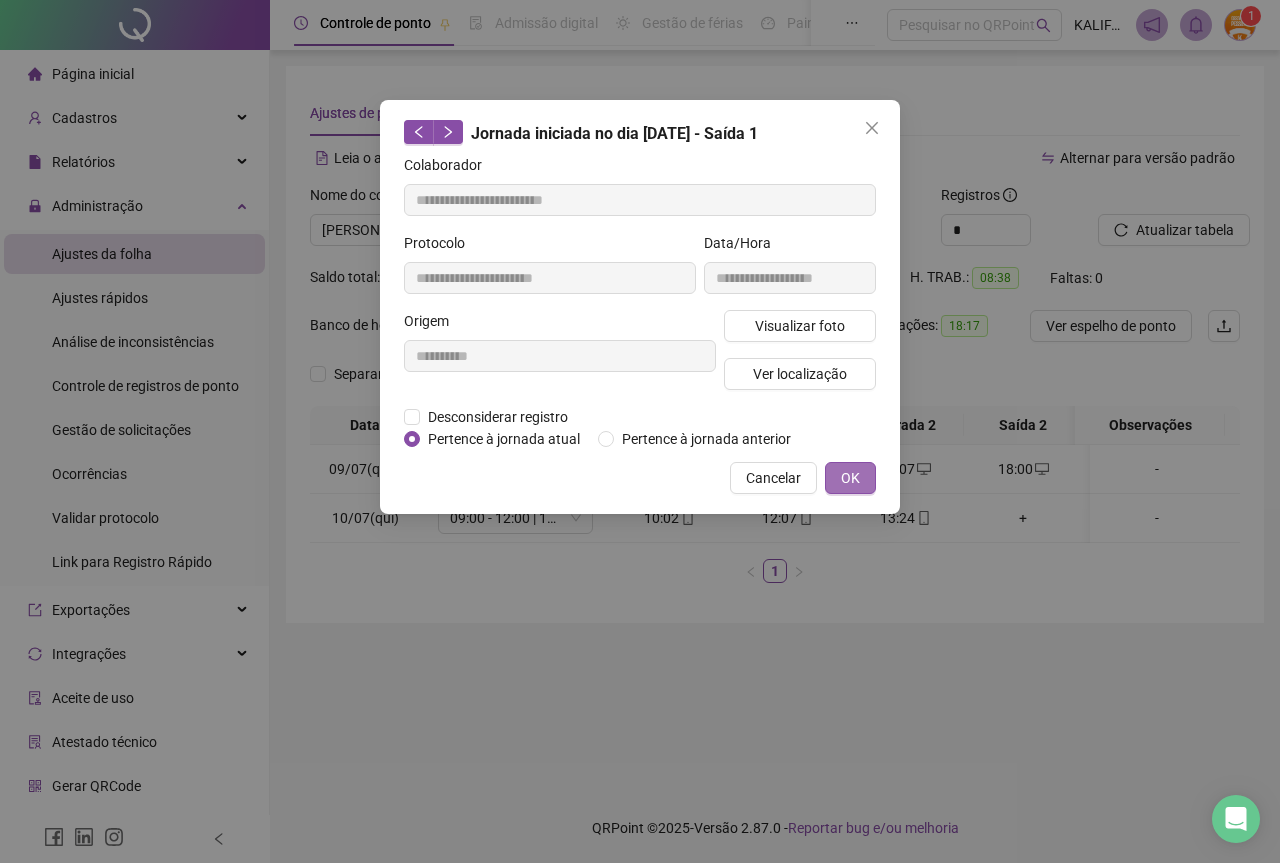 click on "OK" at bounding box center (850, 478) 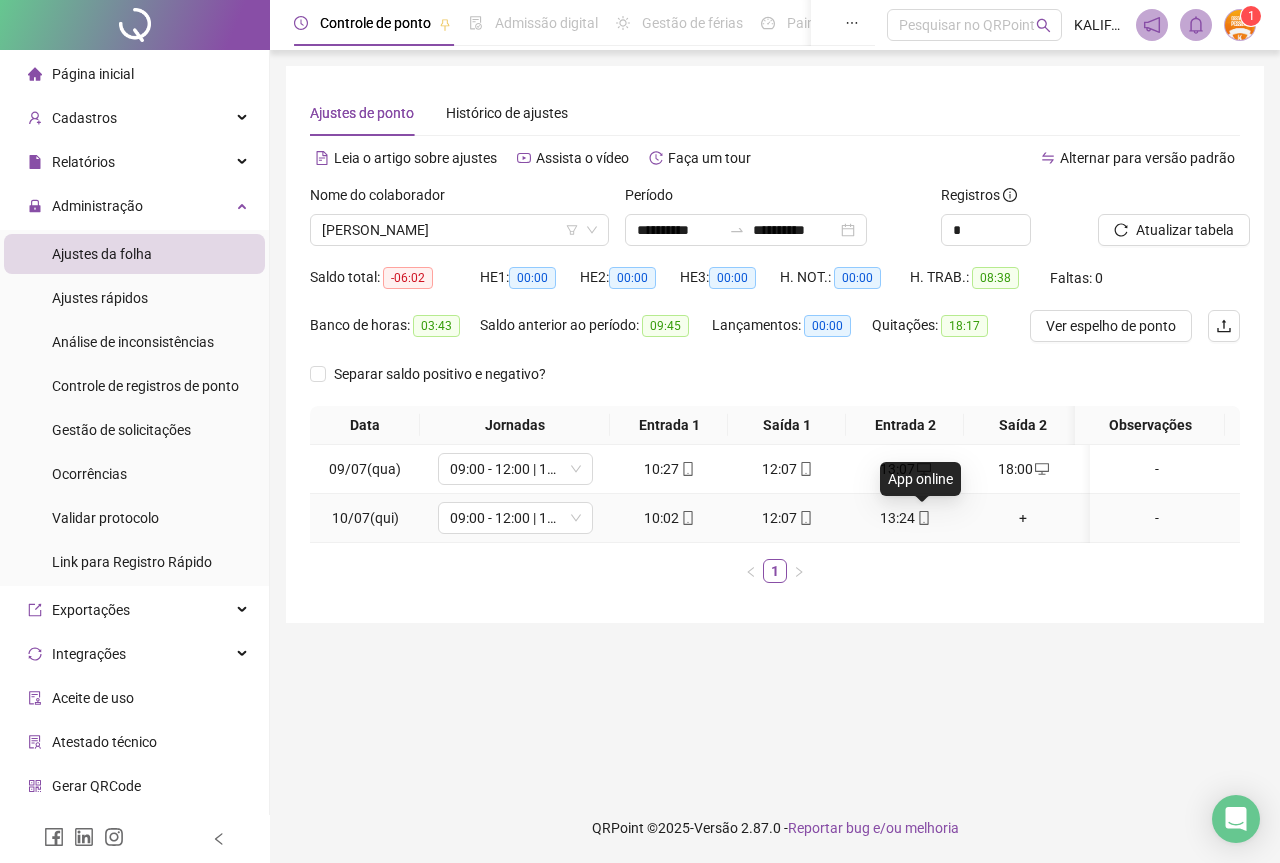 click 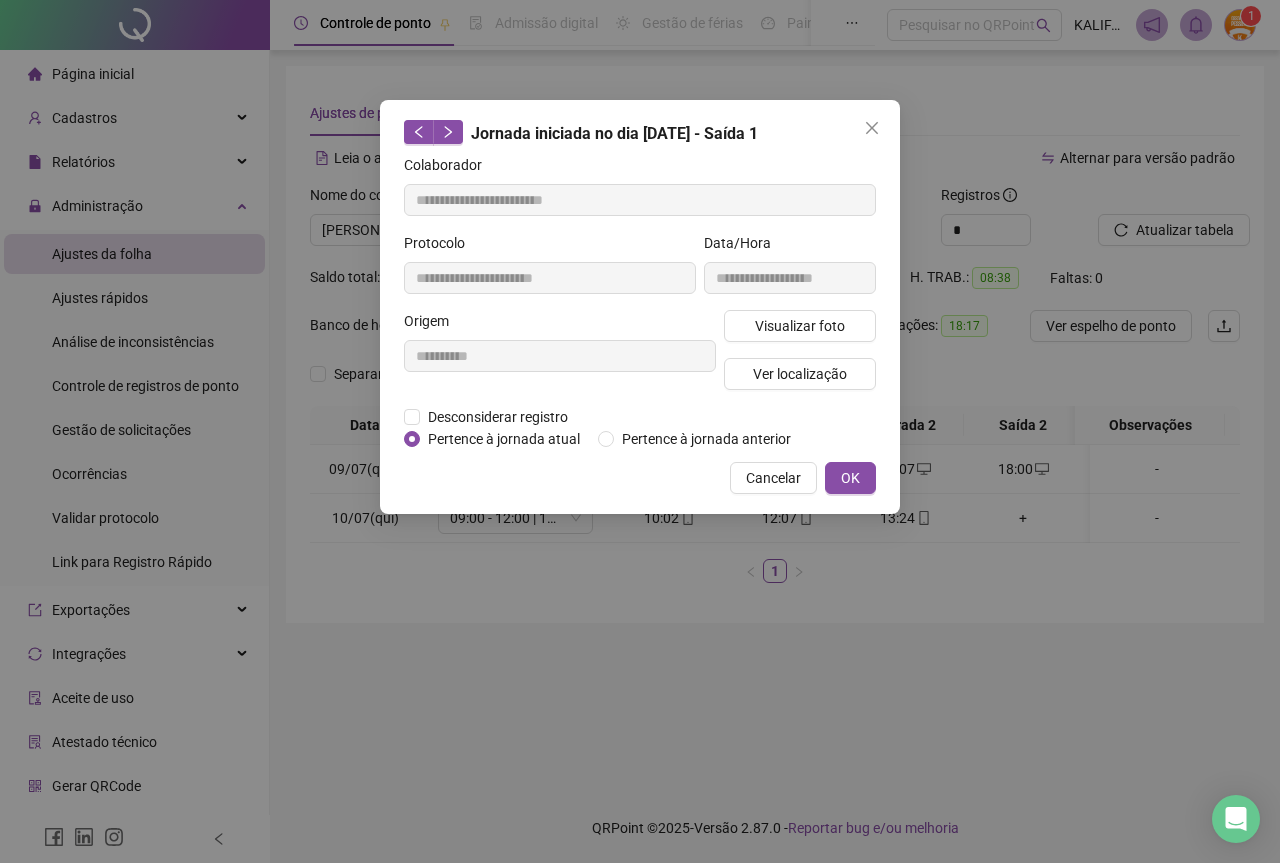 type on "**********" 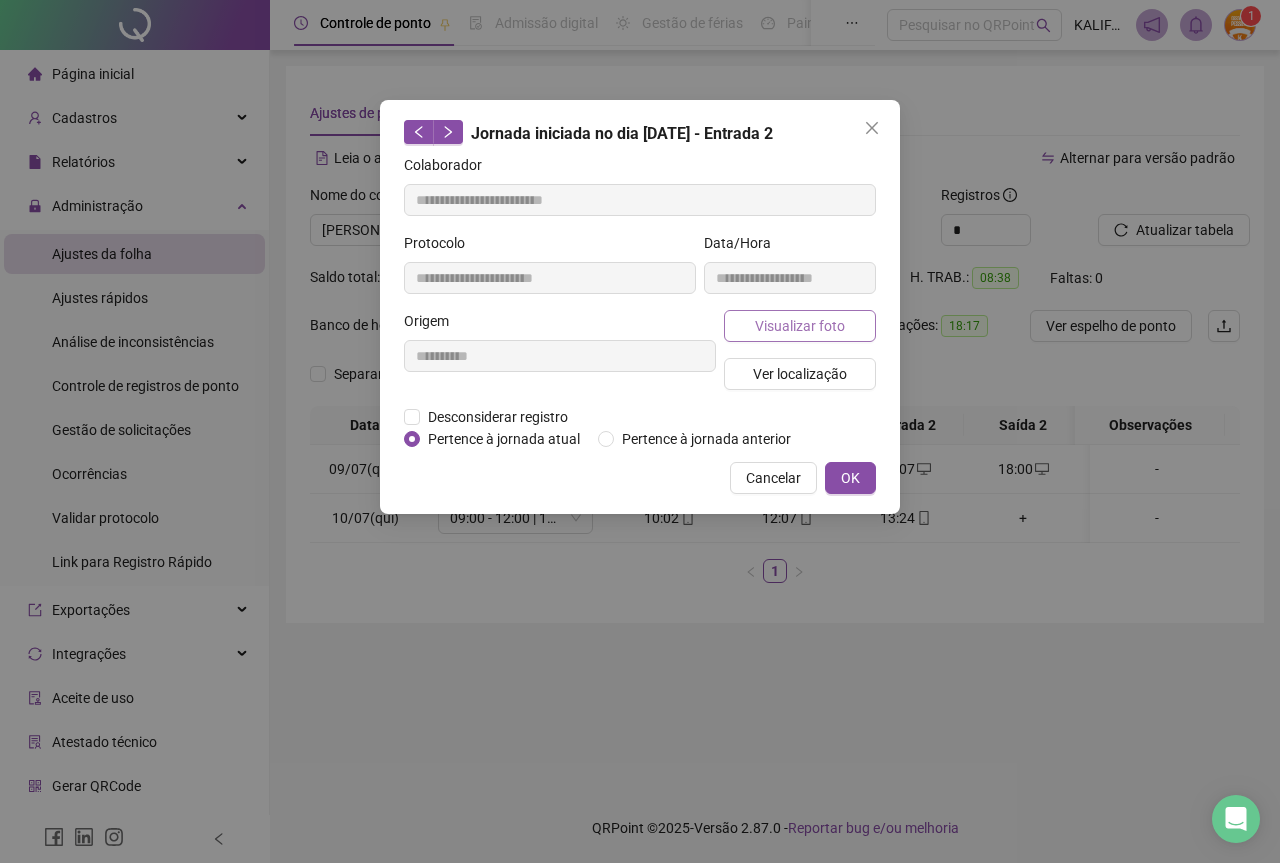 click on "Visualizar foto" at bounding box center [800, 326] 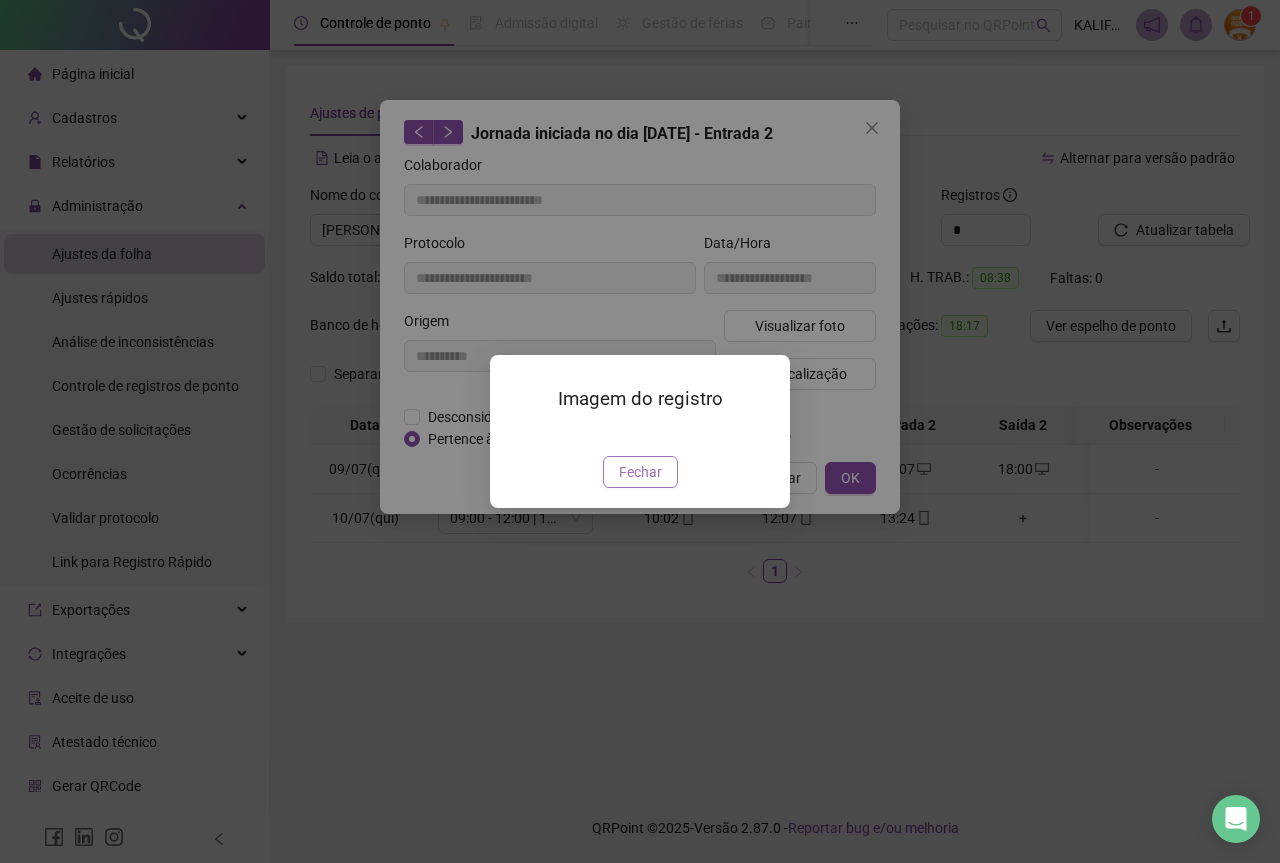 click on "Fechar" at bounding box center [640, 472] 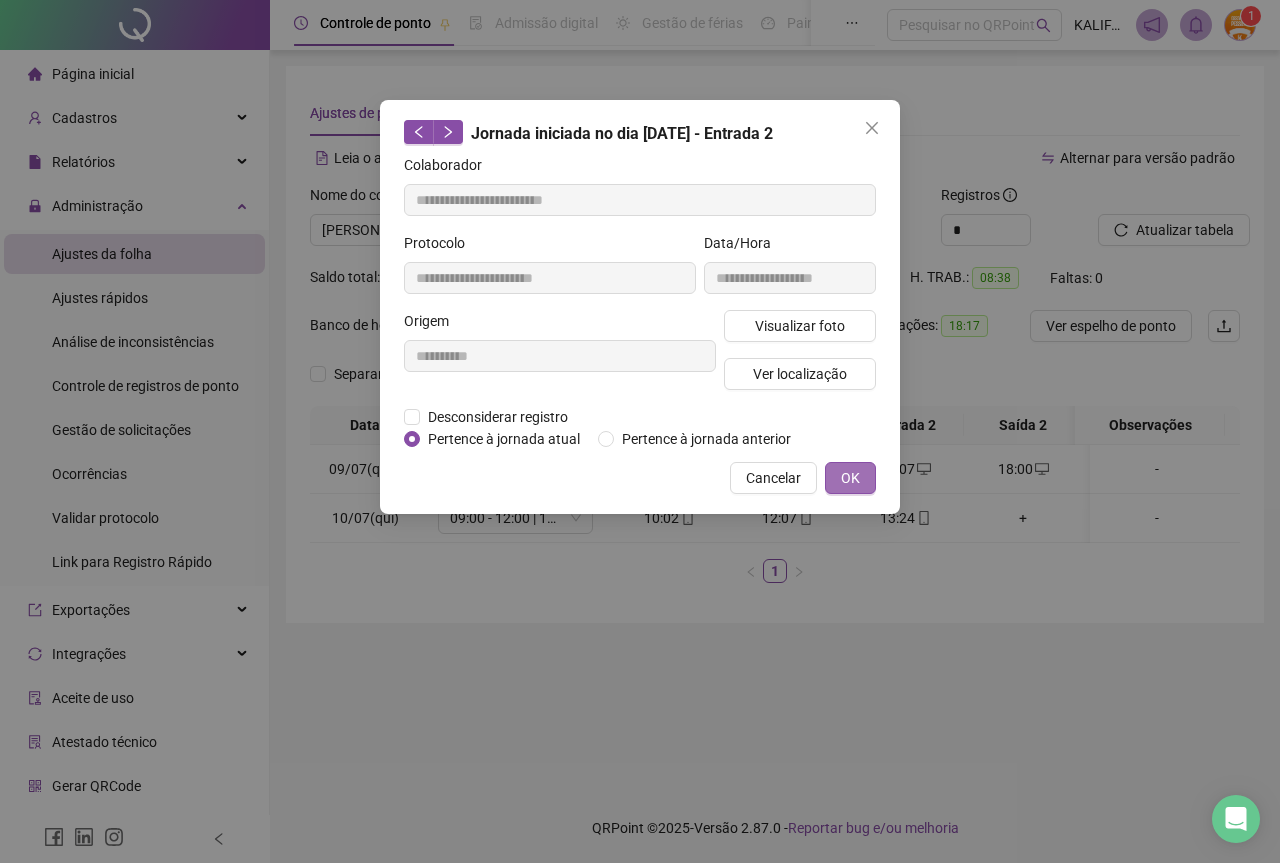 click on "OK" at bounding box center [850, 478] 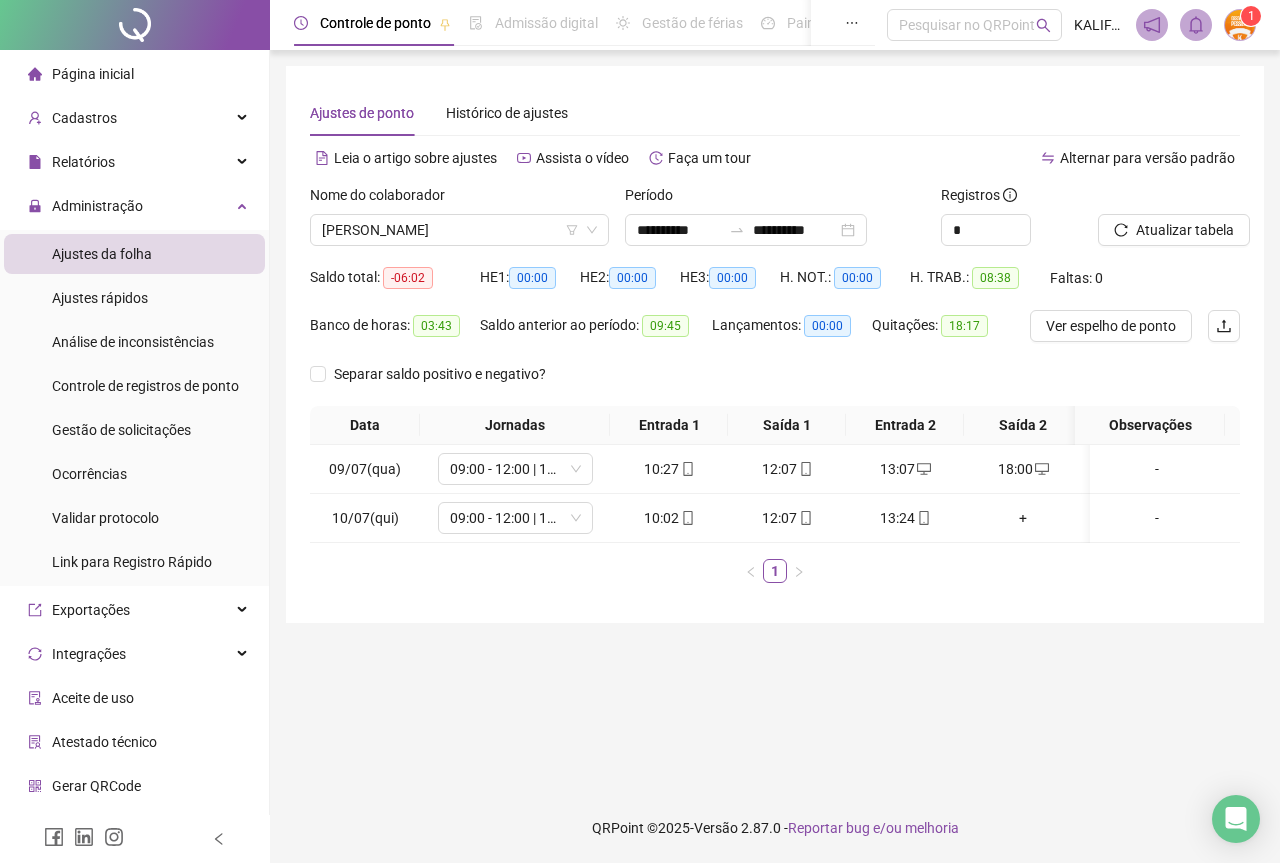 click on "Nome do colaborador" at bounding box center [459, 199] 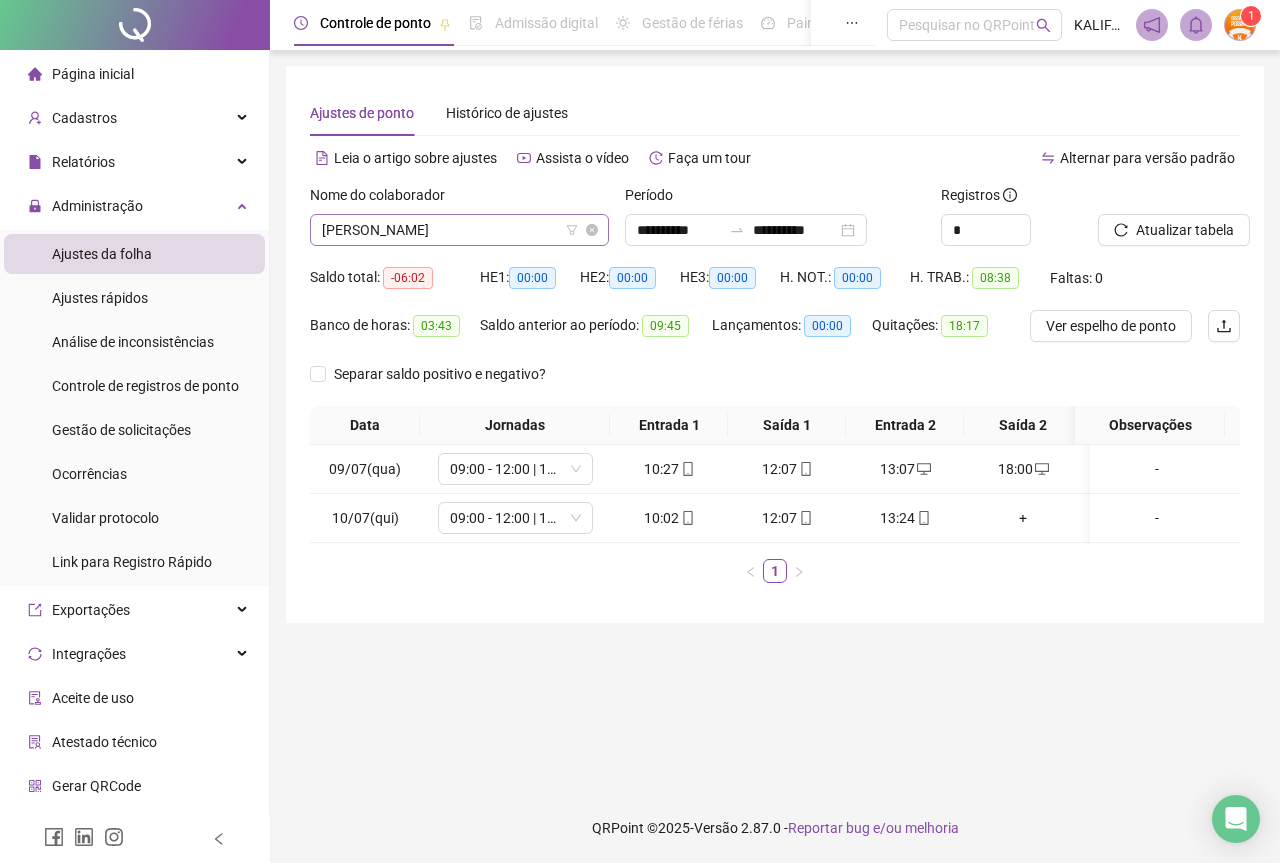 click on "[PERSON_NAME]" at bounding box center (459, 230) 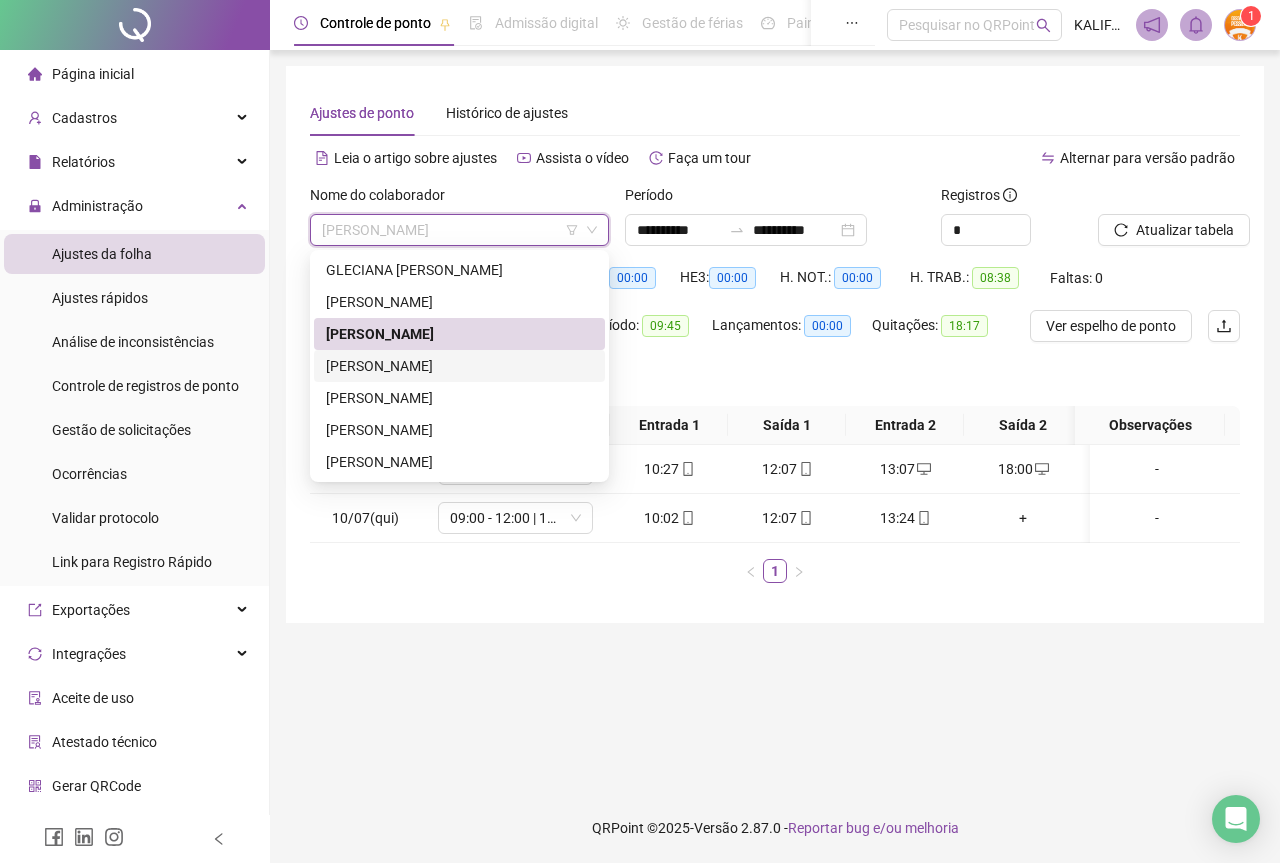 click on "[PERSON_NAME]" at bounding box center [459, 366] 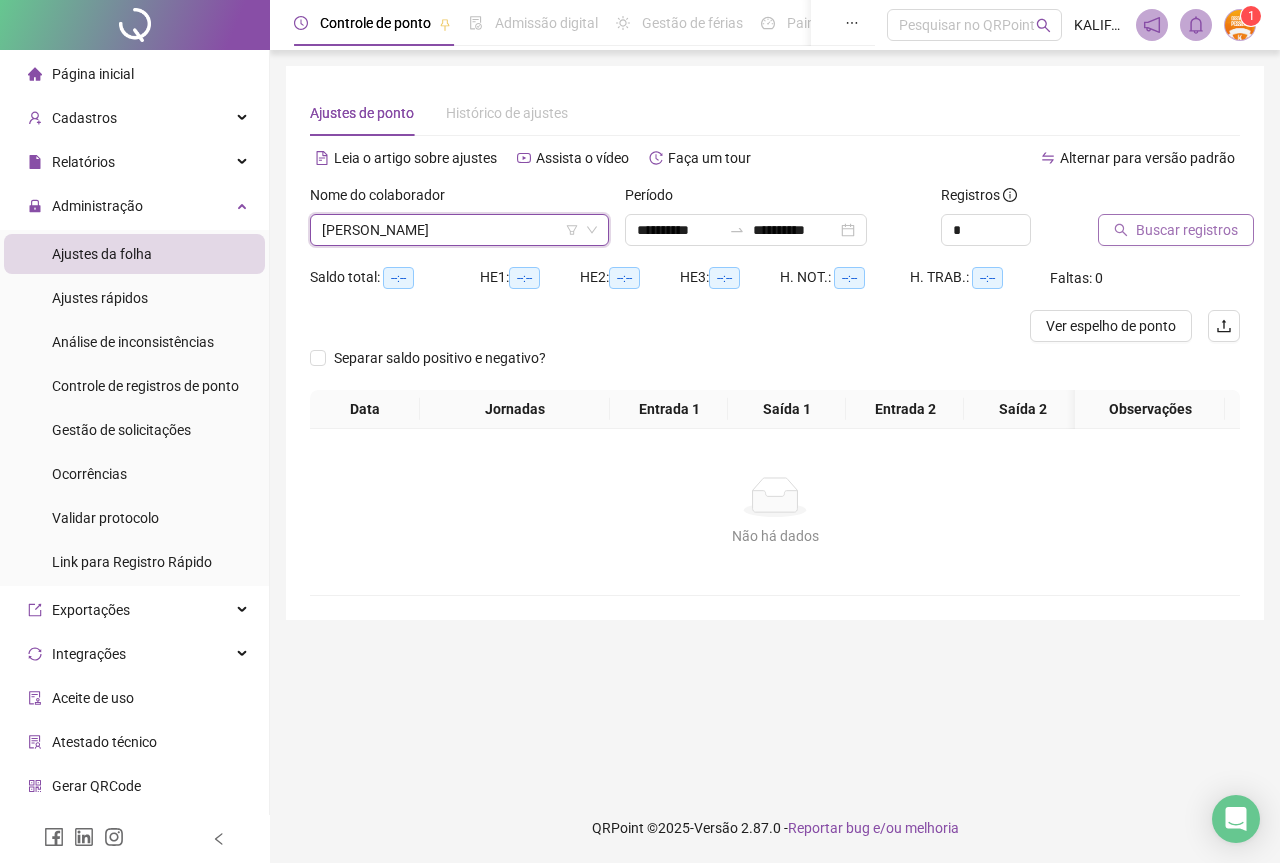 click on "Buscar registros" at bounding box center [1176, 230] 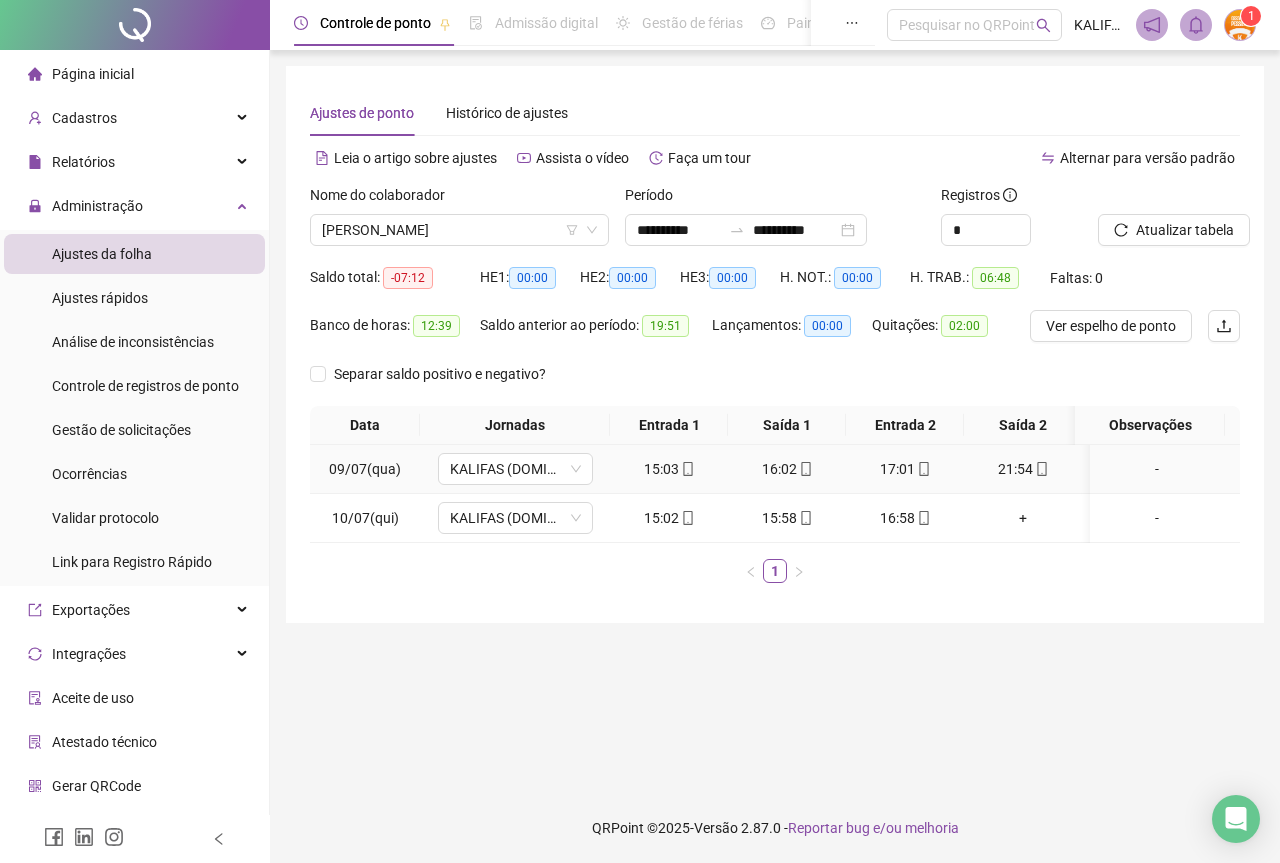 click on "15:03" at bounding box center [669, 469] 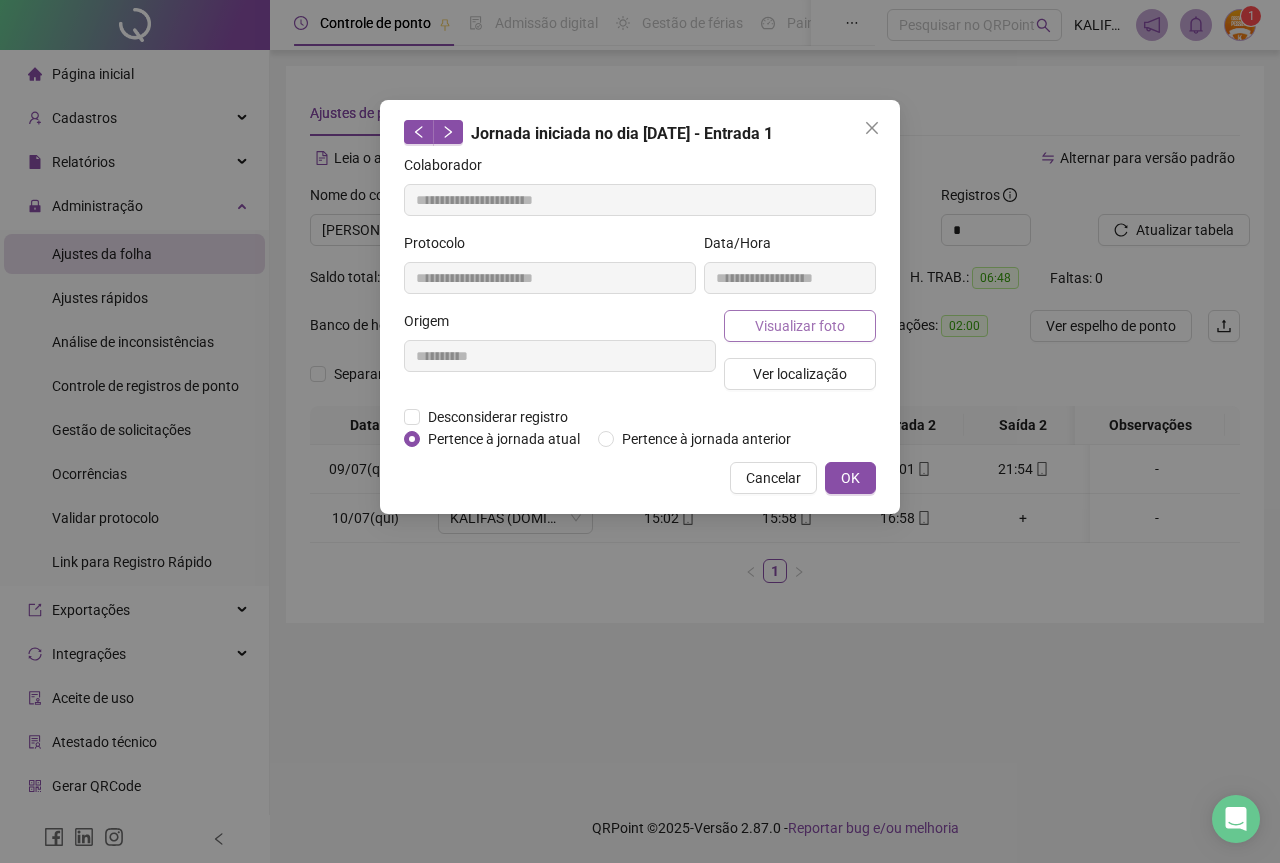click on "Visualizar foto" at bounding box center (800, 326) 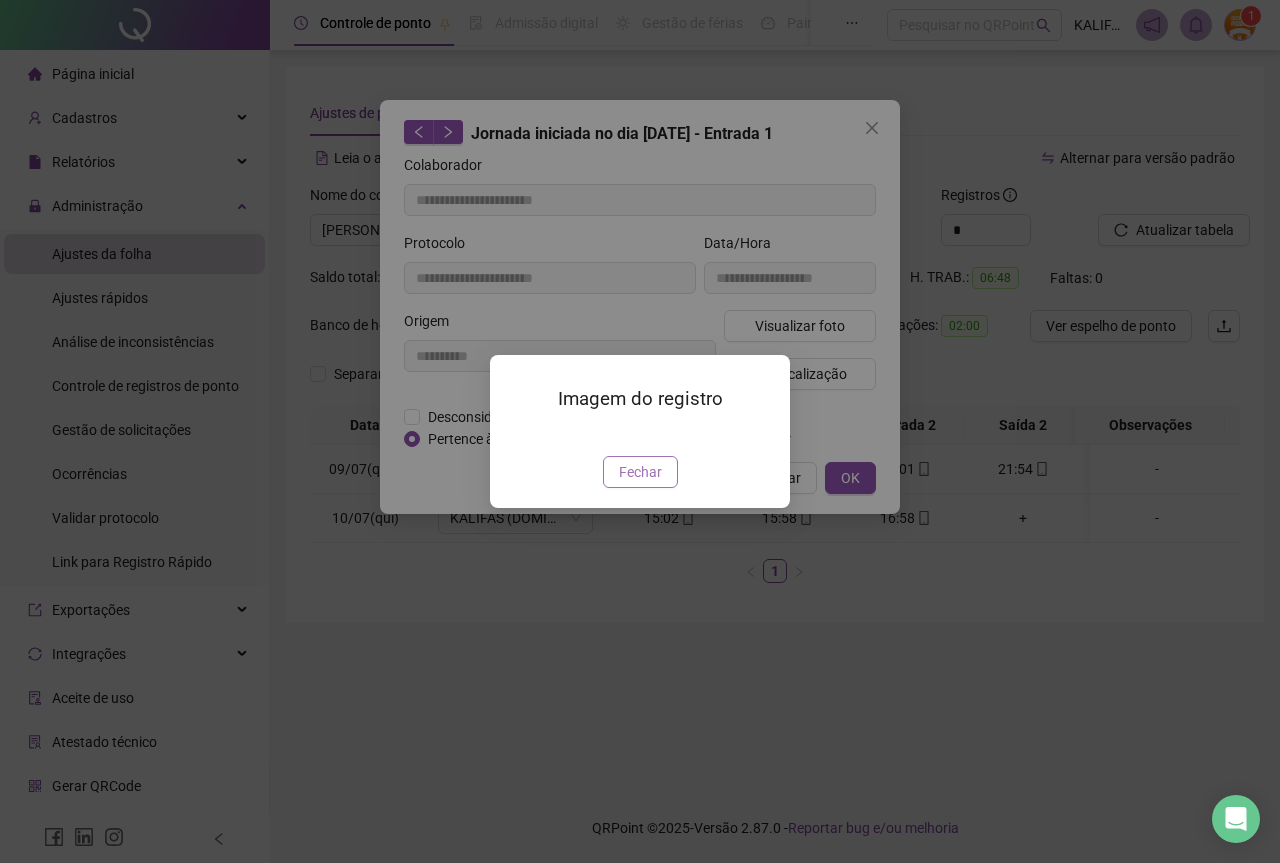 click on "Fechar" at bounding box center (640, 472) 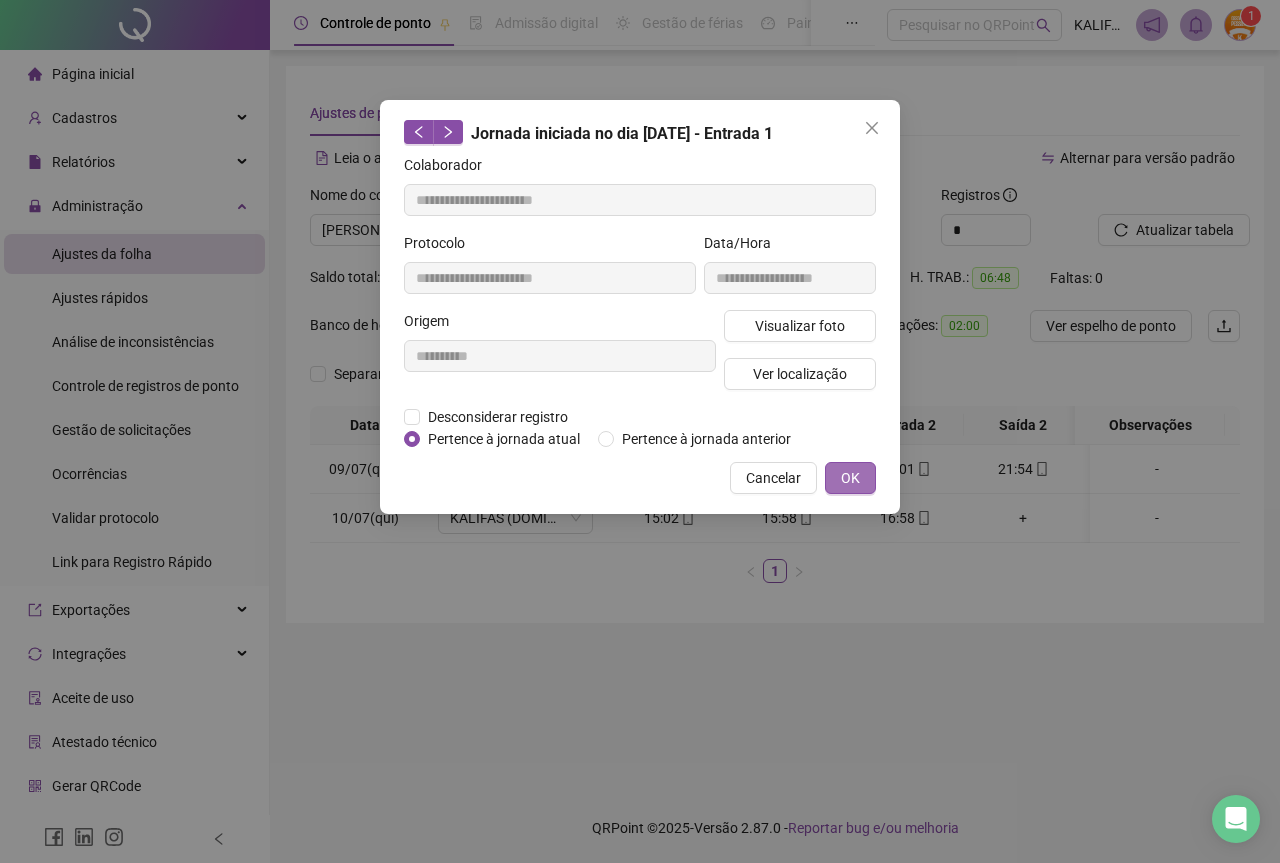 click on "OK" at bounding box center [850, 478] 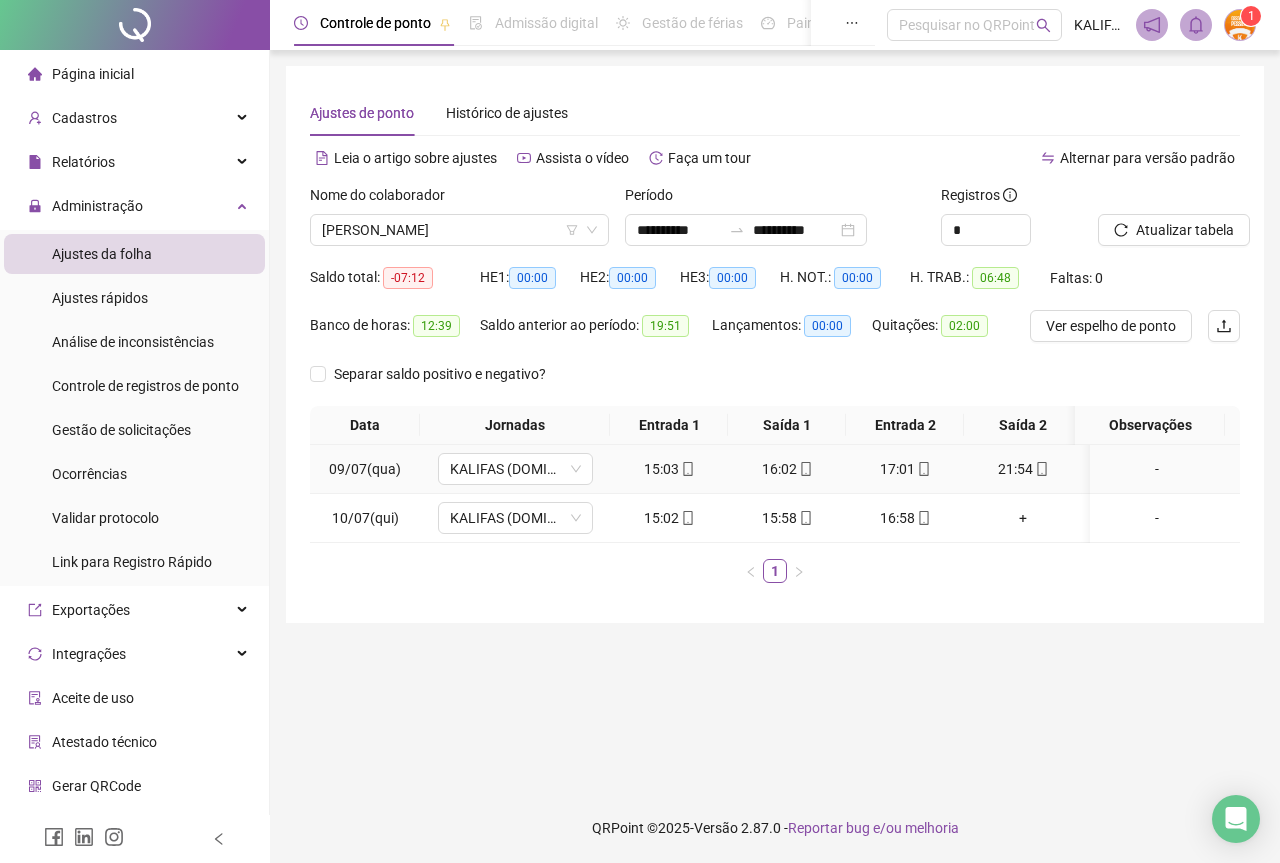 click on "16:02" at bounding box center [787, 469] 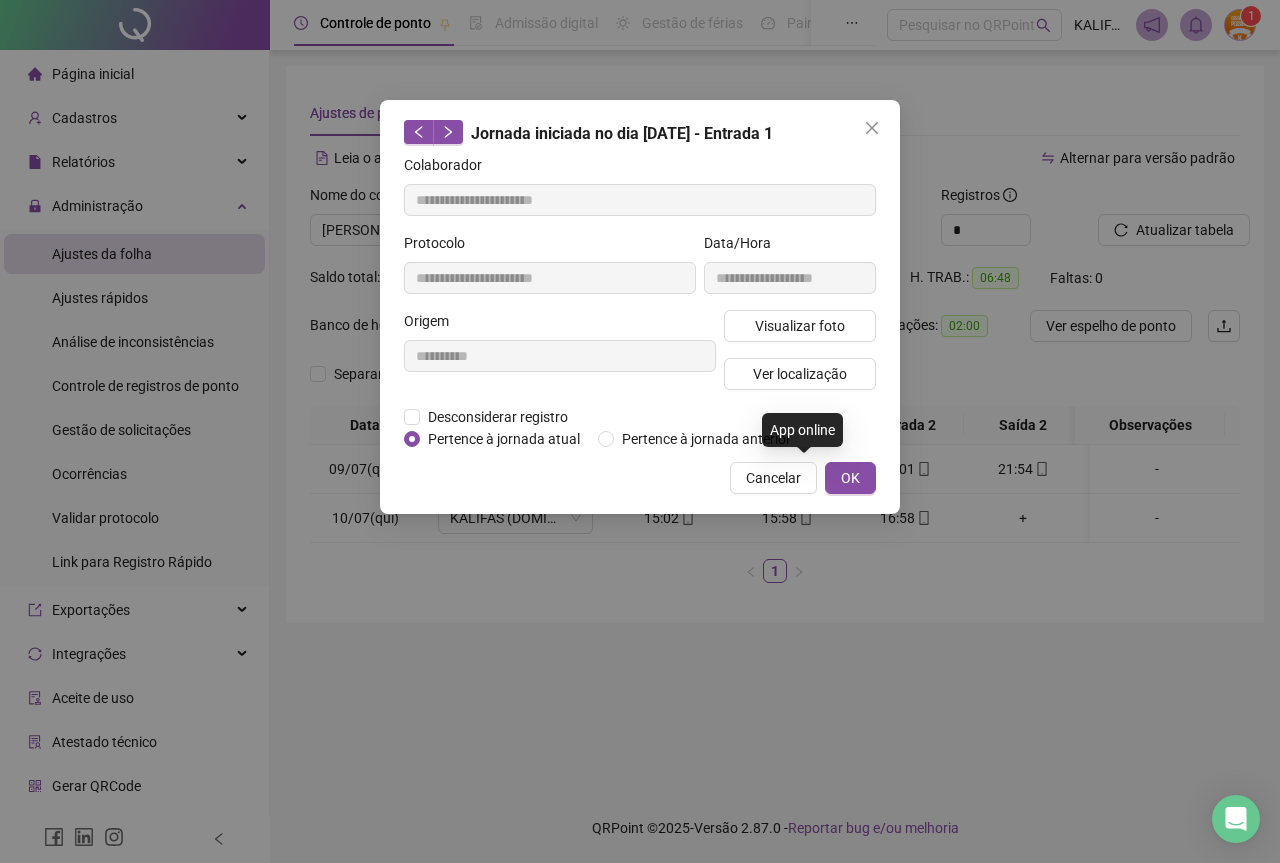 type on "**********" 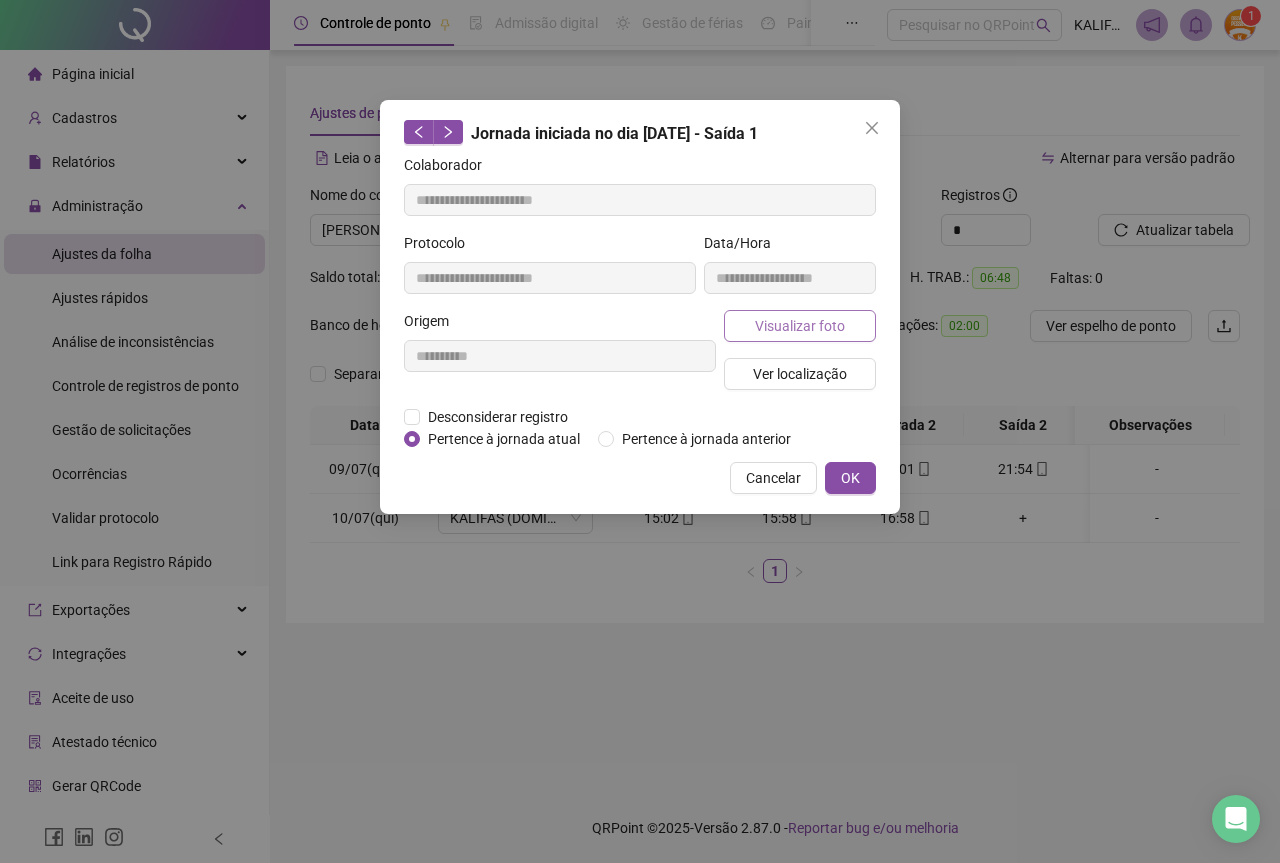 click on "Visualizar foto" at bounding box center [800, 326] 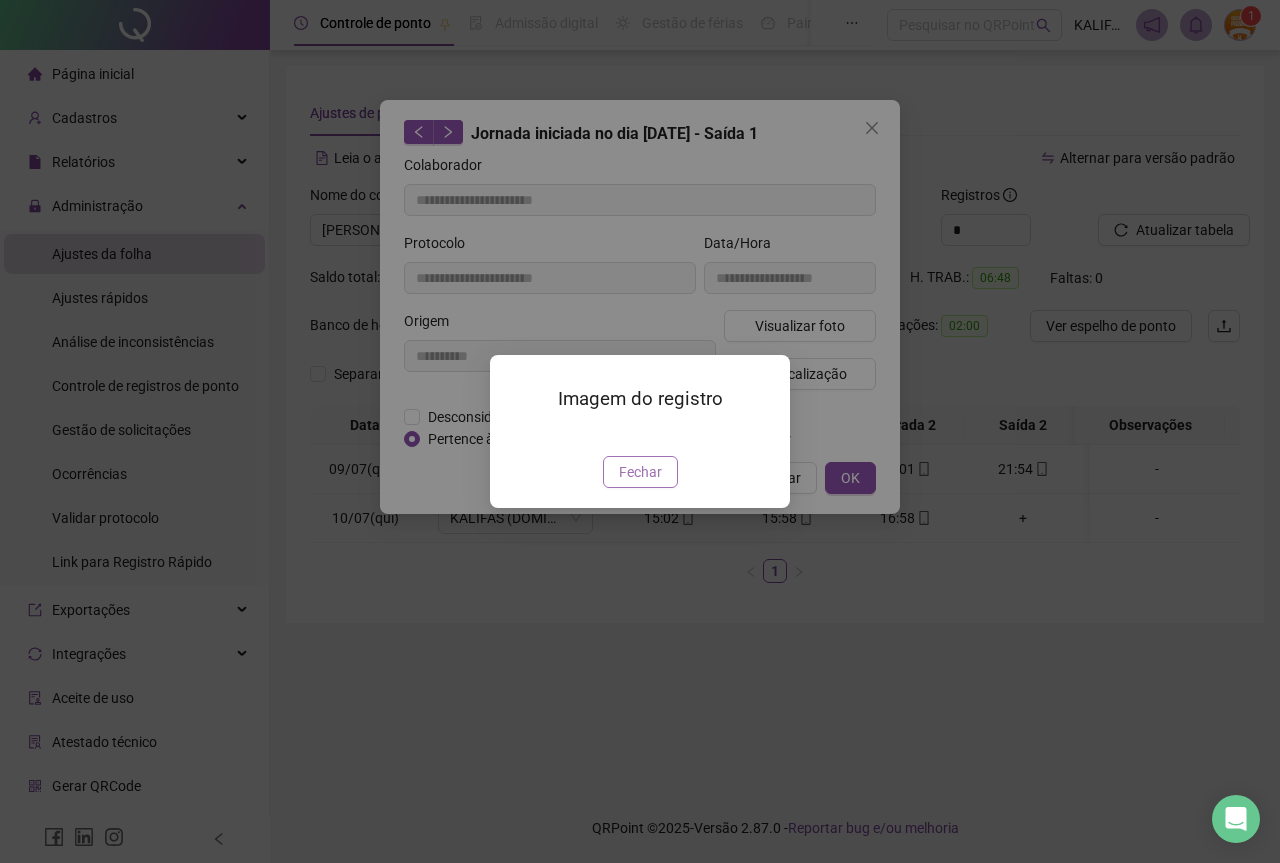 click on "Fechar" at bounding box center [640, 472] 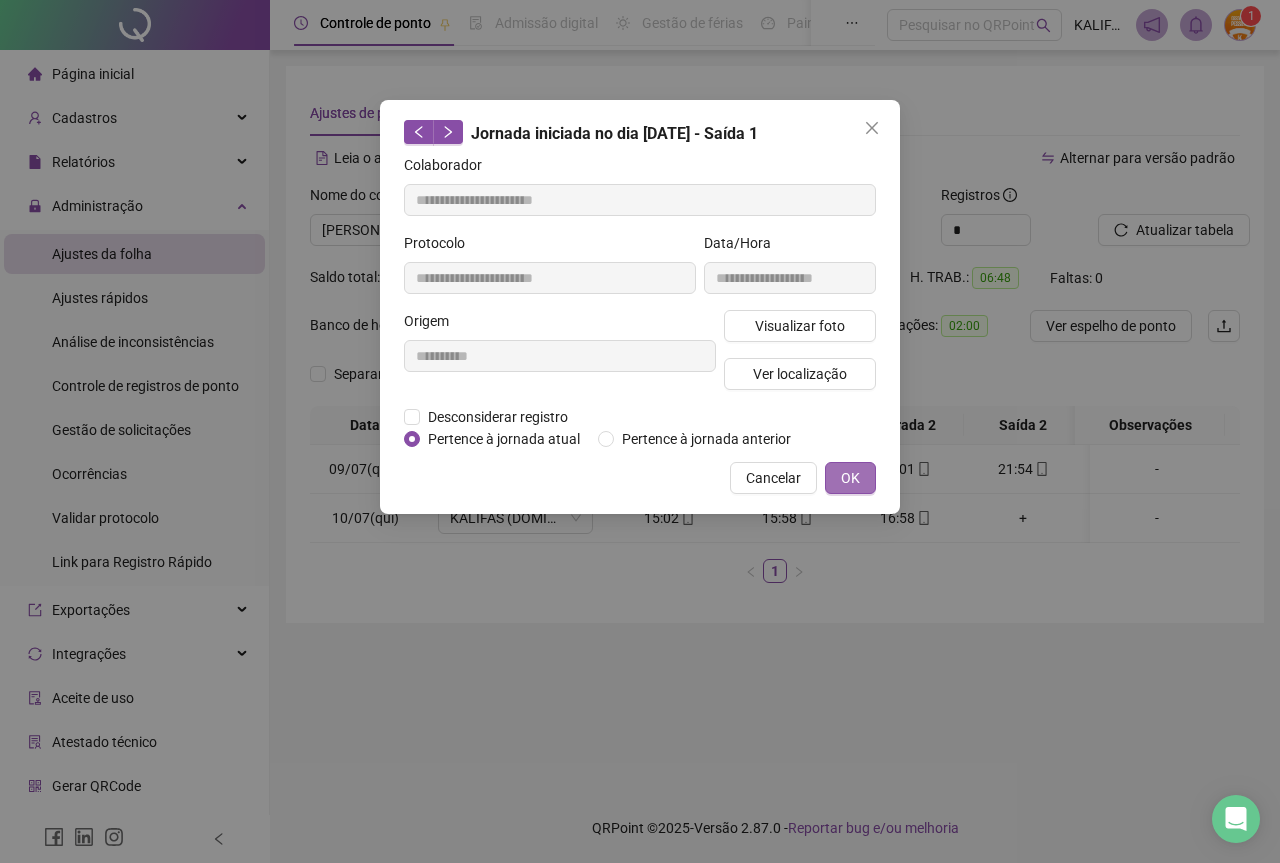 click on "OK" at bounding box center [850, 478] 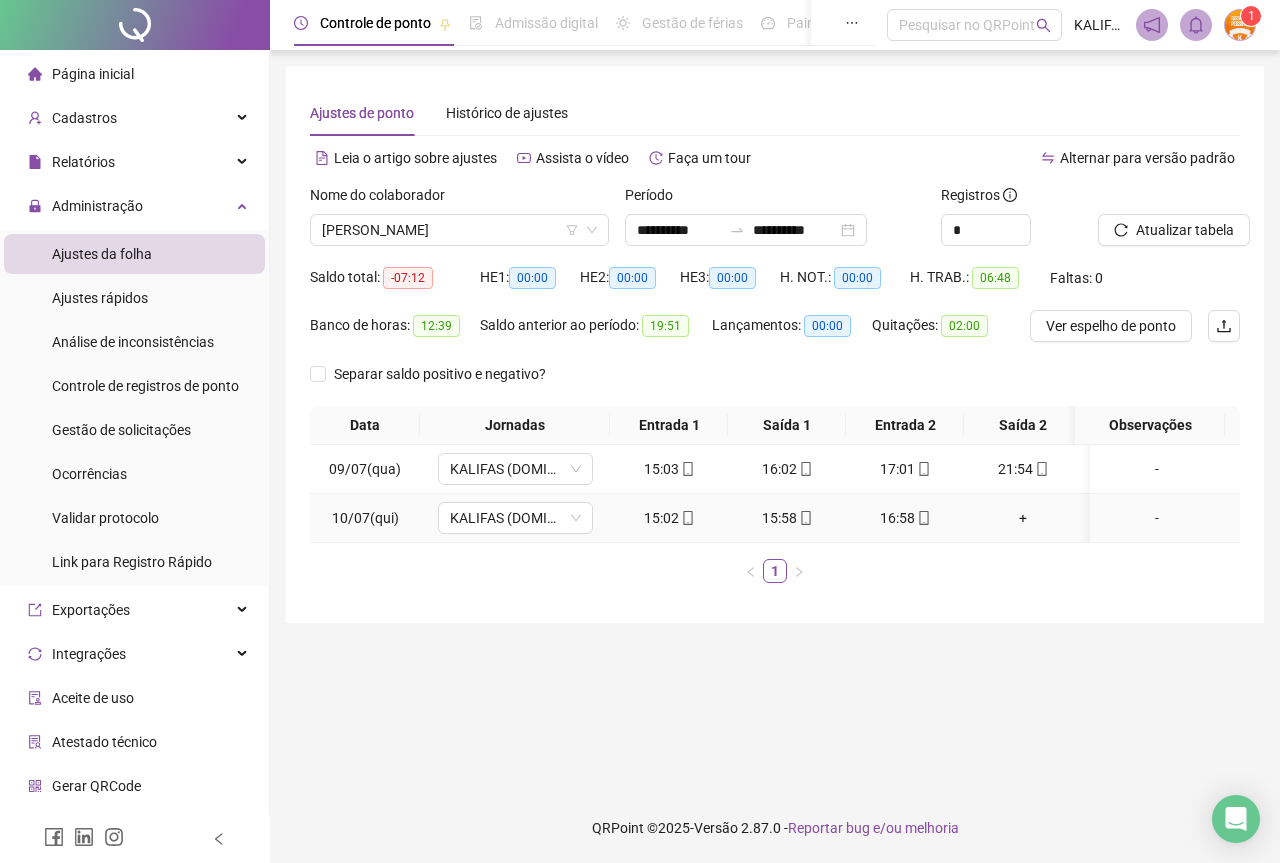 click 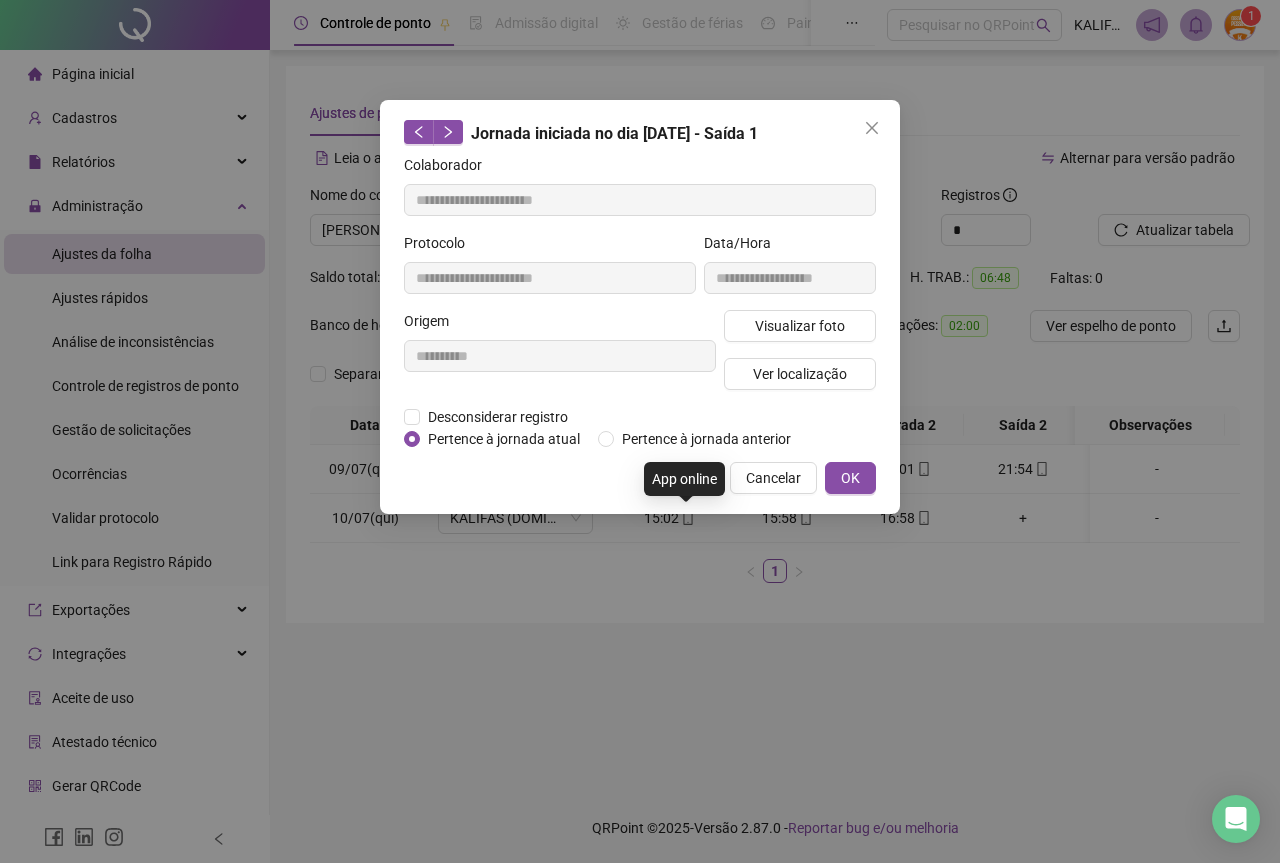 type on "**********" 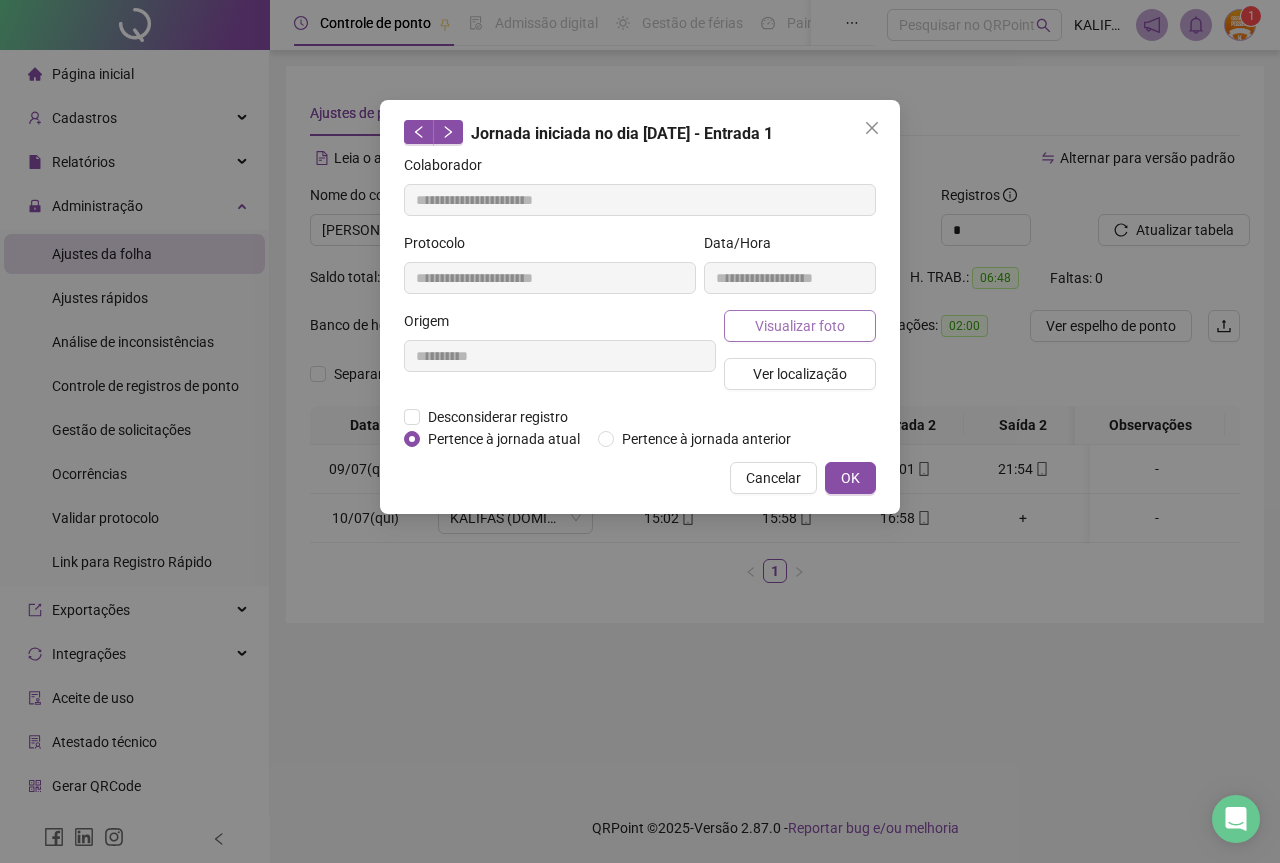 click on "Visualizar foto" at bounding box center (800, 326) 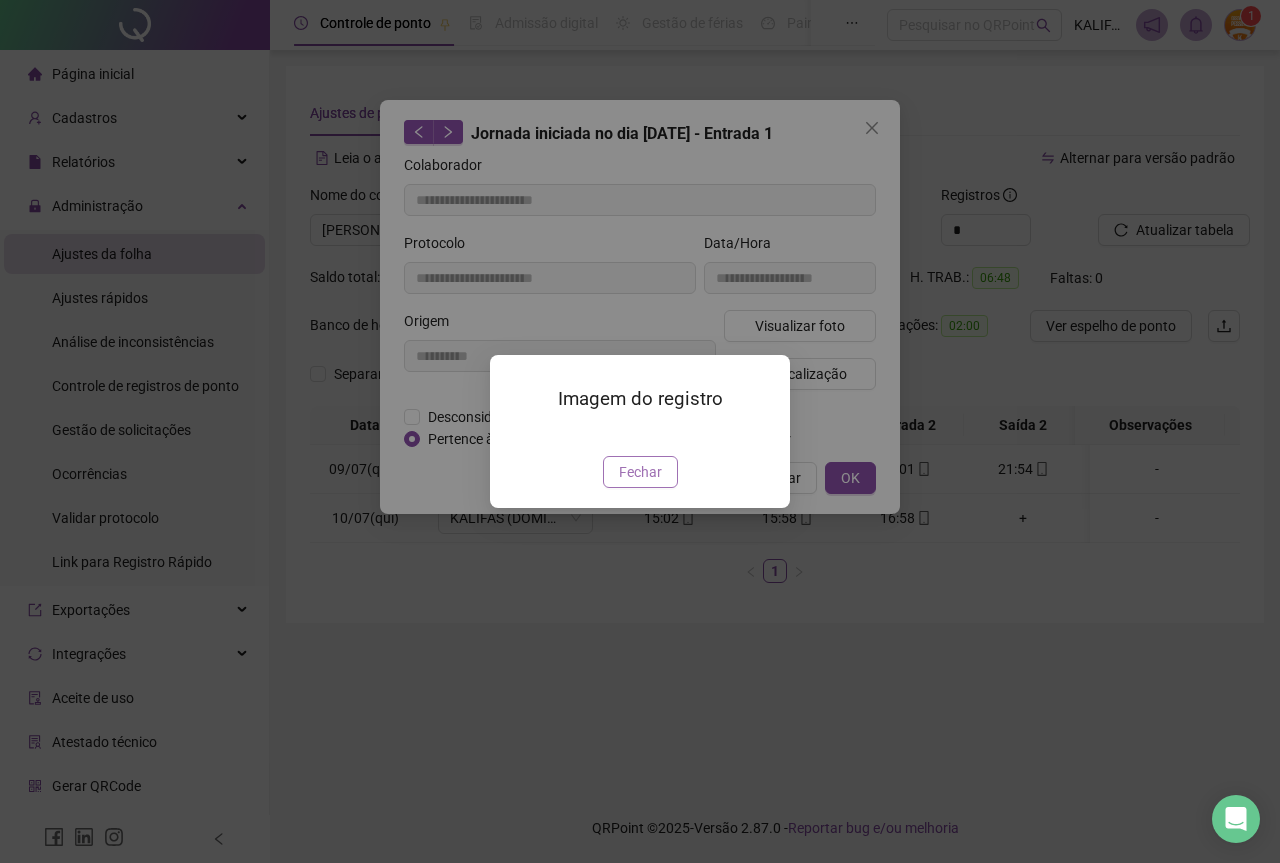 click on "Fechar" at bounding box center [640, 472] 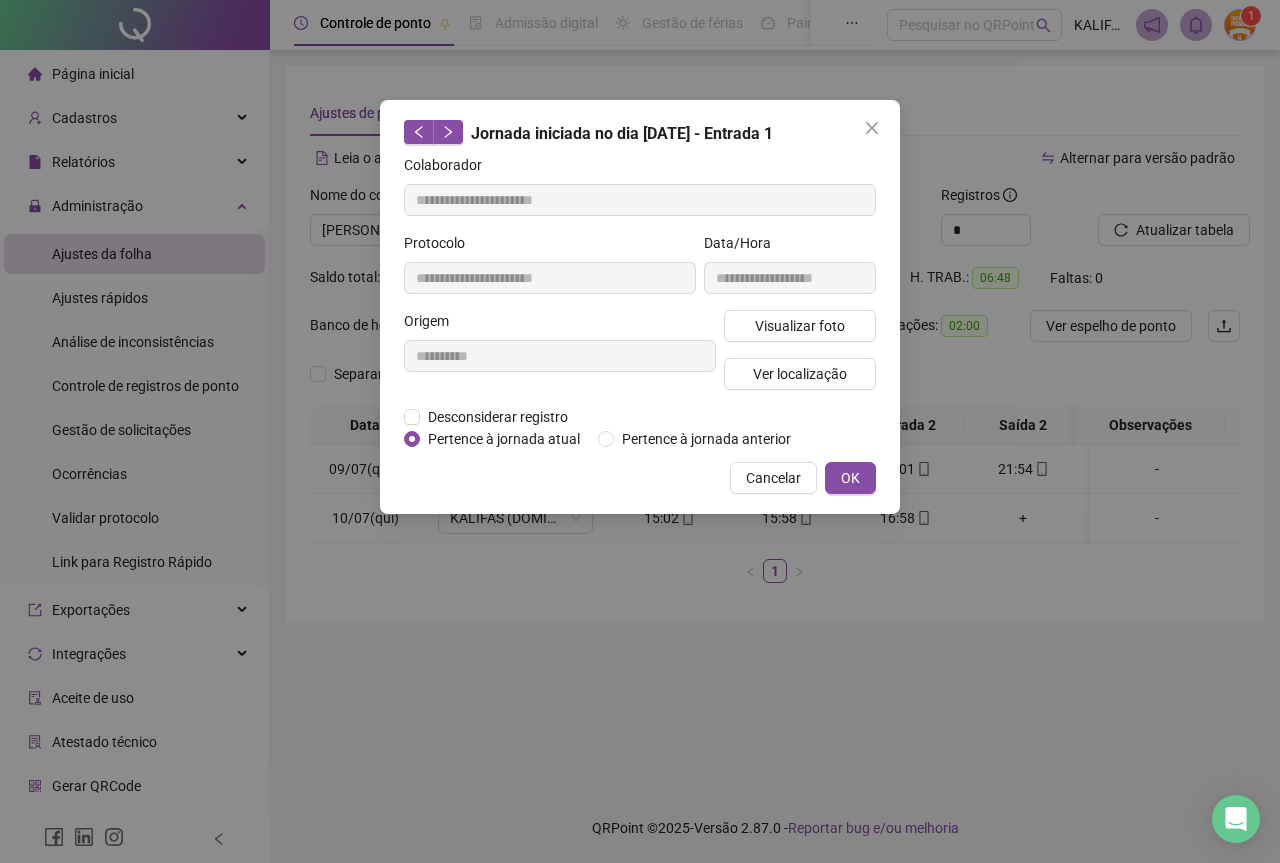 click on "**********" at bounding box center (640, 307) 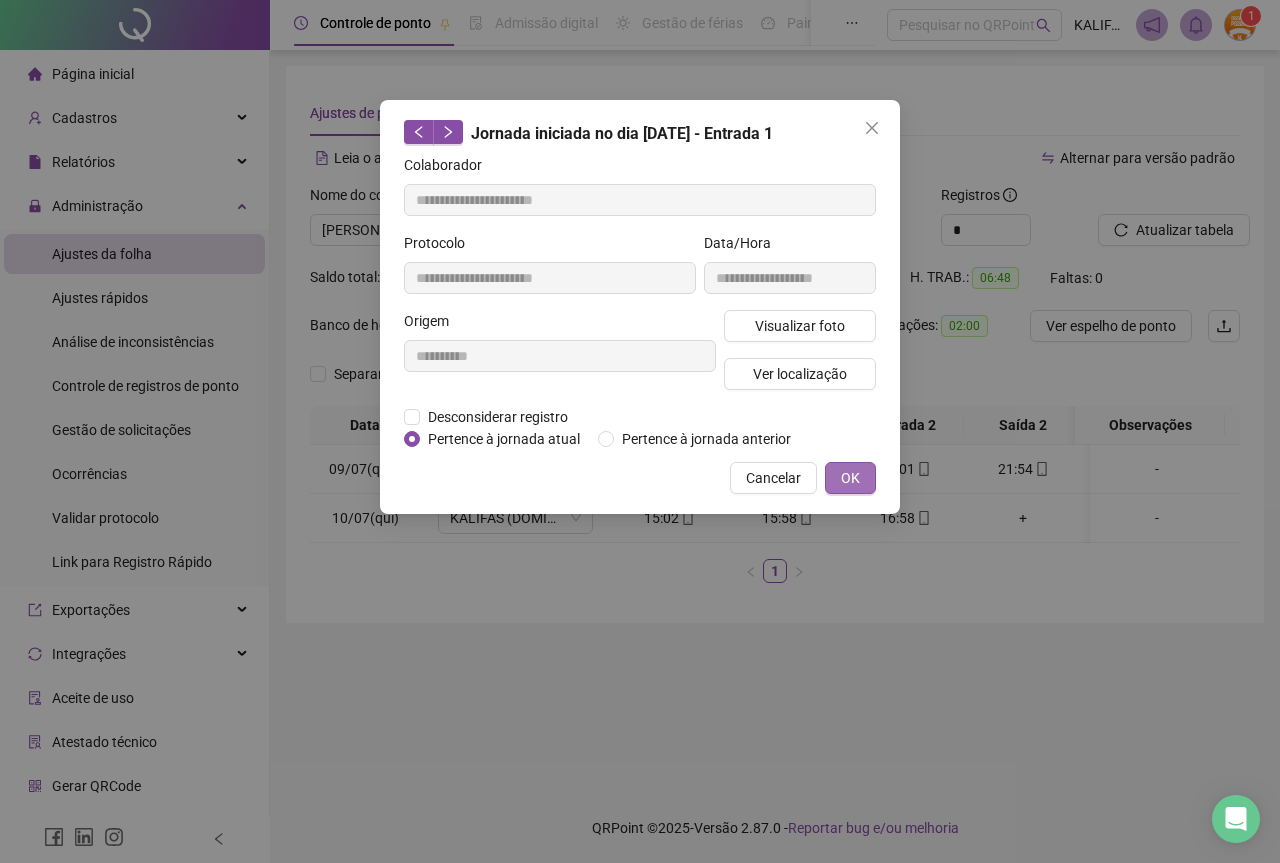 click on "OK" at bounding box center [850, 478] 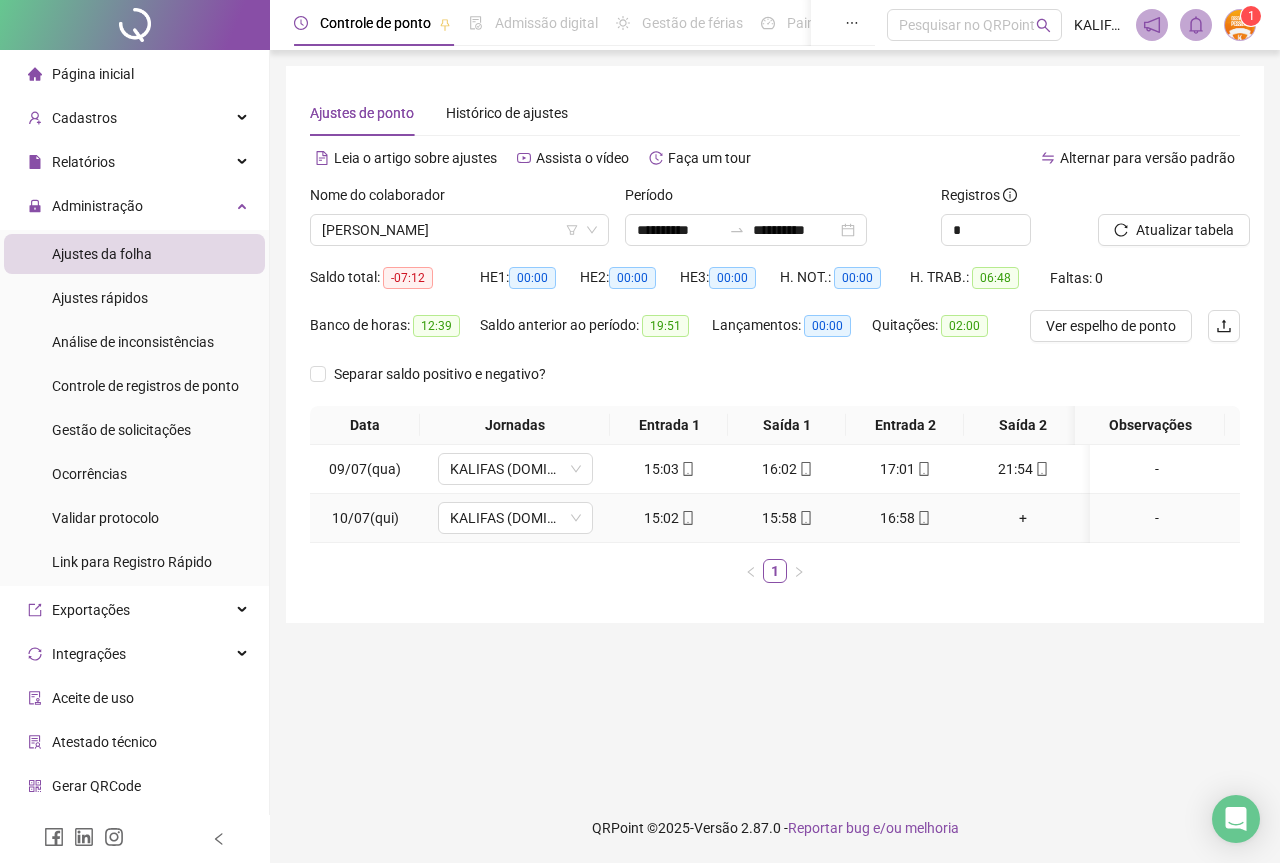 click on "15:58" at bounding box center [787, 518] 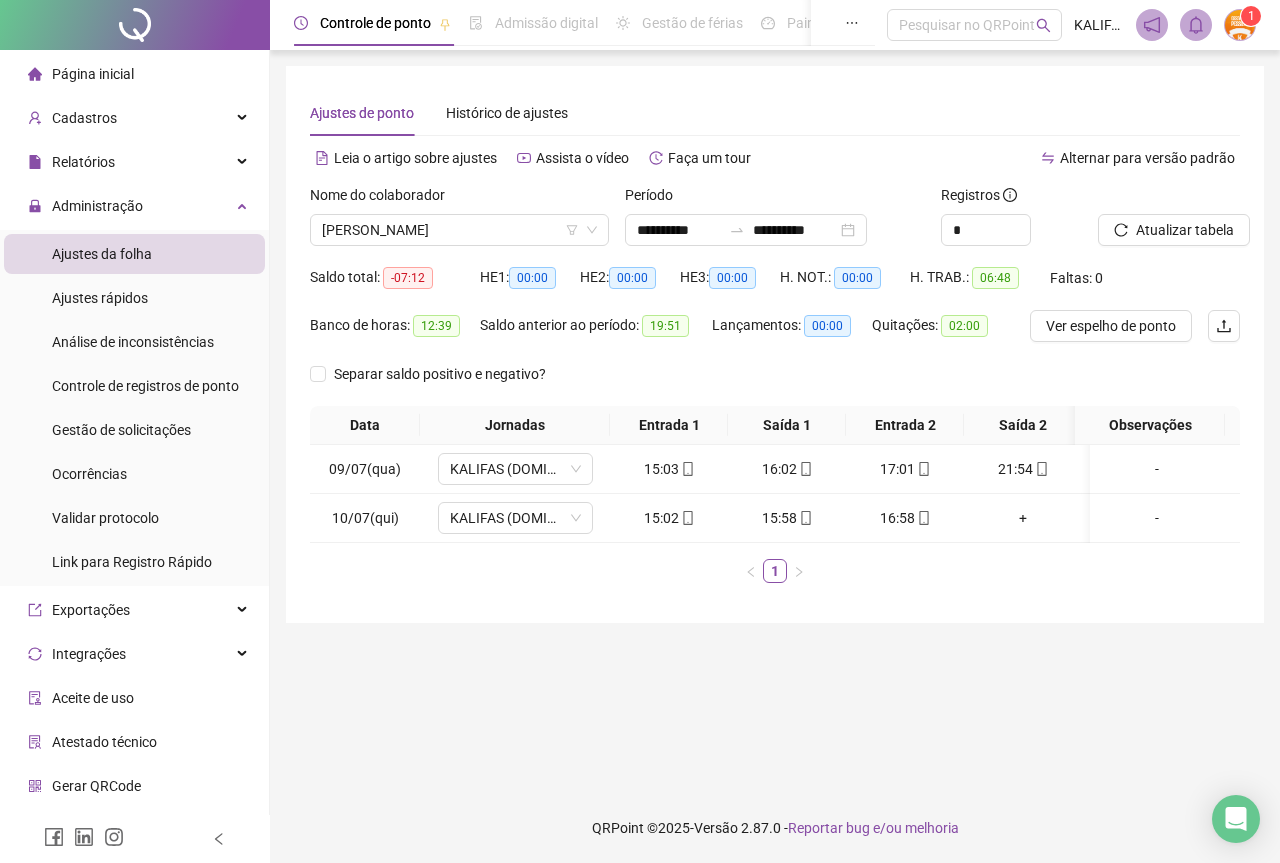 type on "**********" 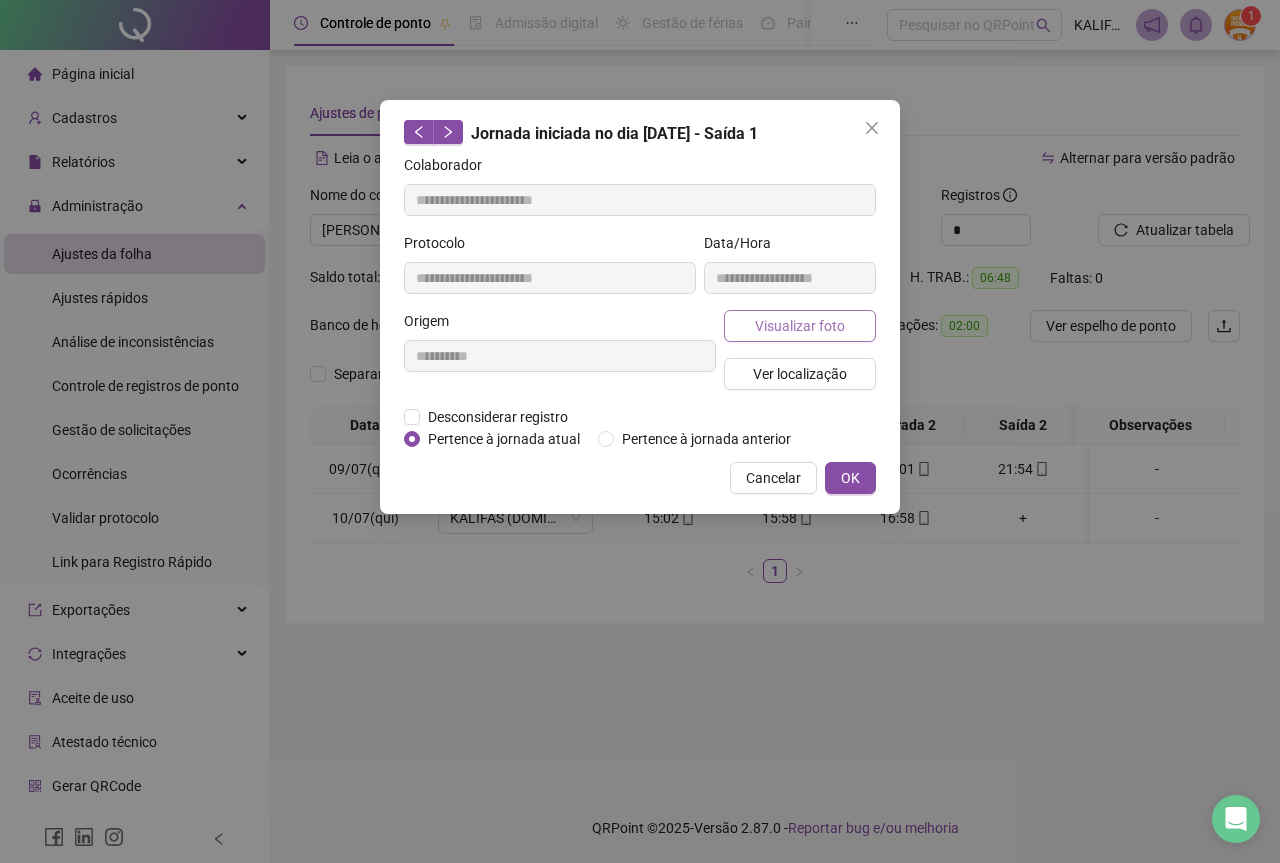 click on "Visualizar foto" at bounding box center (800, 326) 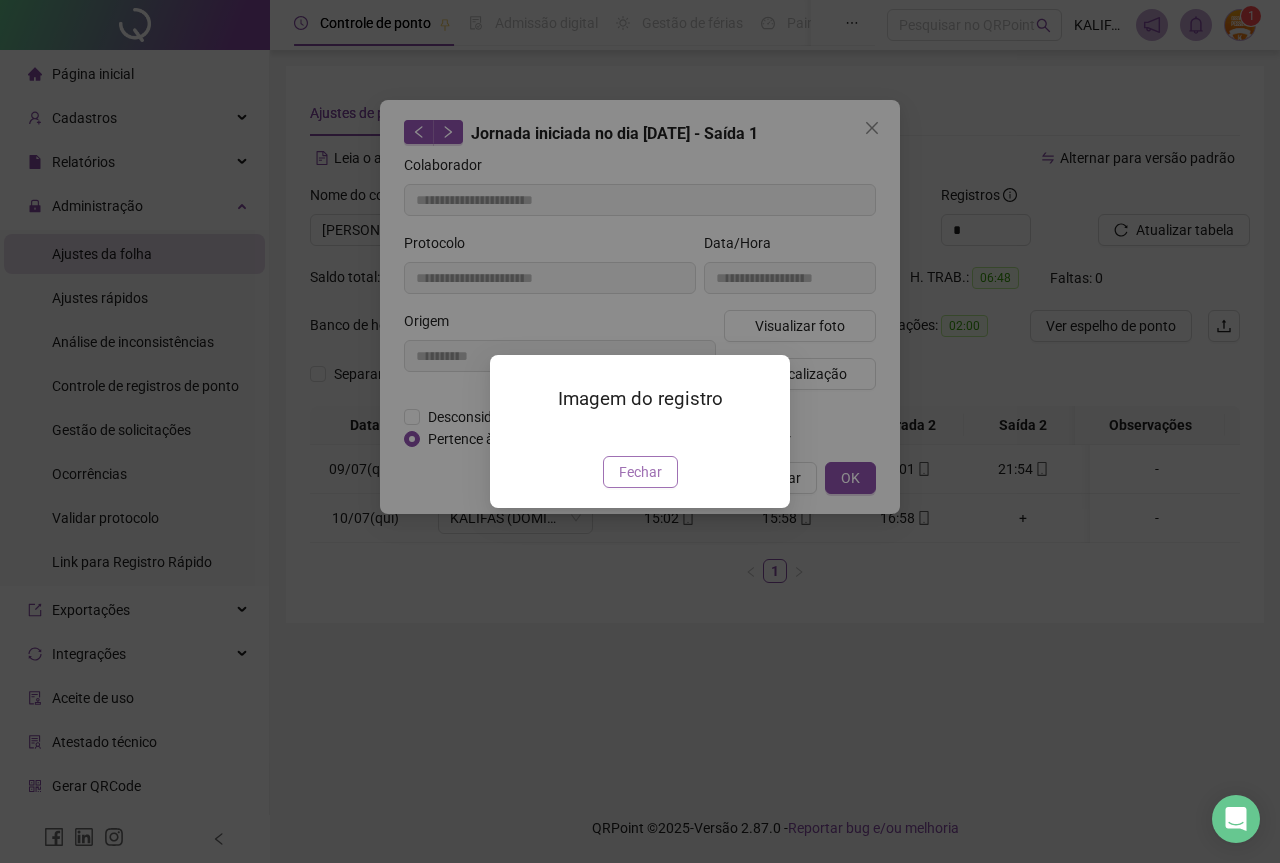 click on "Fechar" at bounding box center (640, 472) 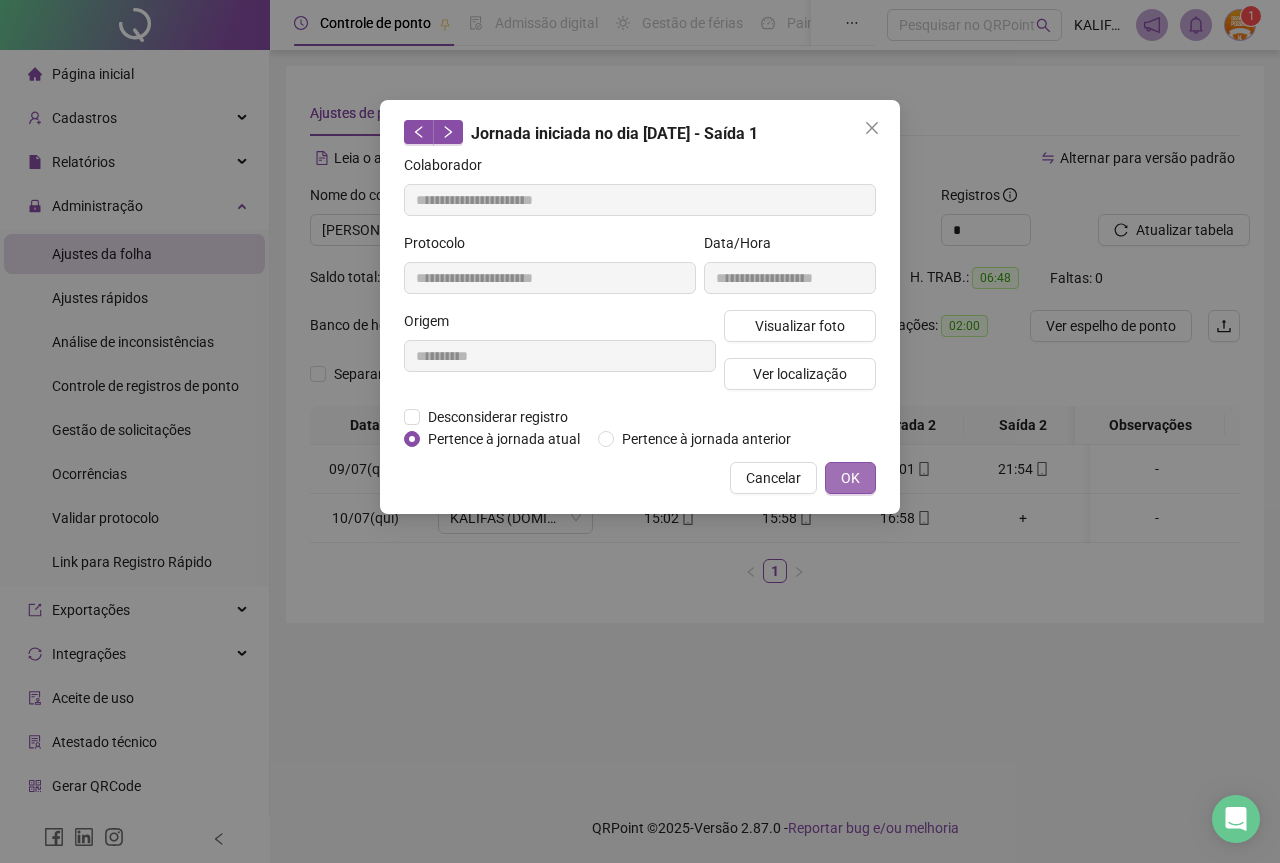 click on "OK" at bounding box center (850, 478) 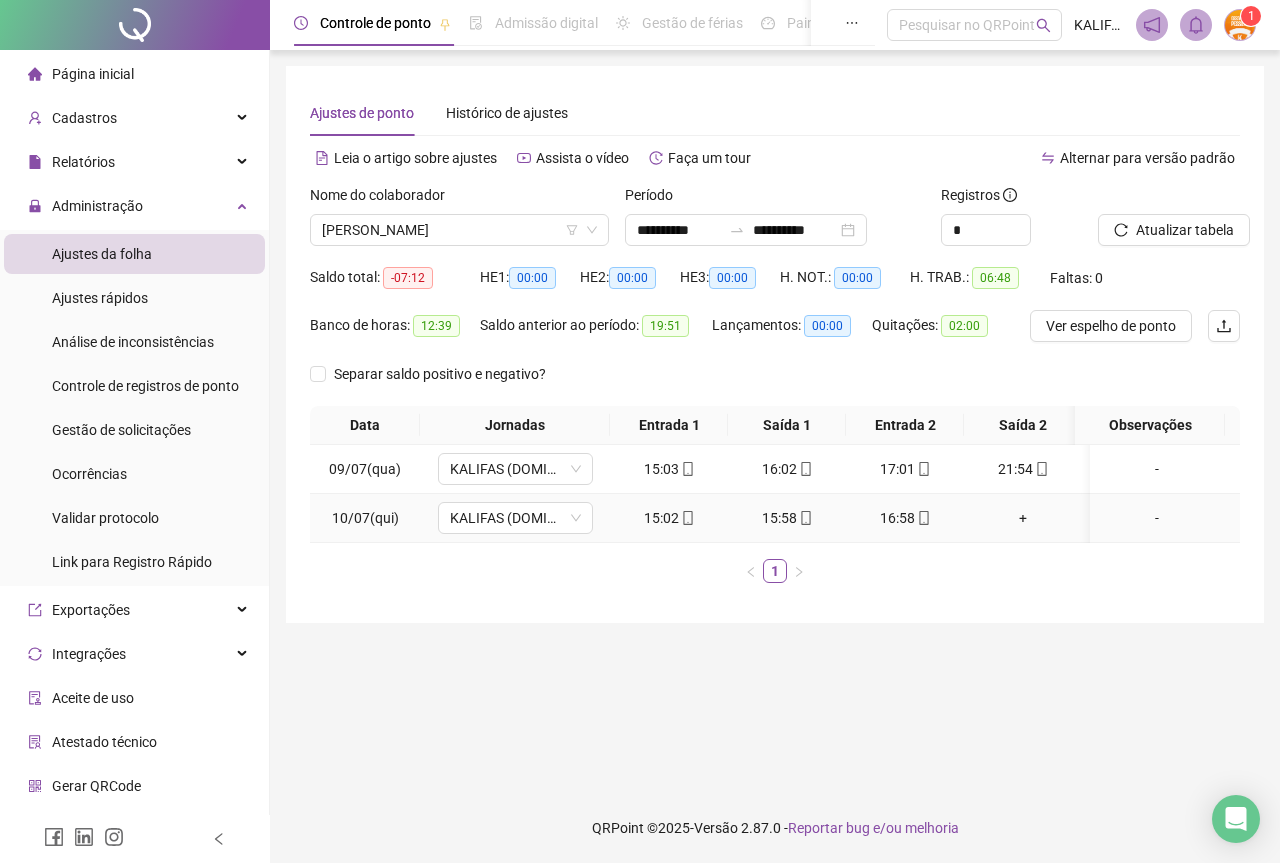 click 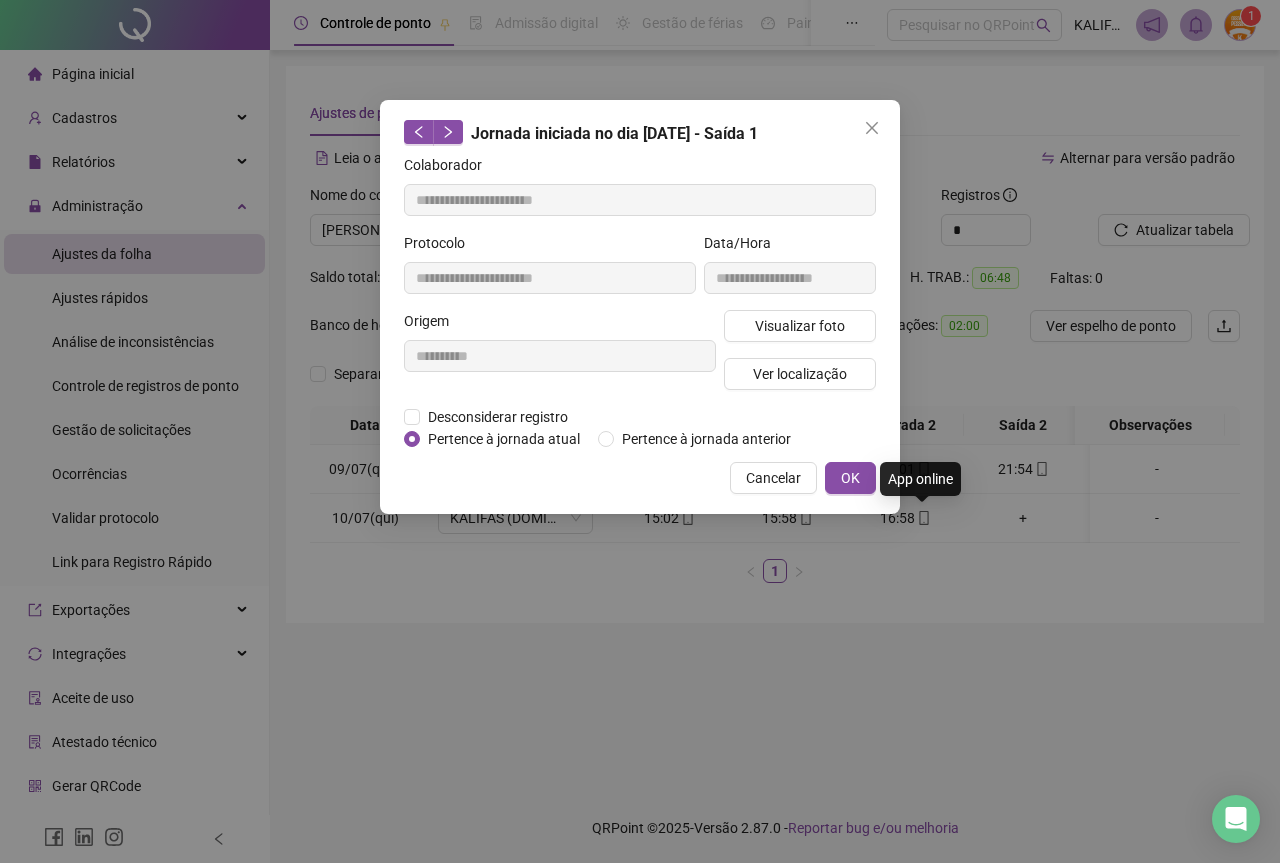 type on "**********" 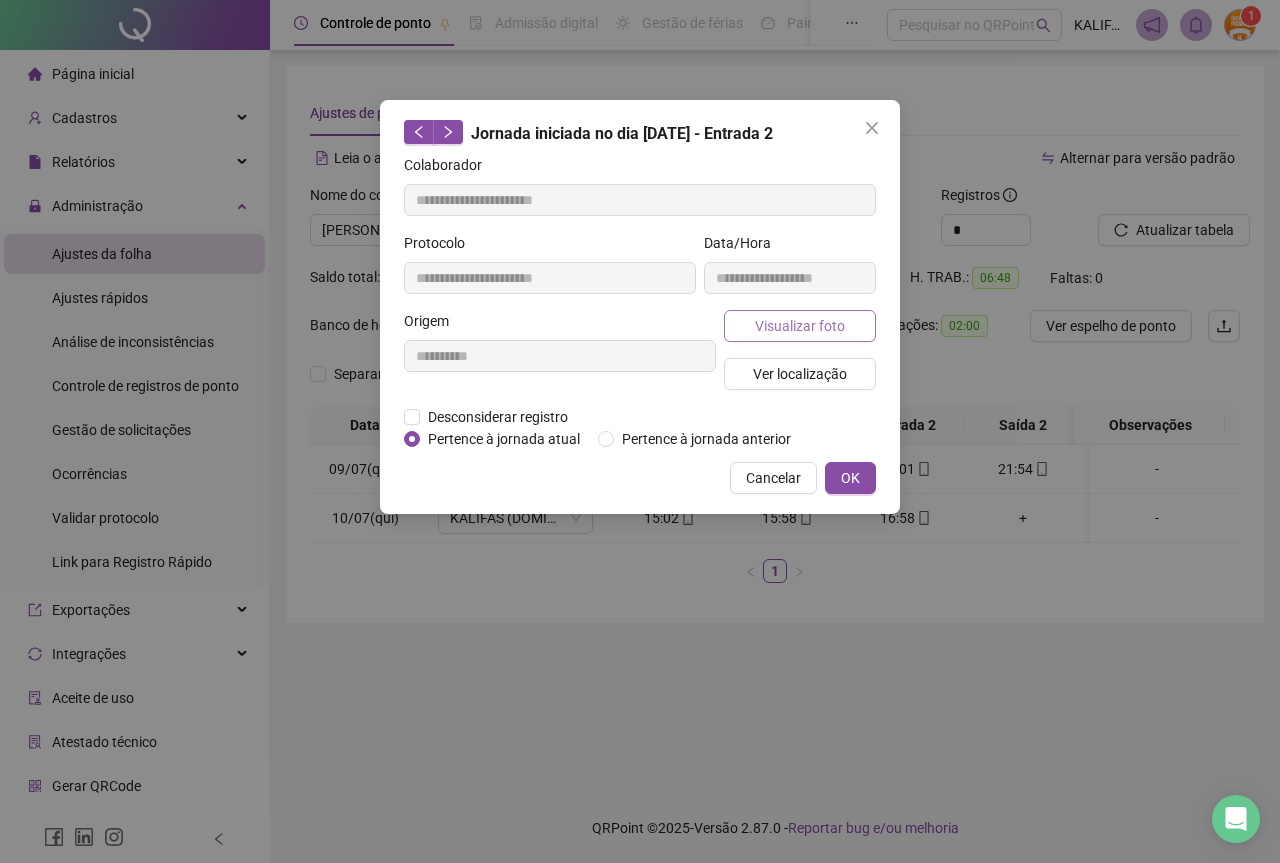 click on "Visualizar foto" at bounding box center [800, 326] 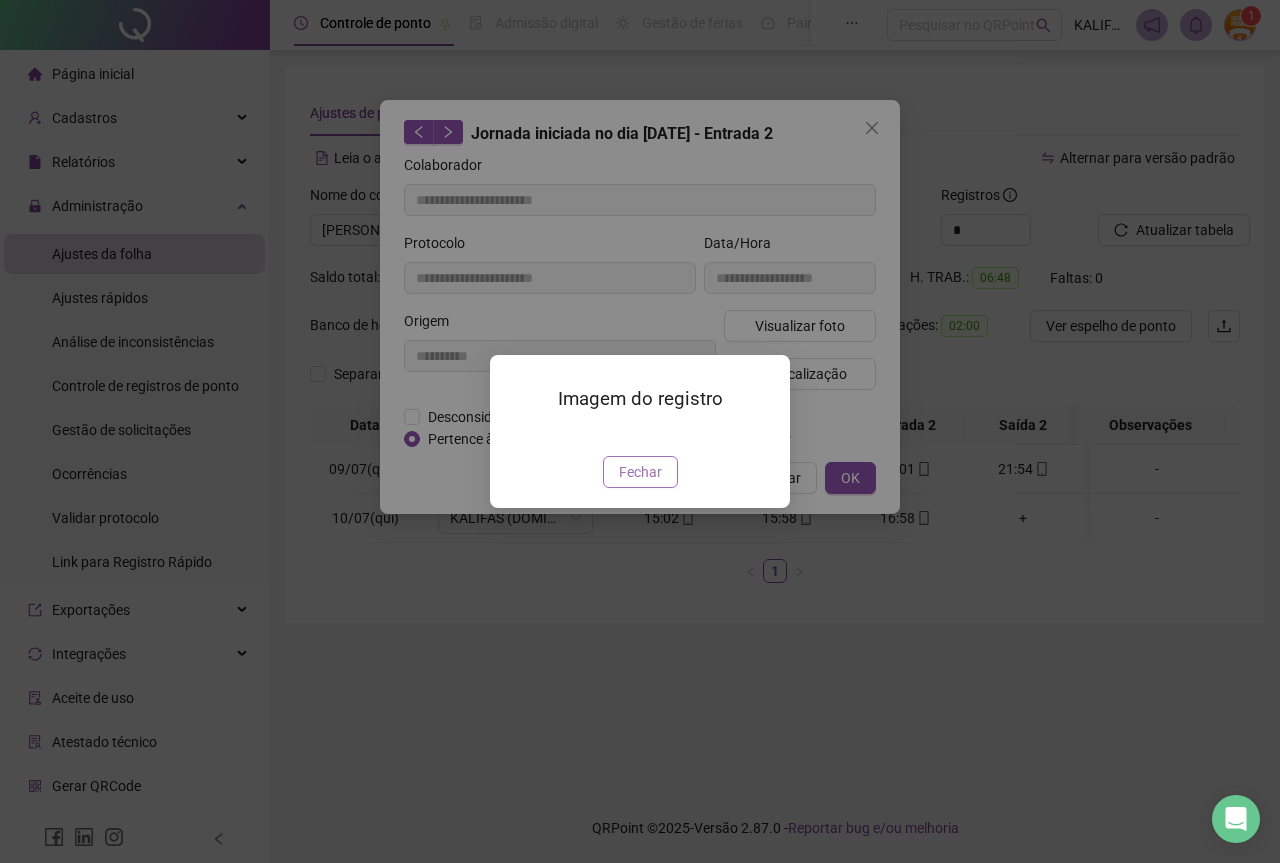 click on "Fechar" at bounding box center (640, 472) 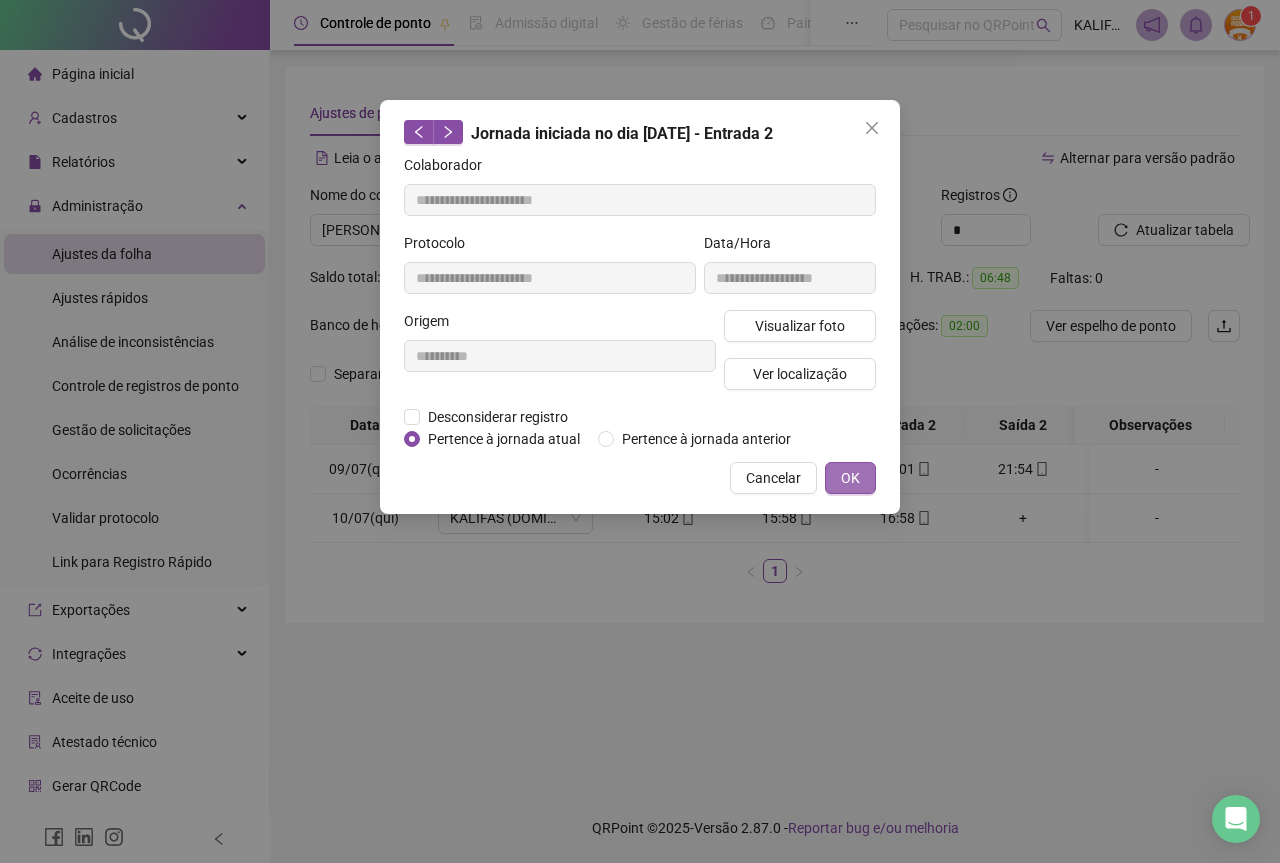 click on "OK" at bounding box center (850, 478) 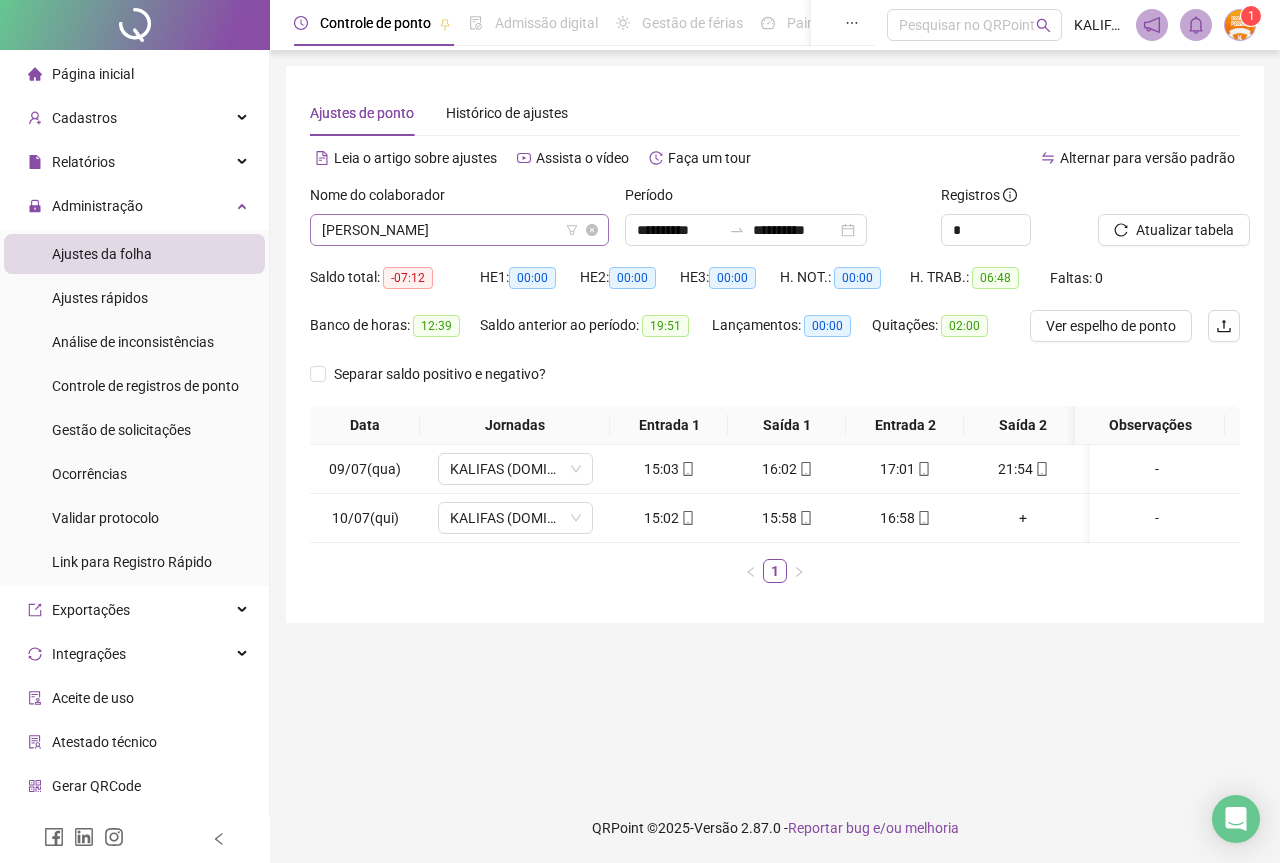 click on "[PERSON_NAME]" at bounding box center (459, 230) 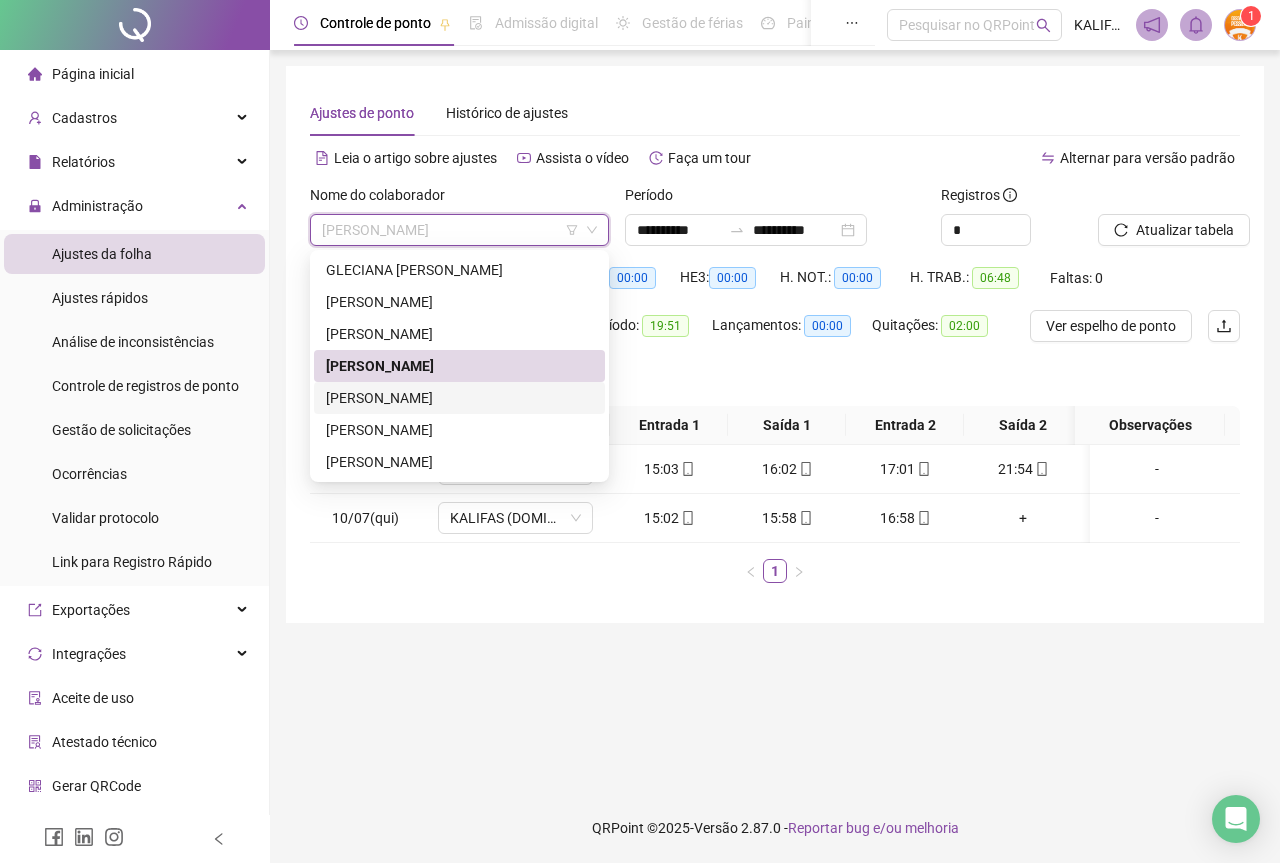 click on "[PERSON_NAME]" at bounding box center [459, 430] 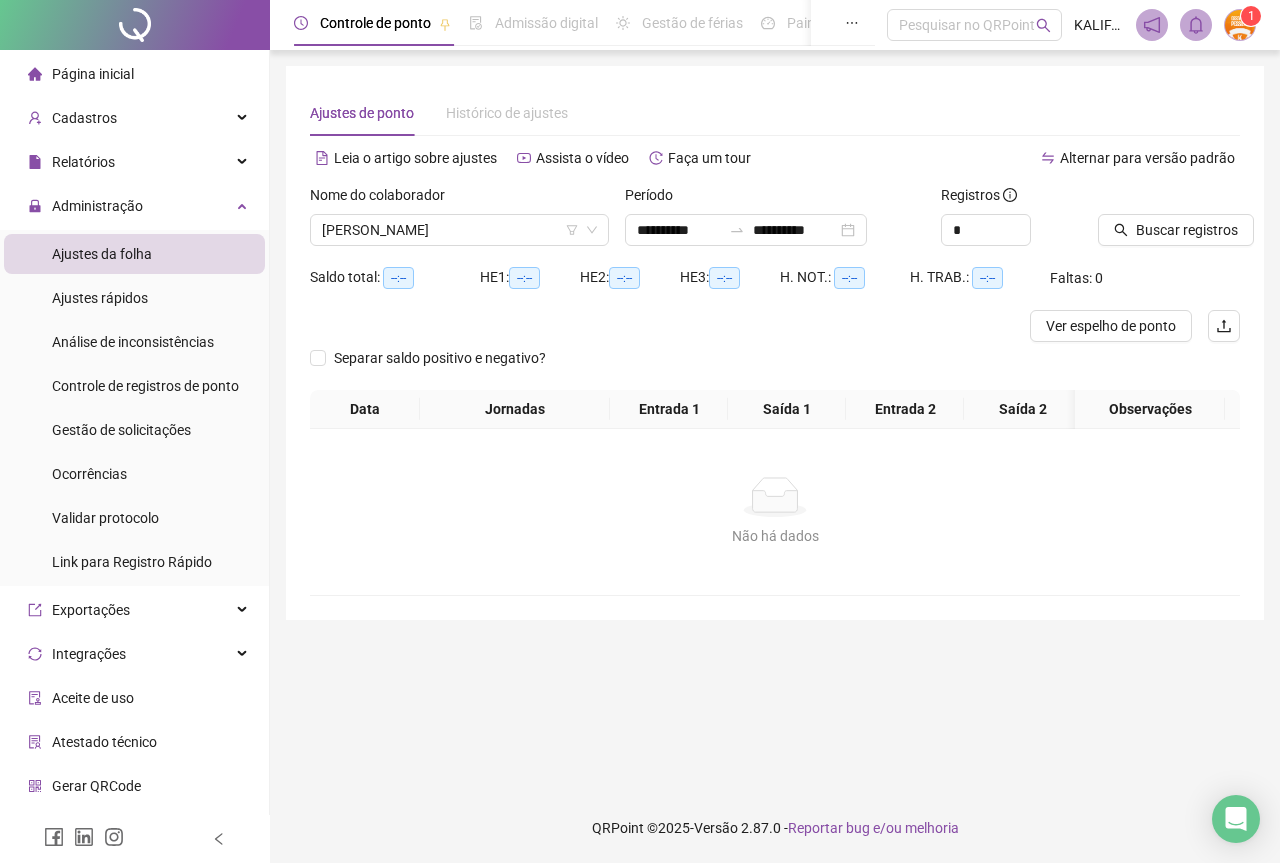 click on "Data" at bounding box center (365, 409) 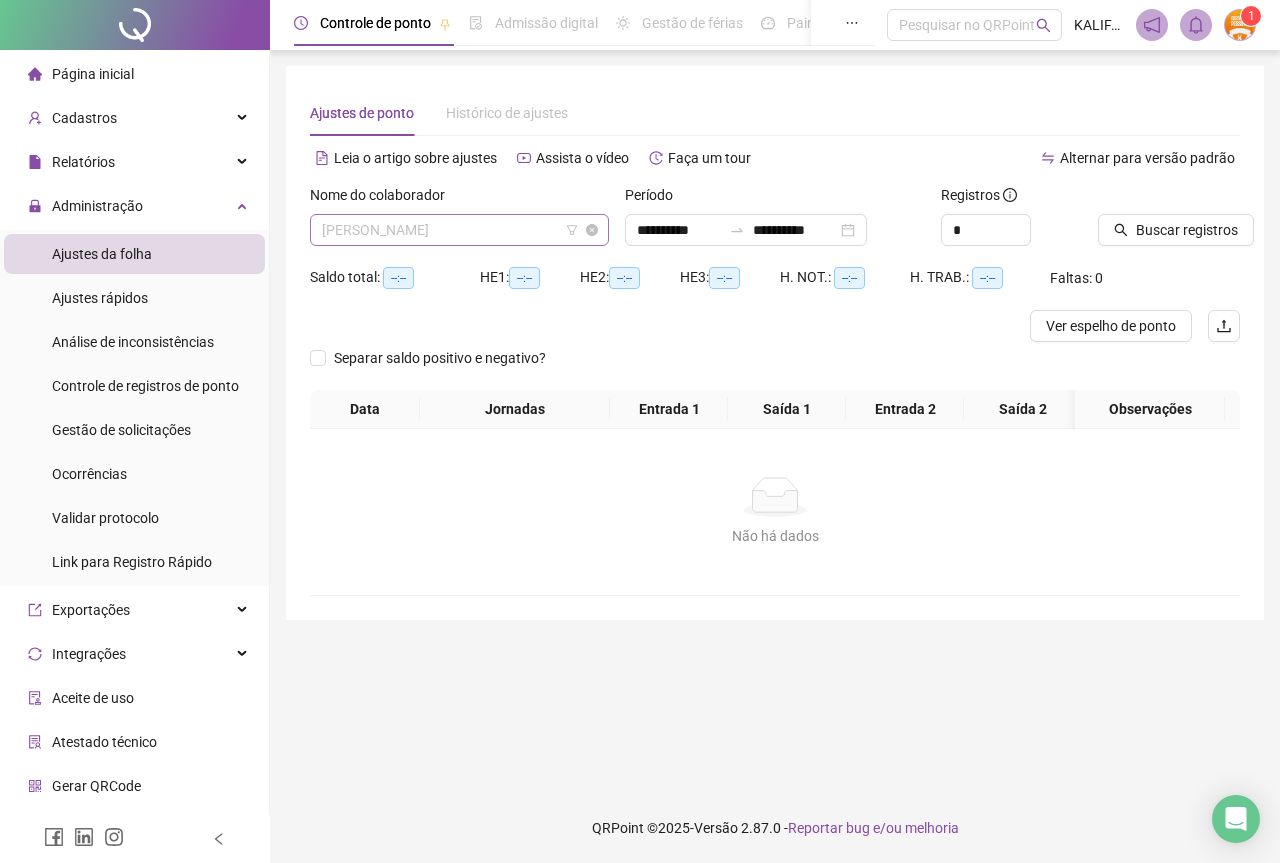 click on "[PERSON_NAME]" at bounding box center (459, 230) 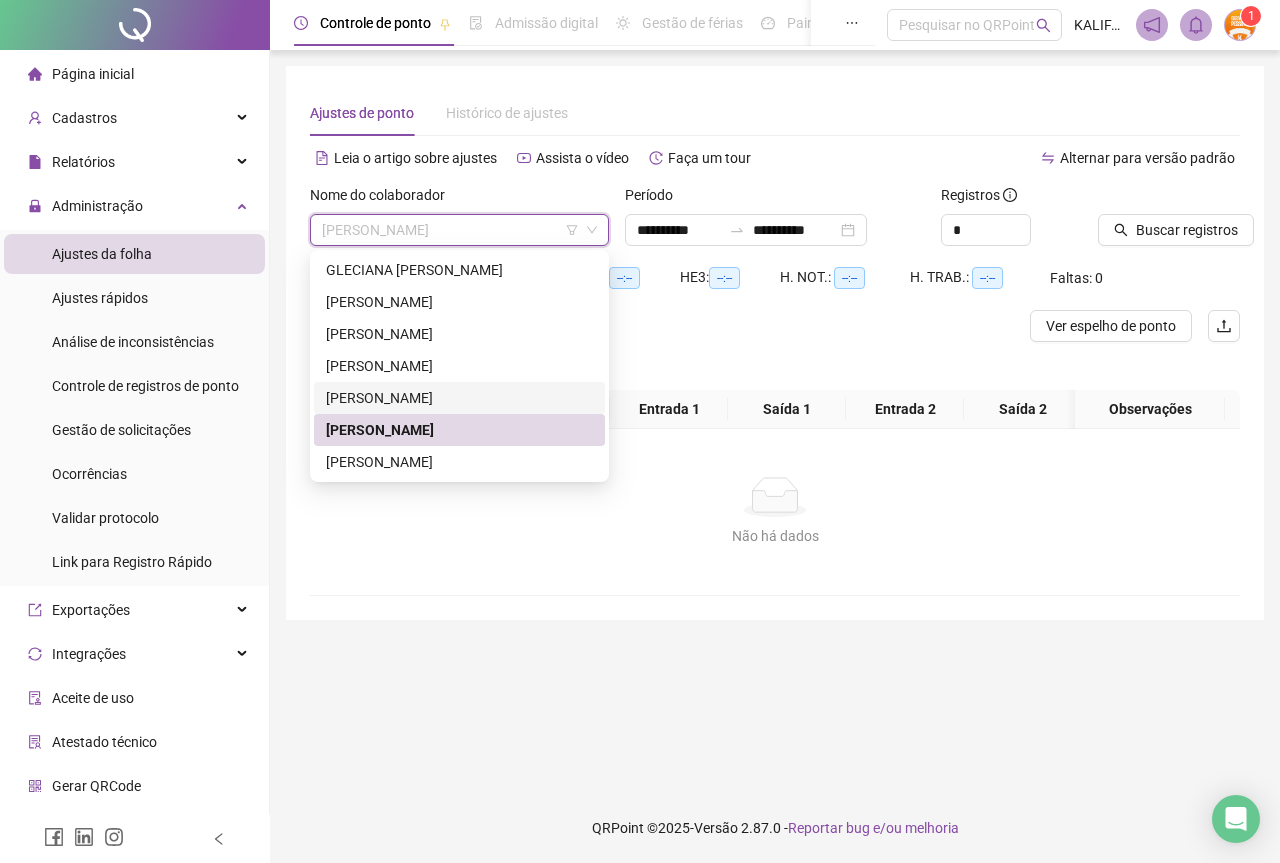 click on "[PERSON_NAME]" at bounding box center [459, 398] 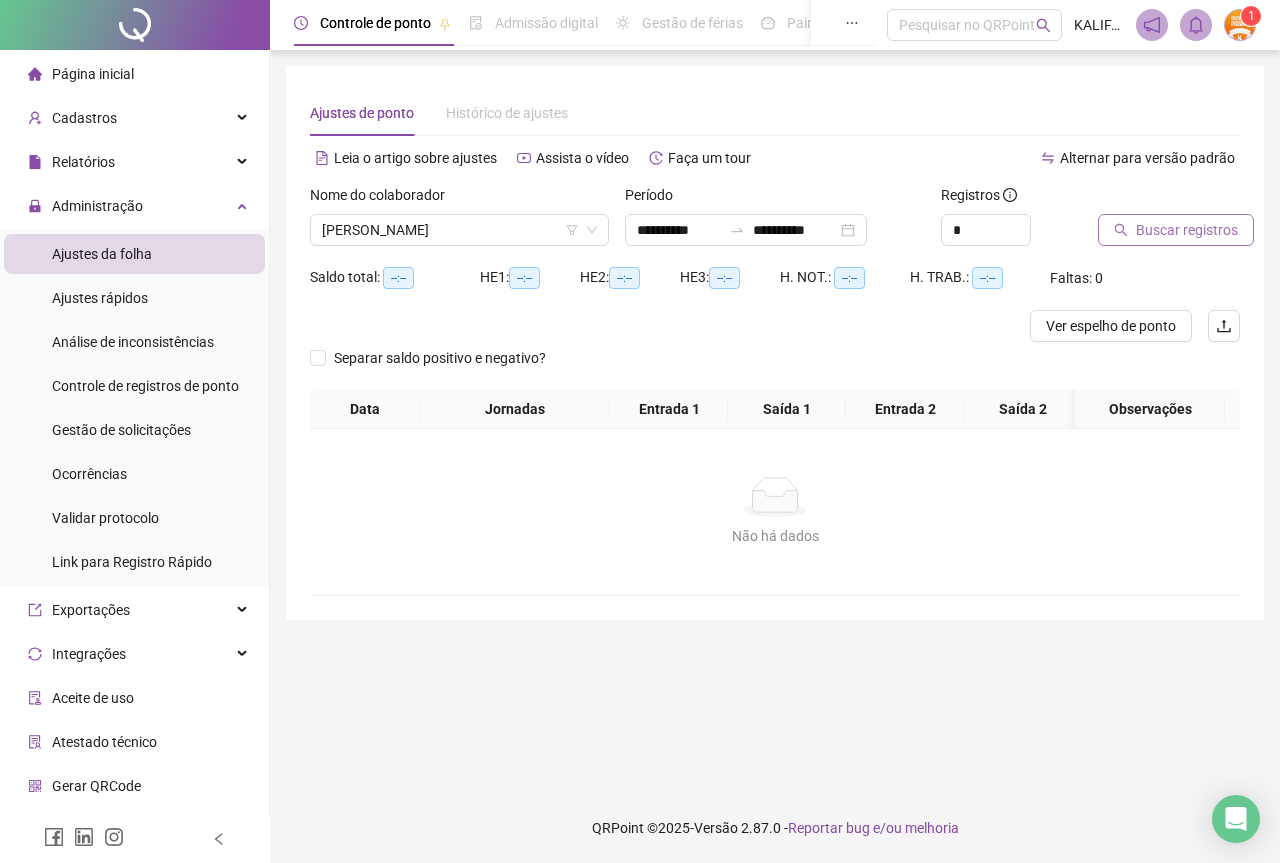 click on "Buscar registros" at bounding box center [1176, 230] 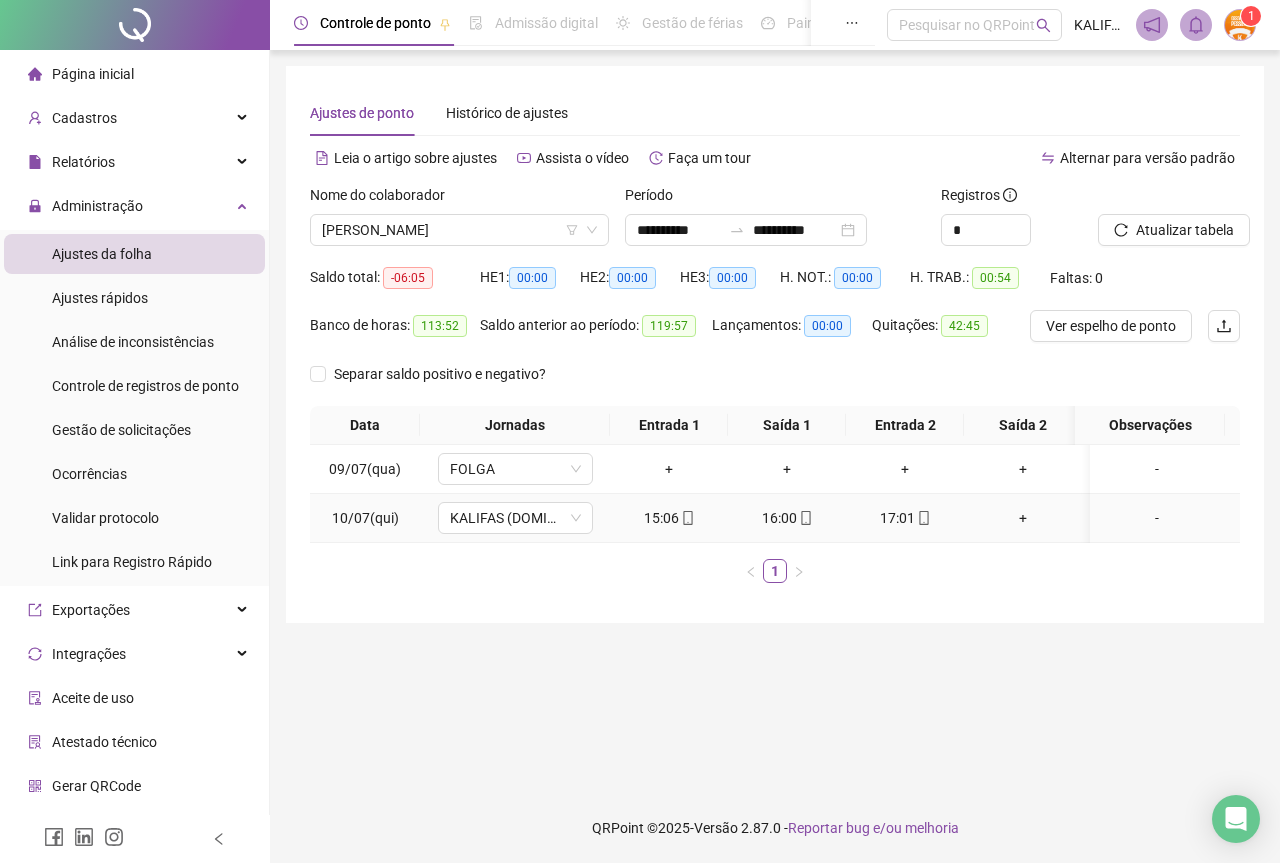 click at bounding box center [687, 518] 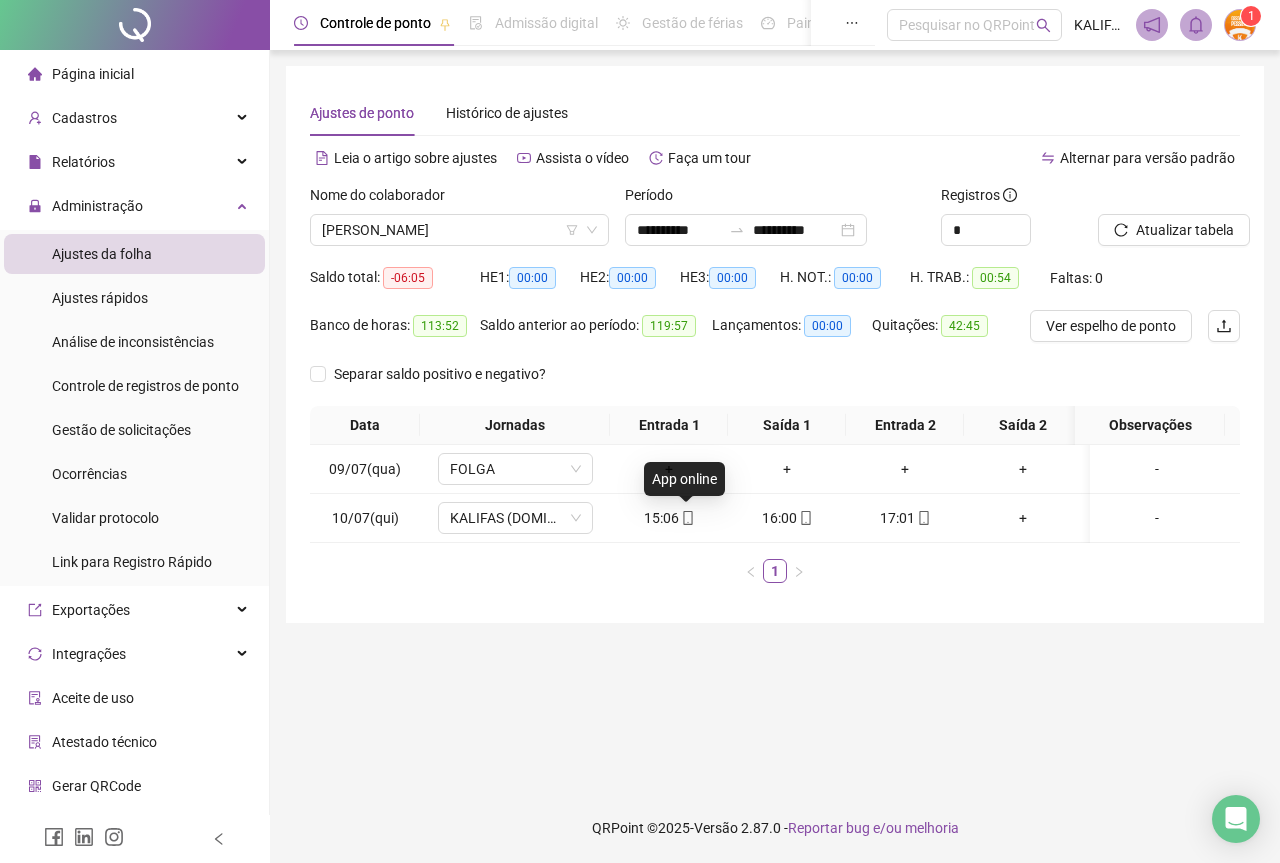 type on "**********" 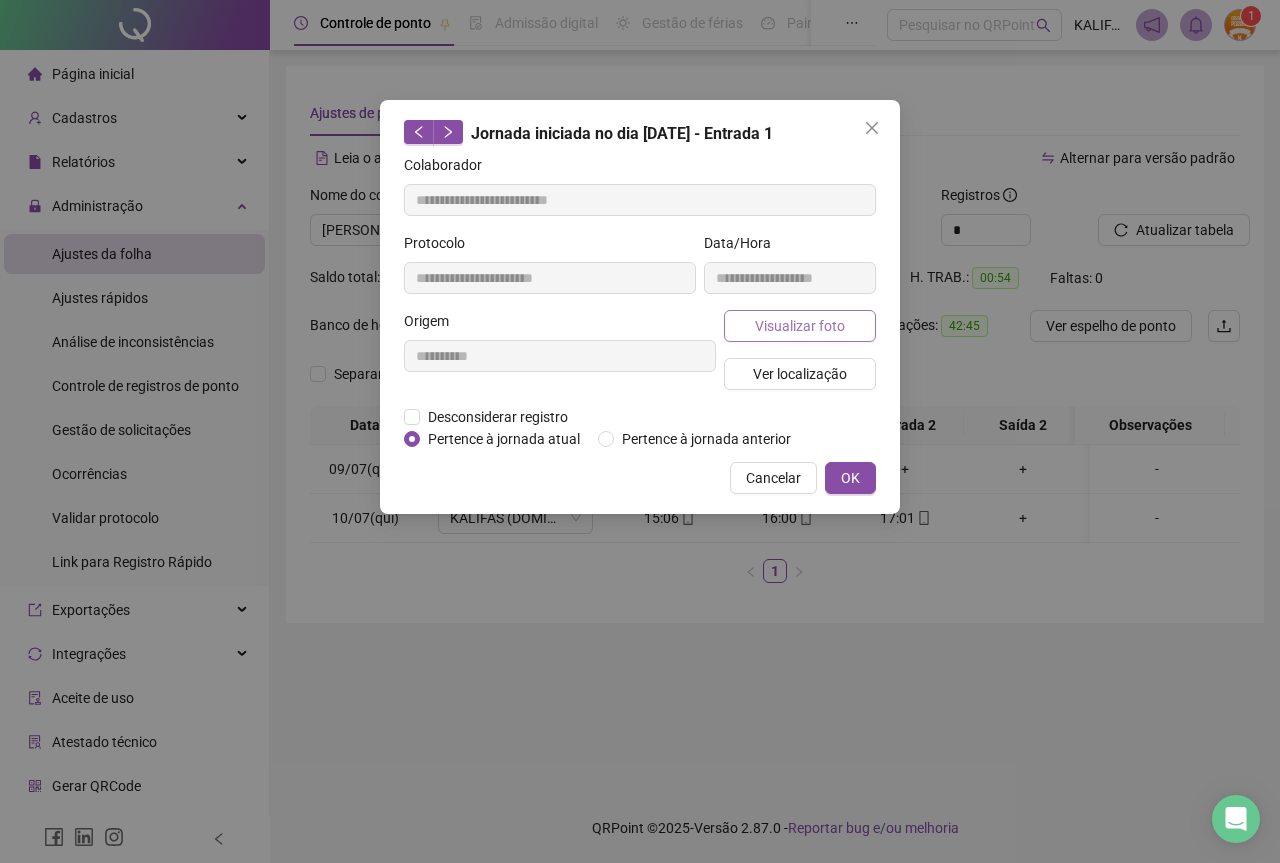 click on "Visualizar foto" at bounding box center [800, 326] 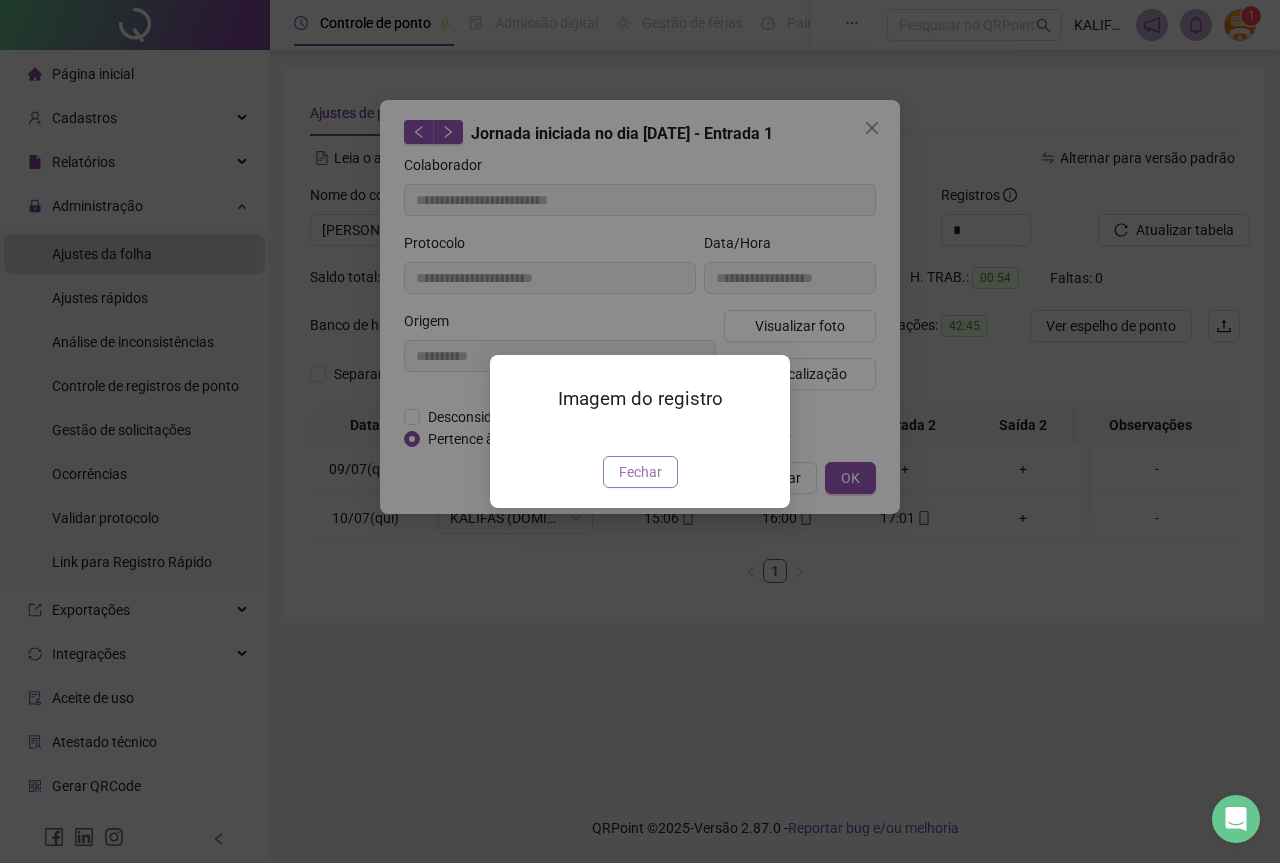 click on "Fechar" at bounding box center (640, 472) 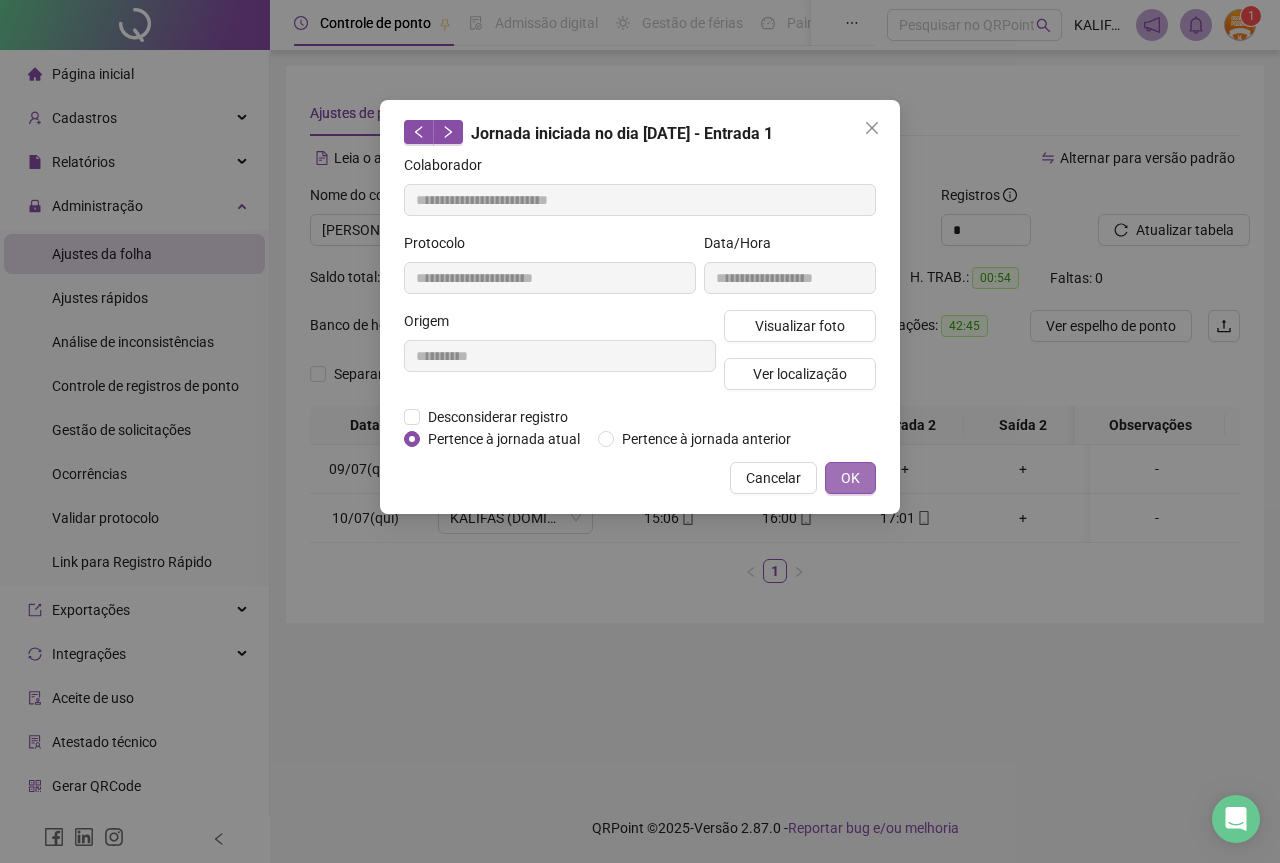 click on "OK" at bounding box center (850, 478) 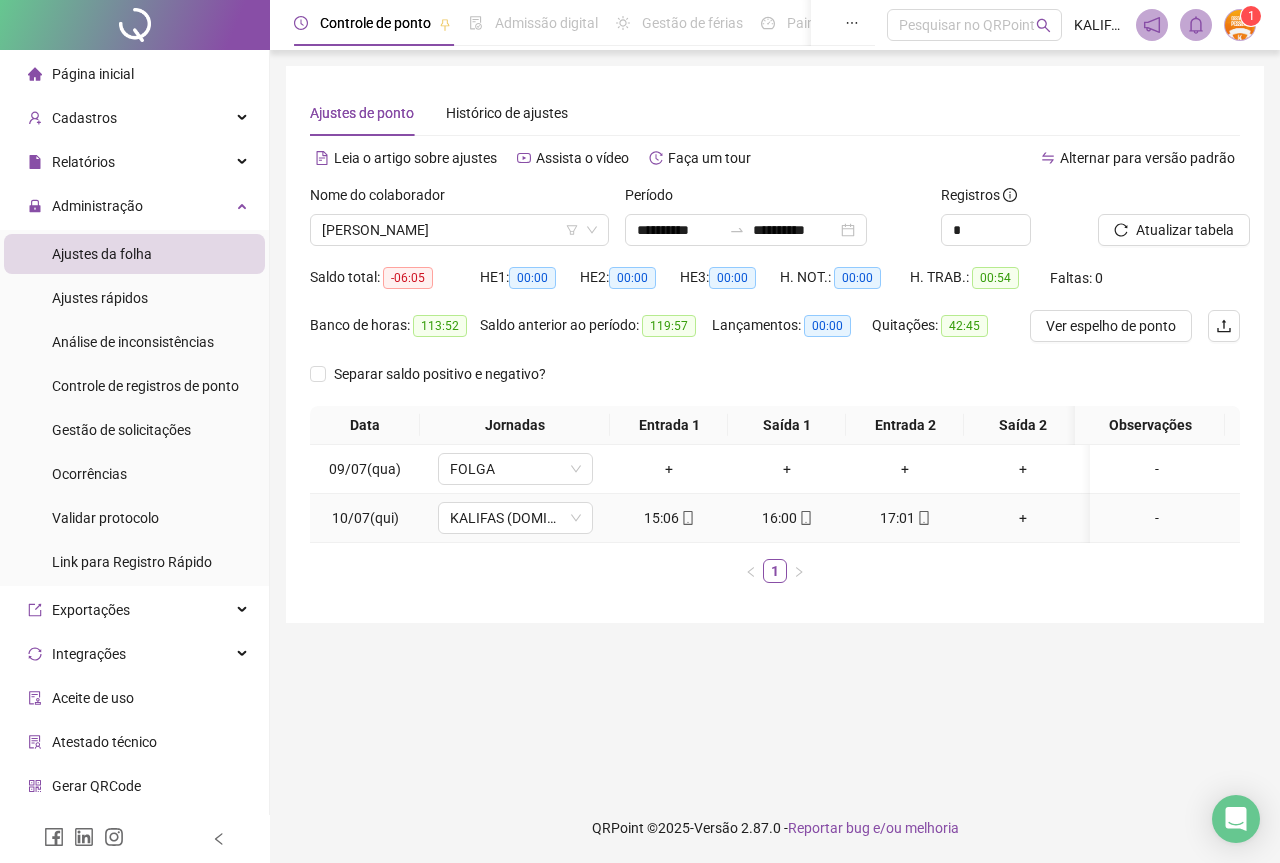 click at bounding box center (805, 518) 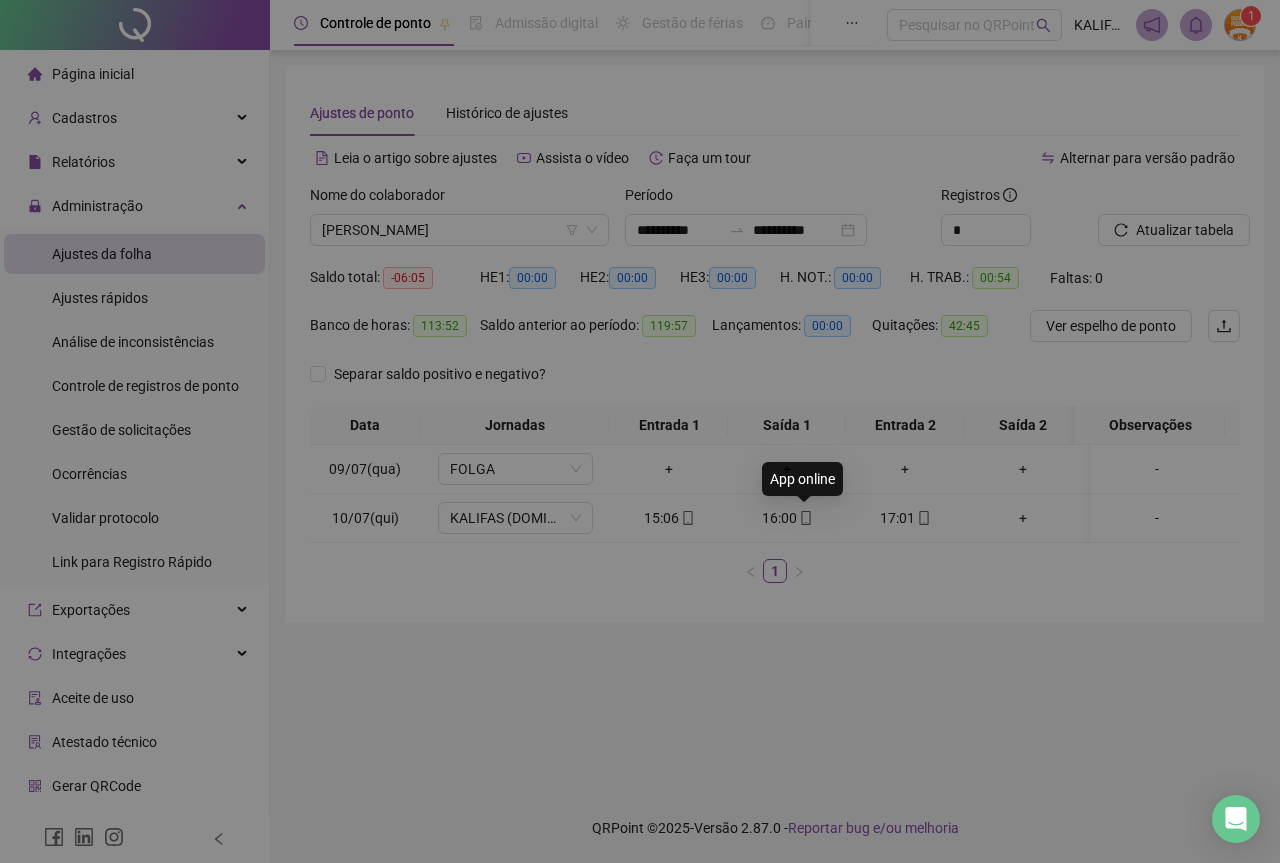 type on "**********" 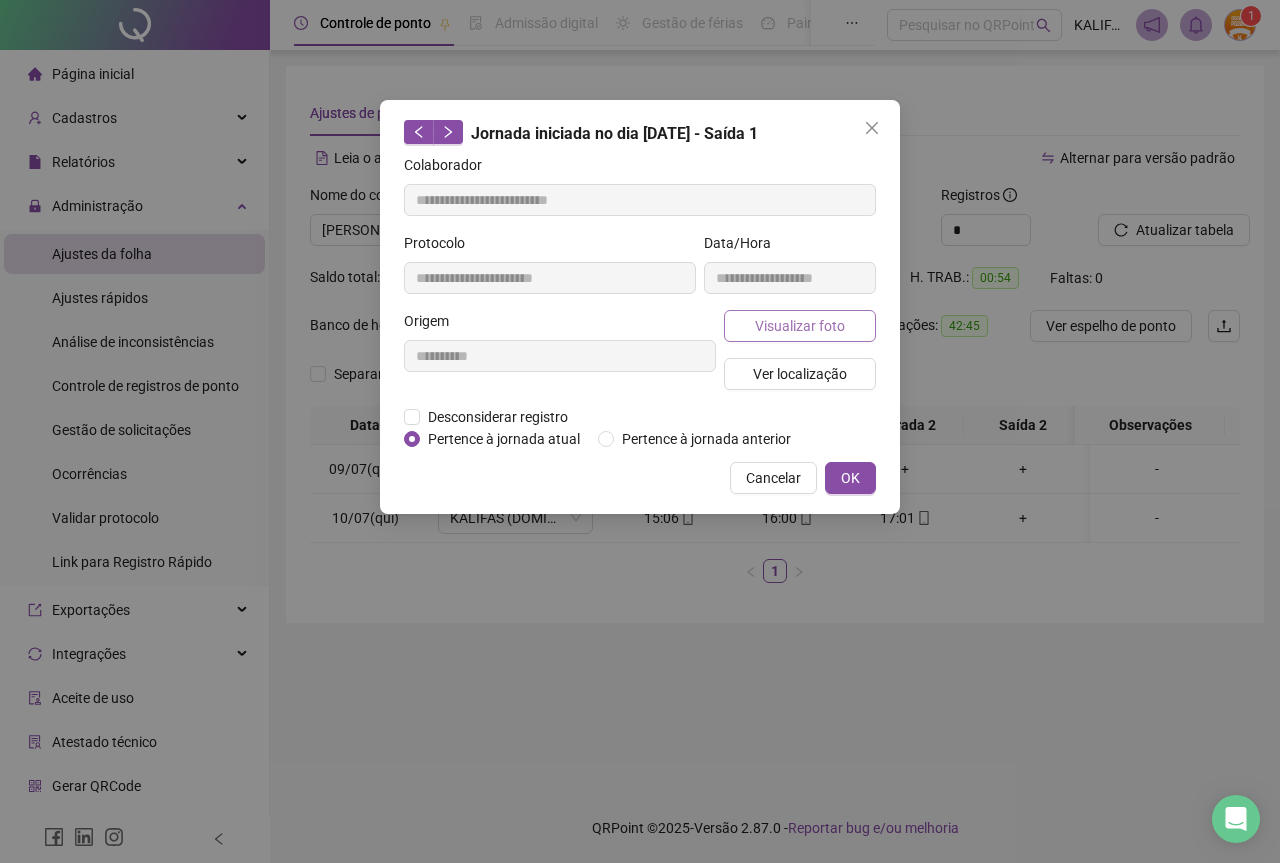 click on "Visualizar foto" at bounding box center (800, 326) 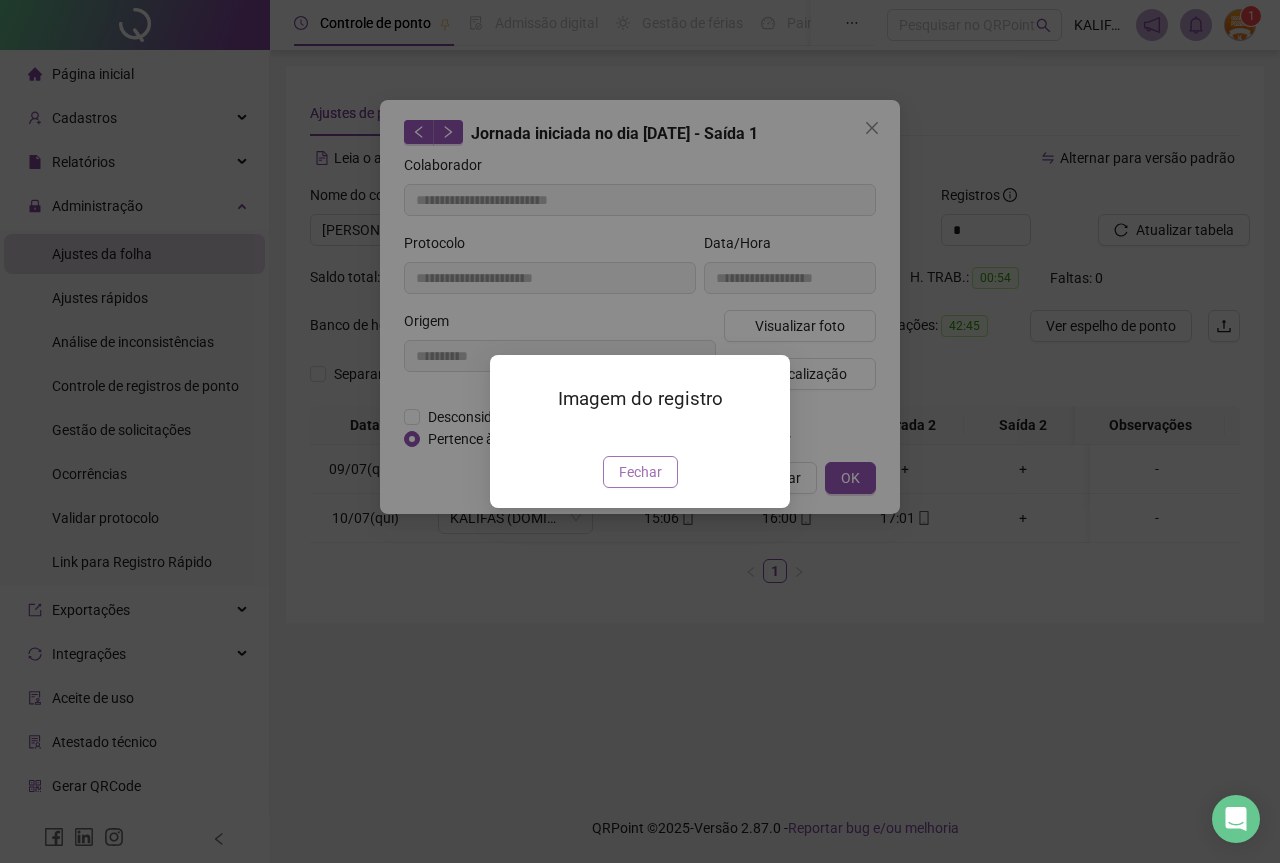 click on "Fechar" at bounding box center [640, 472] 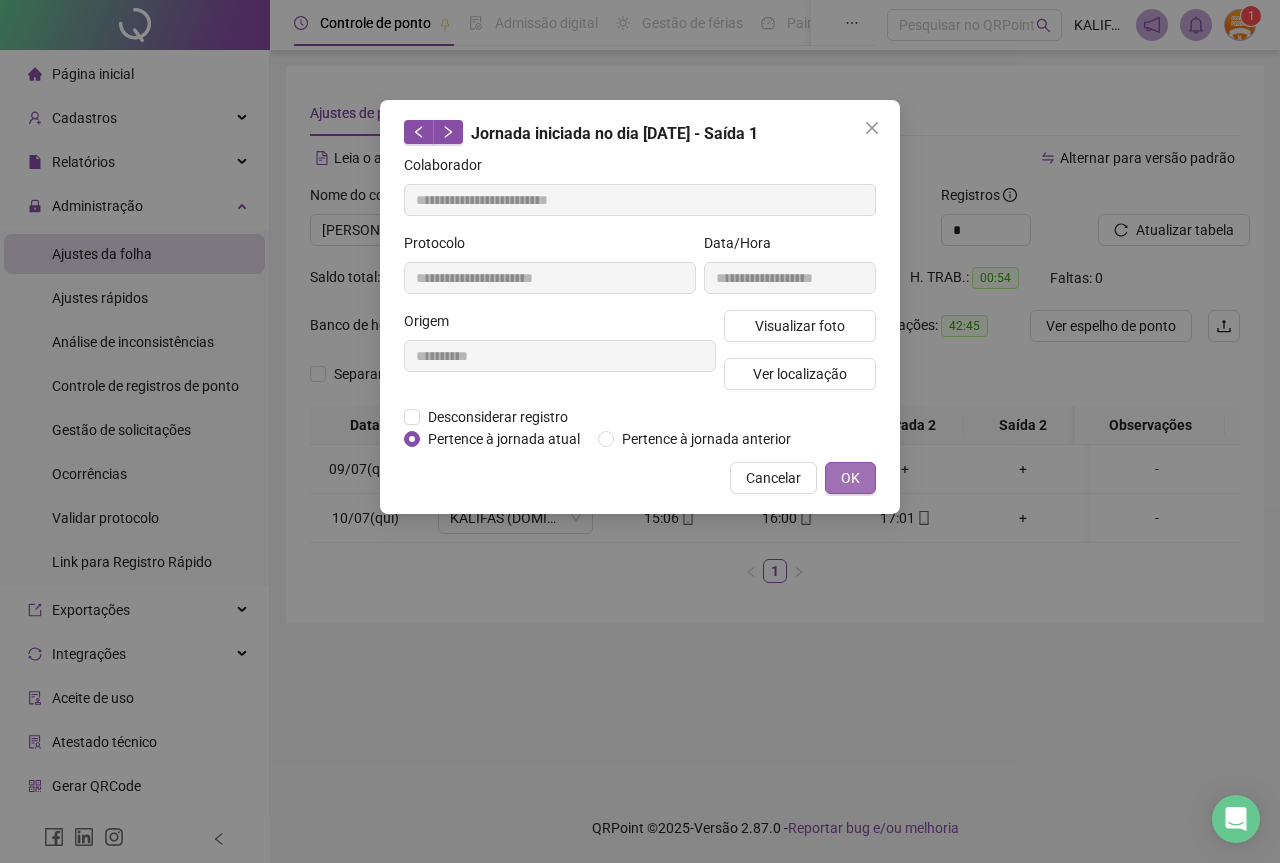 click on "OK" at bounding box center [850, 478] 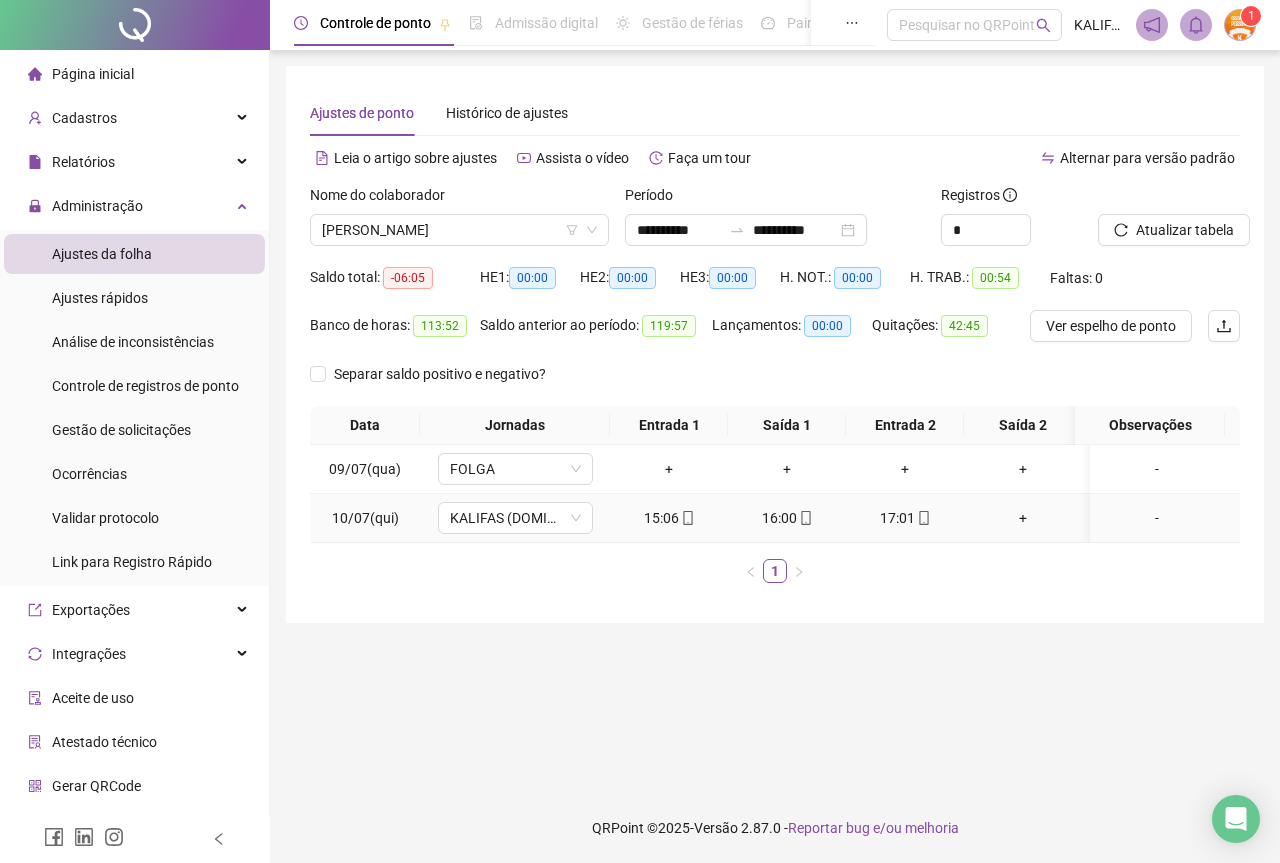 click 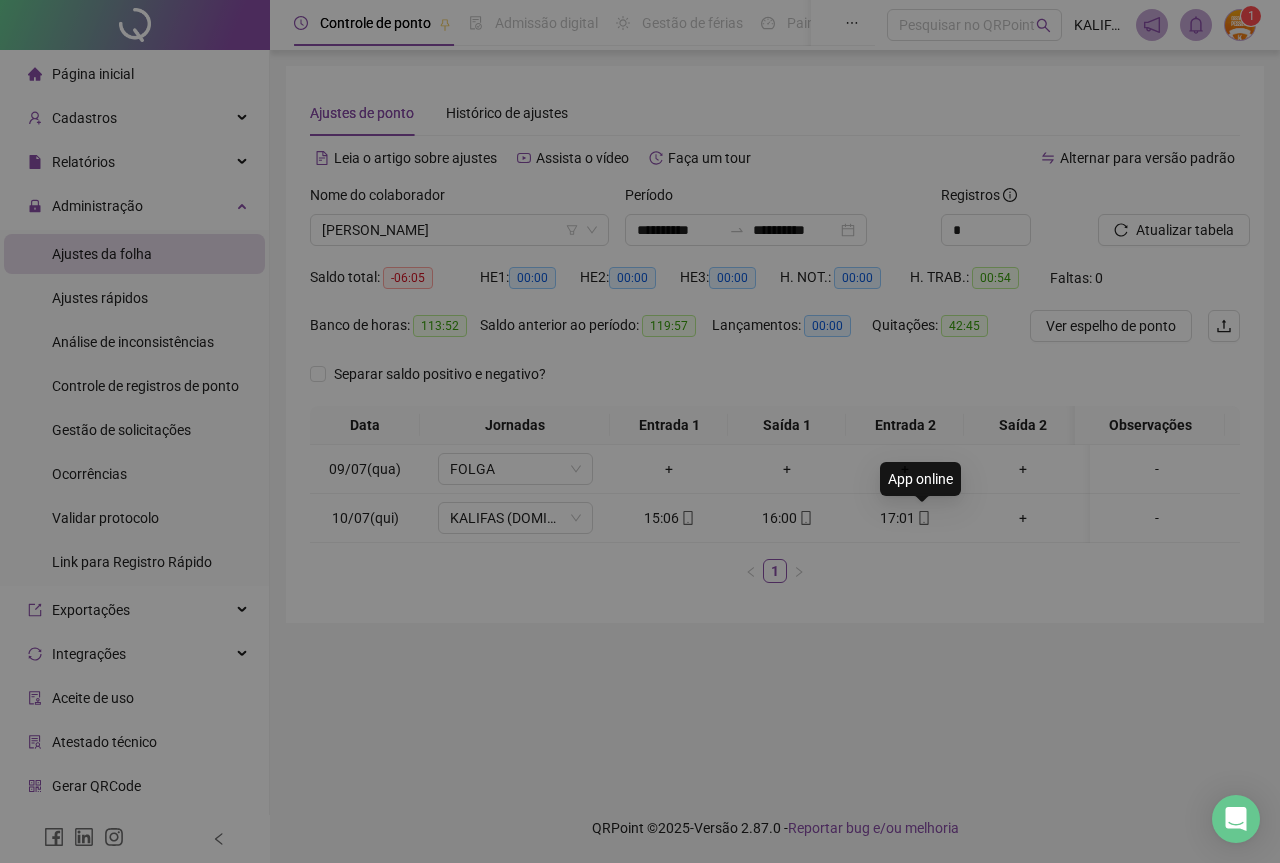 type on "**********" 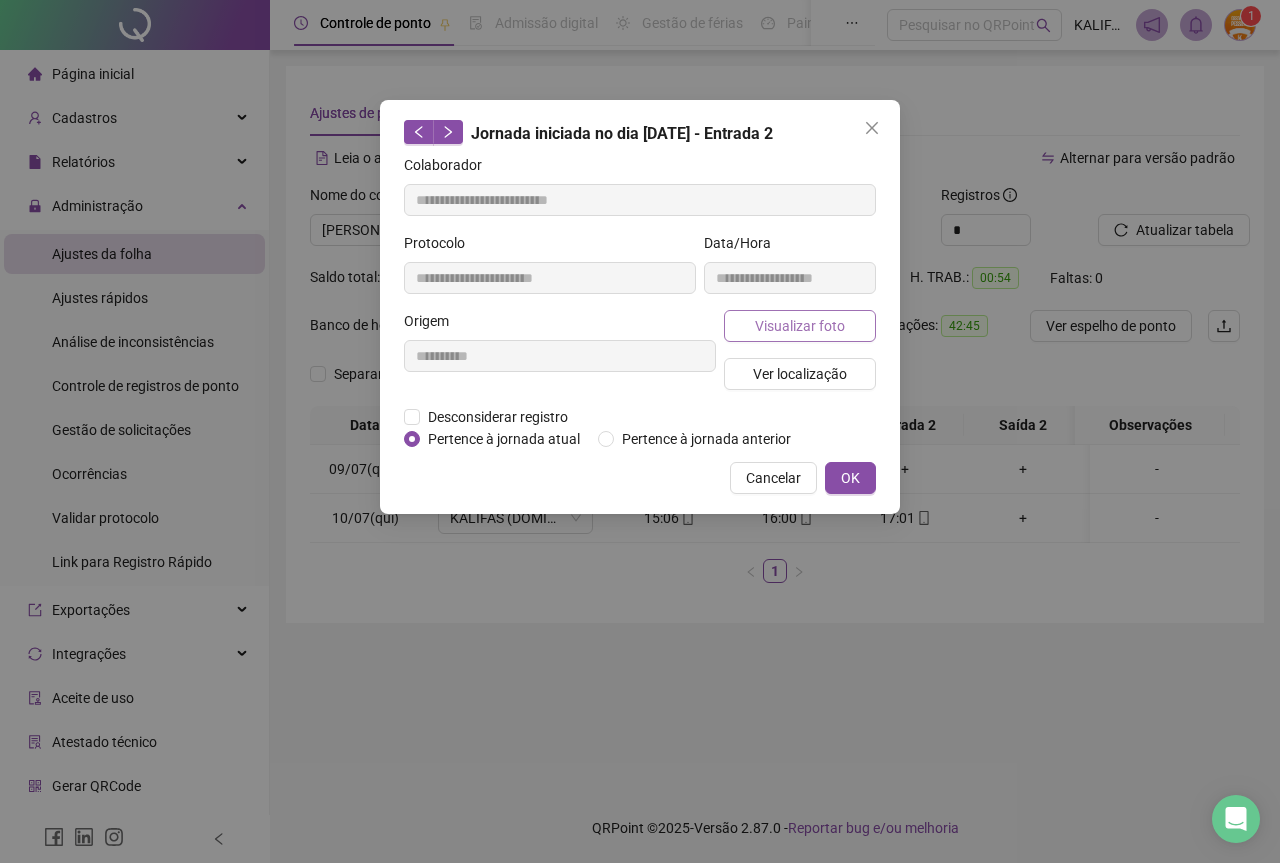 click on "Visualizar foto" at bounding box center [800, 326] 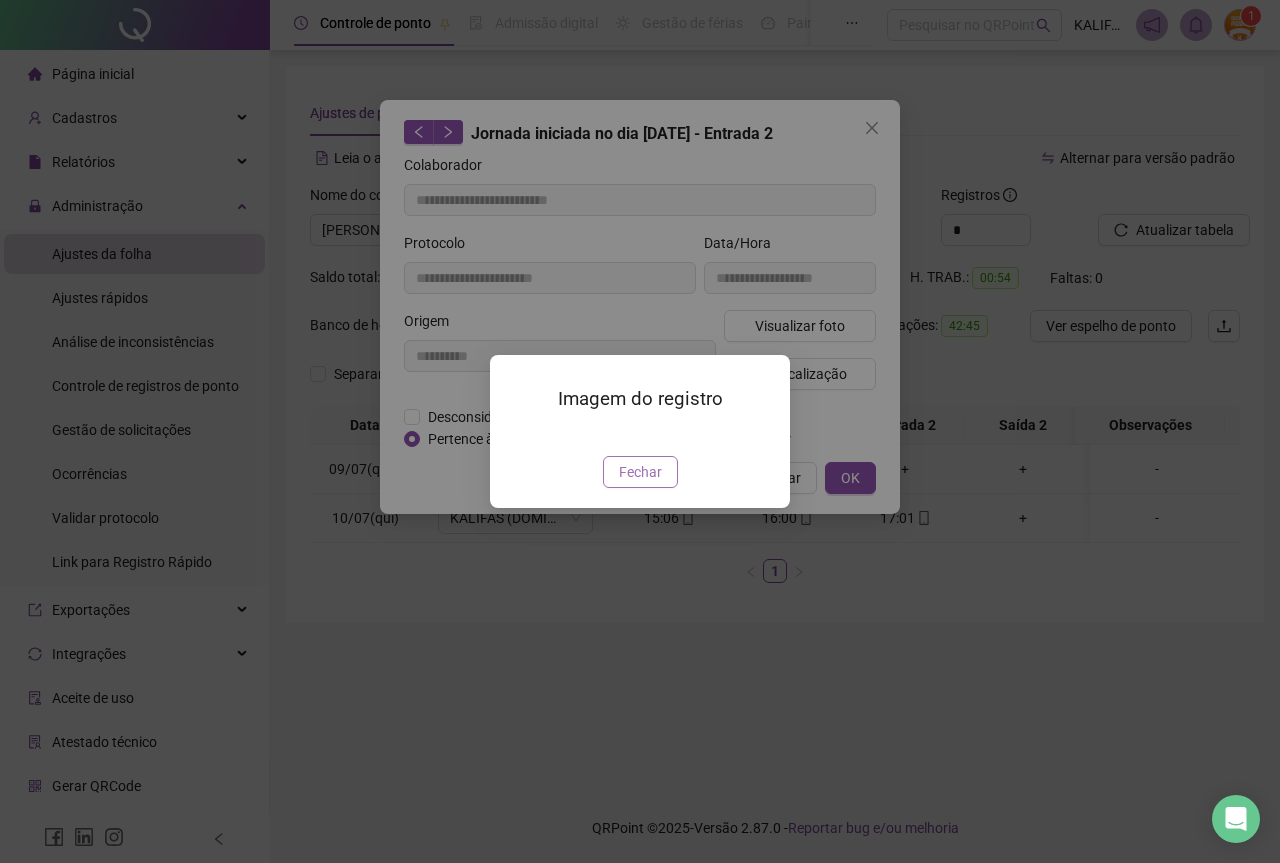 click on "Fechar" at bounding box center [640, 472] 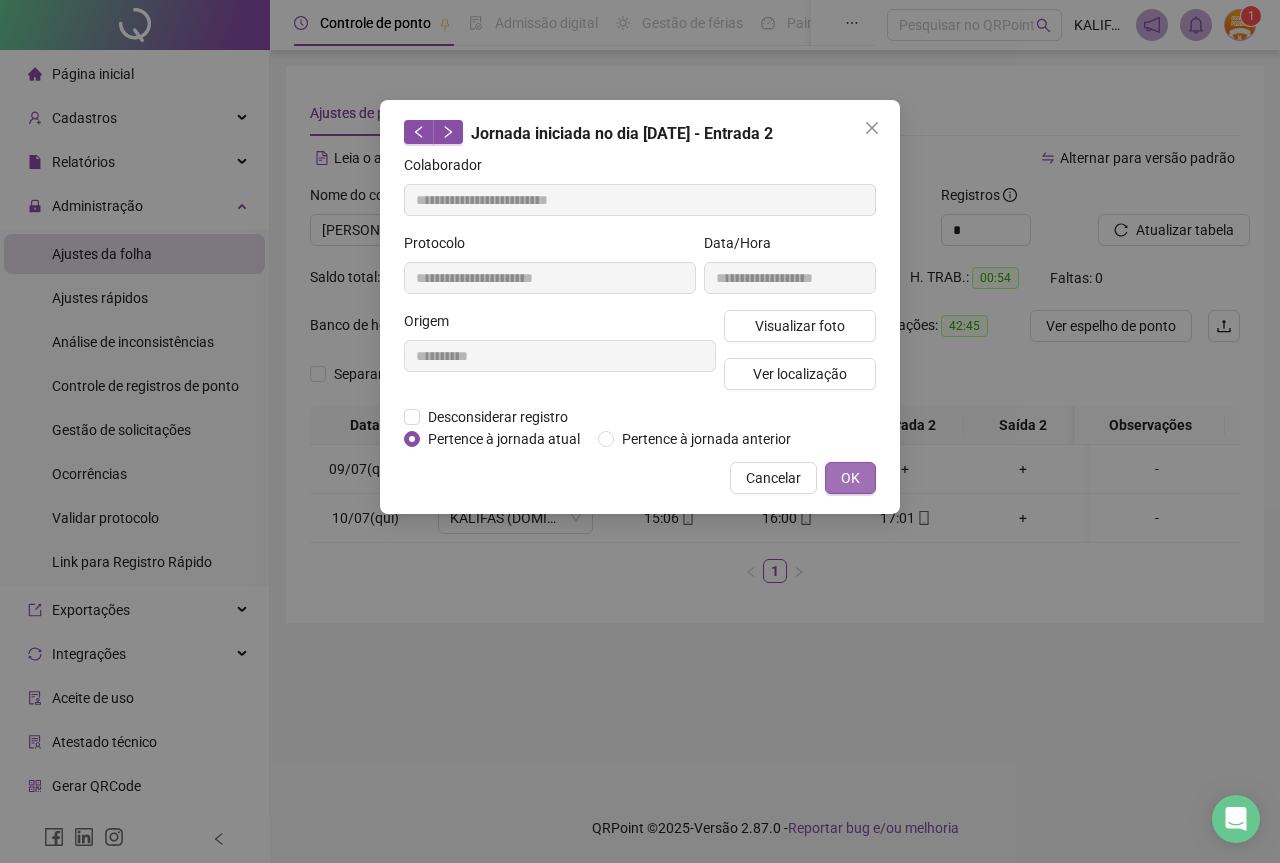 click on "OK" at bounding box center [850, 478] 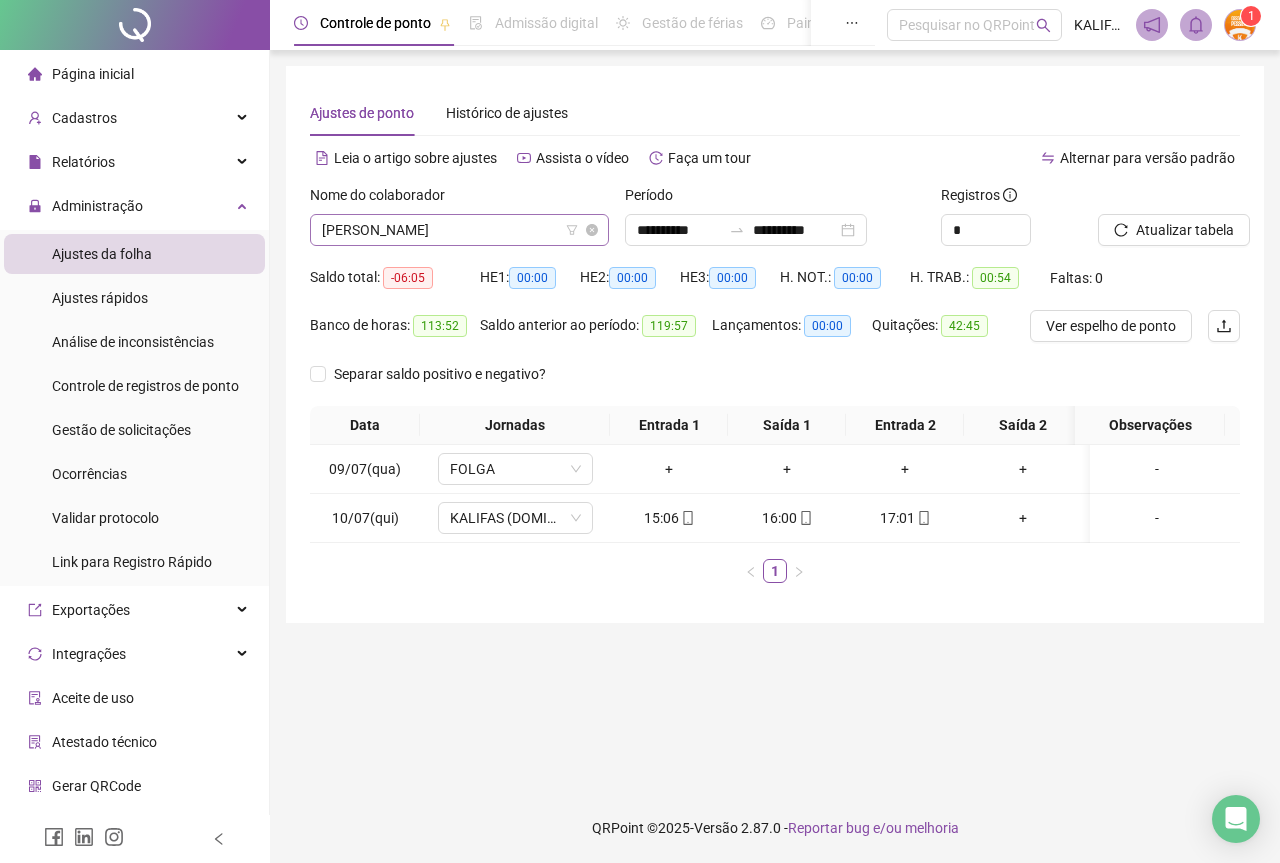 click on "[PERSON_NAME]" at bounding box center (459, 230) 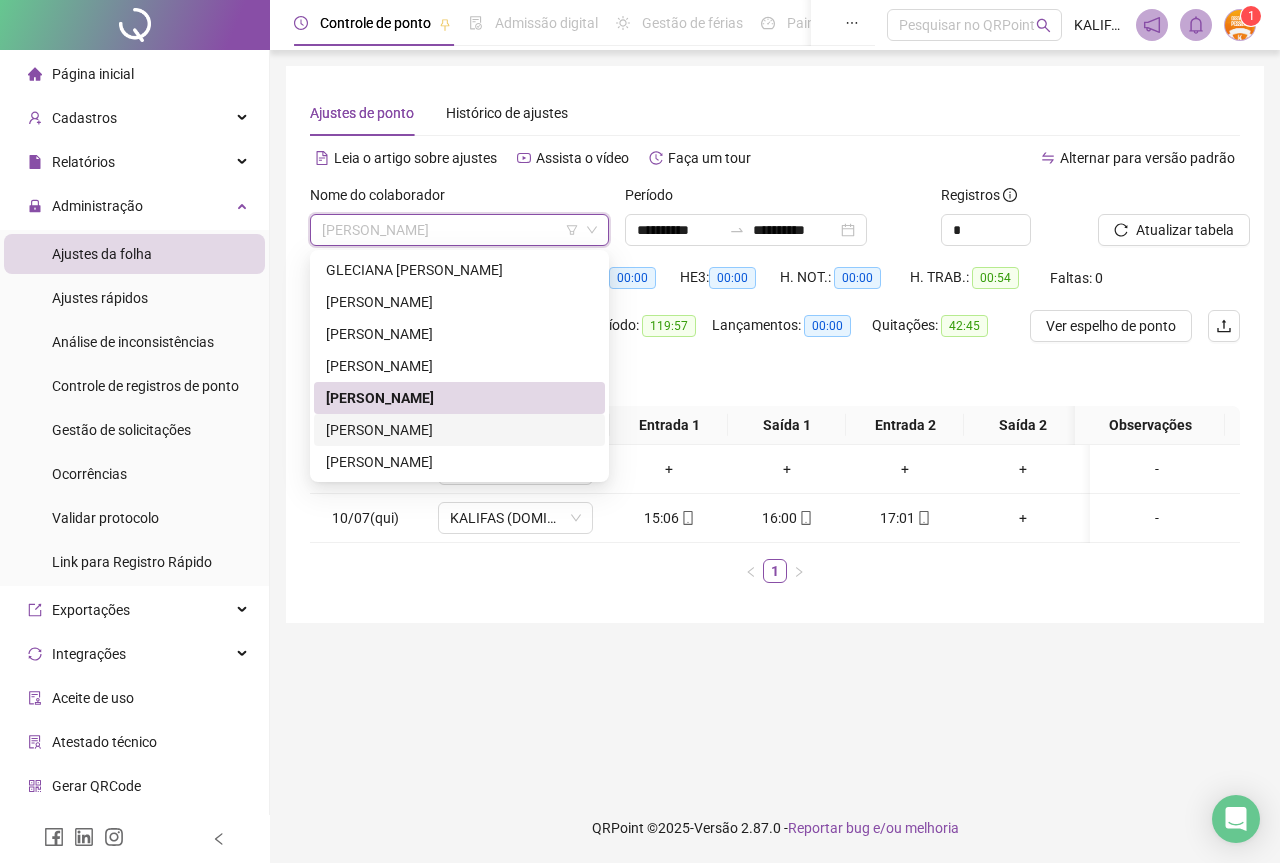 click on "[PERSON_NAME]" at bounding box center (459, 430) 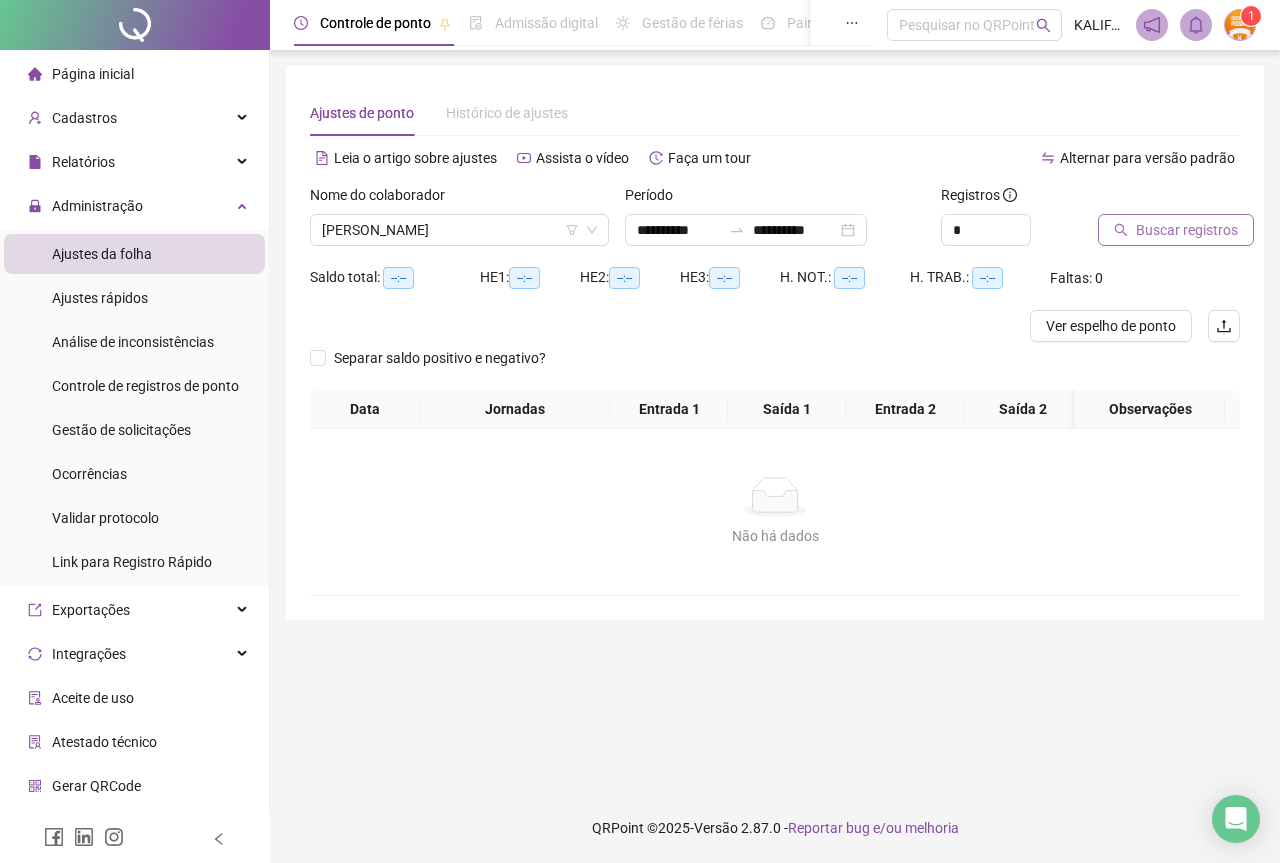 click on "Buscar registros" at bounding box center [1176, 230] 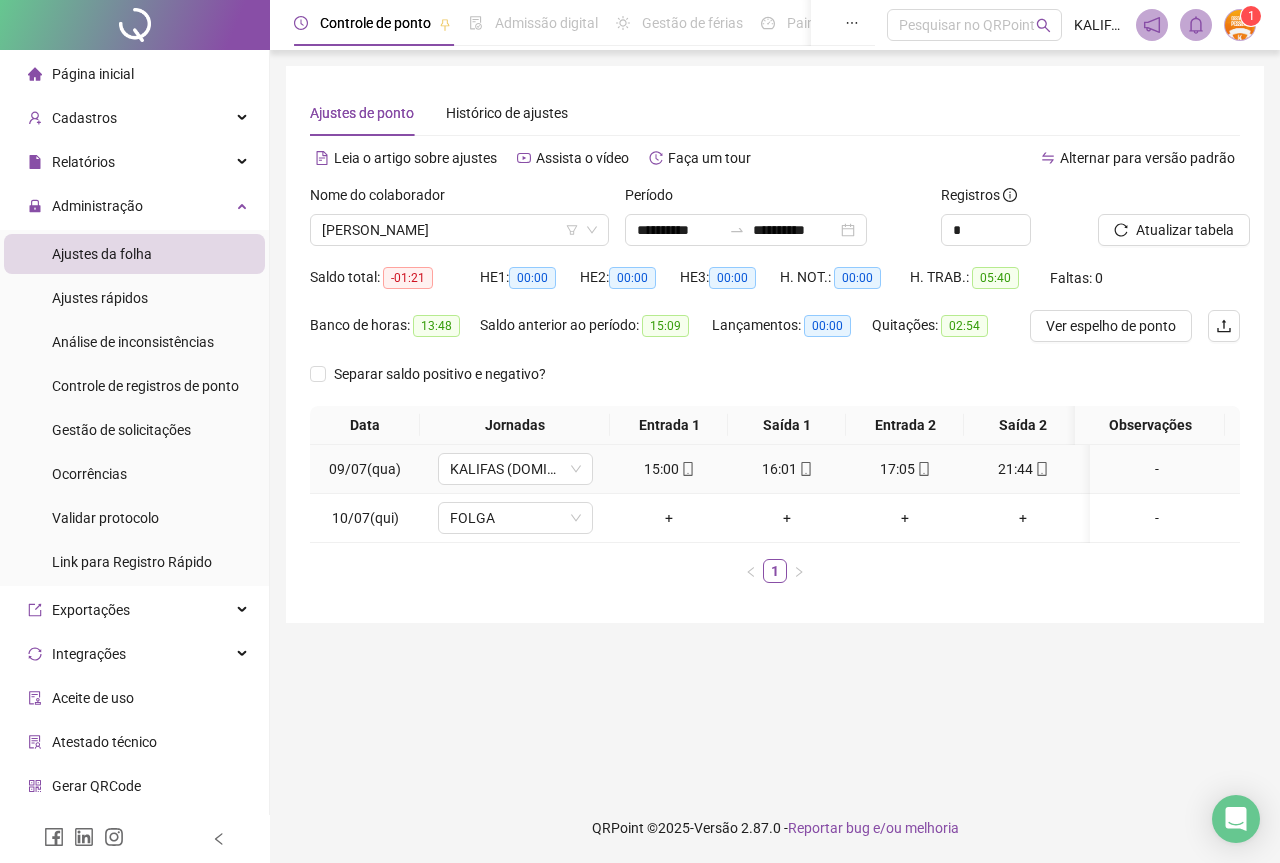 click 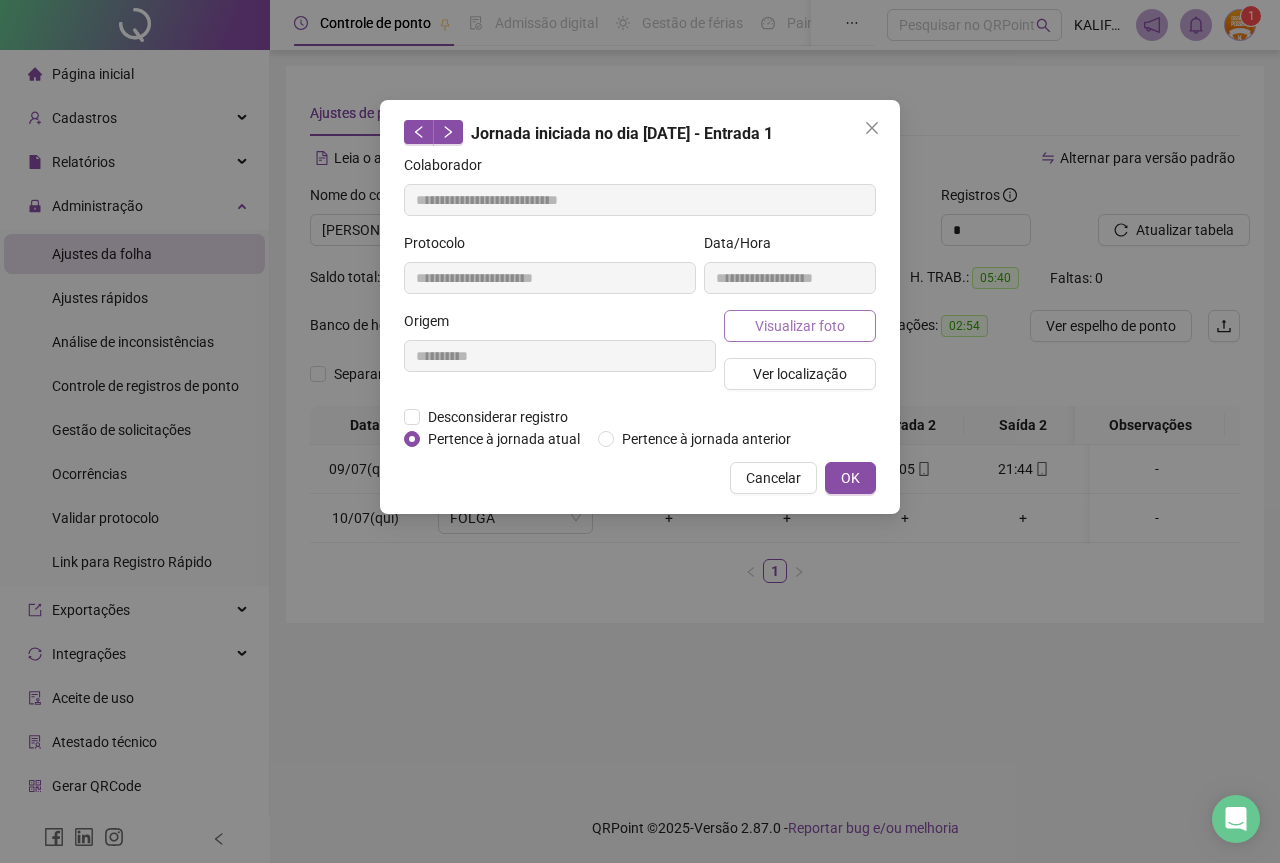 click on "Visualizar foto" at bounding box center (800, 326) 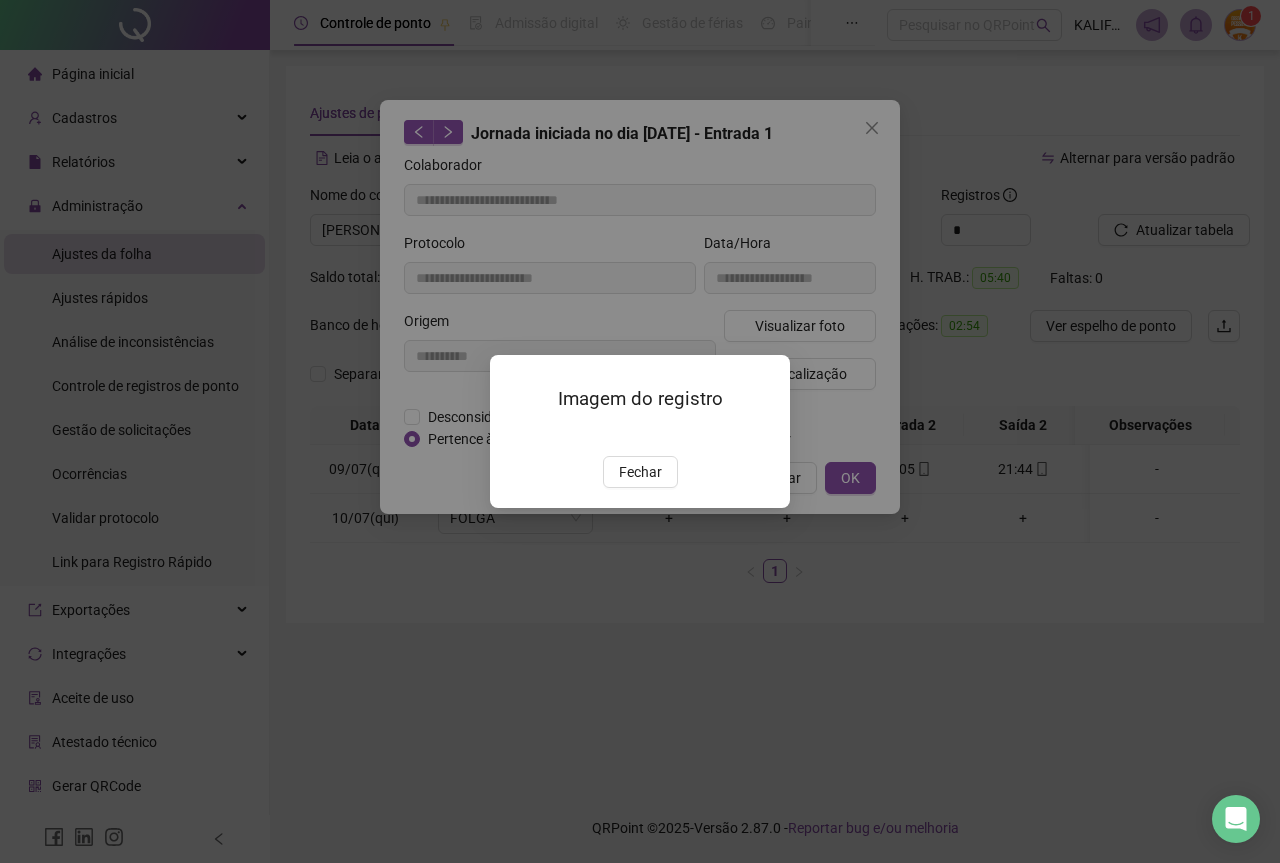 drag, startPoint x: 644, startPoint y: 580, endPoint x: 658, endPoint y: 579, distance: 14.035668 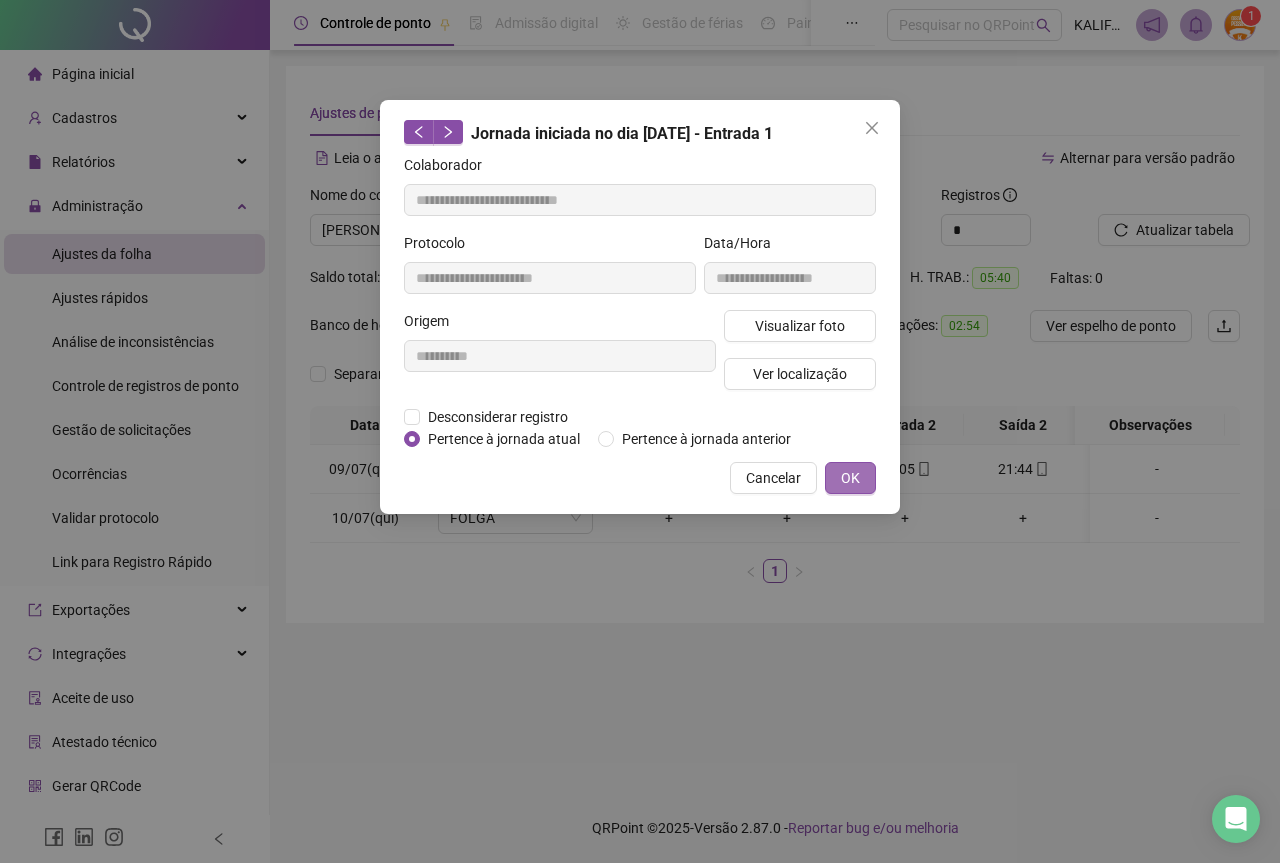 click on "OK" at bounding box center (850, 478) 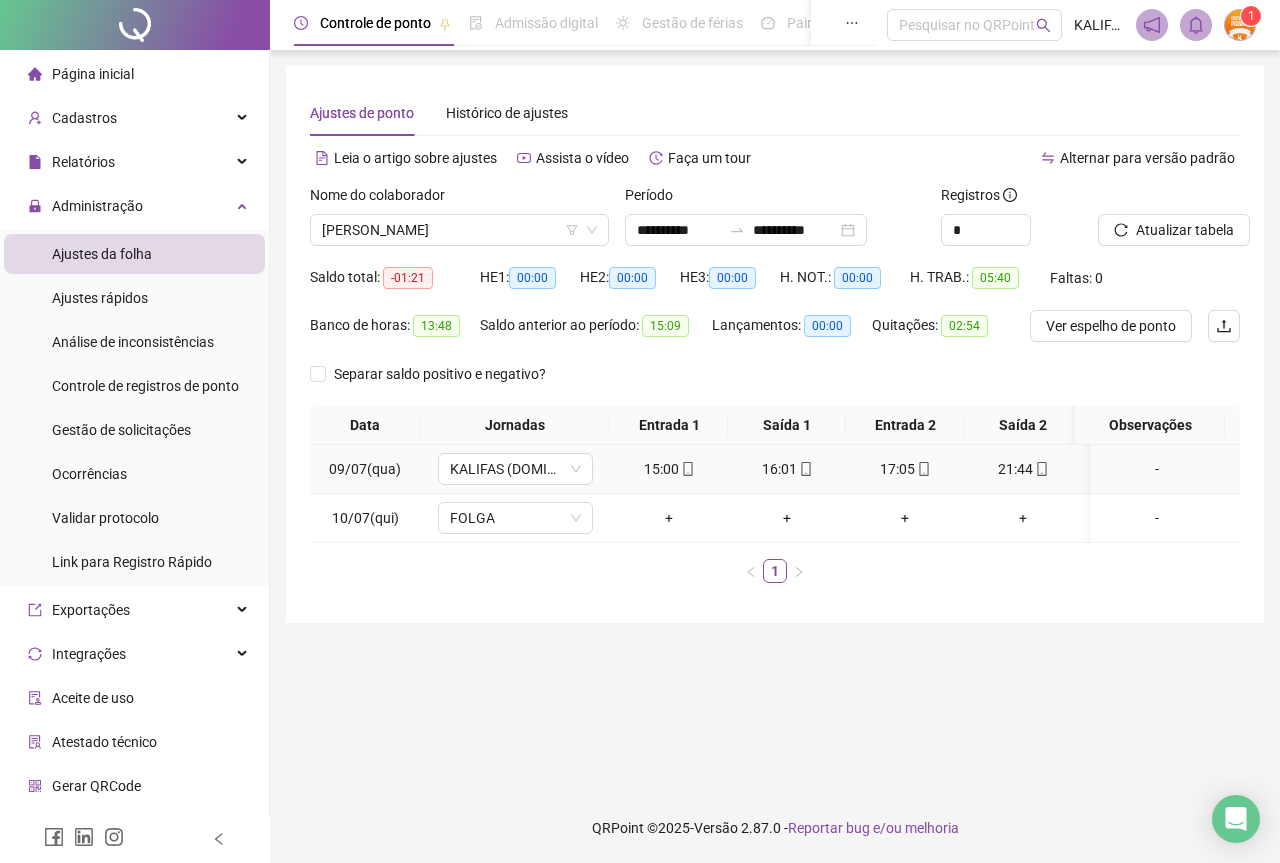 click 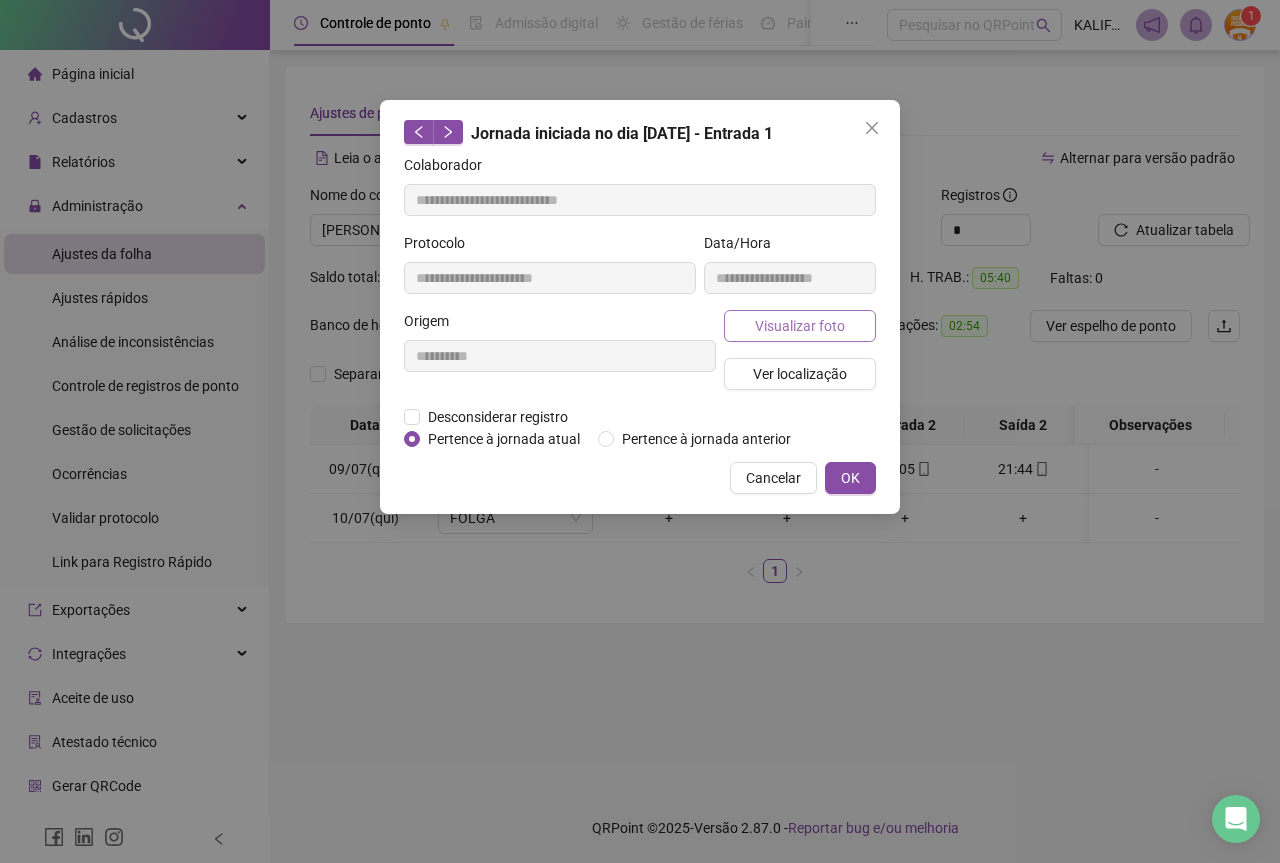 click on "Visualizar foto" at bounding box center [800, 326] 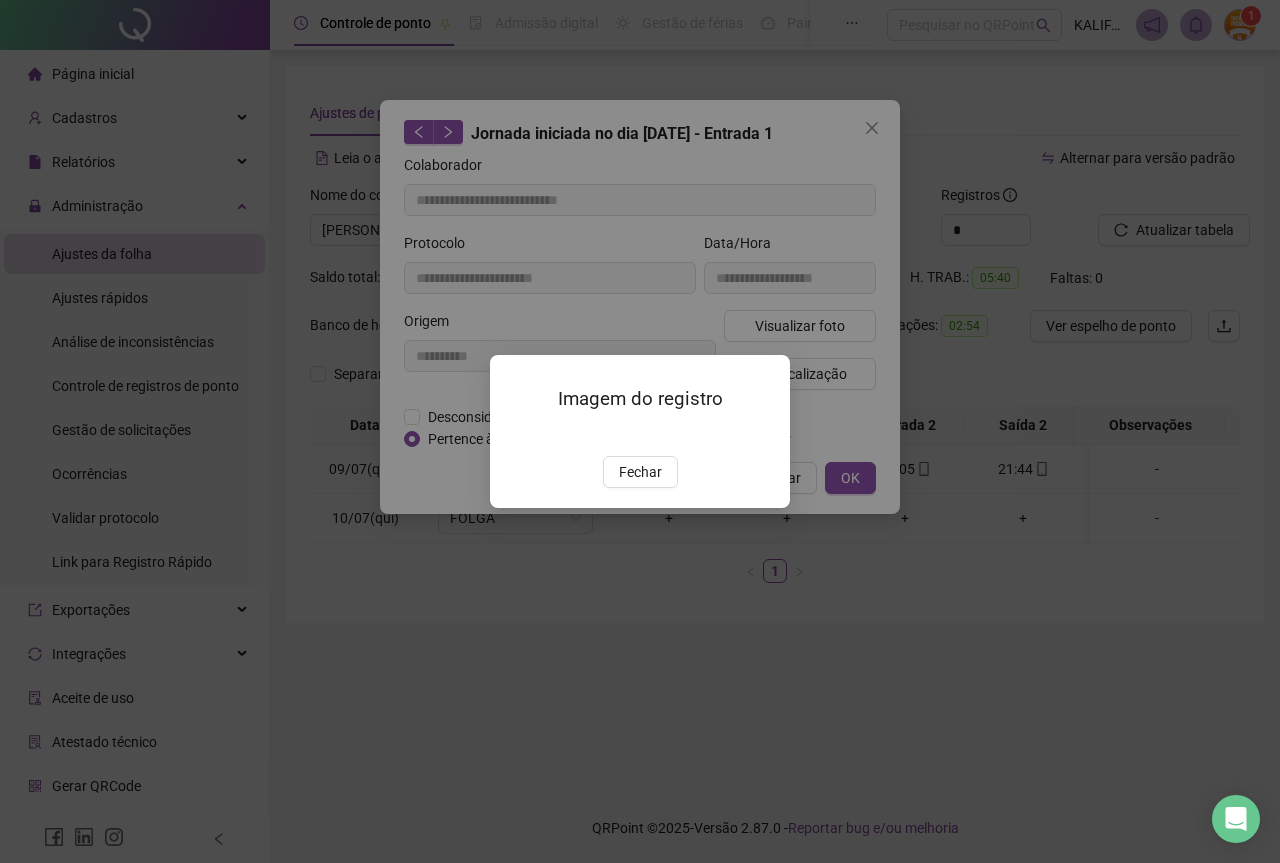 type on "**********" 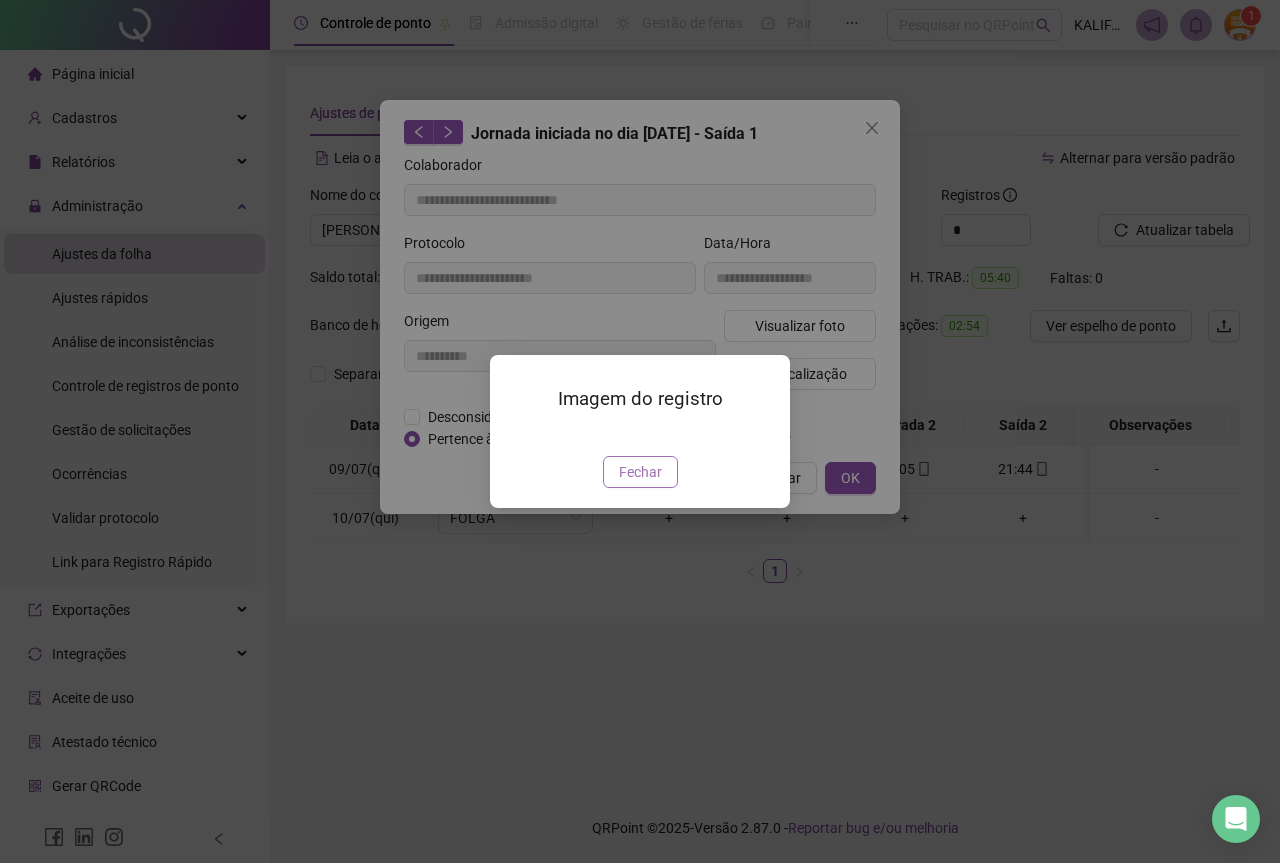 click on "Fechar" at bounding box center (640, 472) 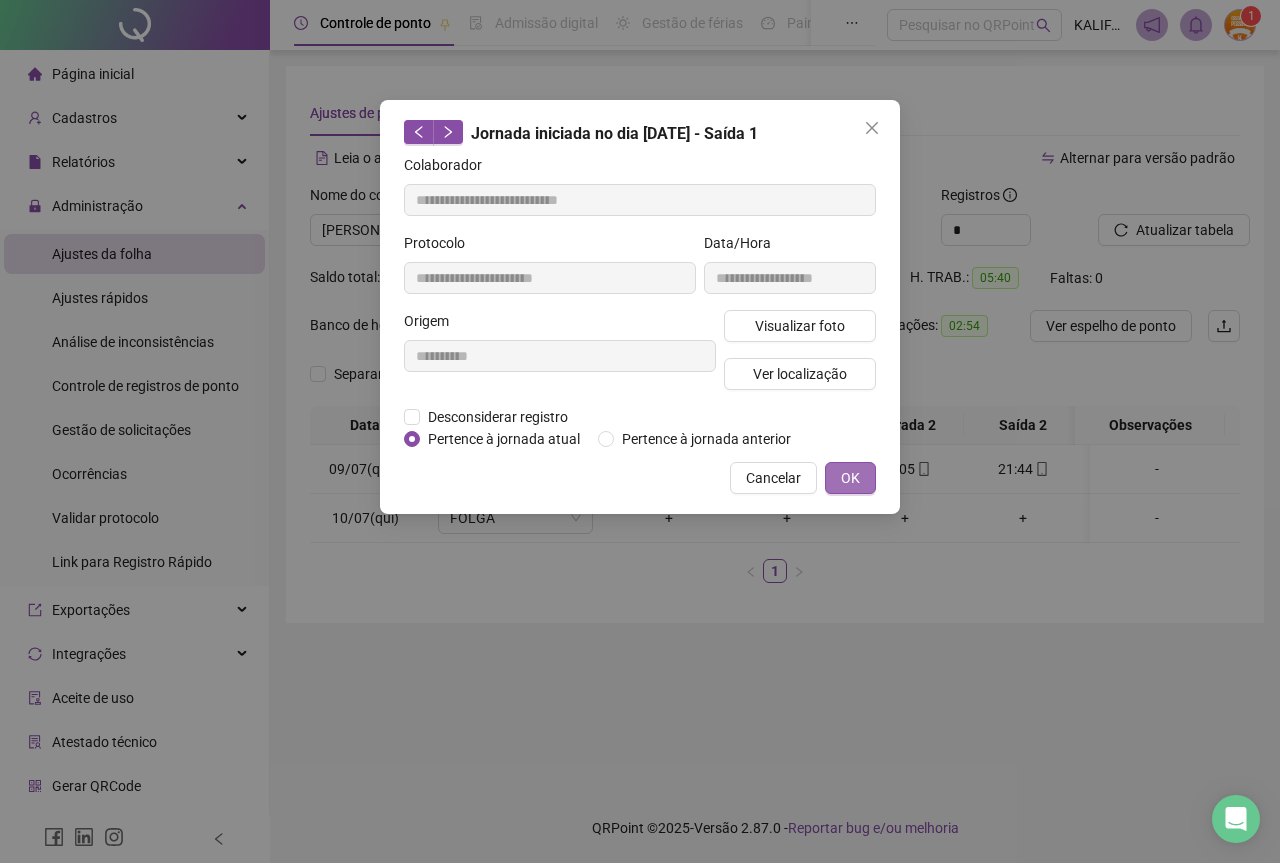 click on "OK" at bounding box center (850, 478) 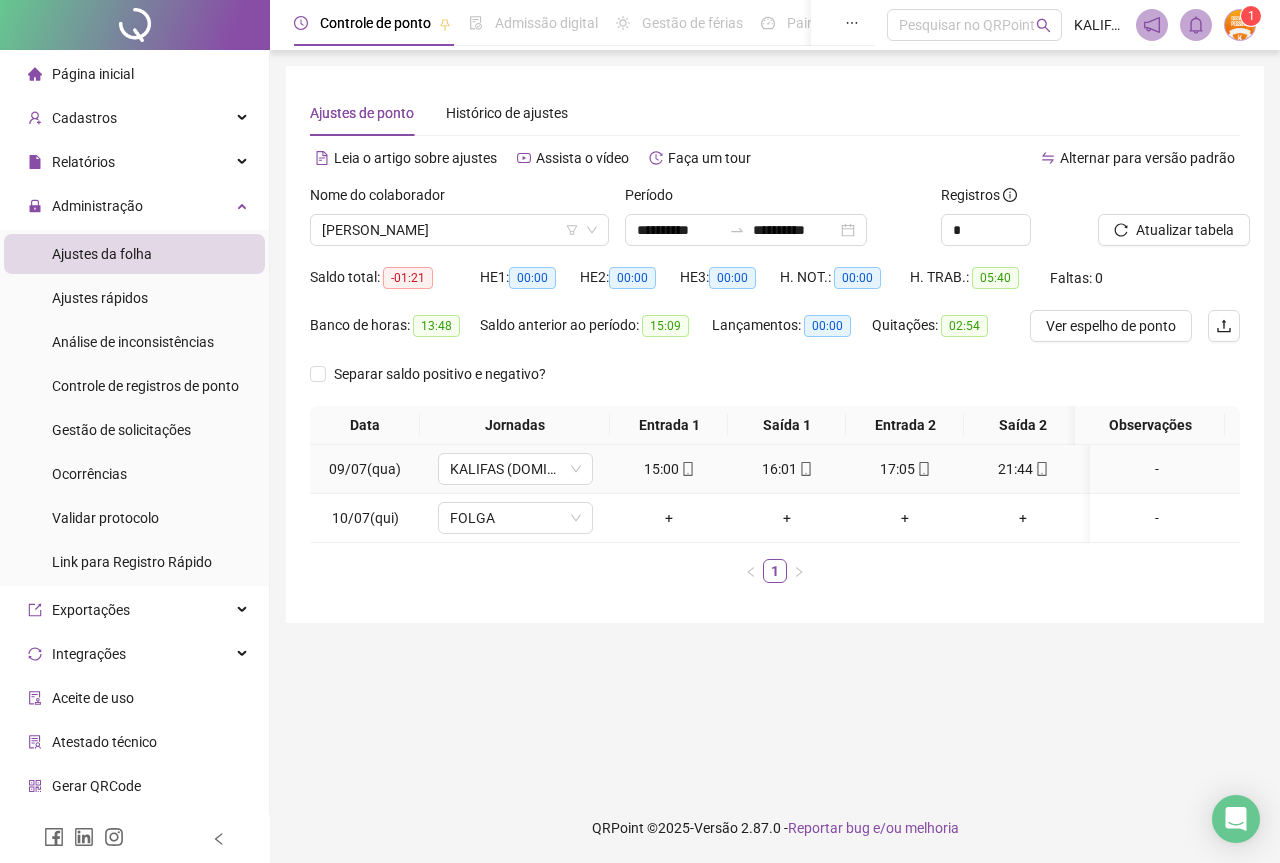 click 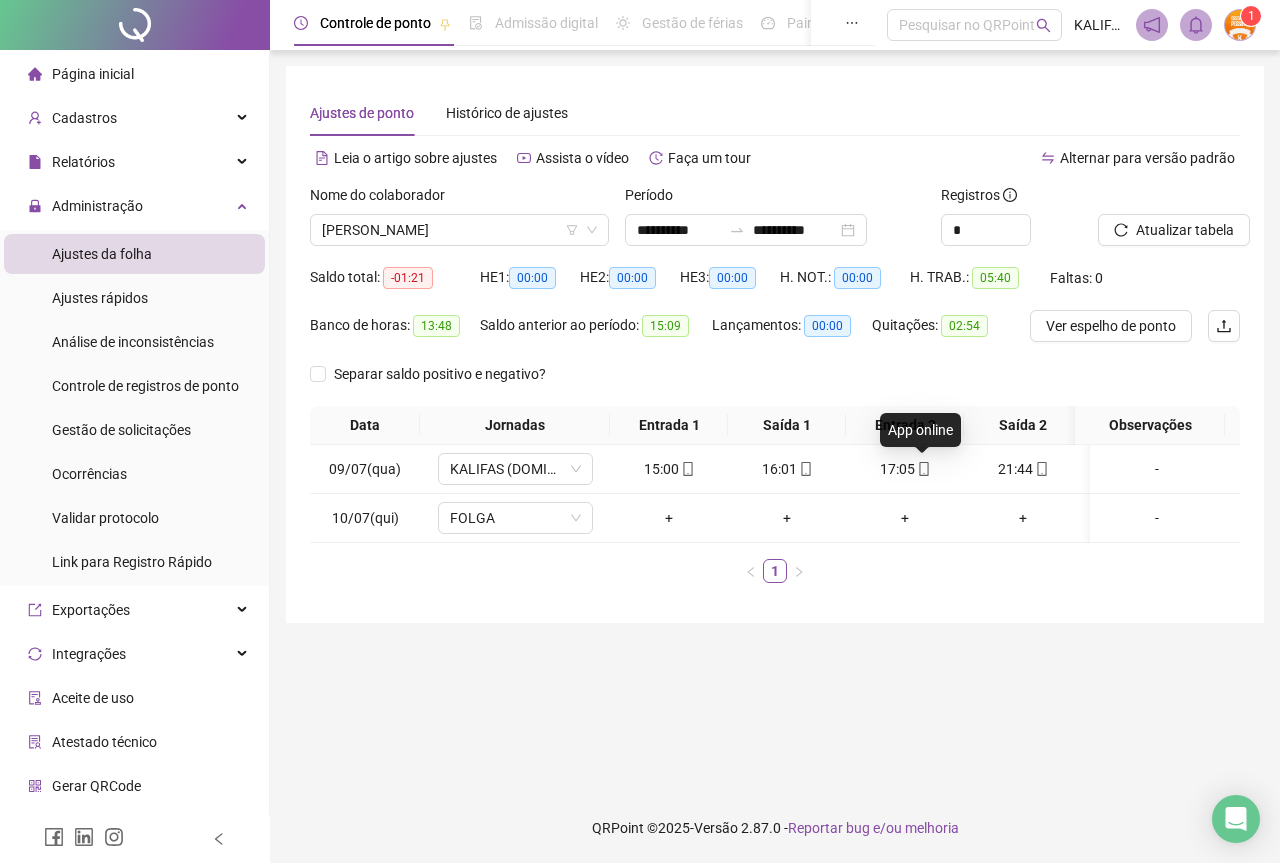 type on "**********" 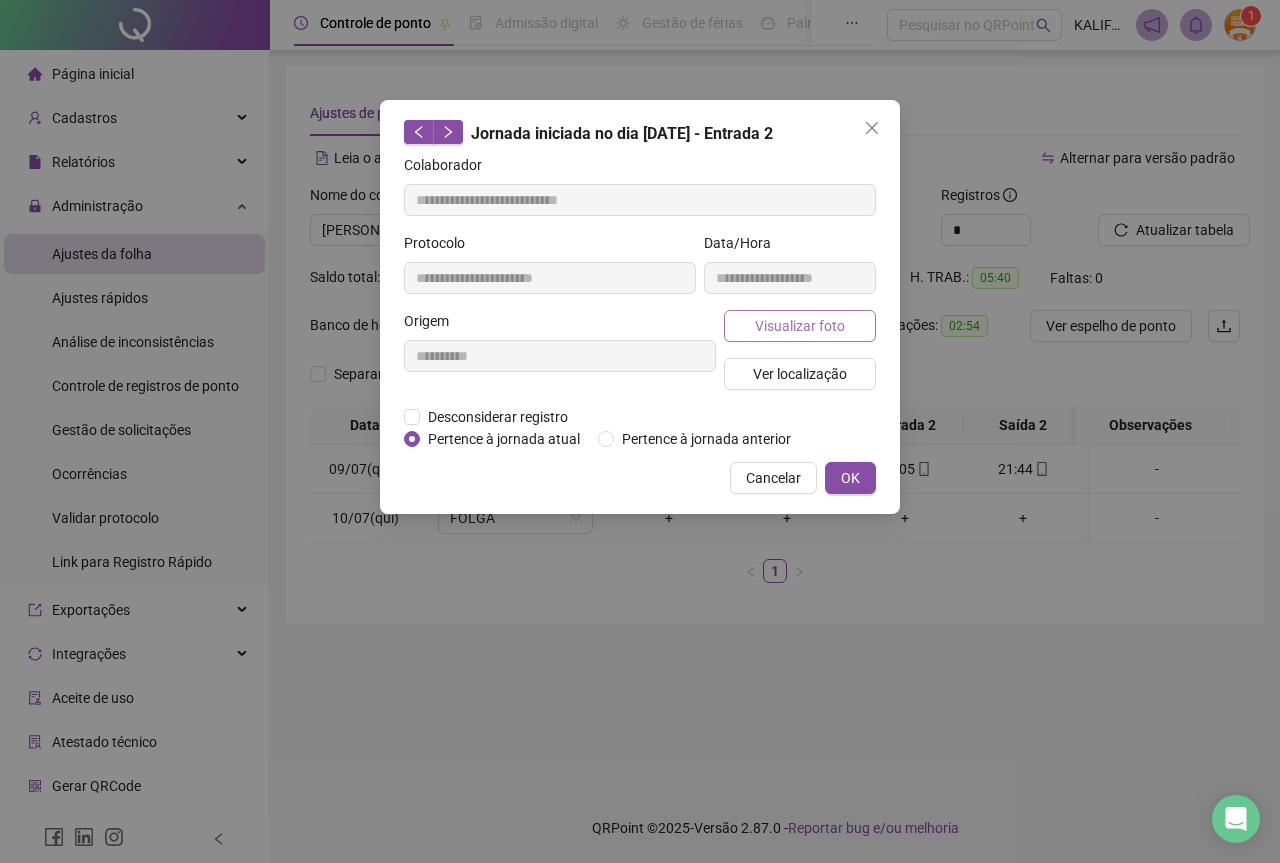 click on "Visualizar foto" at bounding box center [800, 326] 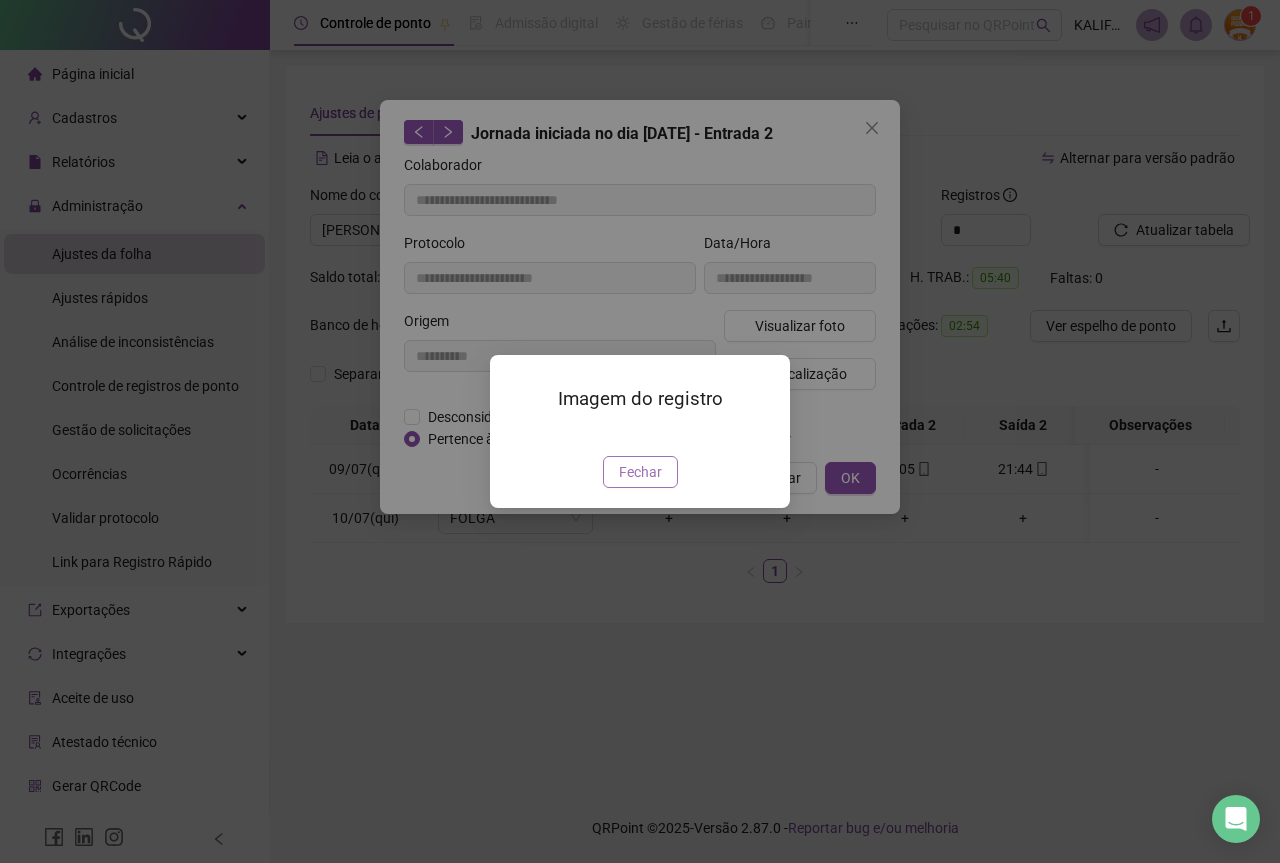 click on "Fechar" at bounding box center (640, 472) 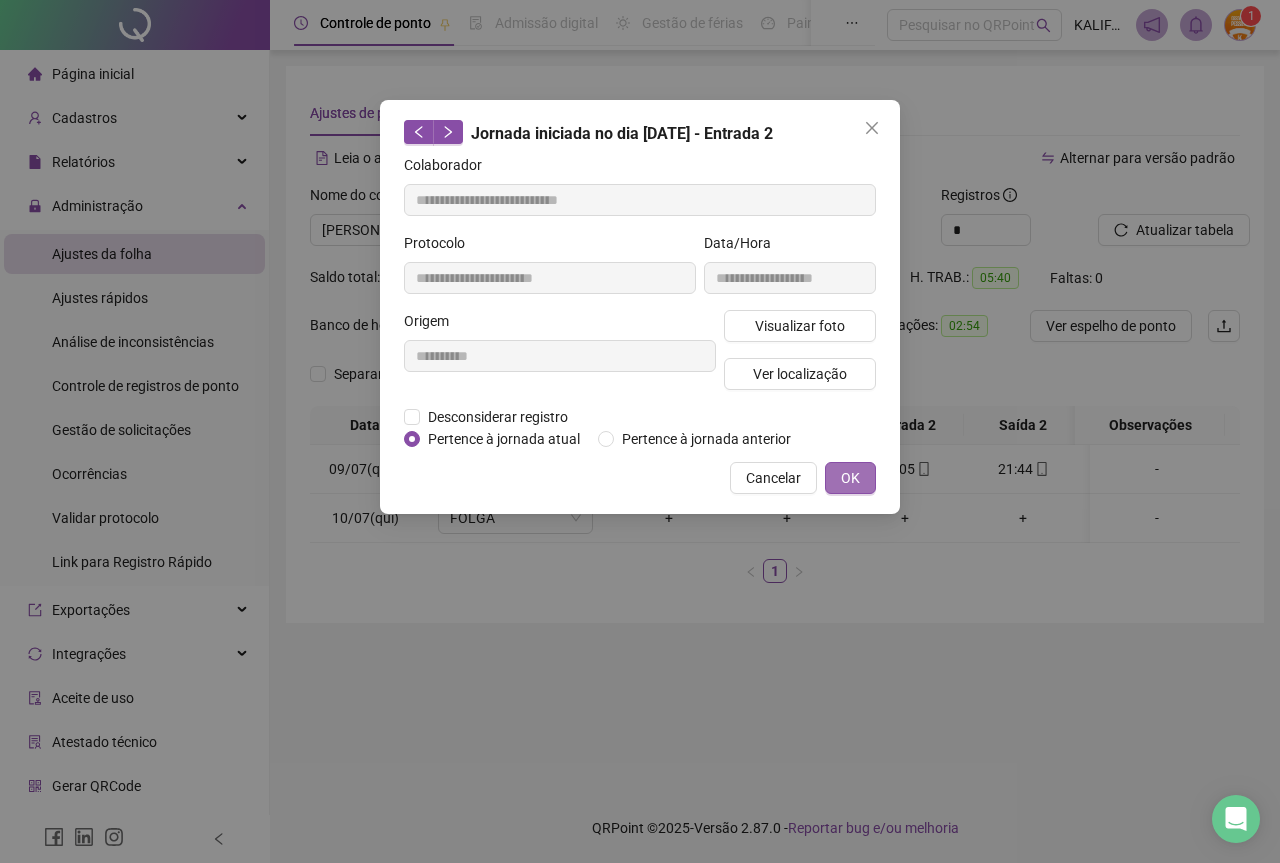 click on "OK" at bounding box center [850, 478] 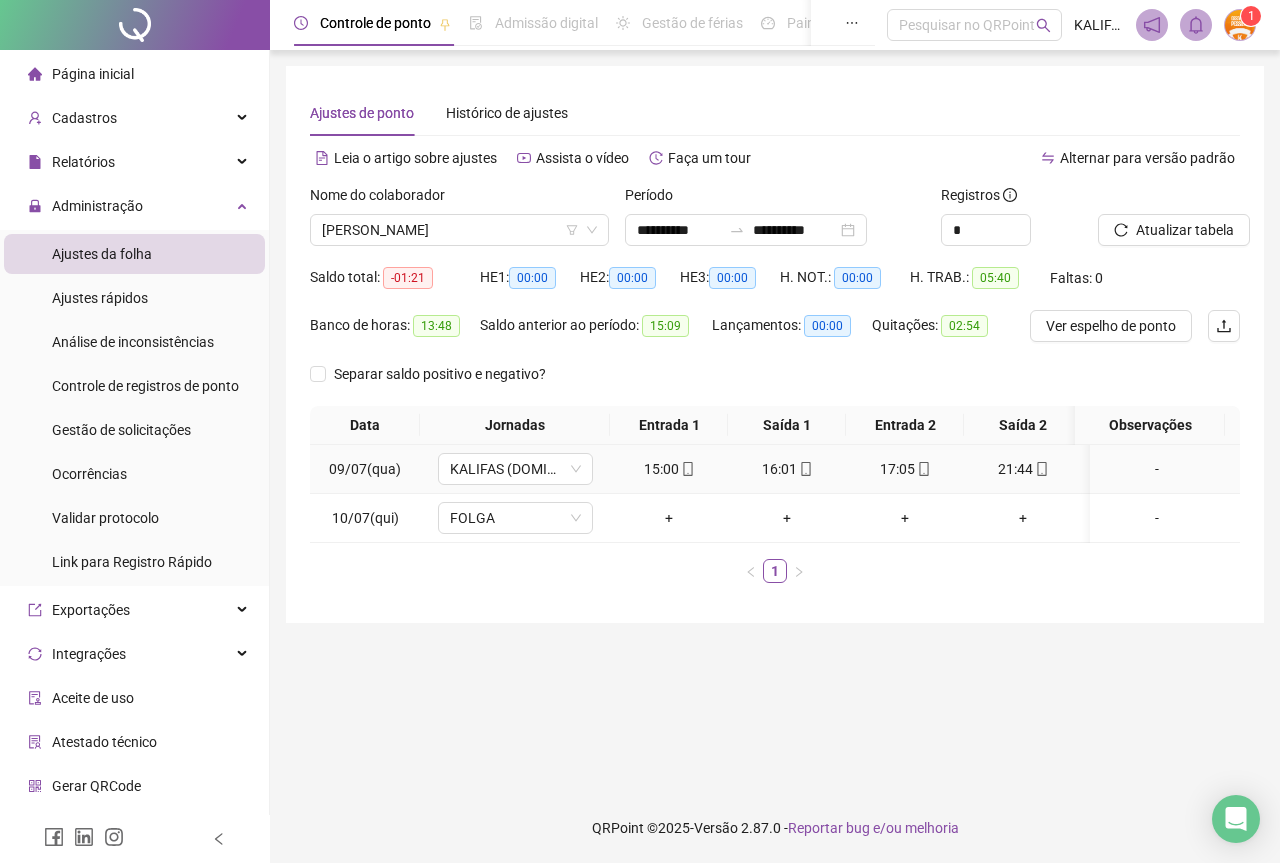click 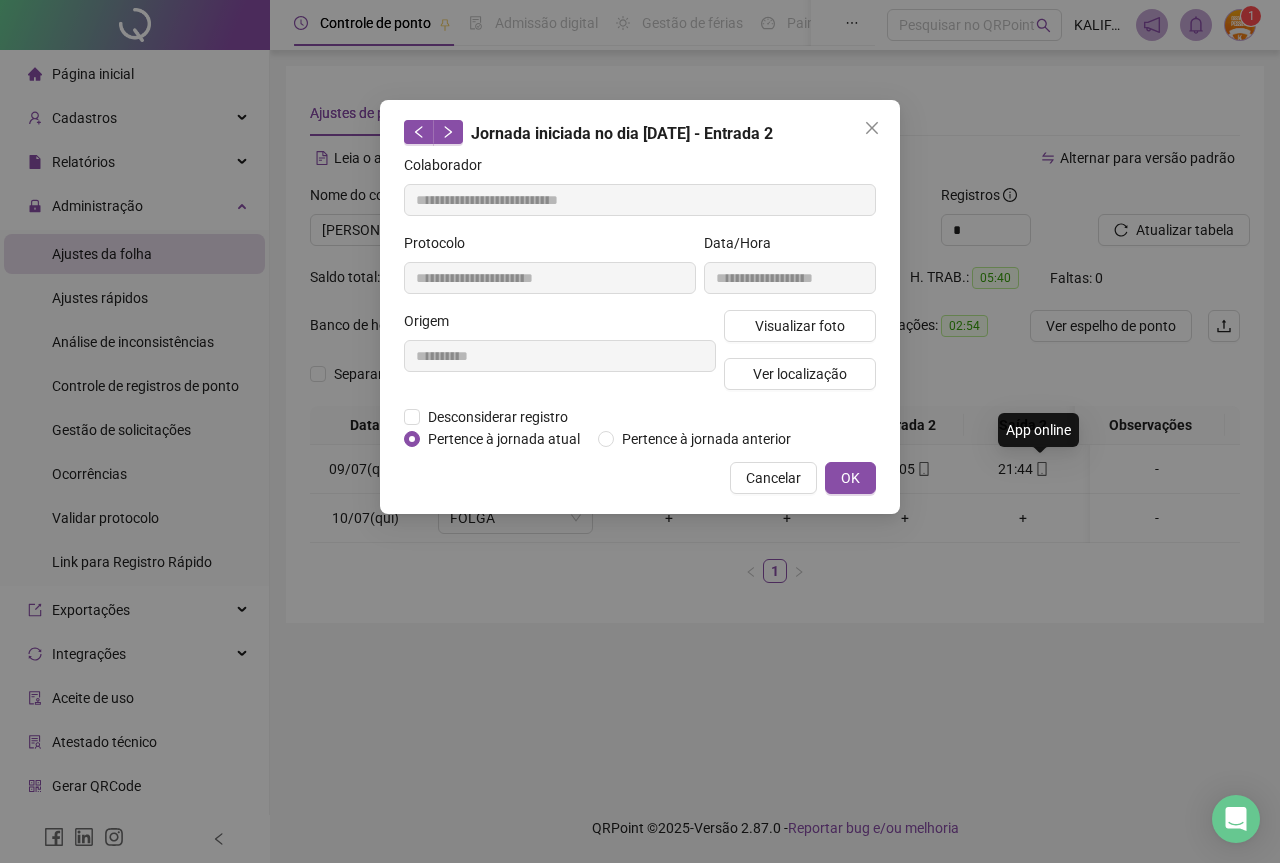 type on "**********" 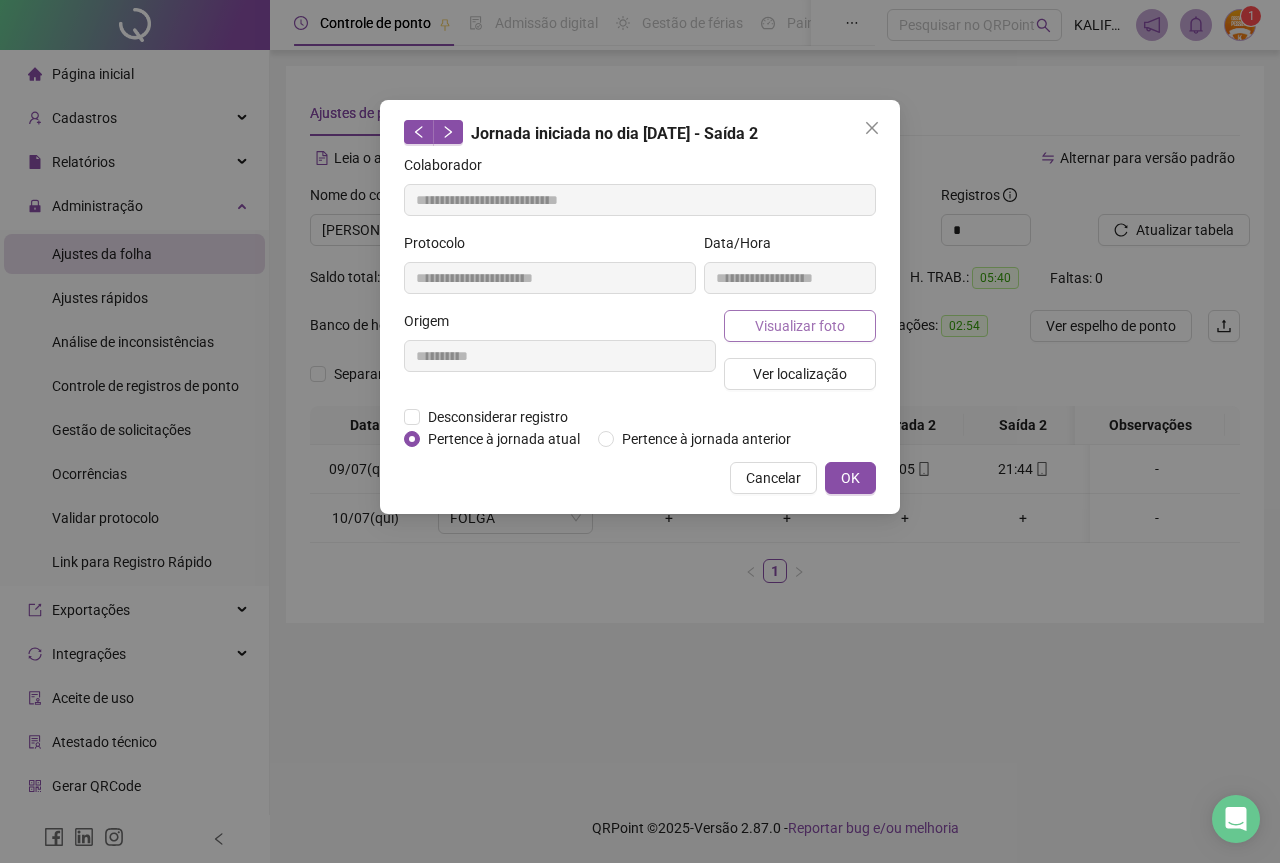 click on "Visualizar foto" at bounding box center (800, 326) 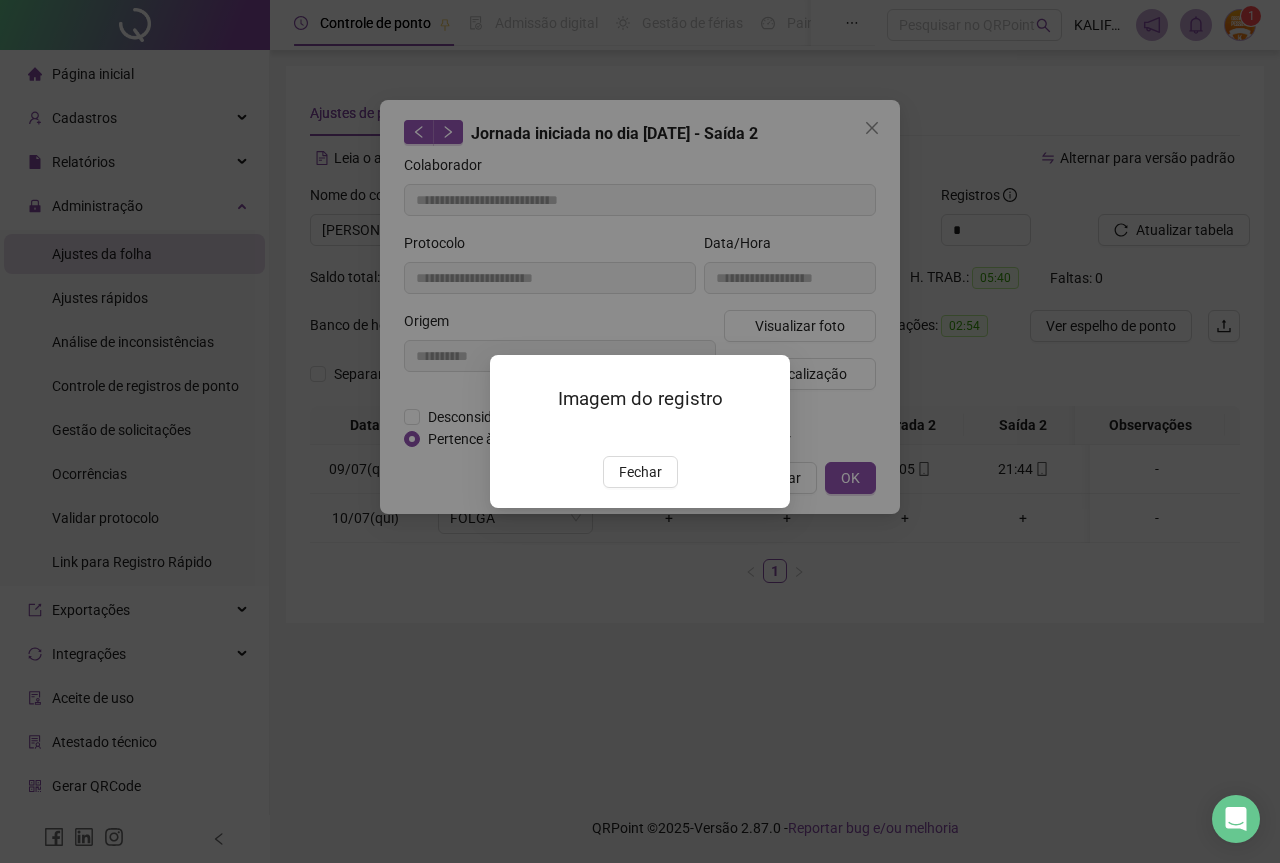 click on "Fechar" at bounding box center [640, 472] 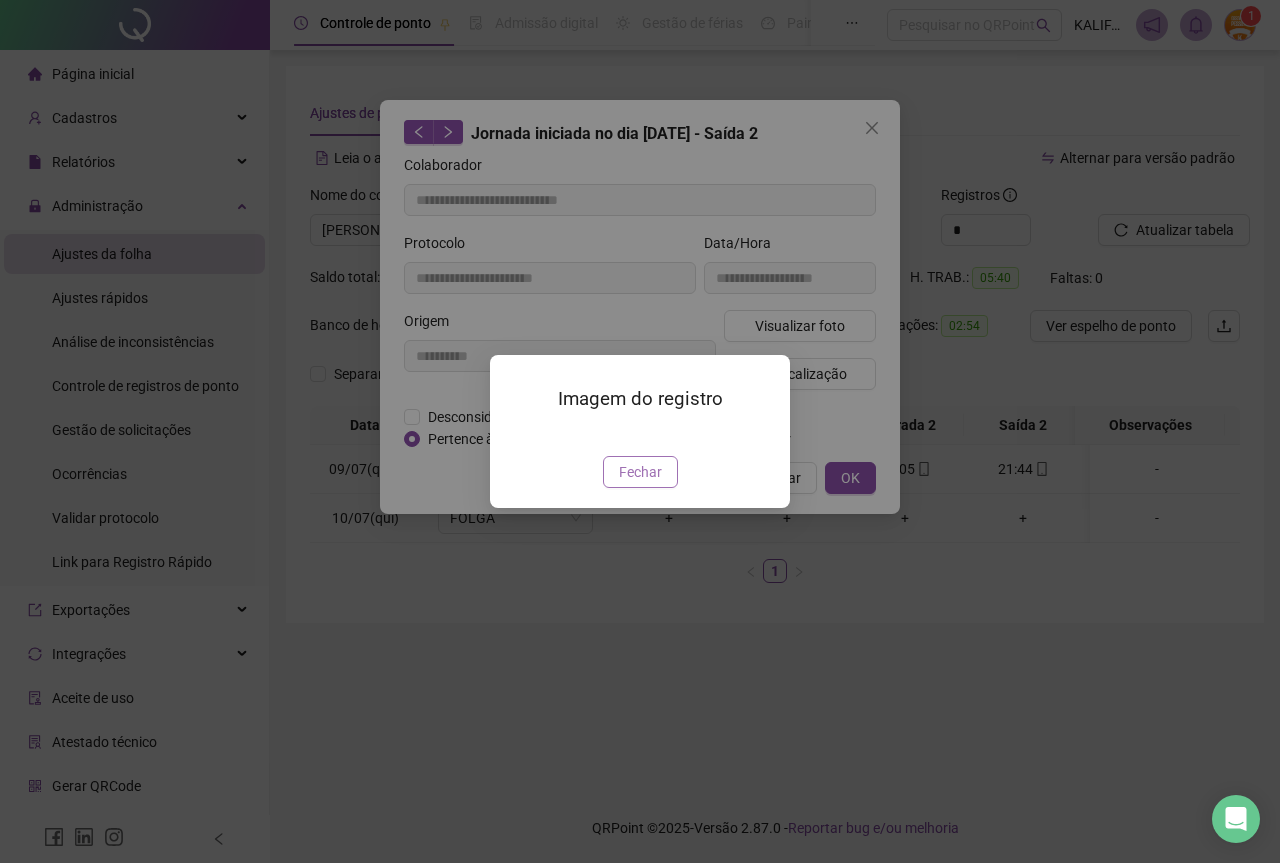 click on "Fechar" at bounding box center [640, 472] 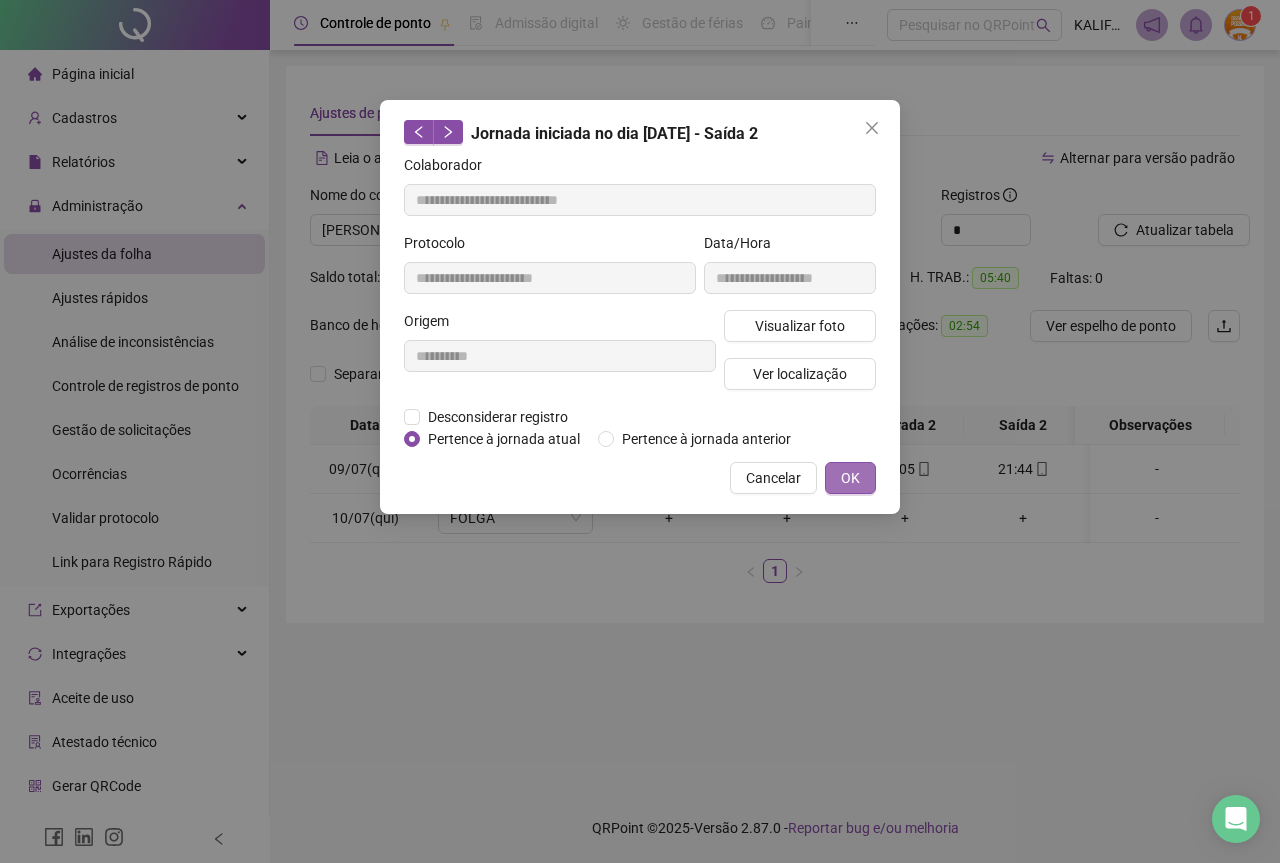 click on "OK" at bounding box center [850, 478] 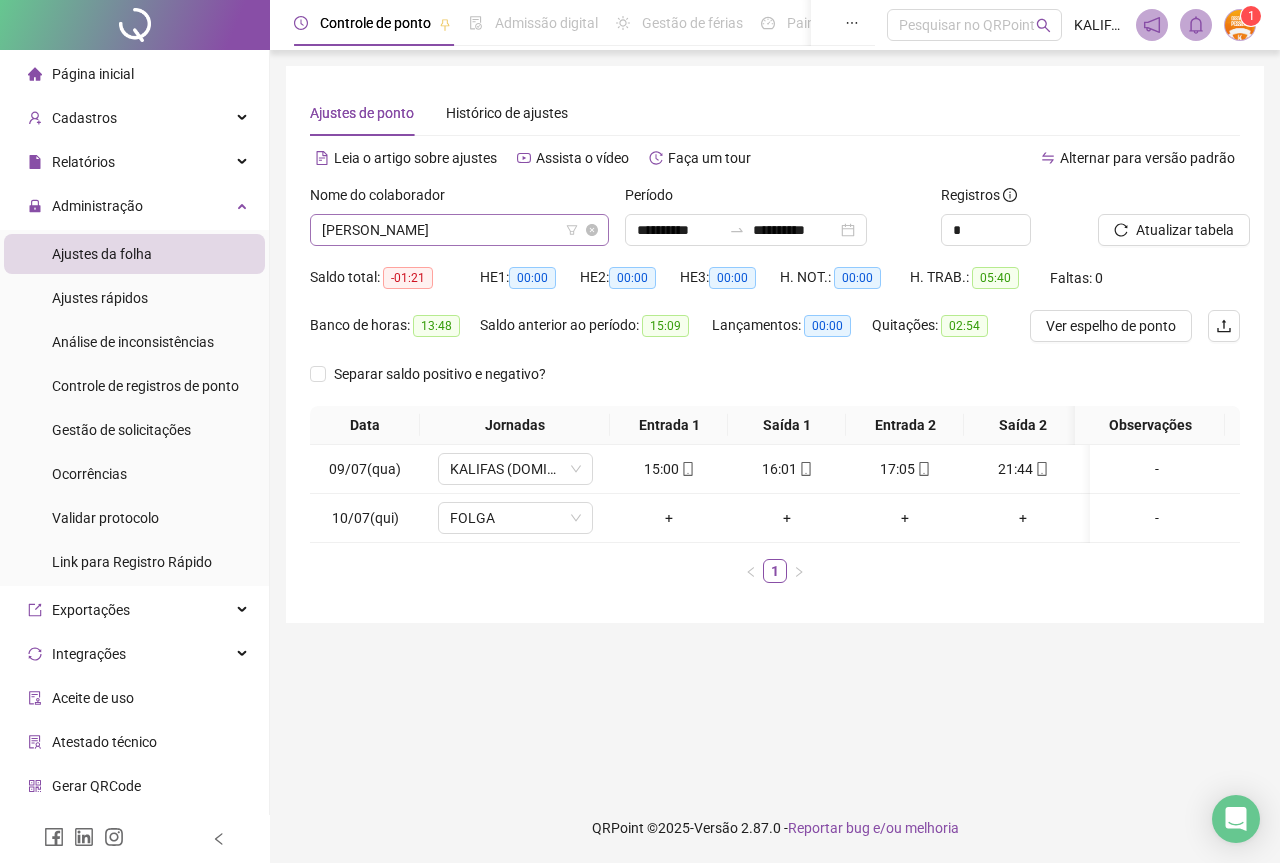 click on "[PERSON_NAME]" at bounding box center [459, 230] 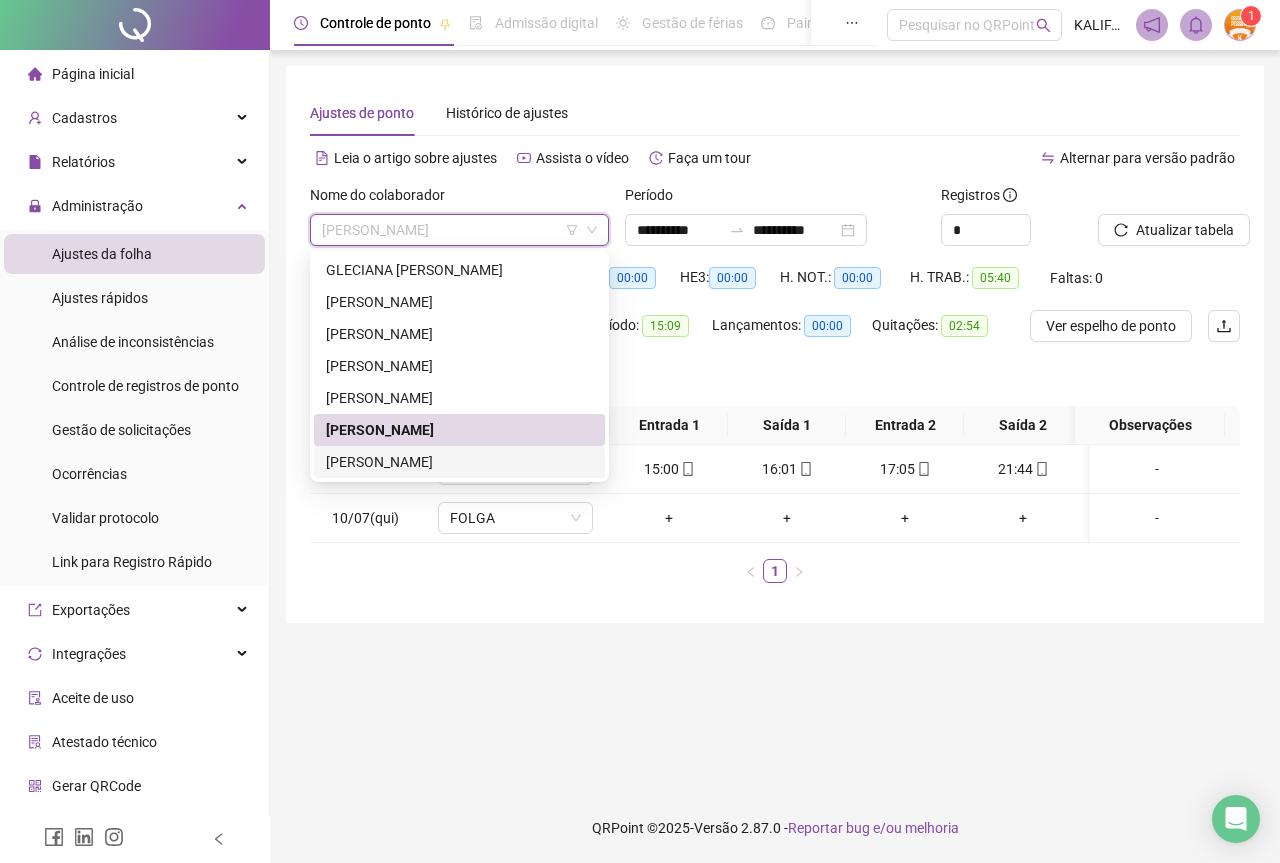 click on "[PERSON_NAME]" at bounding box center [459, 462] 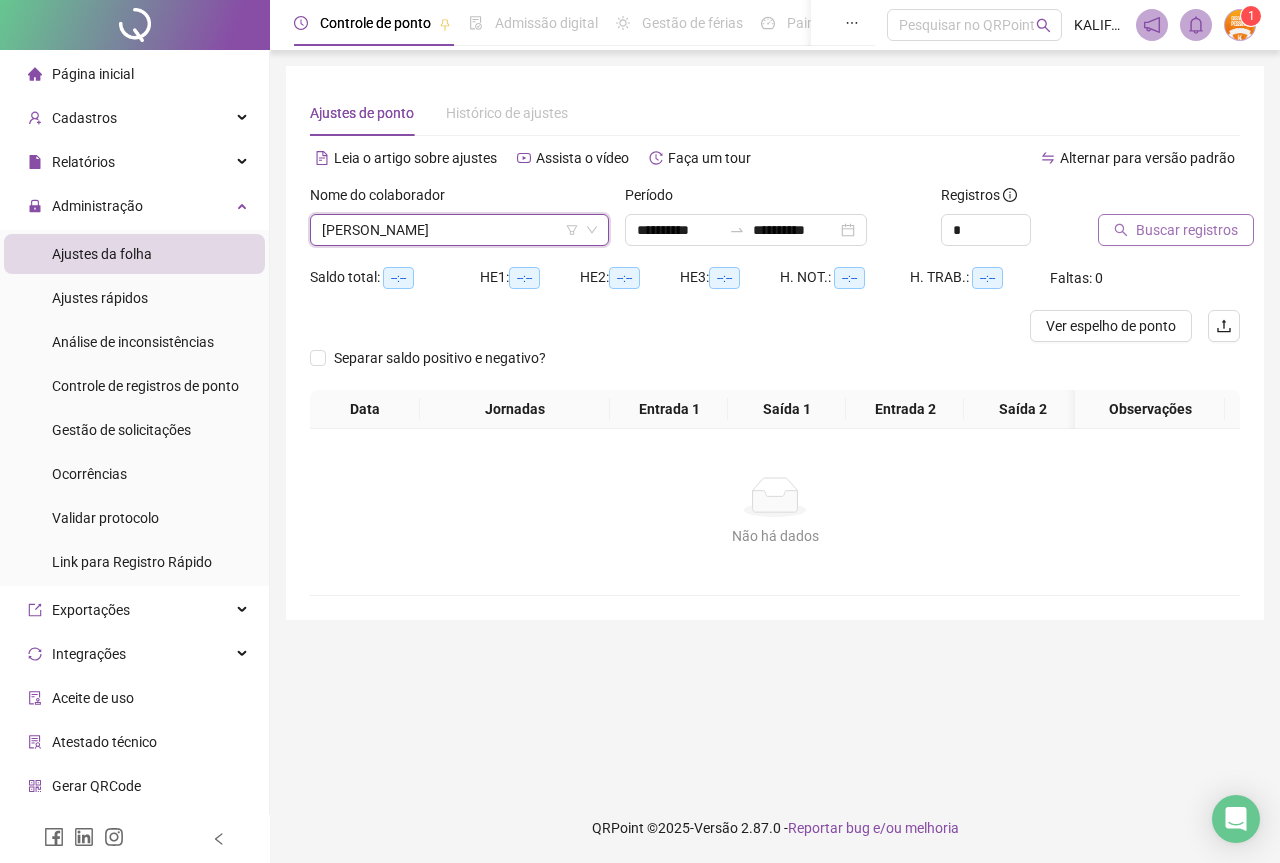 click on "Buscar registros" at bounding box center [1176, 230] 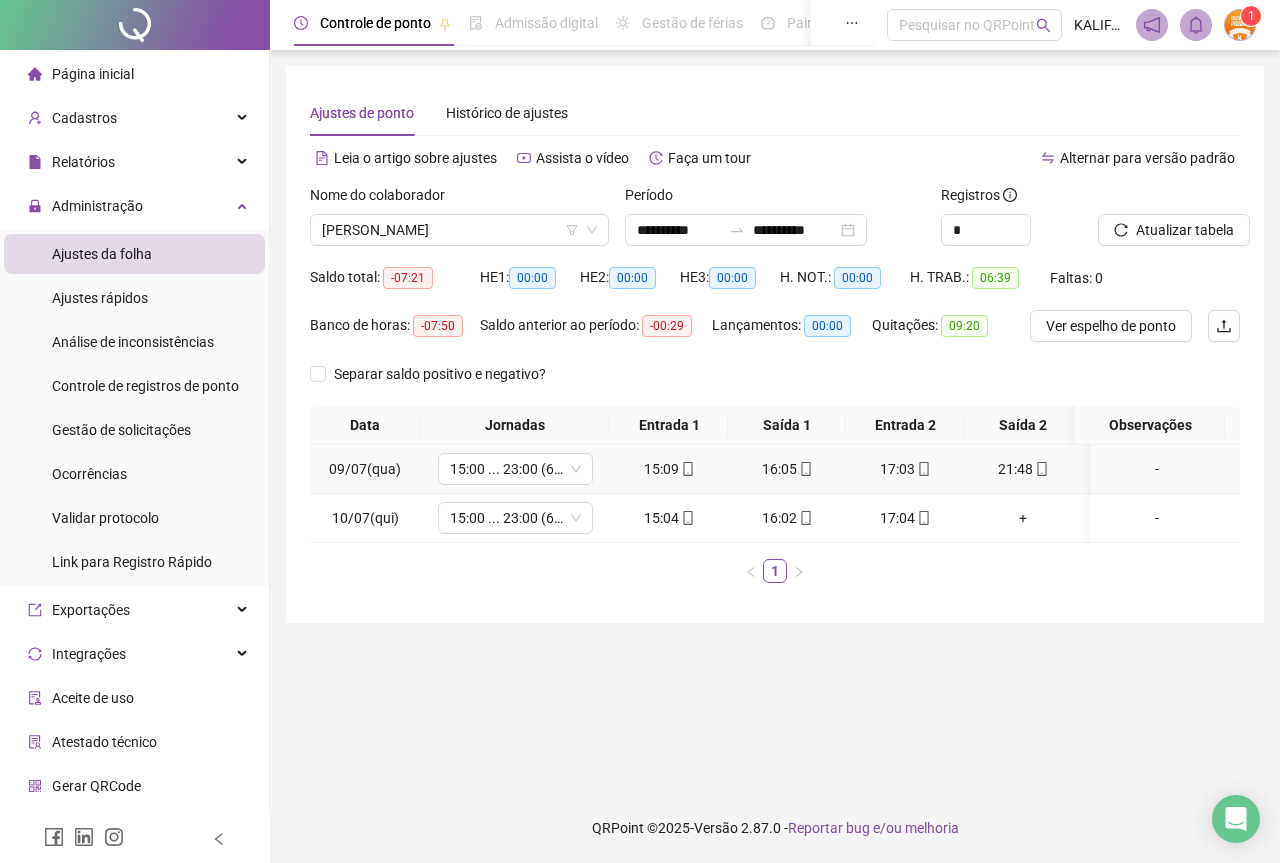 click 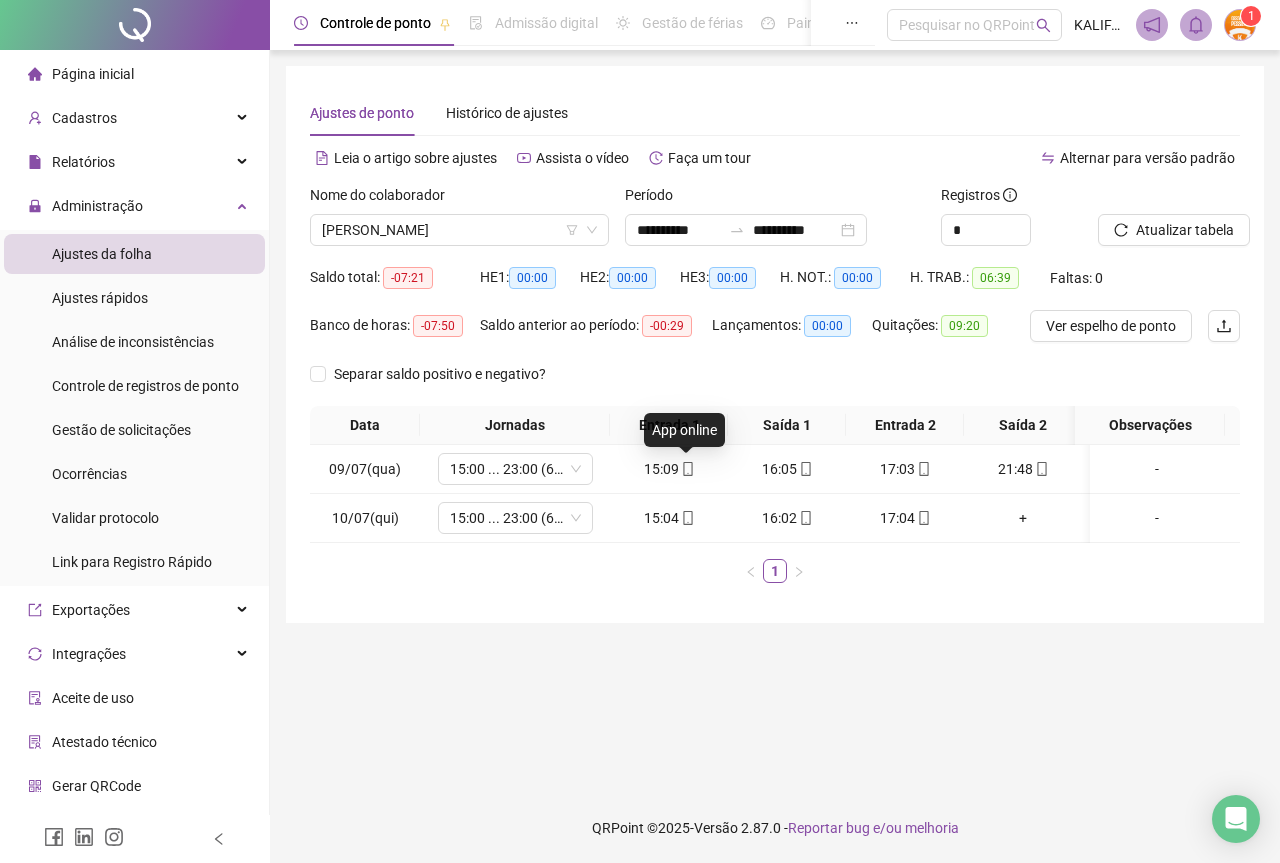 type on "**********" 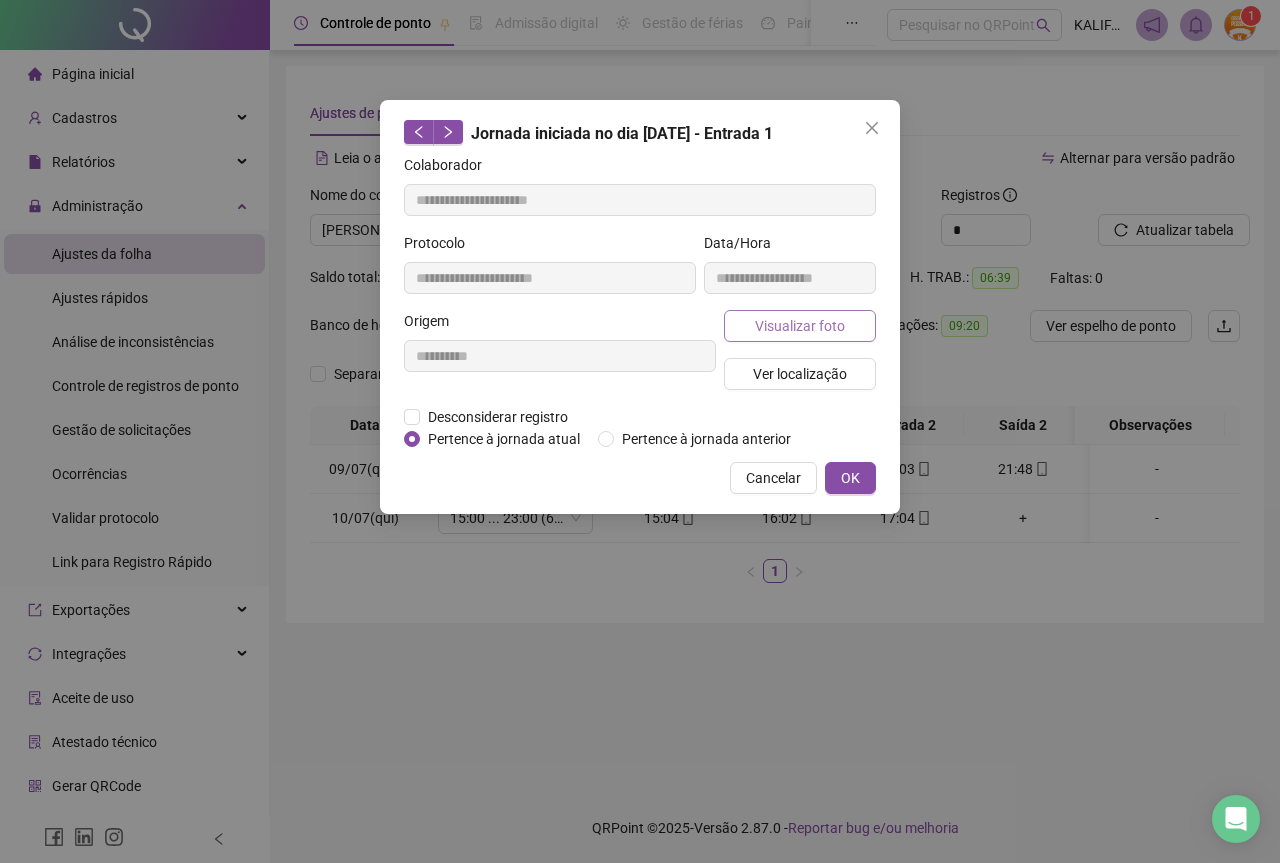 click on "Visualizar foto" at bounding box center (800, 326) 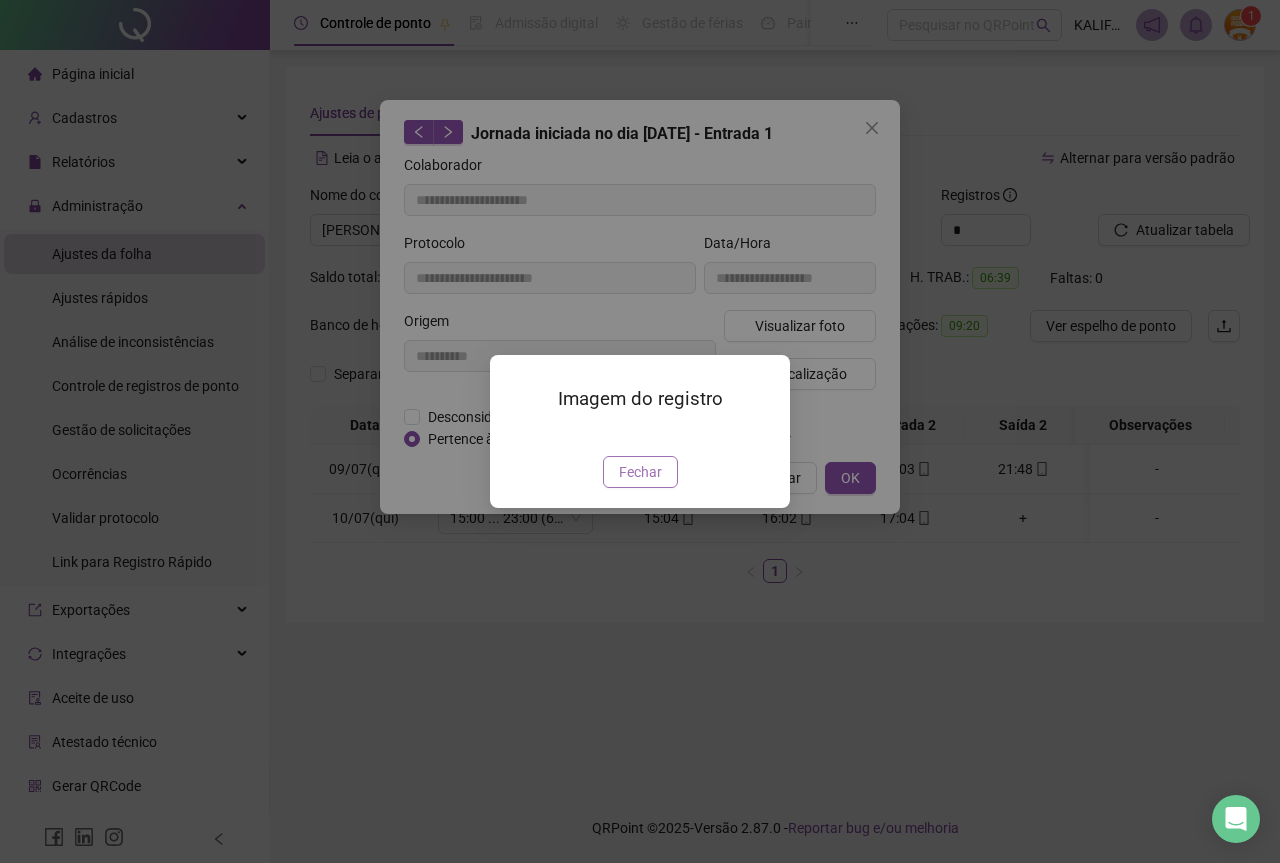 click on "Fechar" at bounding box center (640, 472) 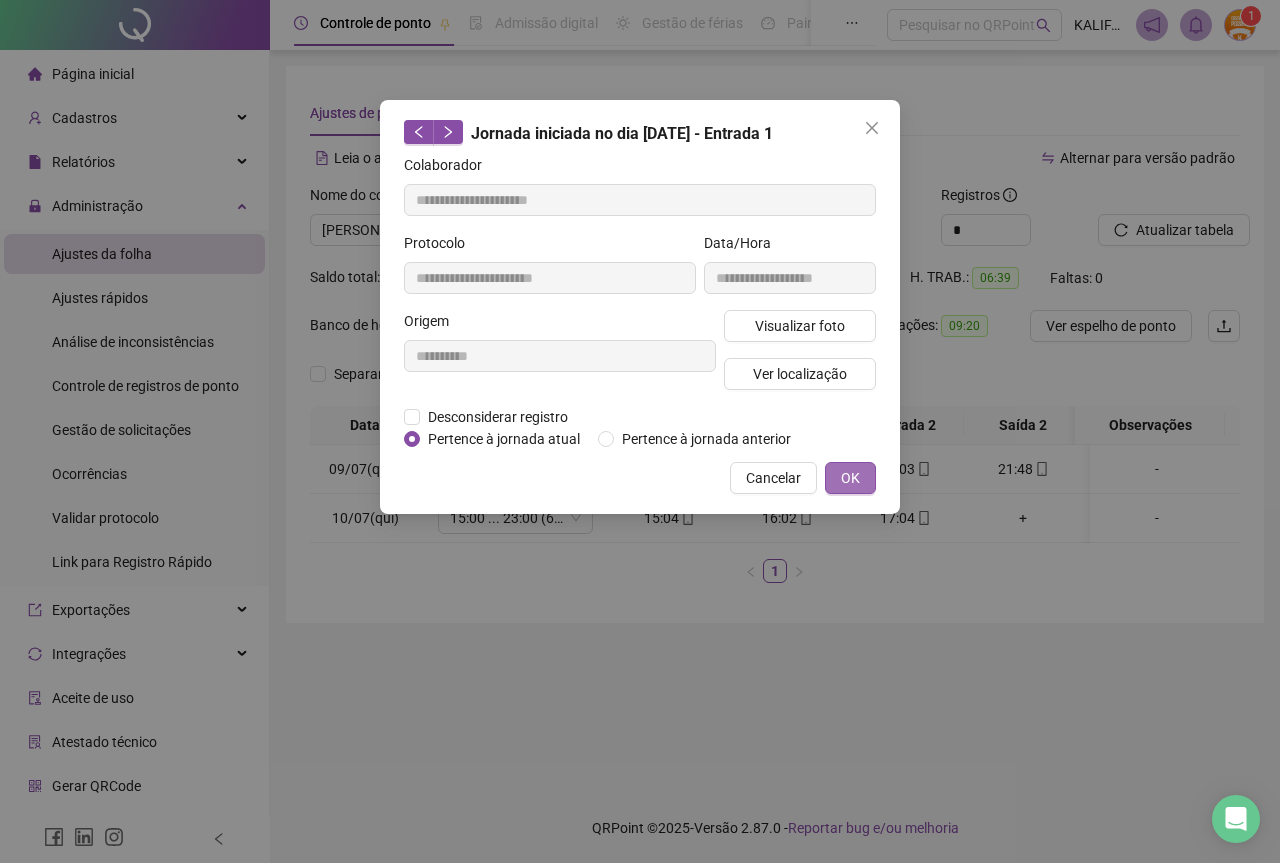 click on "OK" at bounding box center [850, 478] 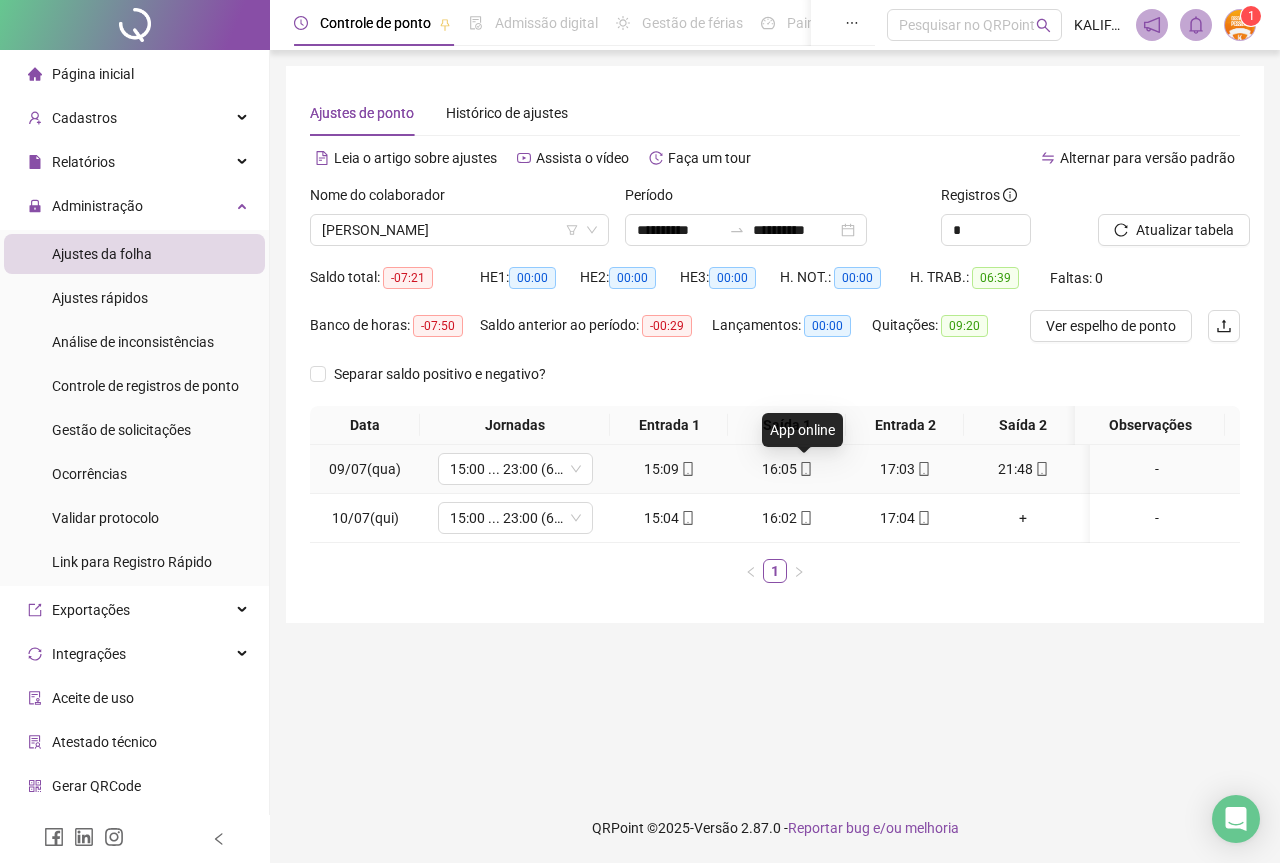 click at bounding box center [805, 469] 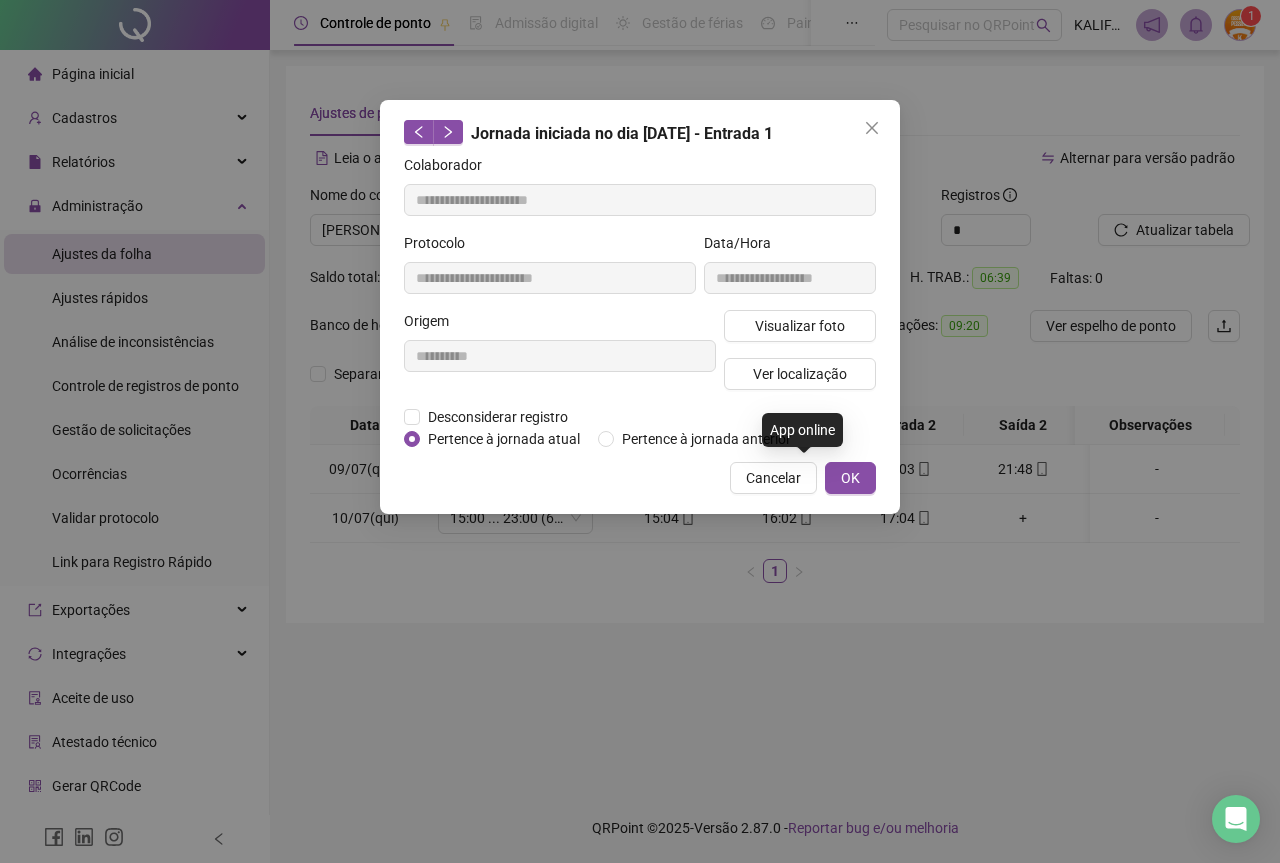 type on "**********" 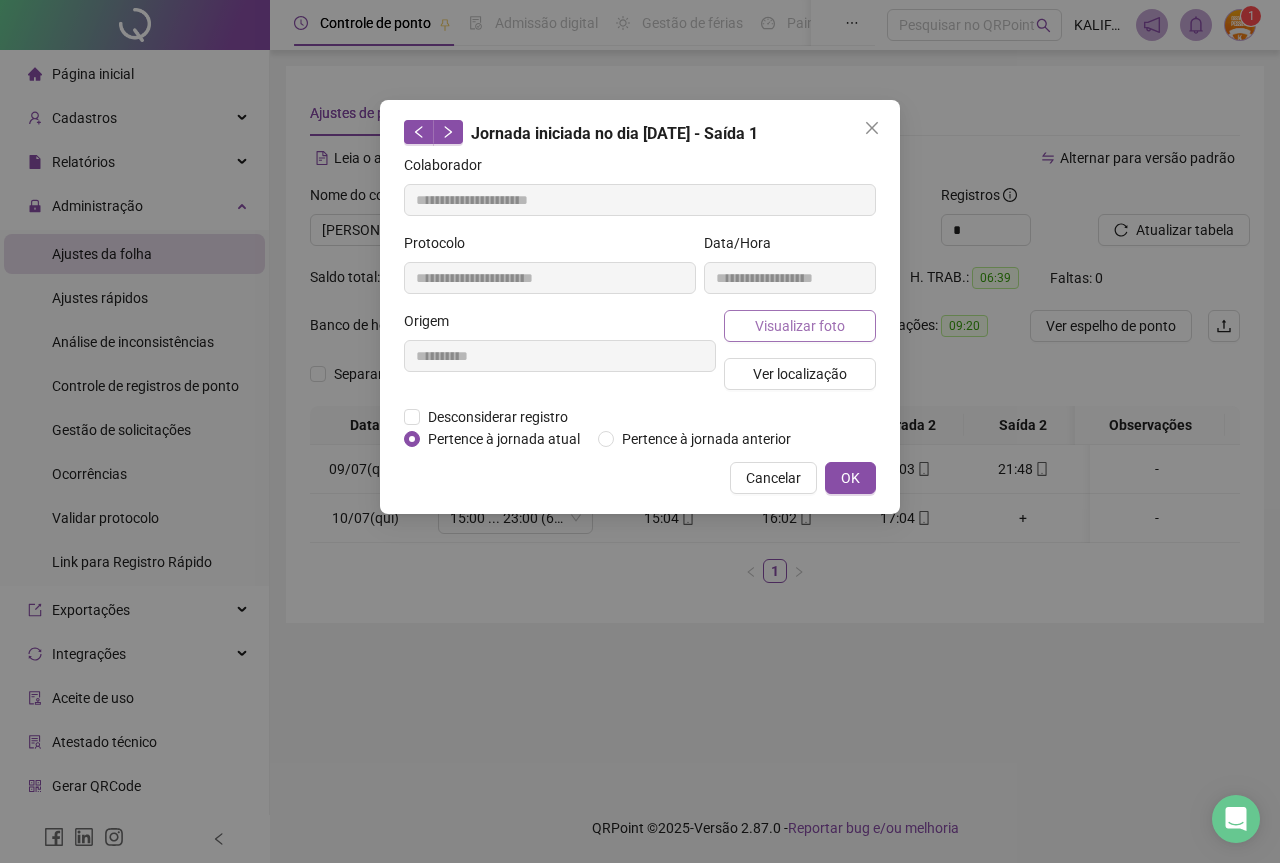 click on "Visualizar foto" at bounding box center [800, 326] 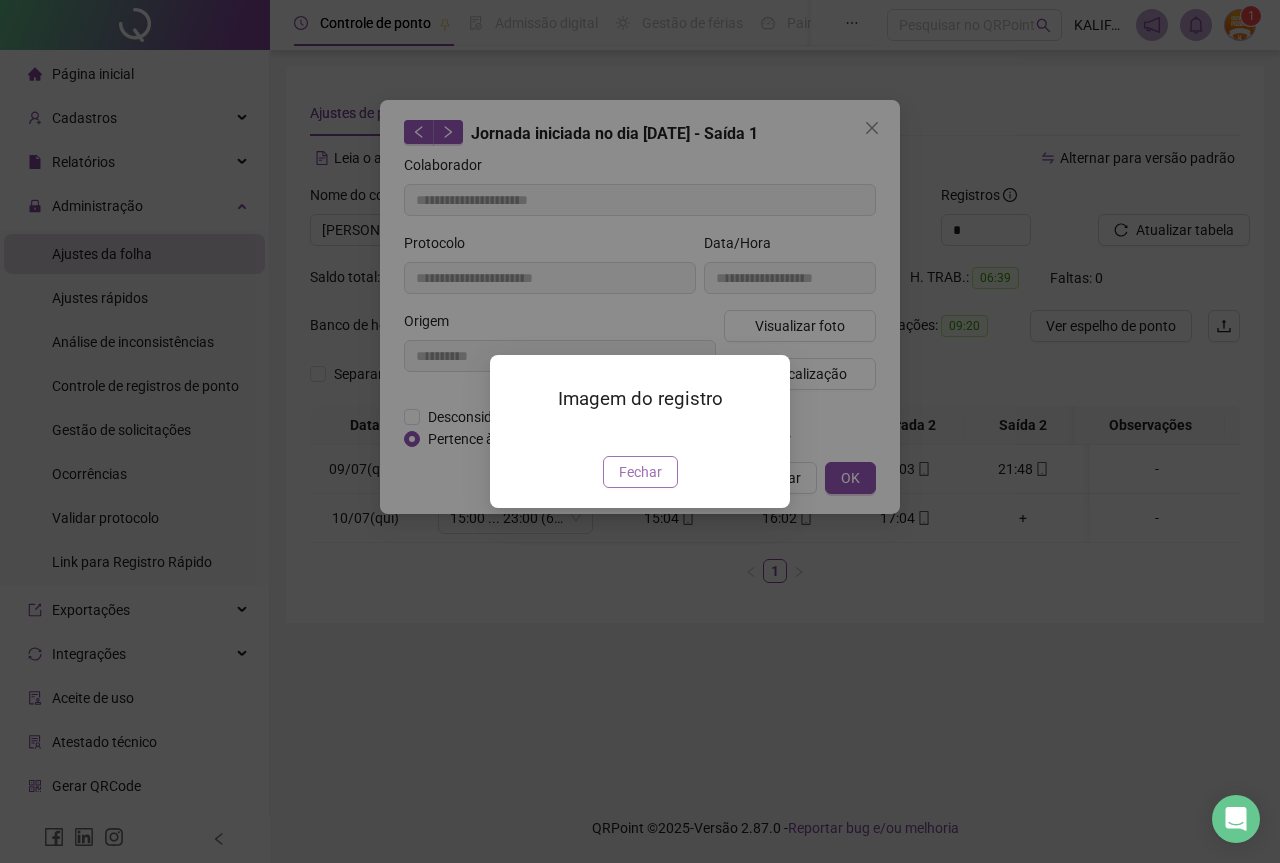 click on "Fechar" at bounding box center [640, 472] 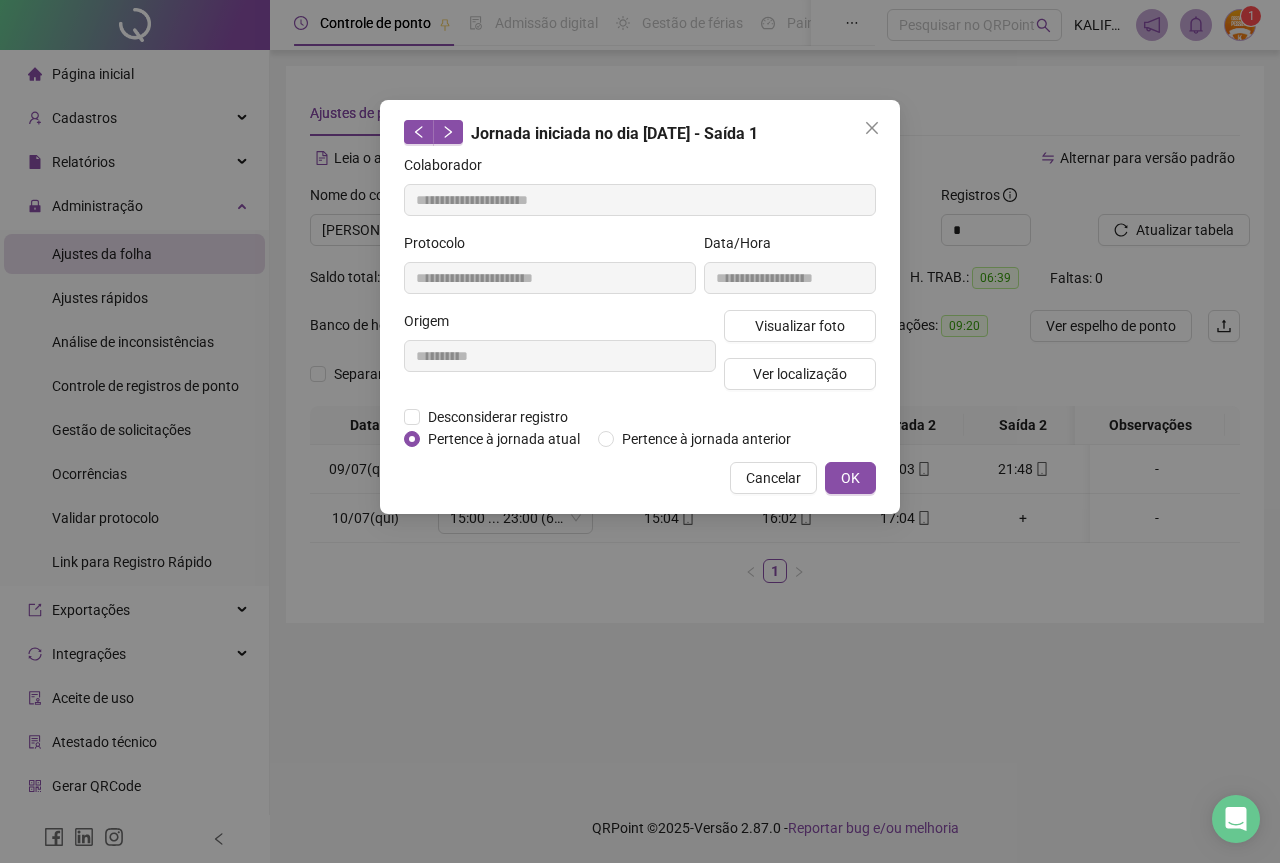 click on "Cancelar OK" at bounding box center (640, 478) 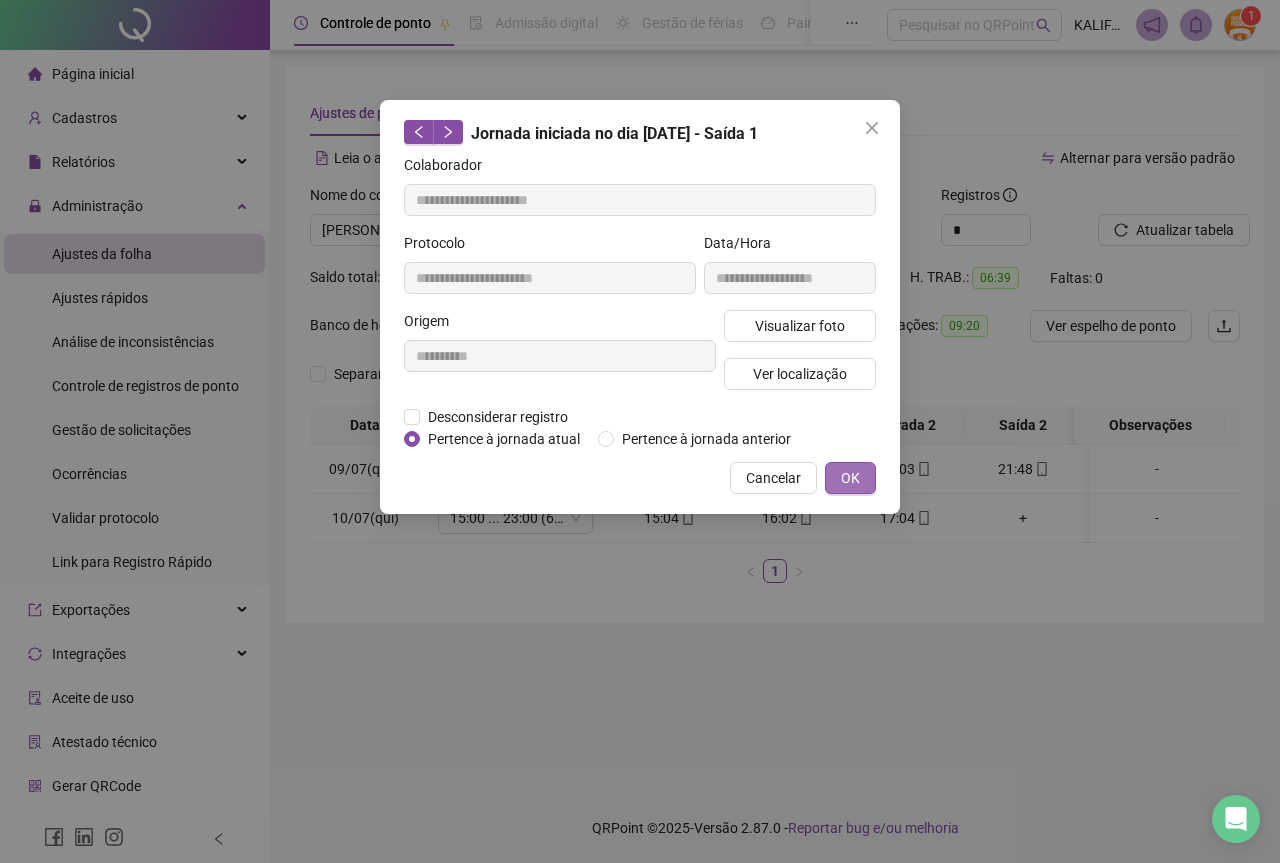 click on "OK" at bounding box center [850, 478] 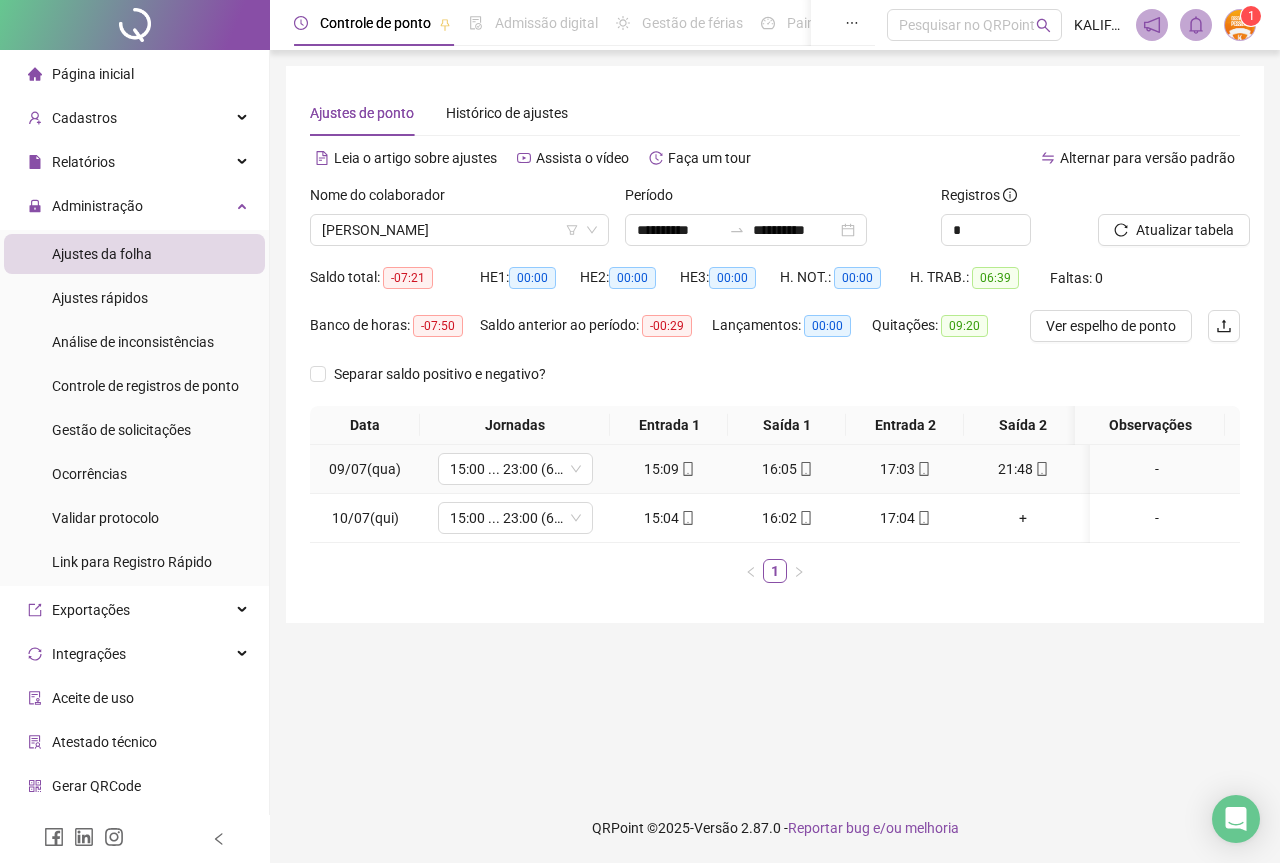 click 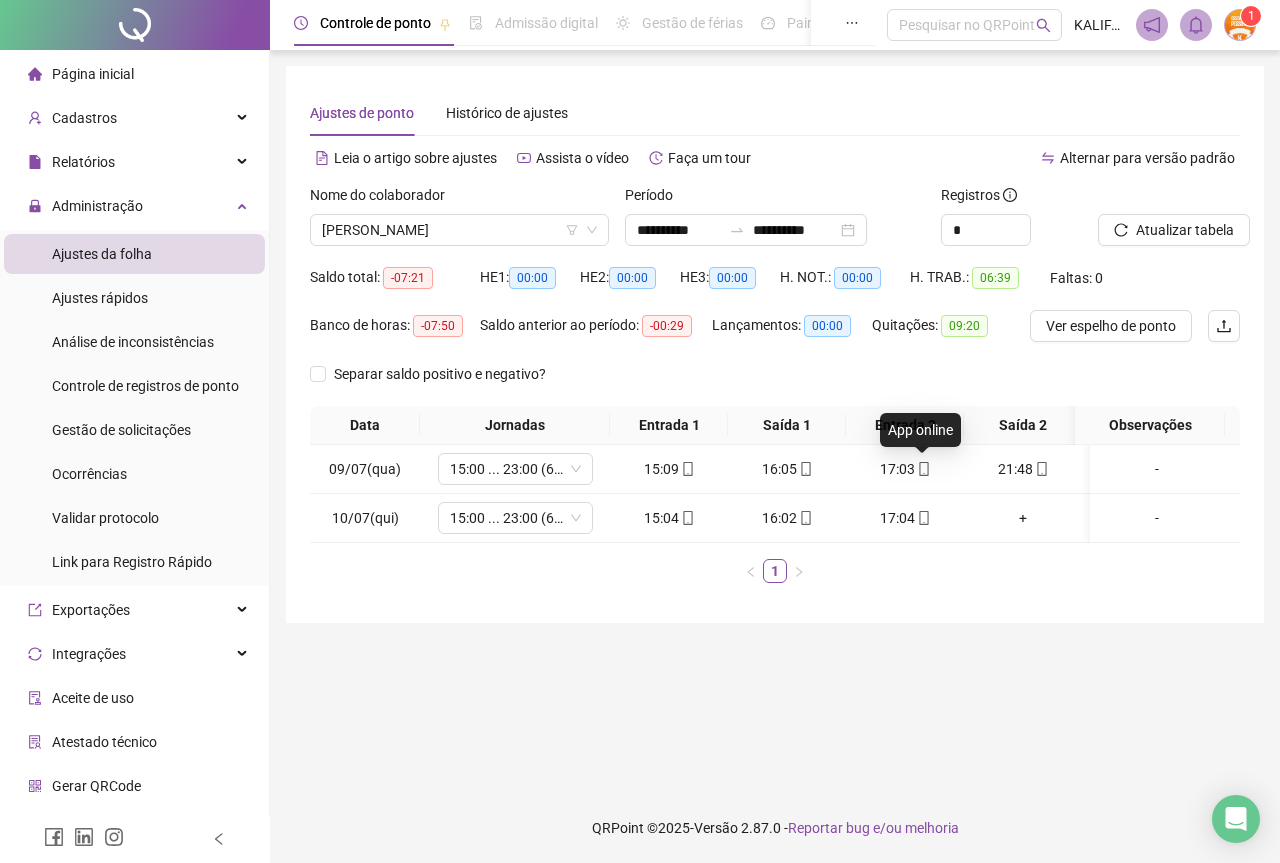 type on "**********" 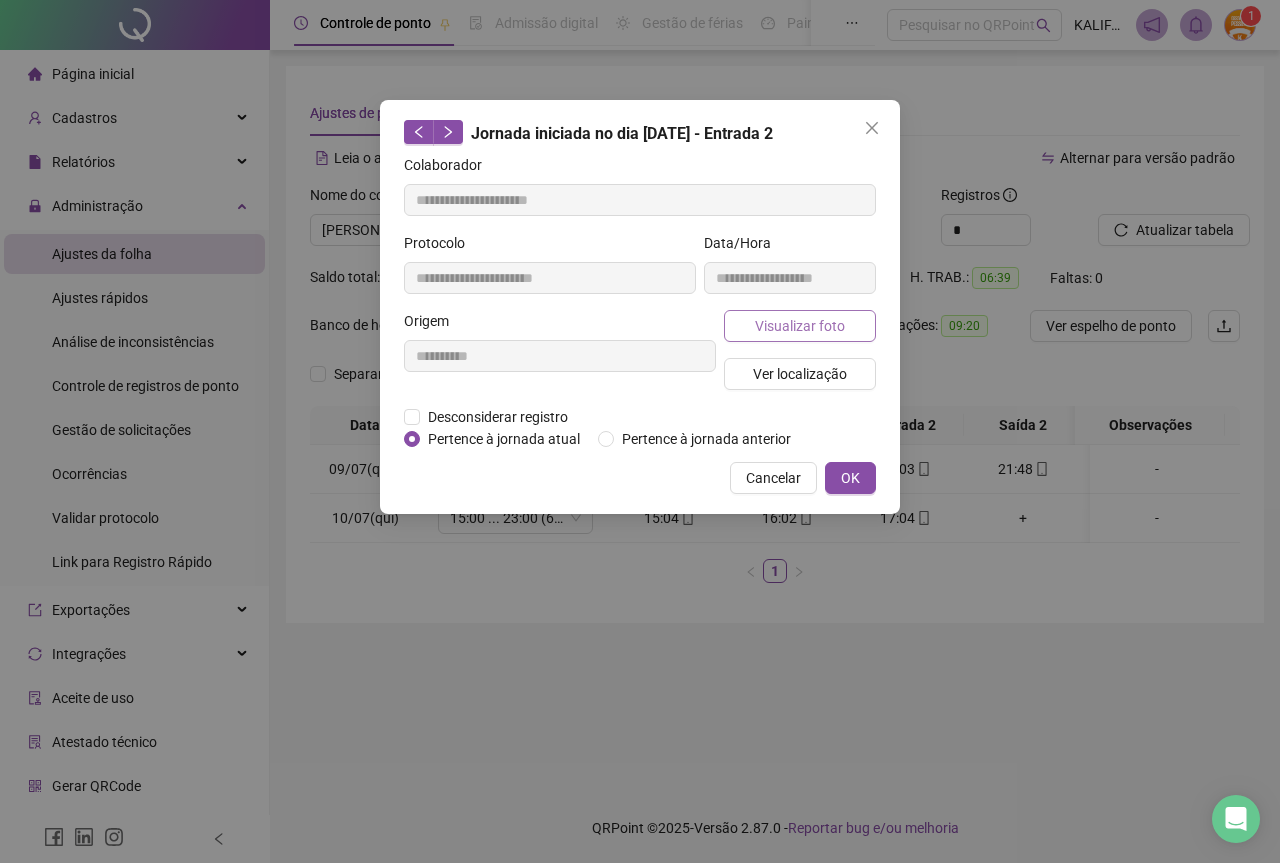 click on "Visualizar foto" at bounding box center (800, 326) 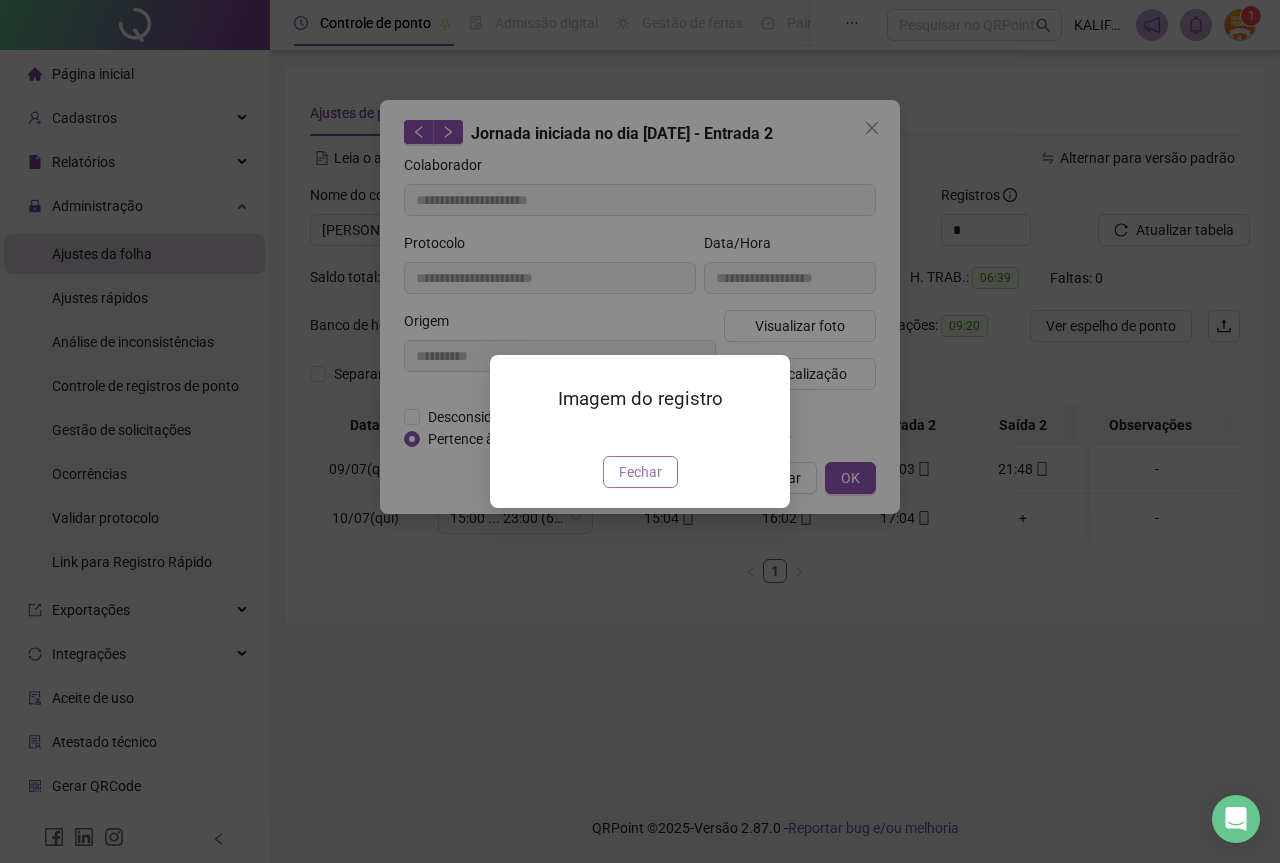 click on "Fechar" at bounding box center [640, 472] 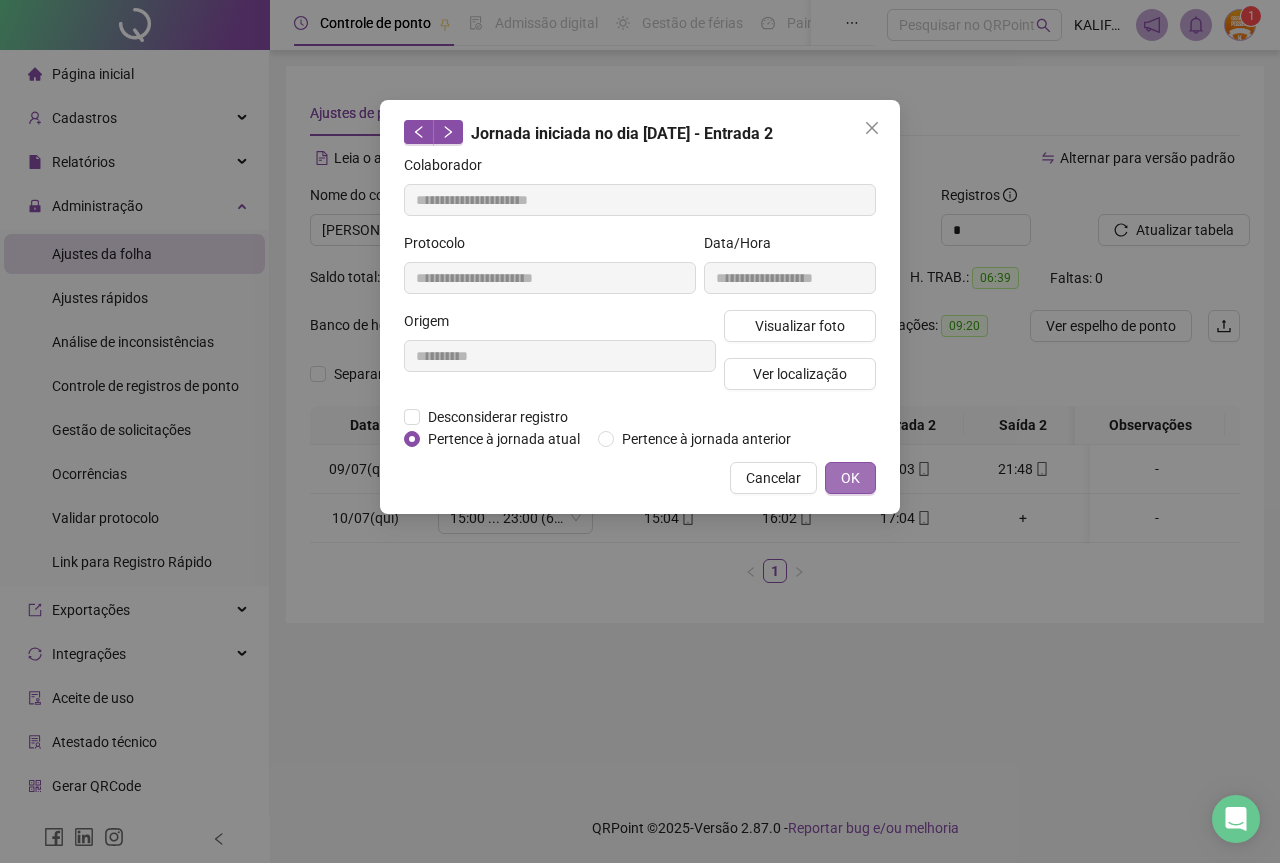 click on "OK" at bounding box center (850, 478) 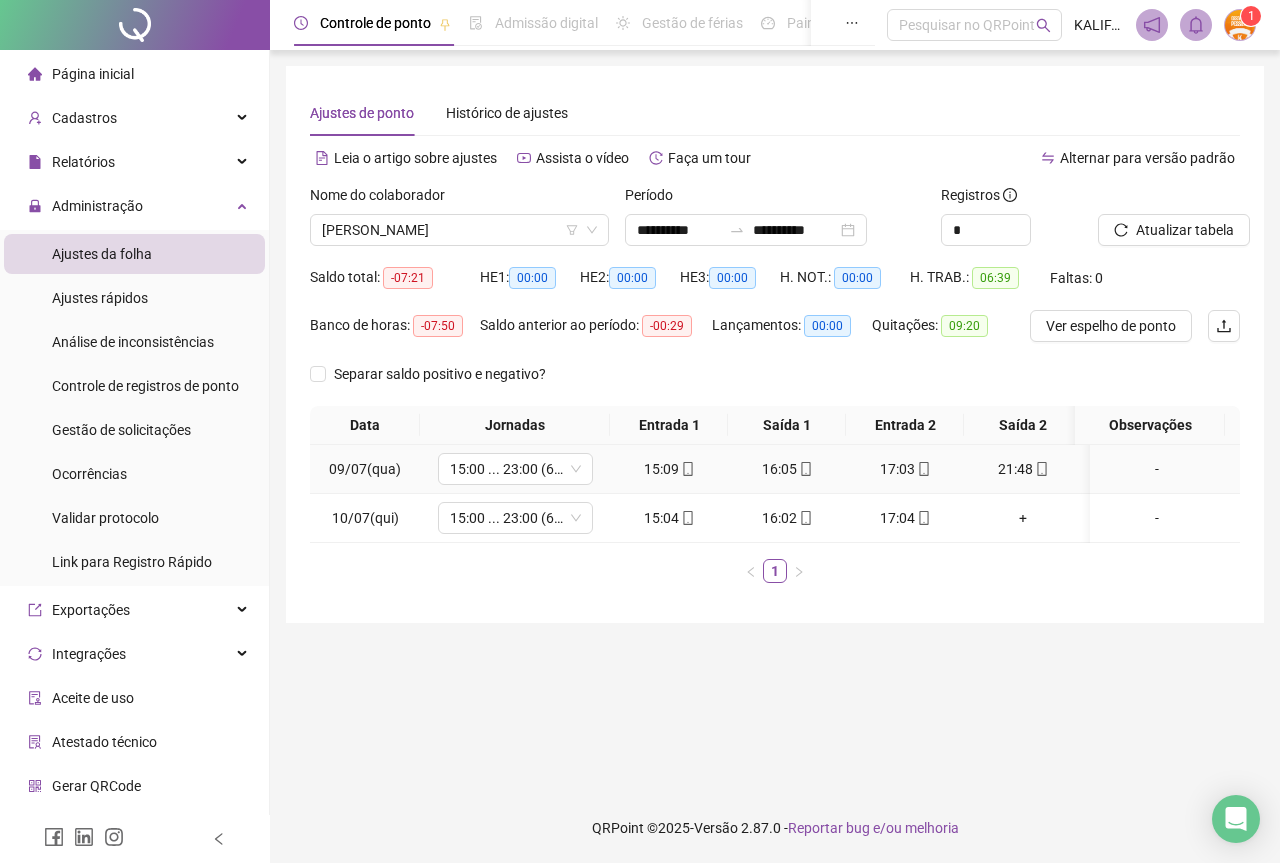 click 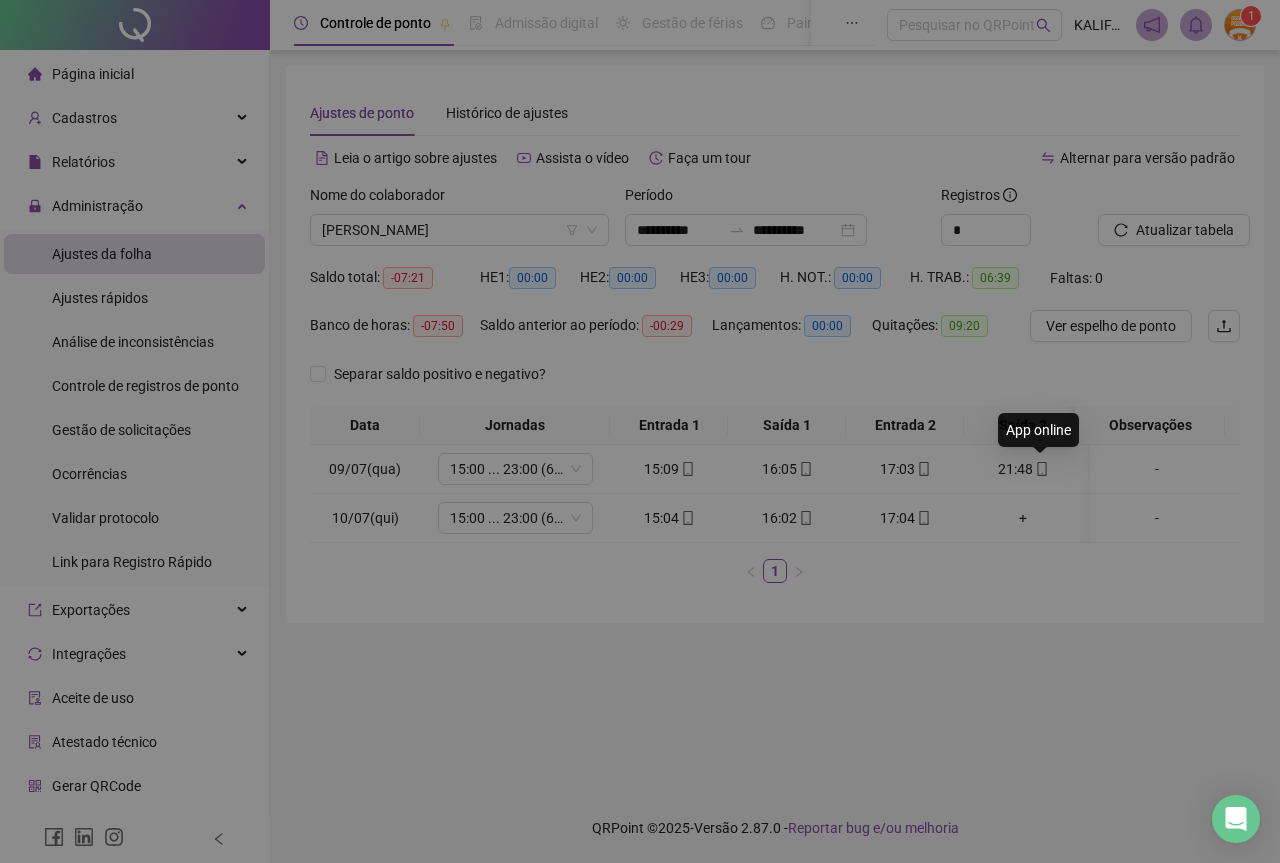 type on "**********" 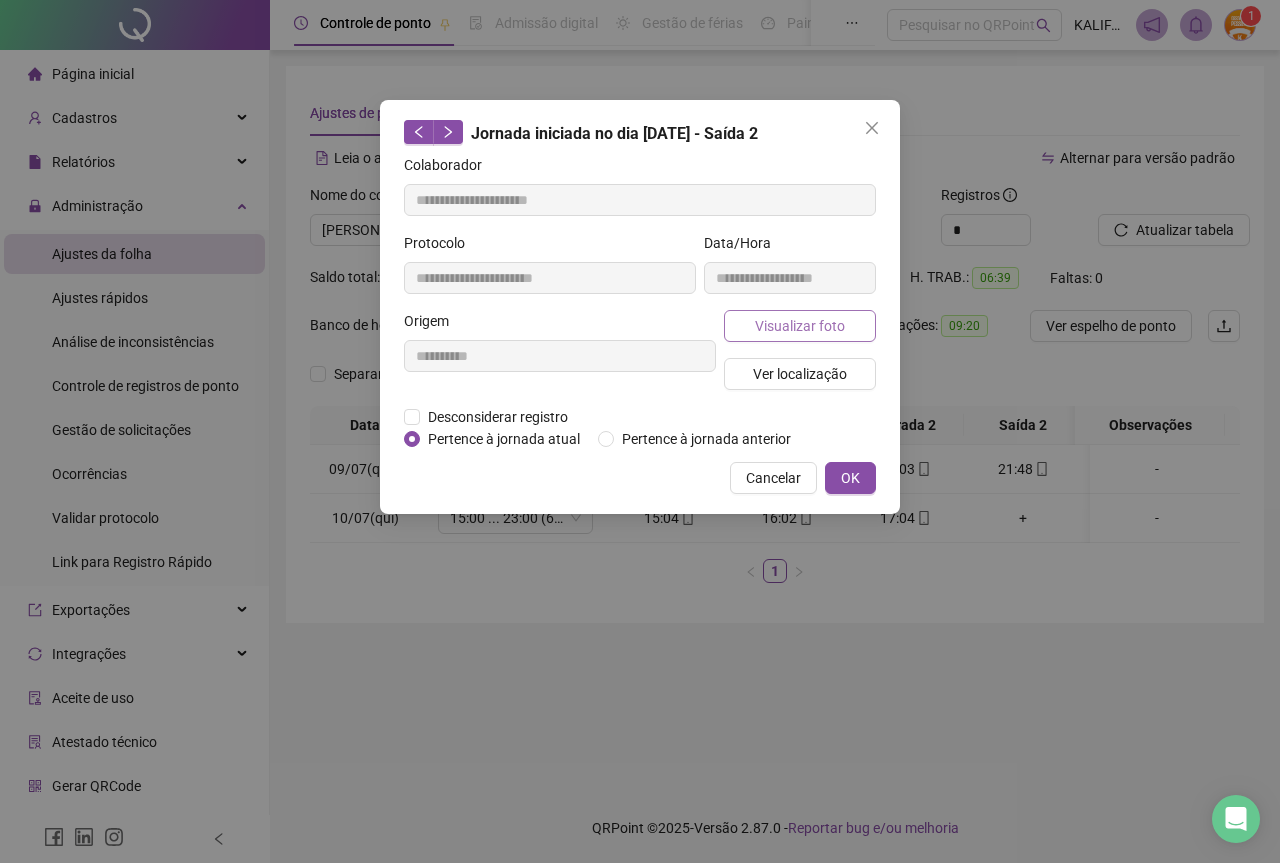 click on "Visualizar foto" at bounding box center [800, 326] 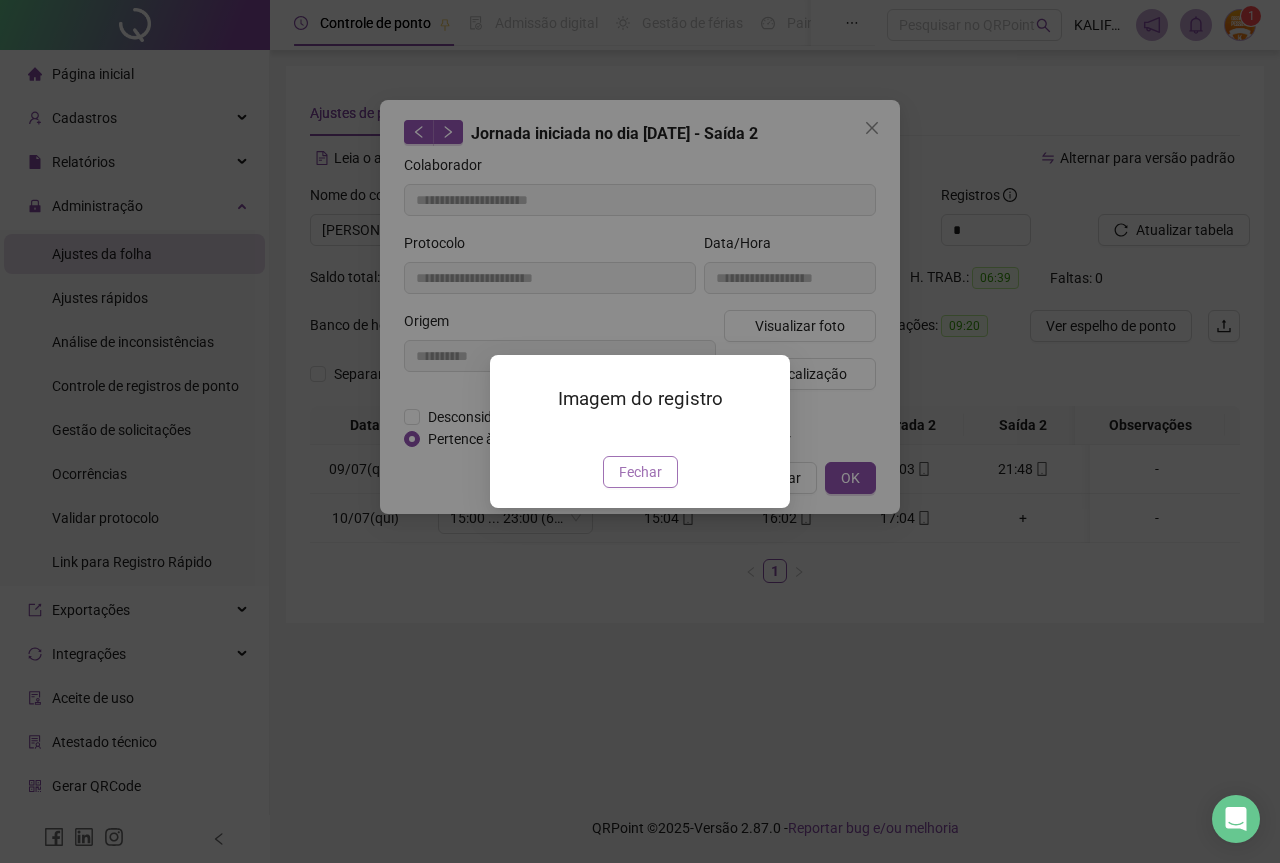 click on "Fechar" at bounding box center [640, 472] 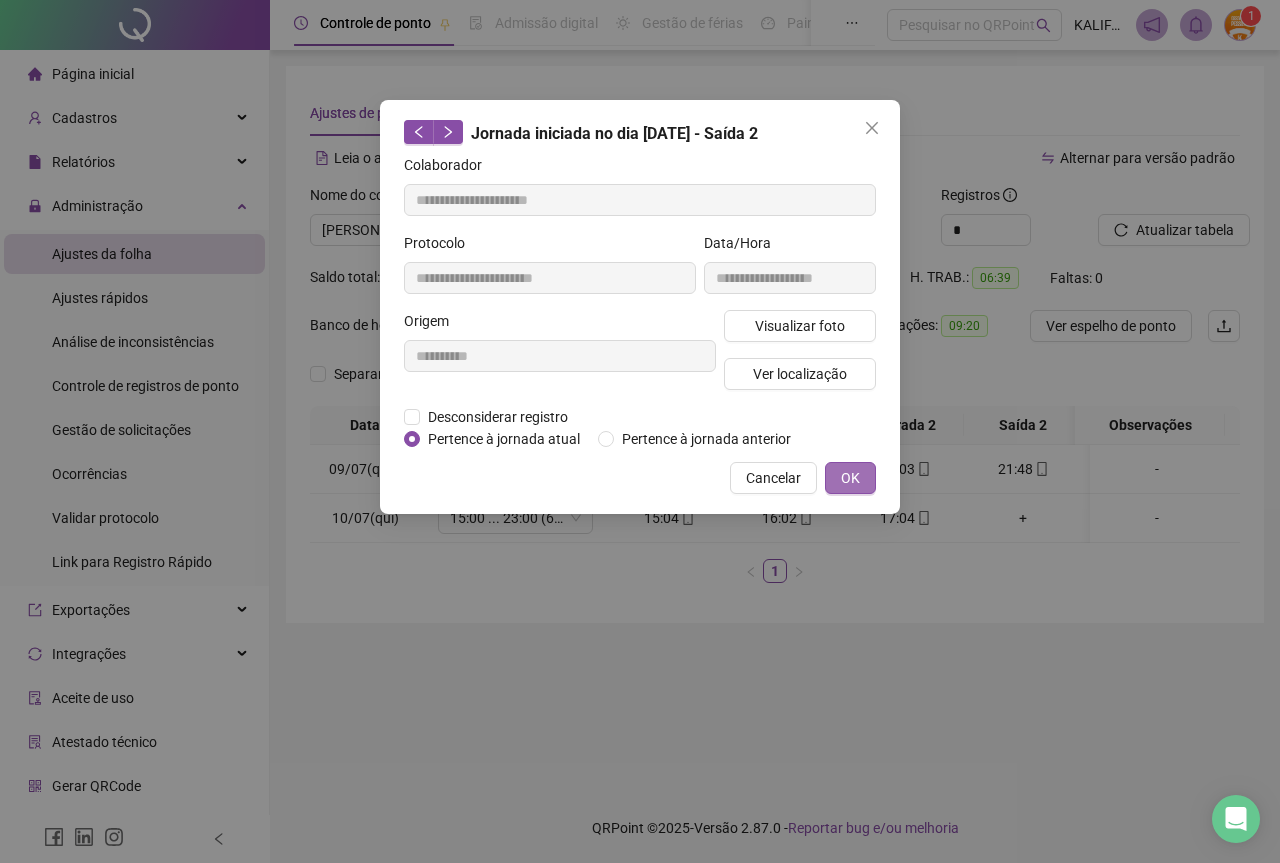 click on "OK" at bounding box center [850, 478] 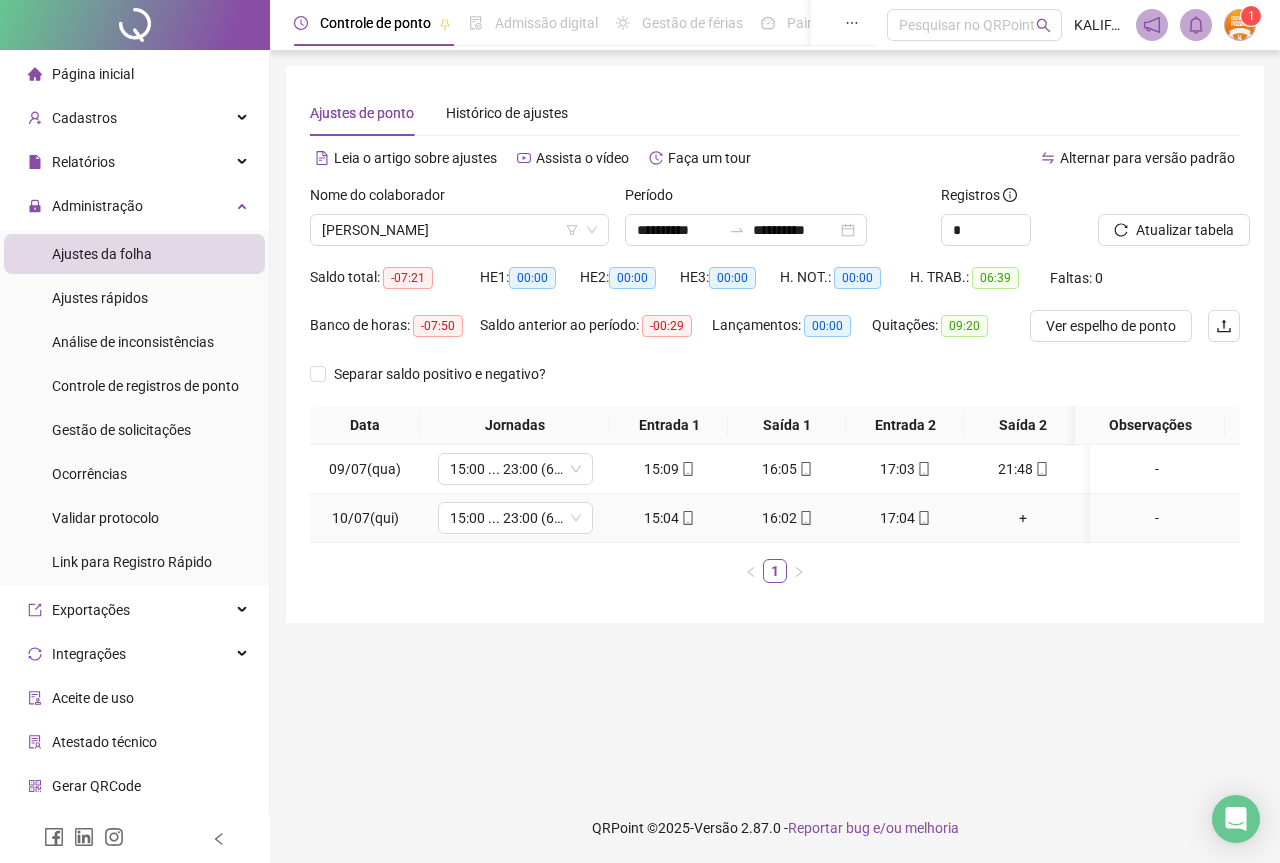 click at bounding box center [687, 518] 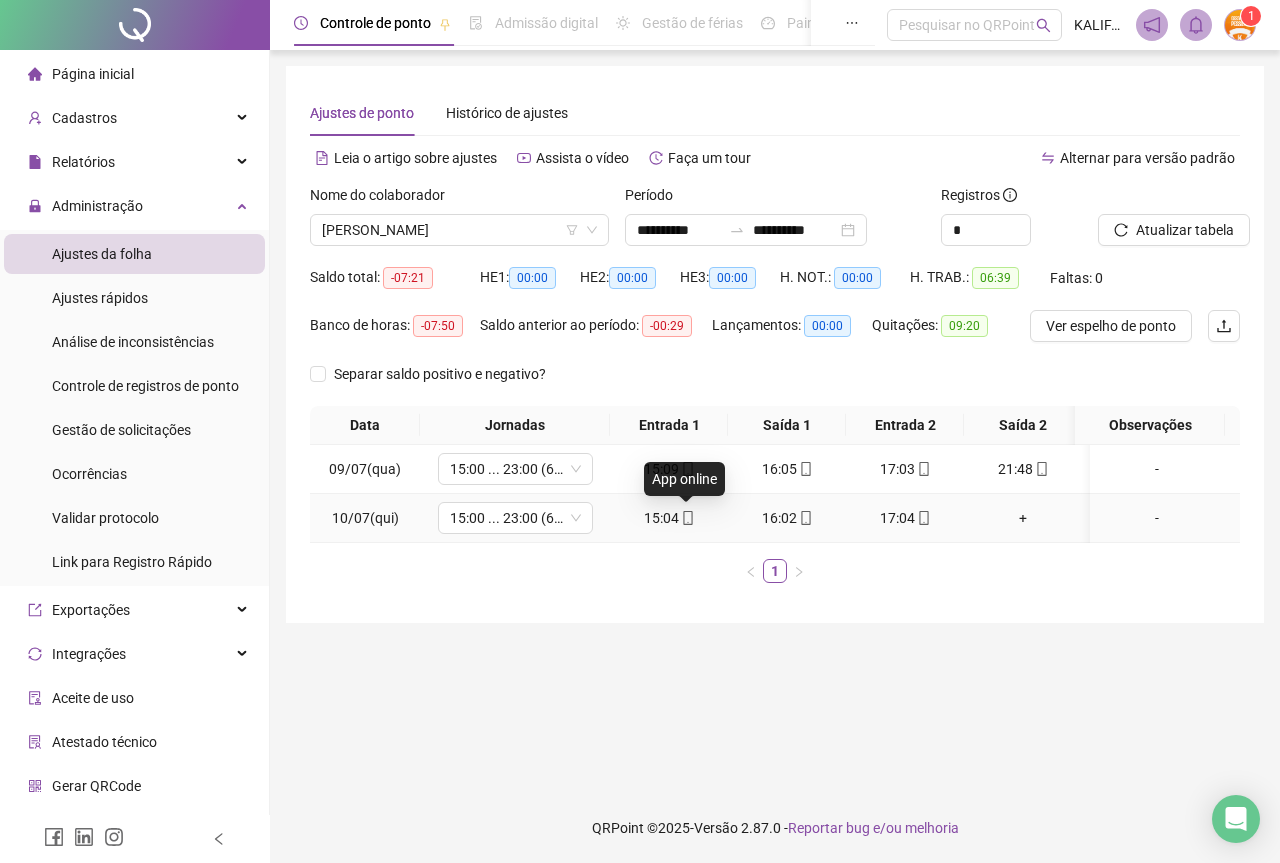 type on "**********" 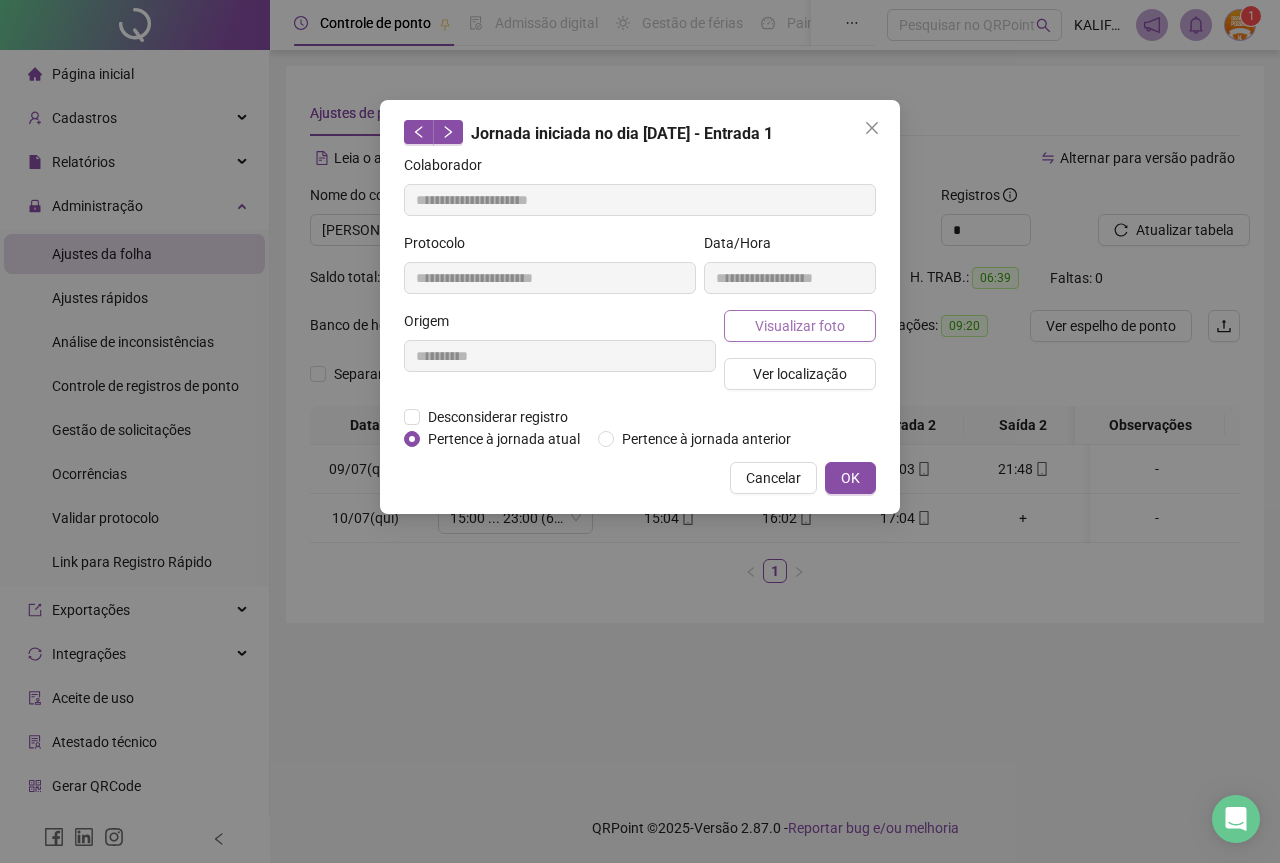 click on "Visualizar foto" at bounding box center (800, 326) 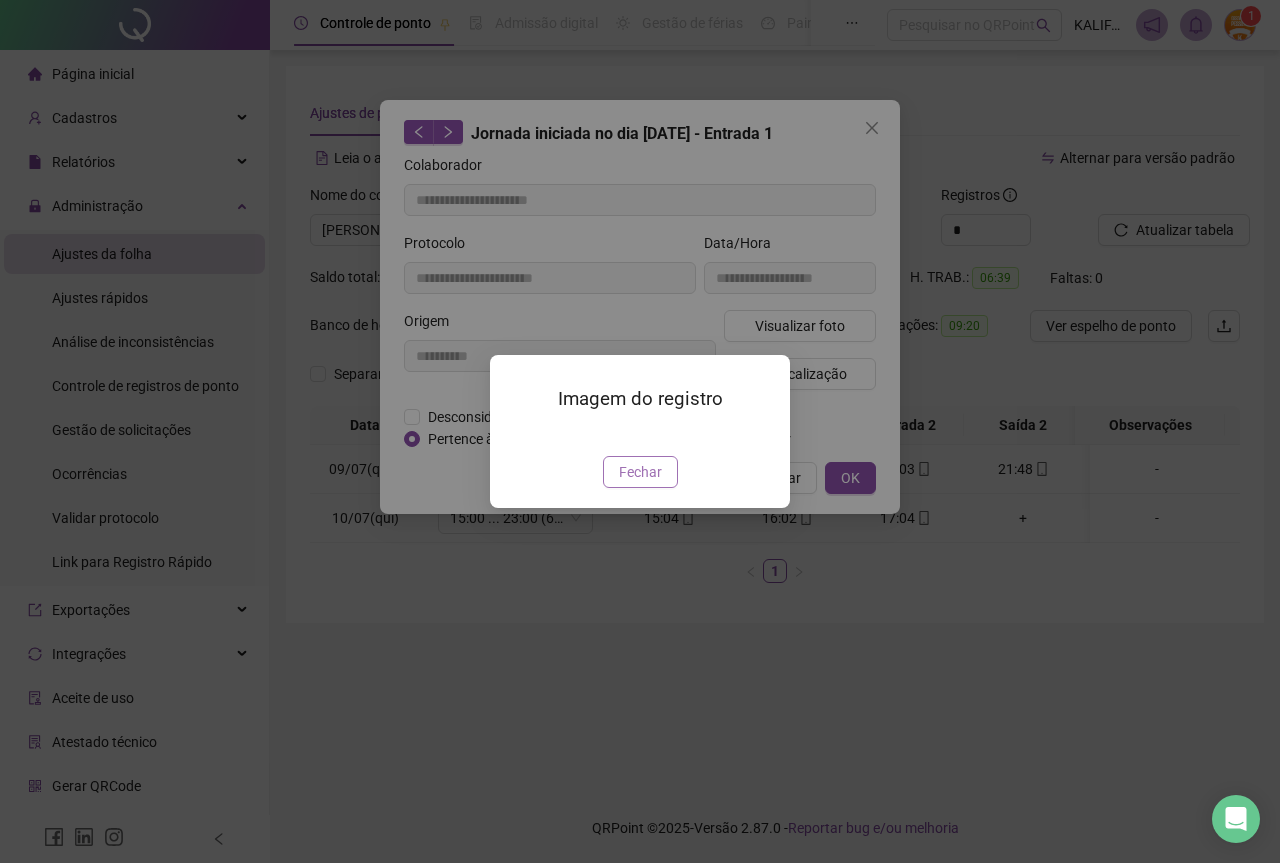 click on "Fechar" at bounding box center (640, 472) 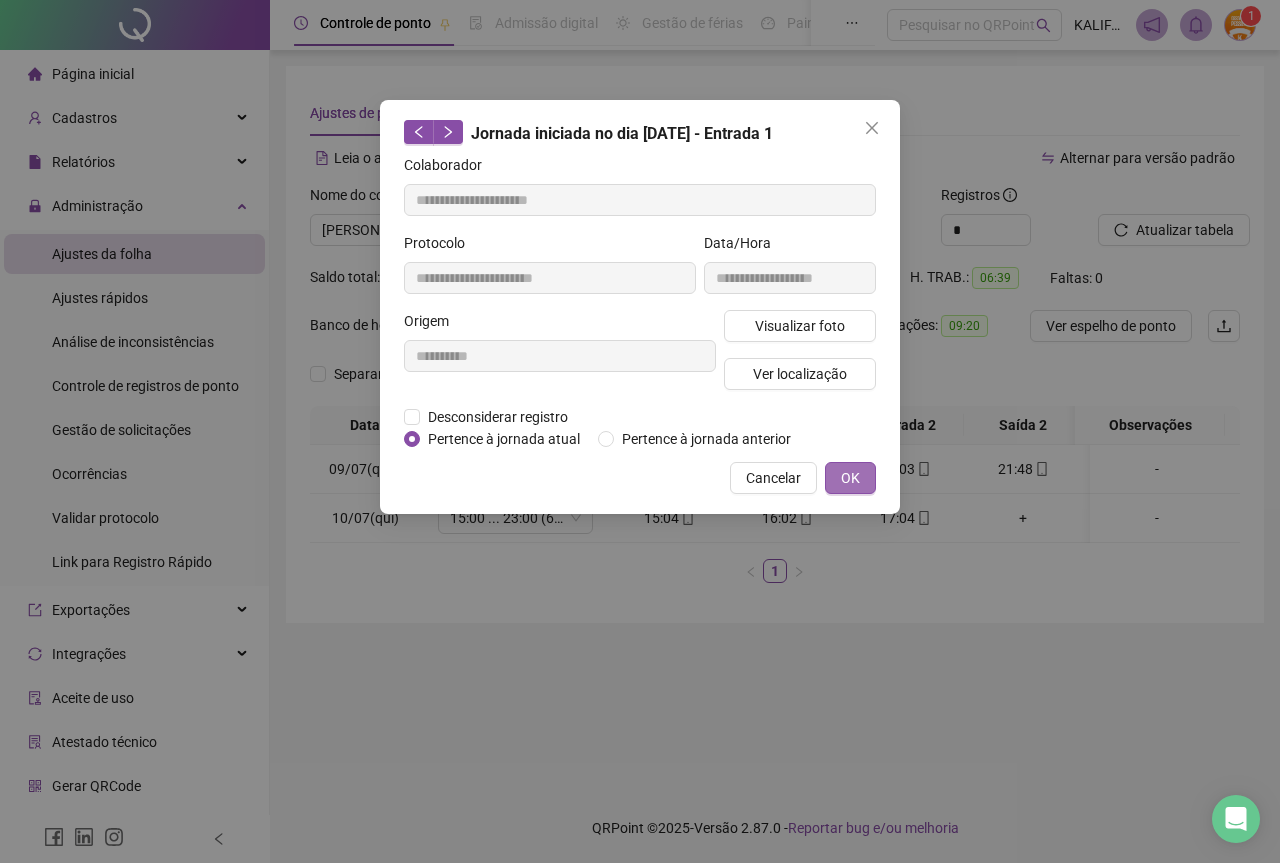 click on "OK" at bounding box center (850, 478) 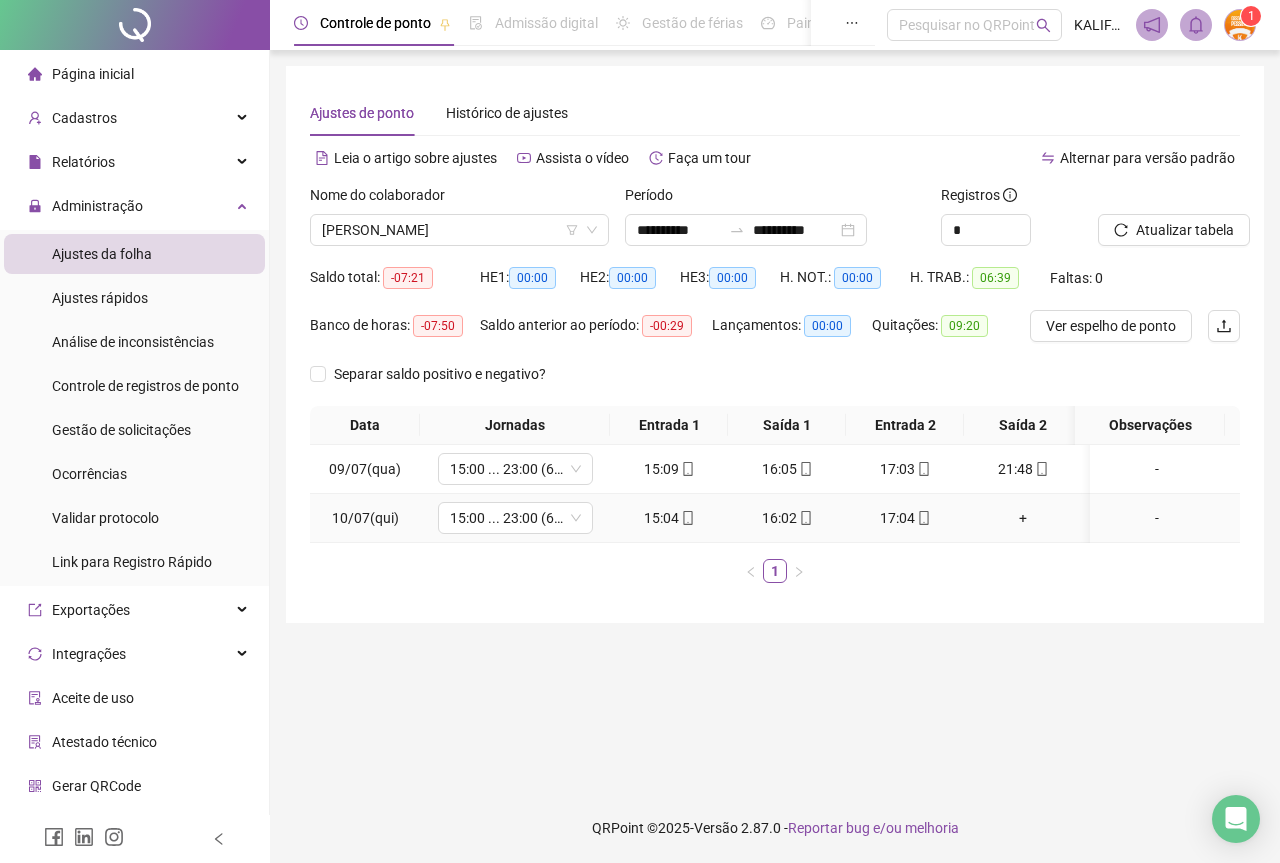 click 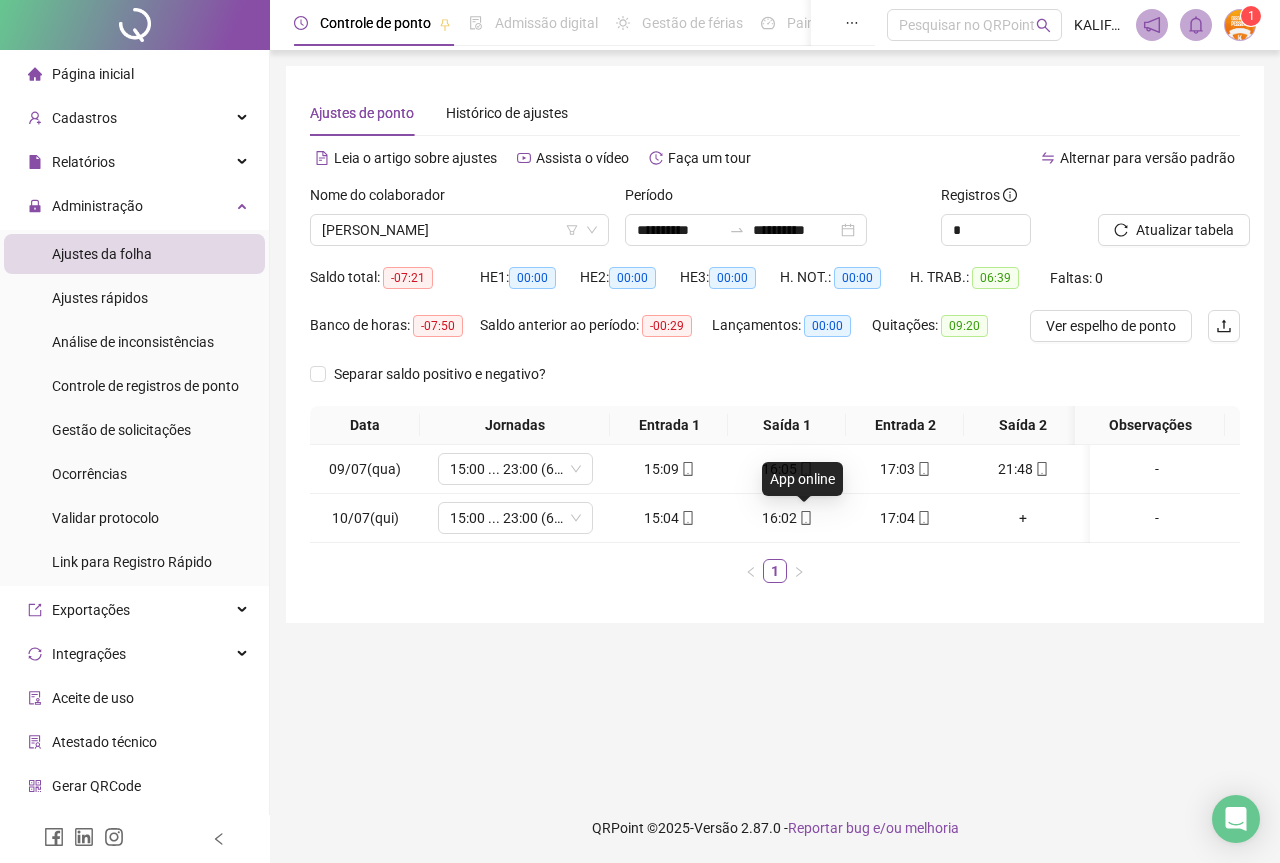 type on "**********" 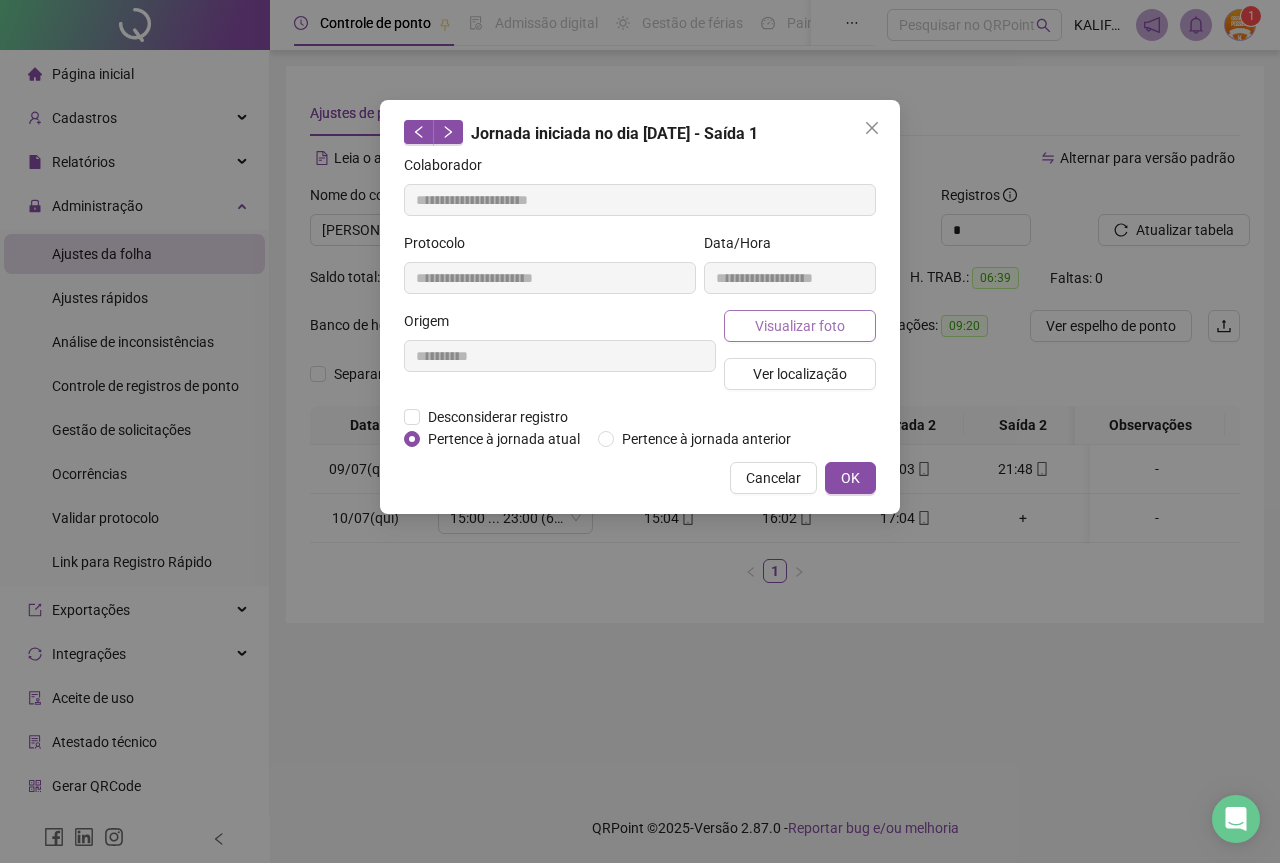 click on "Visualizar foto" at bounding box center [800, 326] 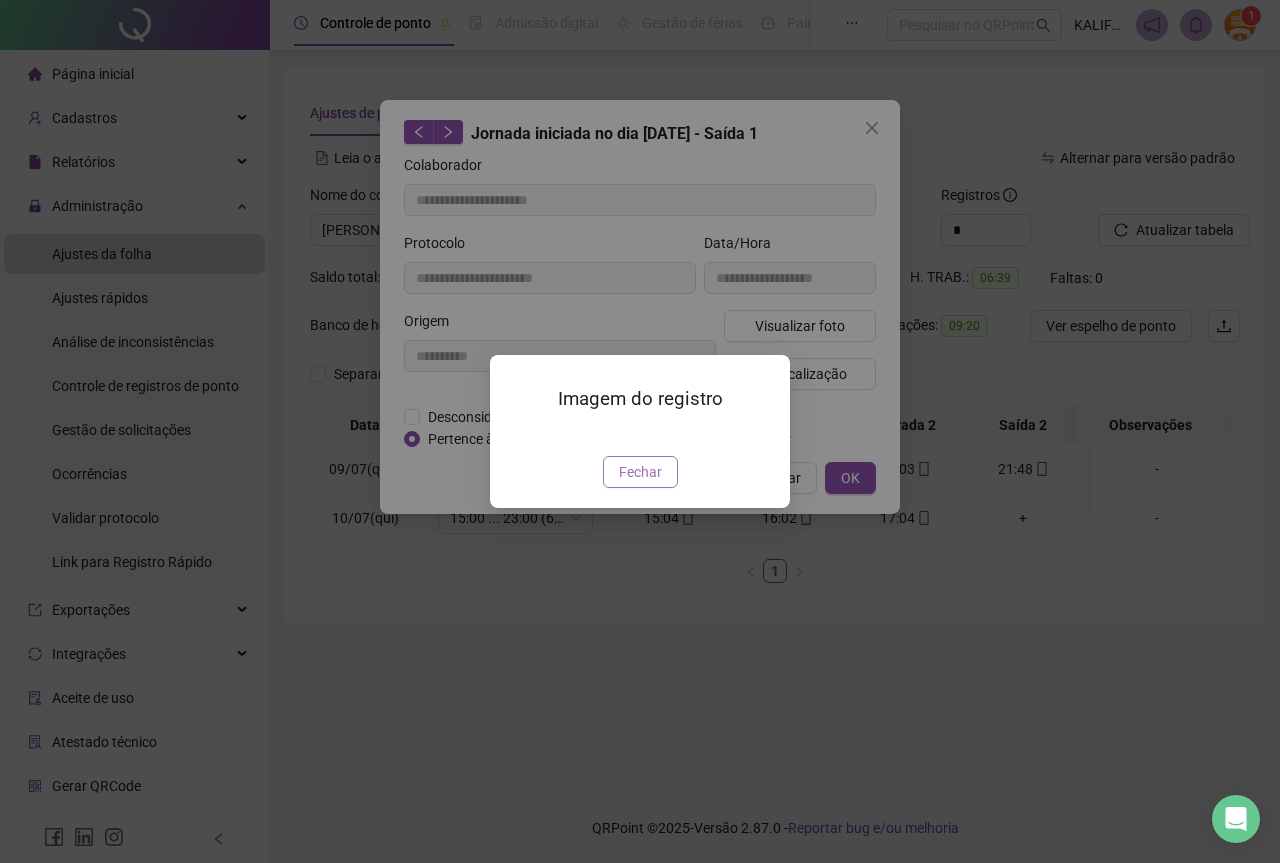 click on "Fechar" at bounding box center (640, 472) 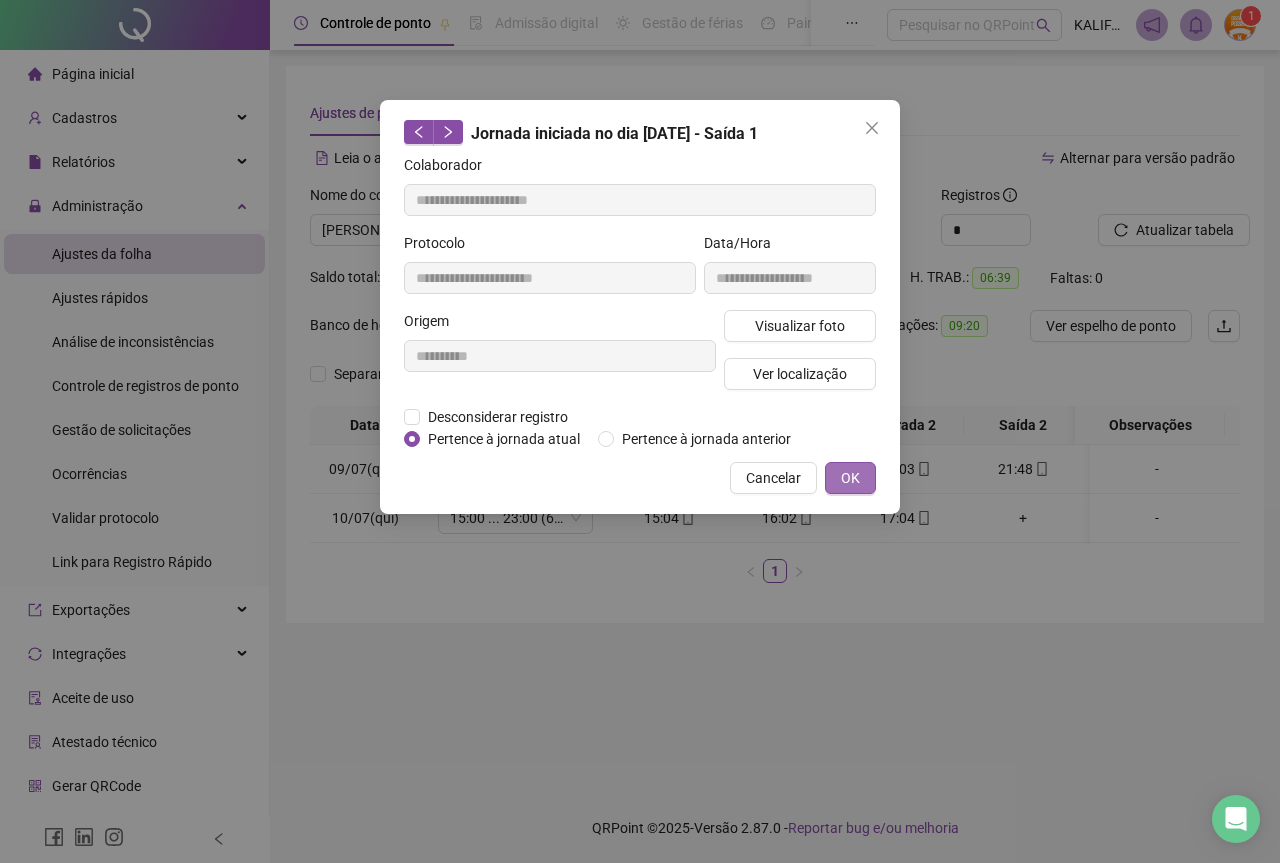 click on "OK" at bounding box center (850, 478) 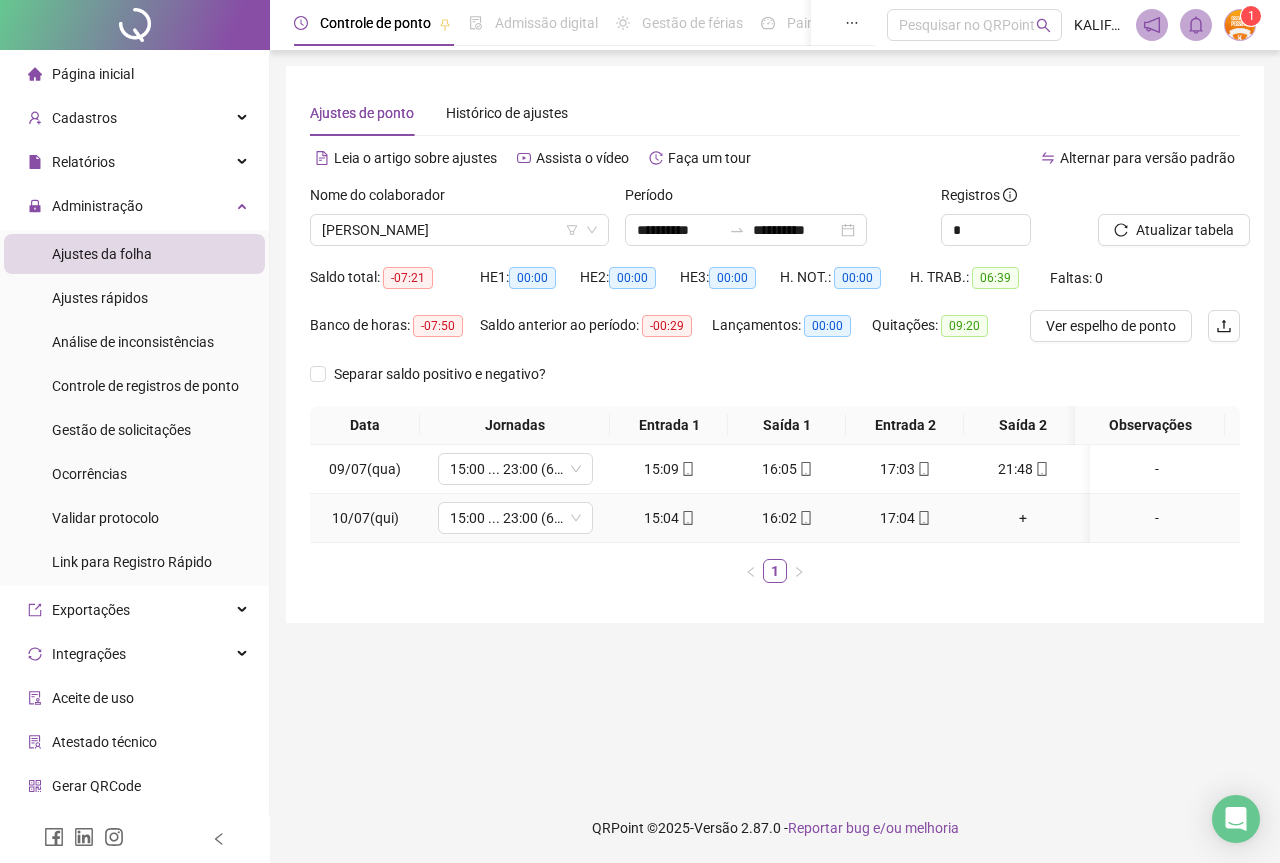 click 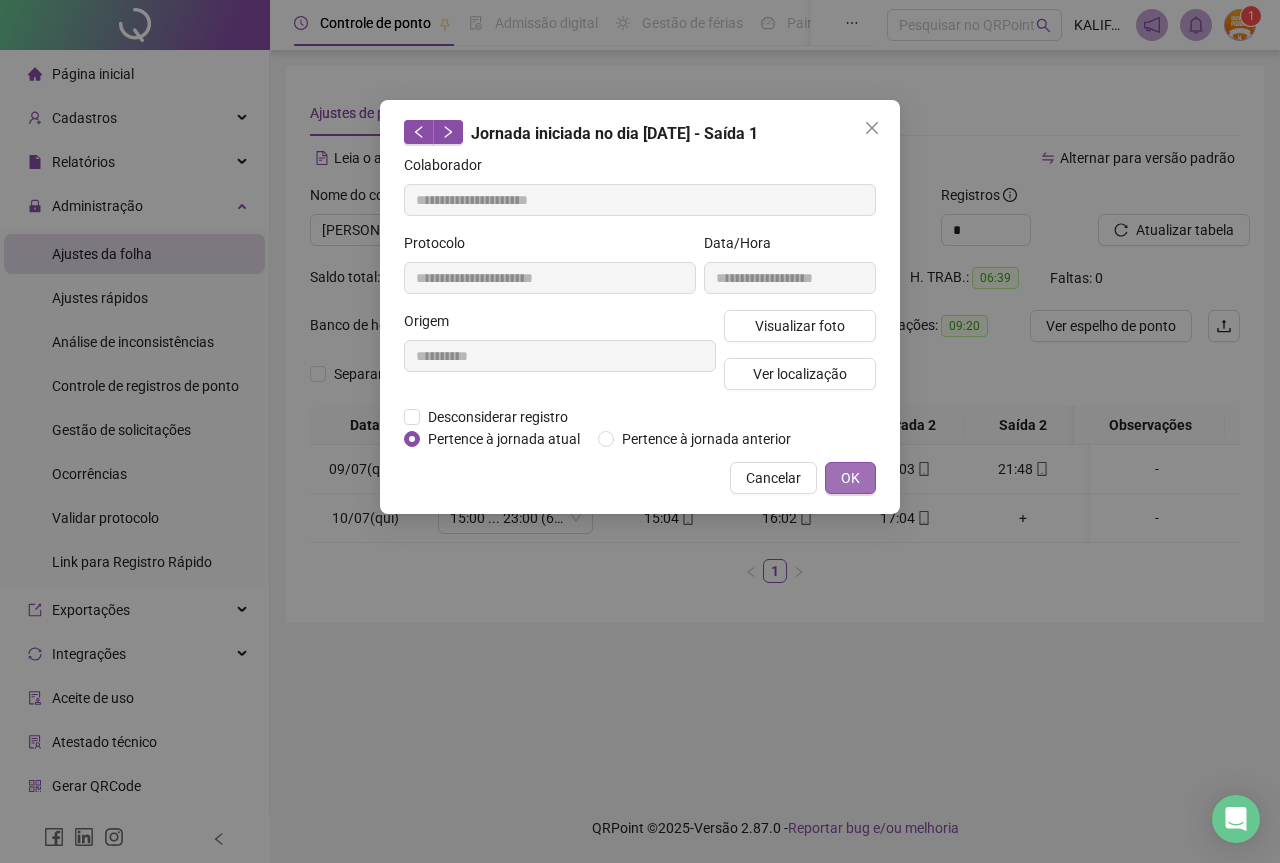 type on "**********" 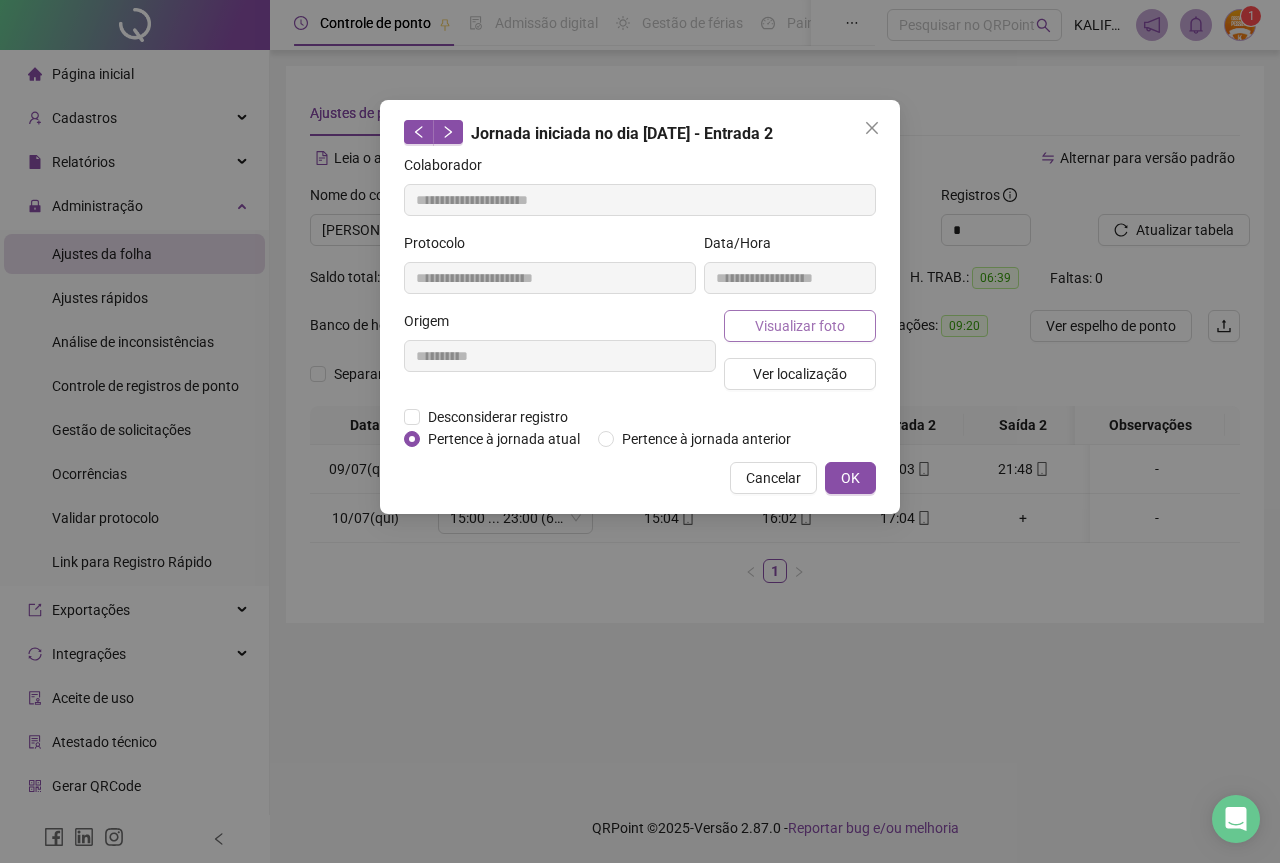 click on "Visualizar foto" at bounding box center (800, 326) 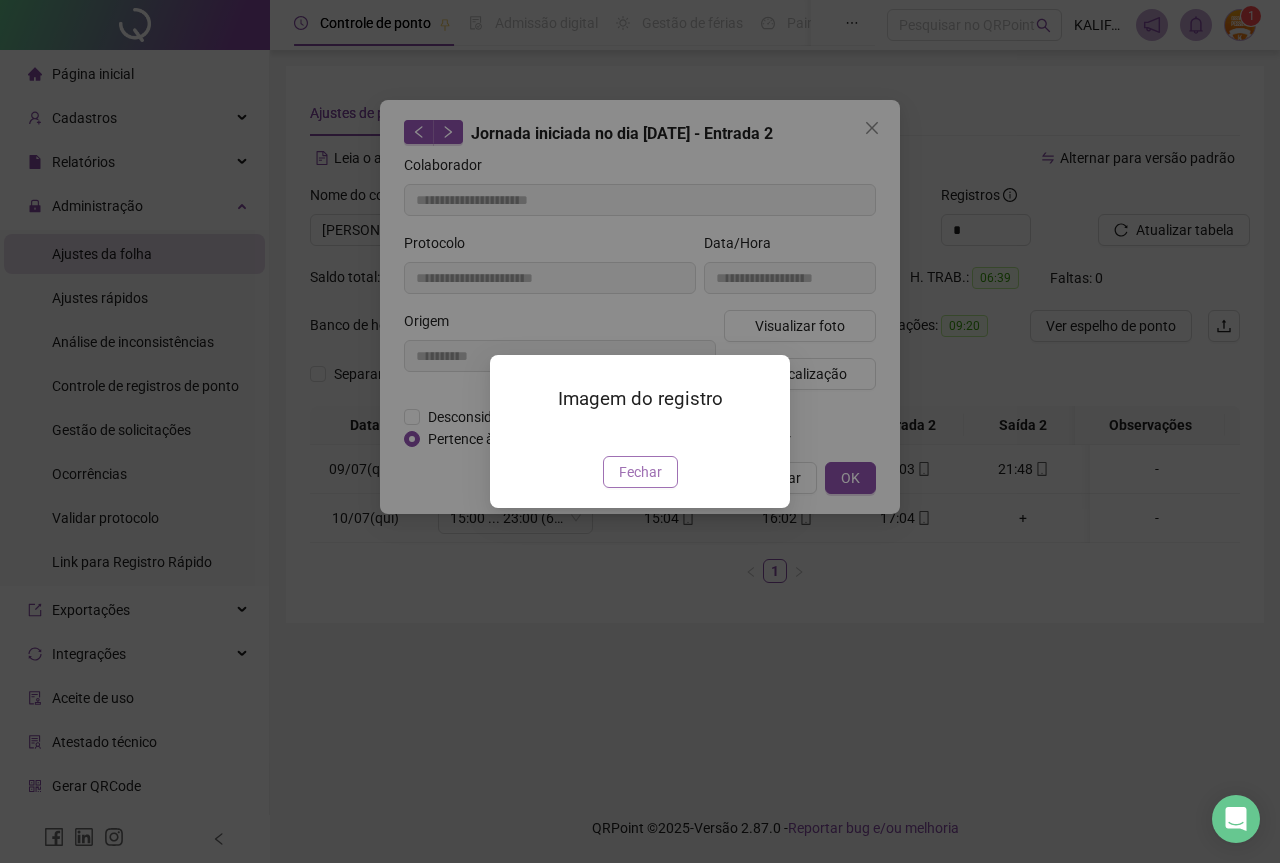 click on "Fechar" at bounding box center (640, 472) 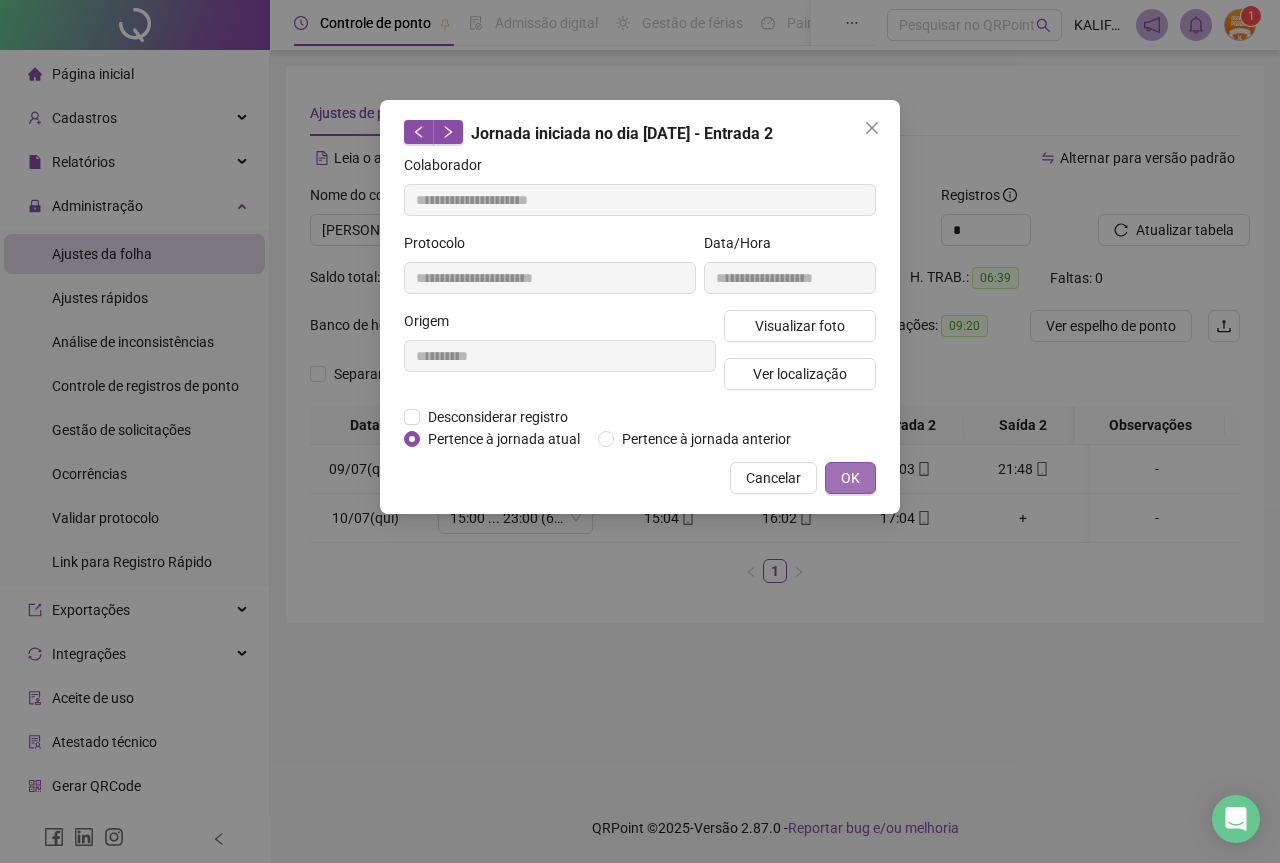 click on "OK" at bounding box center (850, 478) 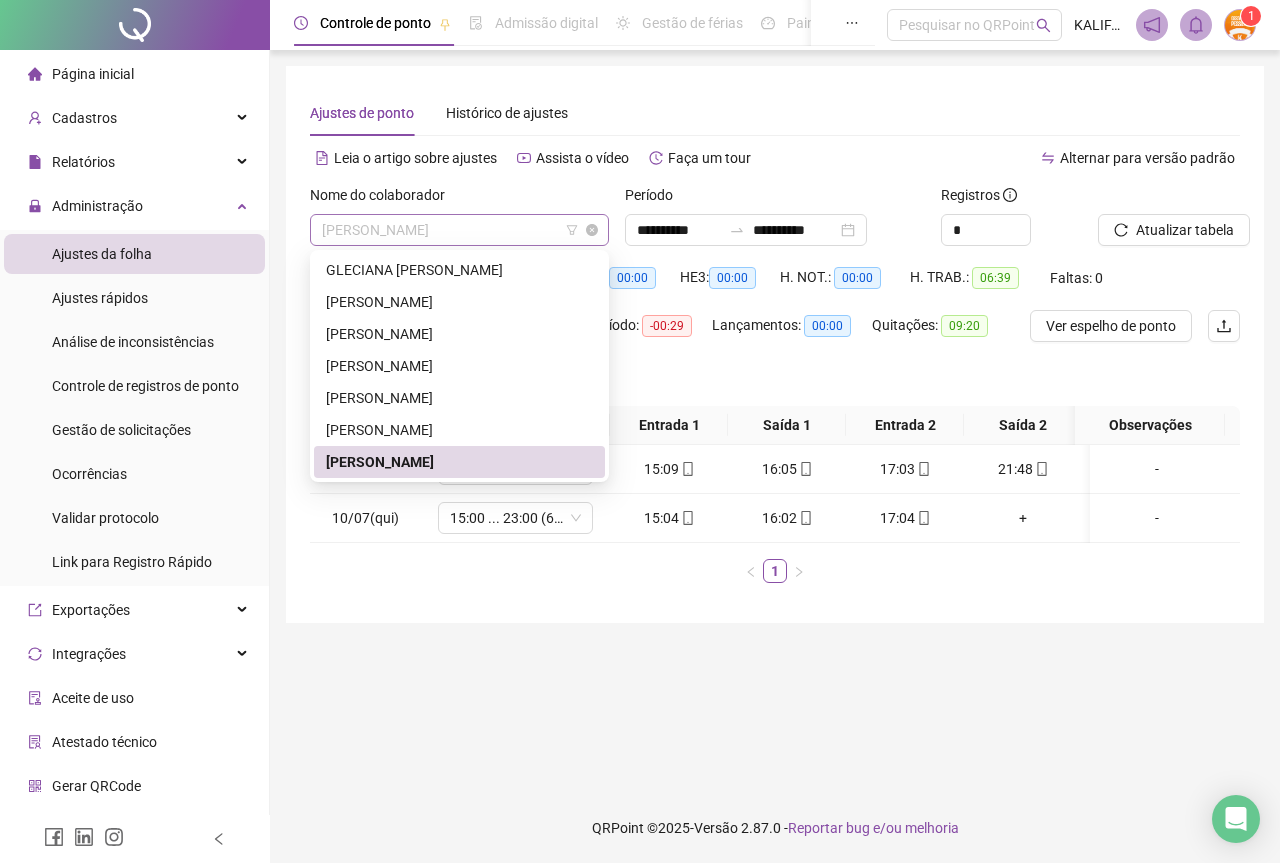 click on "[PERSON_NAME]" at bounding box center (459, 230) 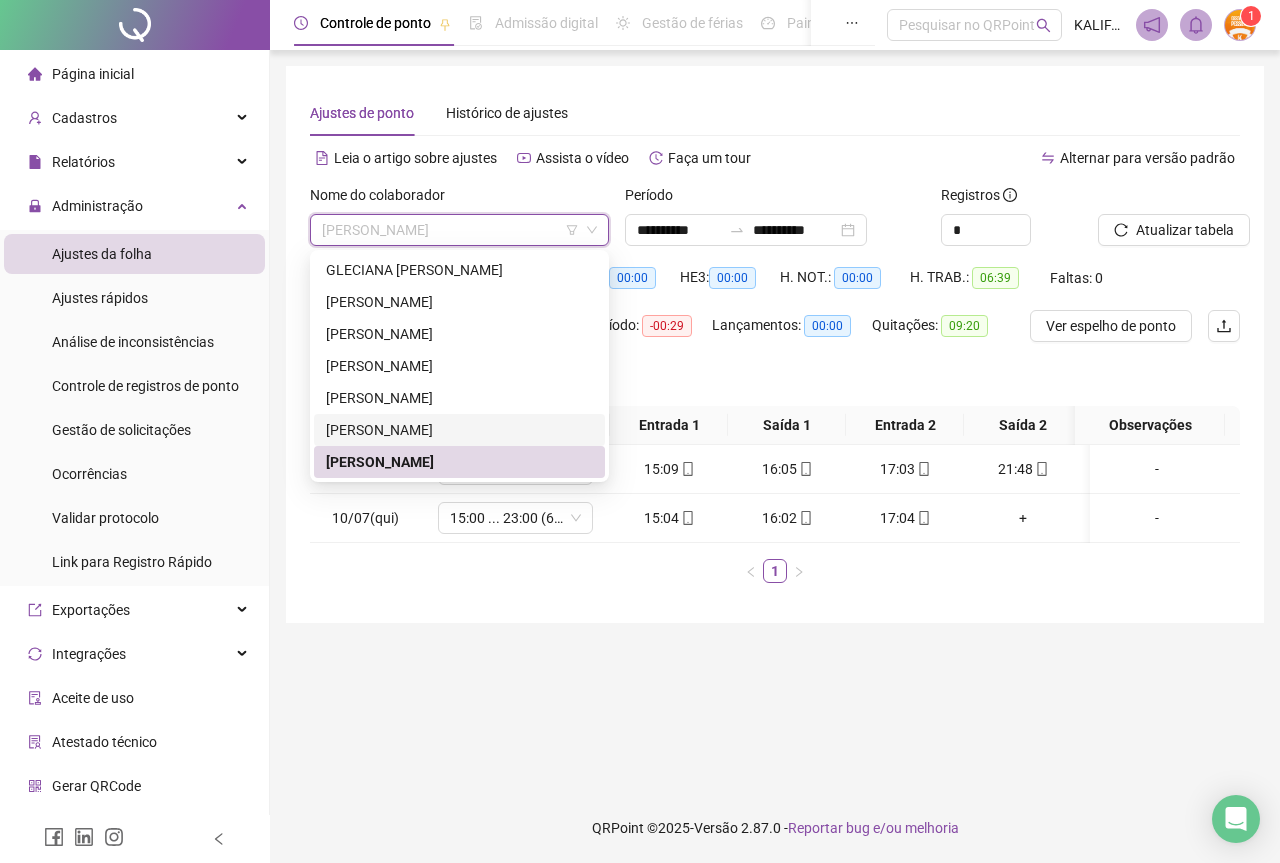 click on "[PERSON_NAME]" at bounding box center [459, 430] 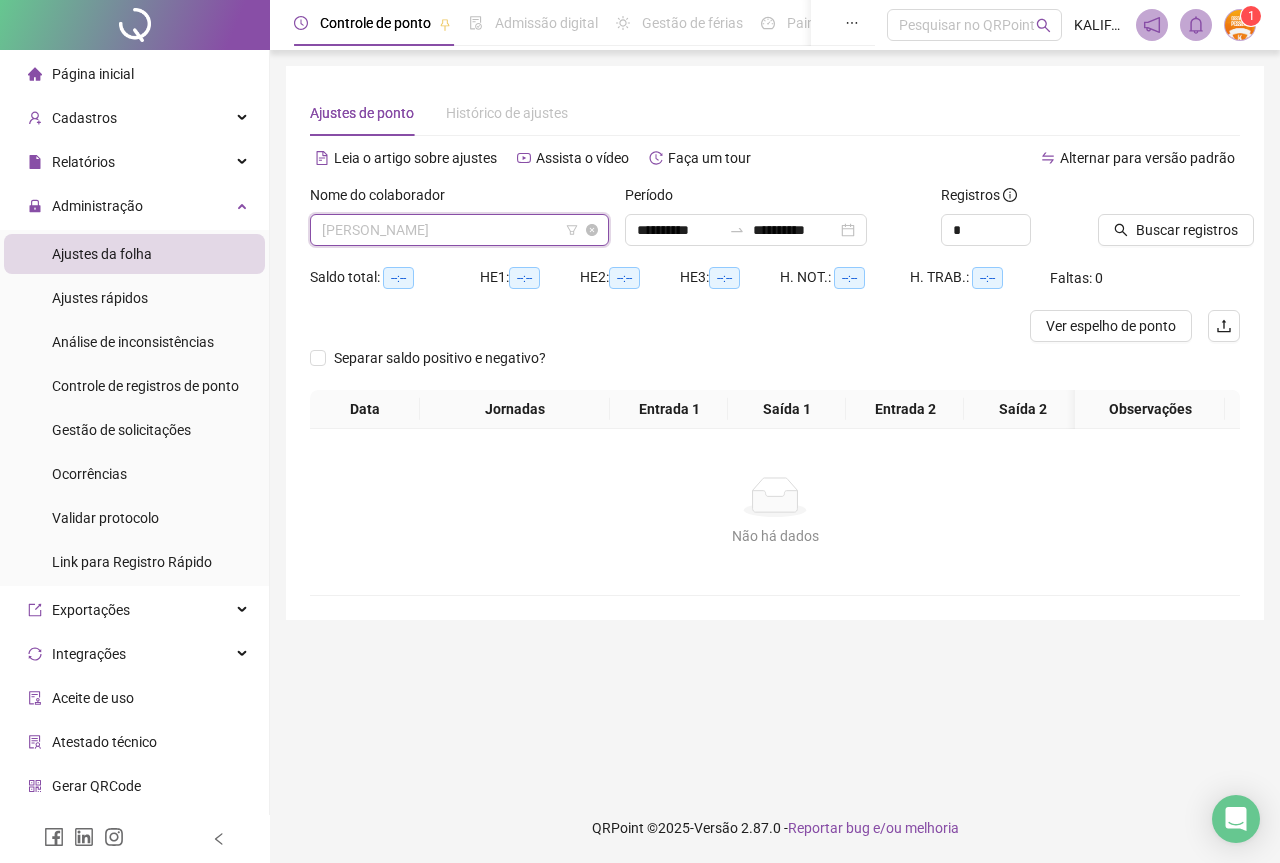 click on "[PERSON_NAME]" at bounding box center (459, 230) 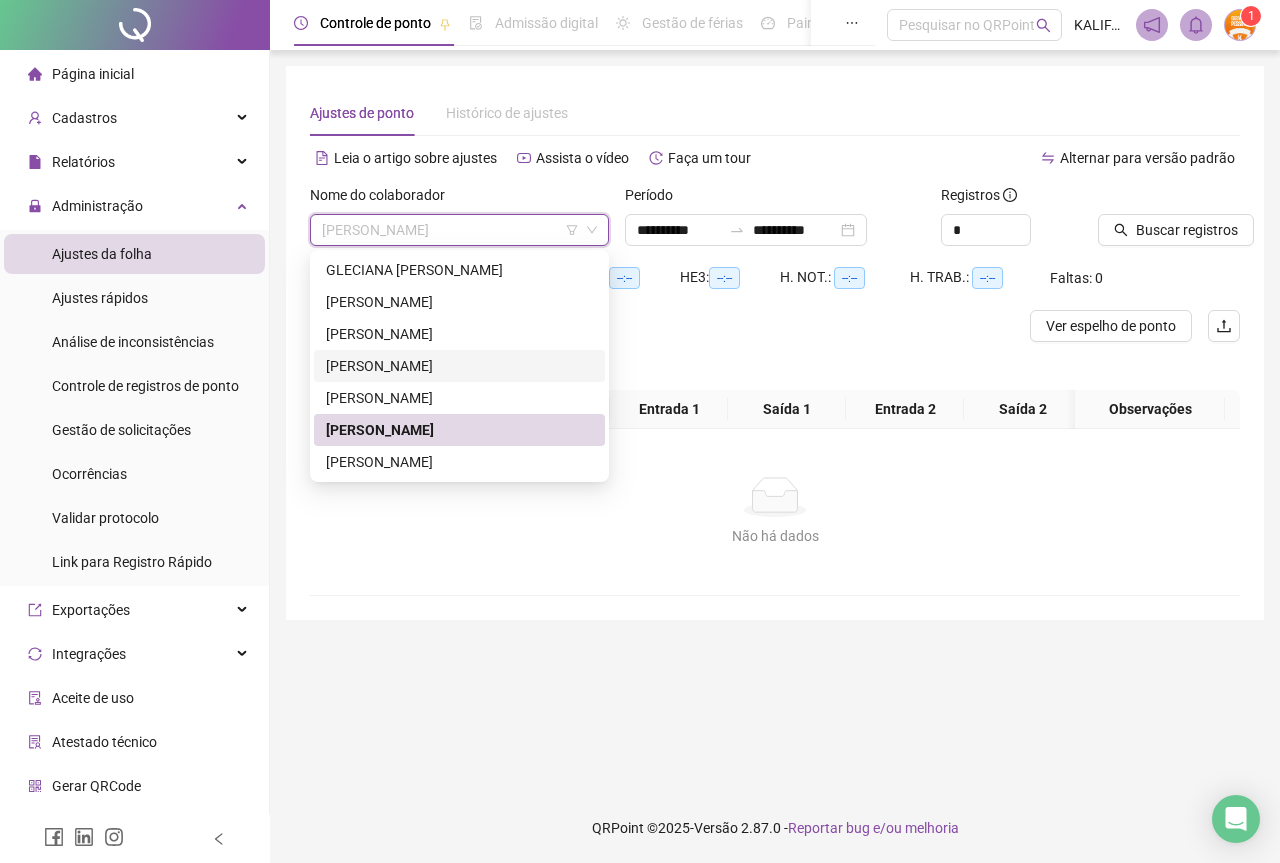 click on "[PERSON_NAME]" at bounding box center (459, 366) 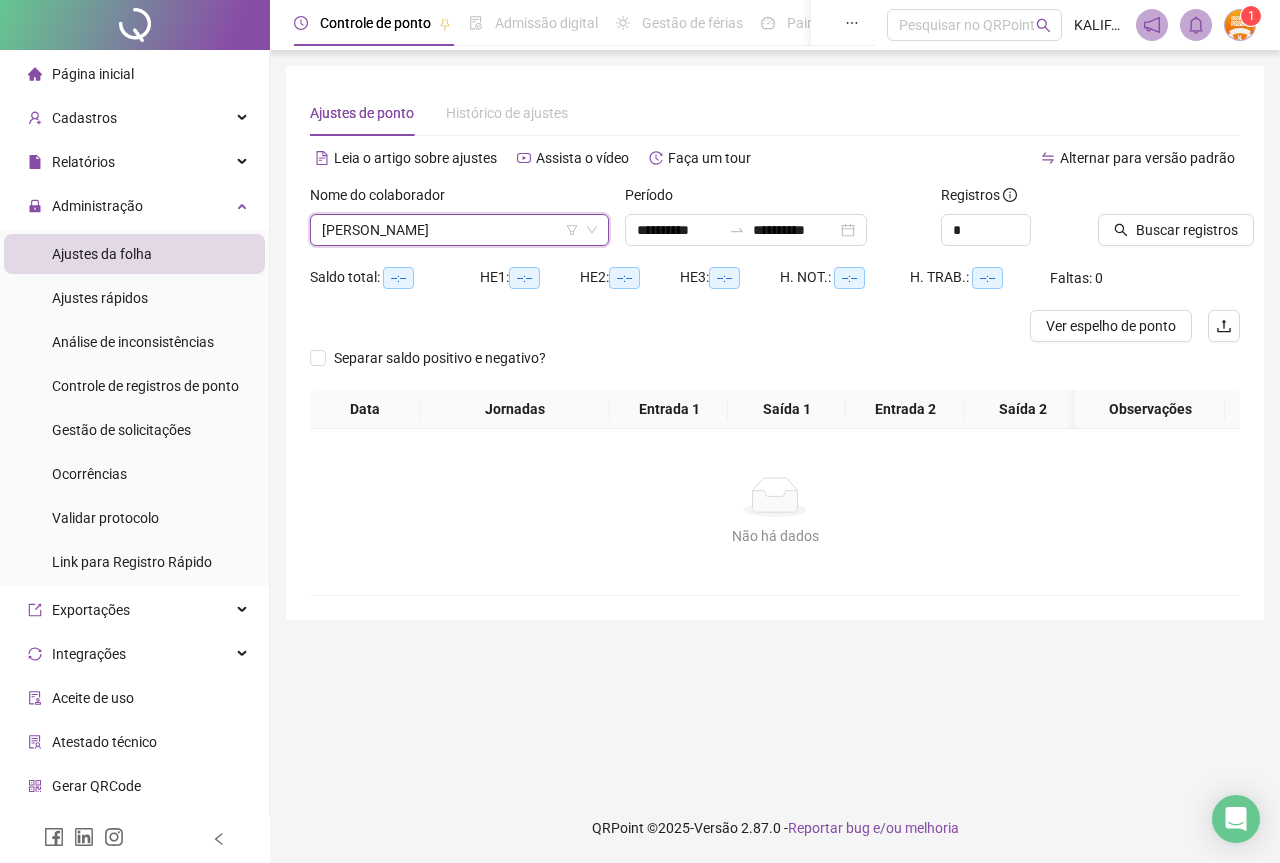 click at bounding box center [1144, 199] 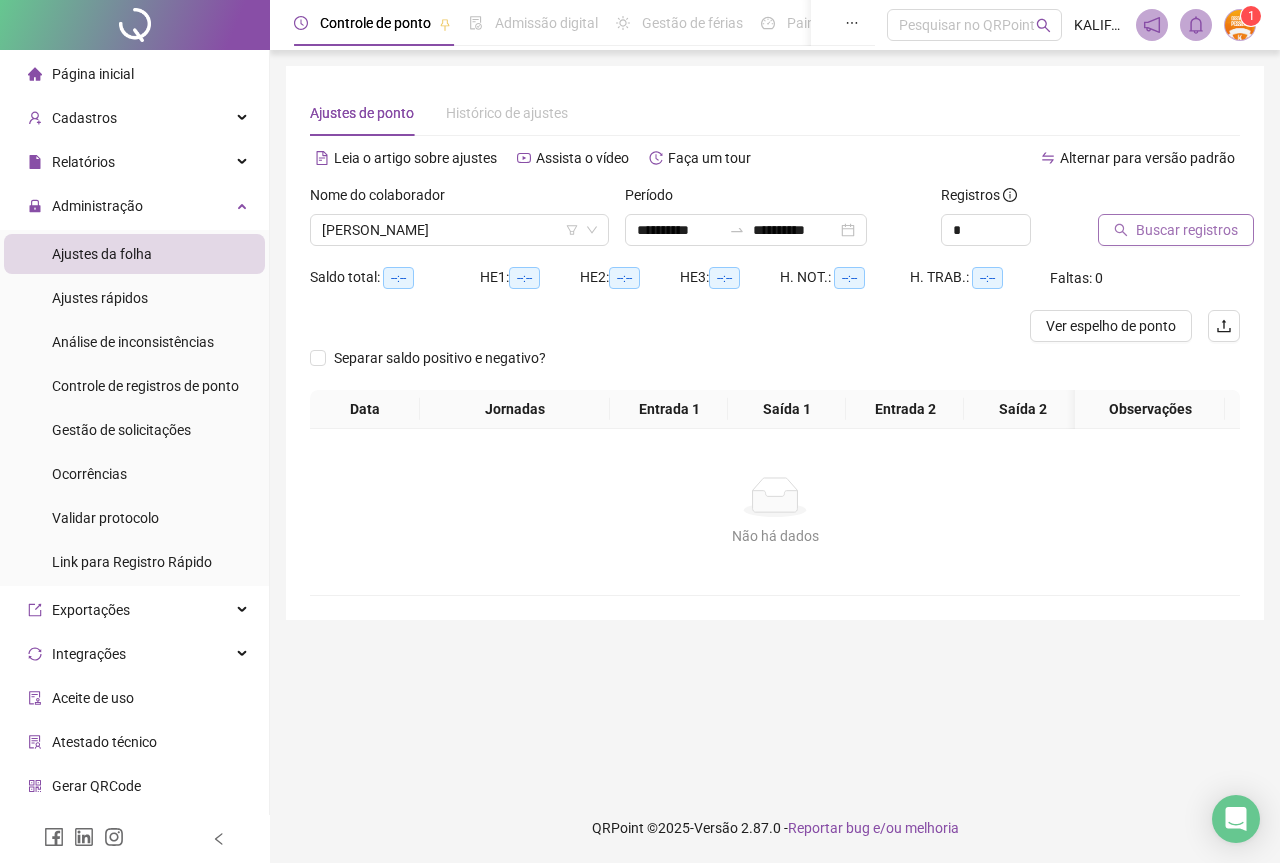 click on "Buscar registros" at bounding box center [1176, 230] 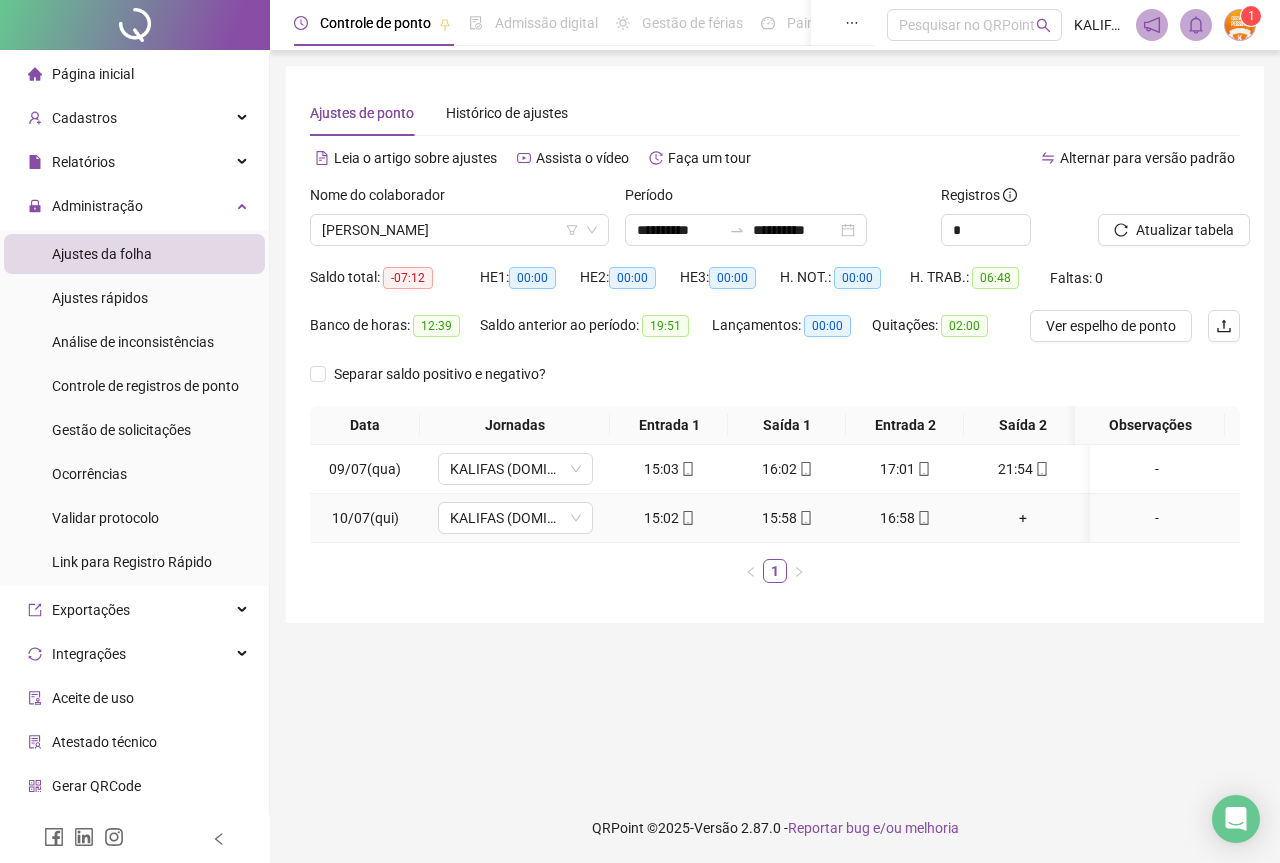 click on "16:58" at bounding box center [905, 518] 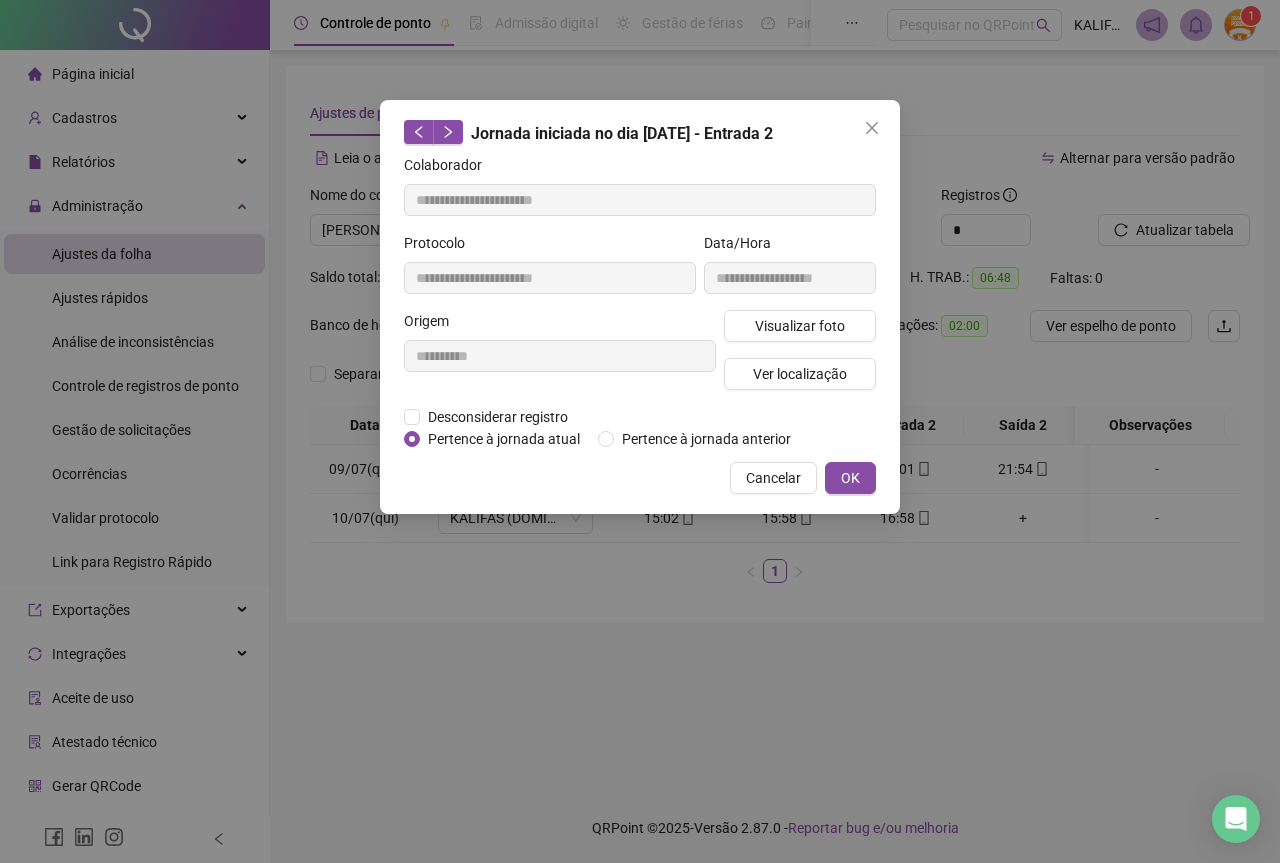 type on "**********" 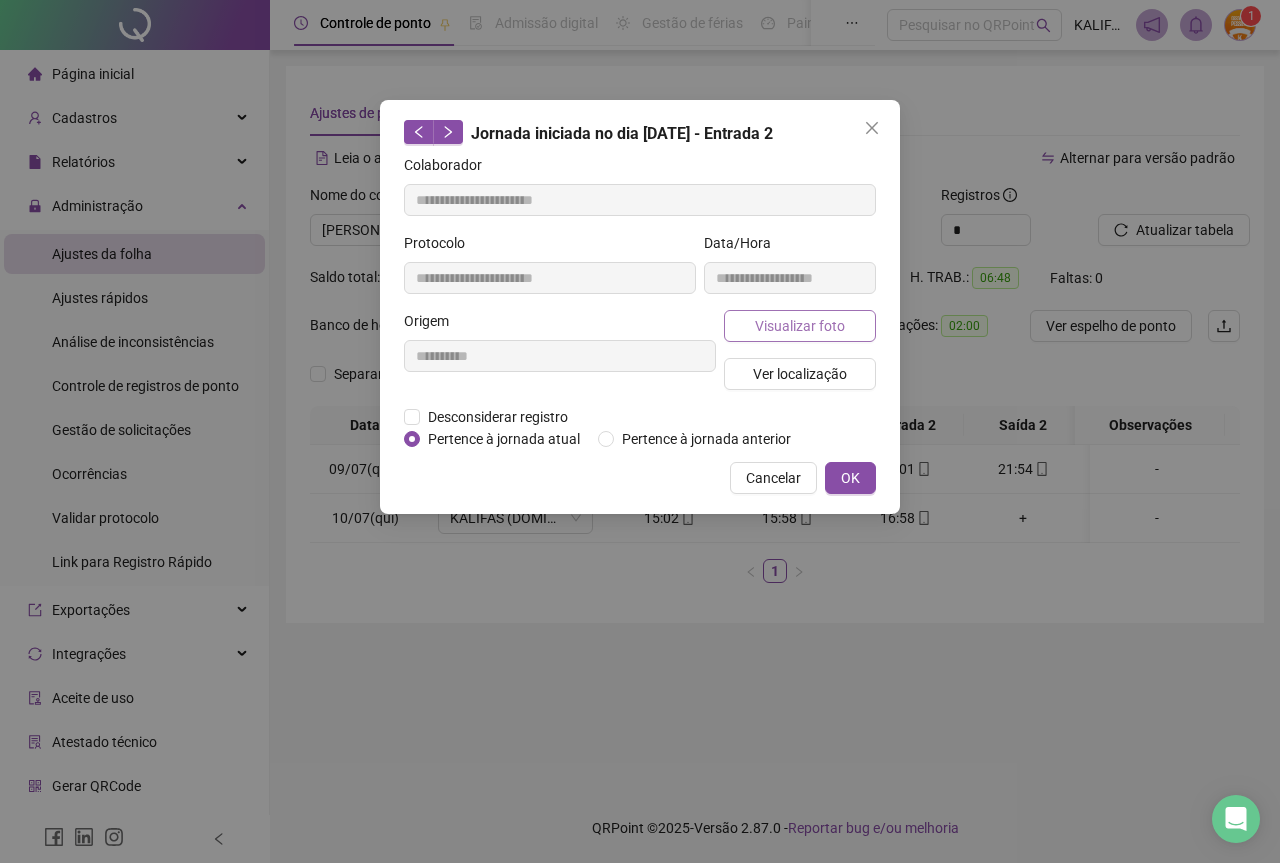 click on "Visualizar foto" at bounding box center [800, 326] 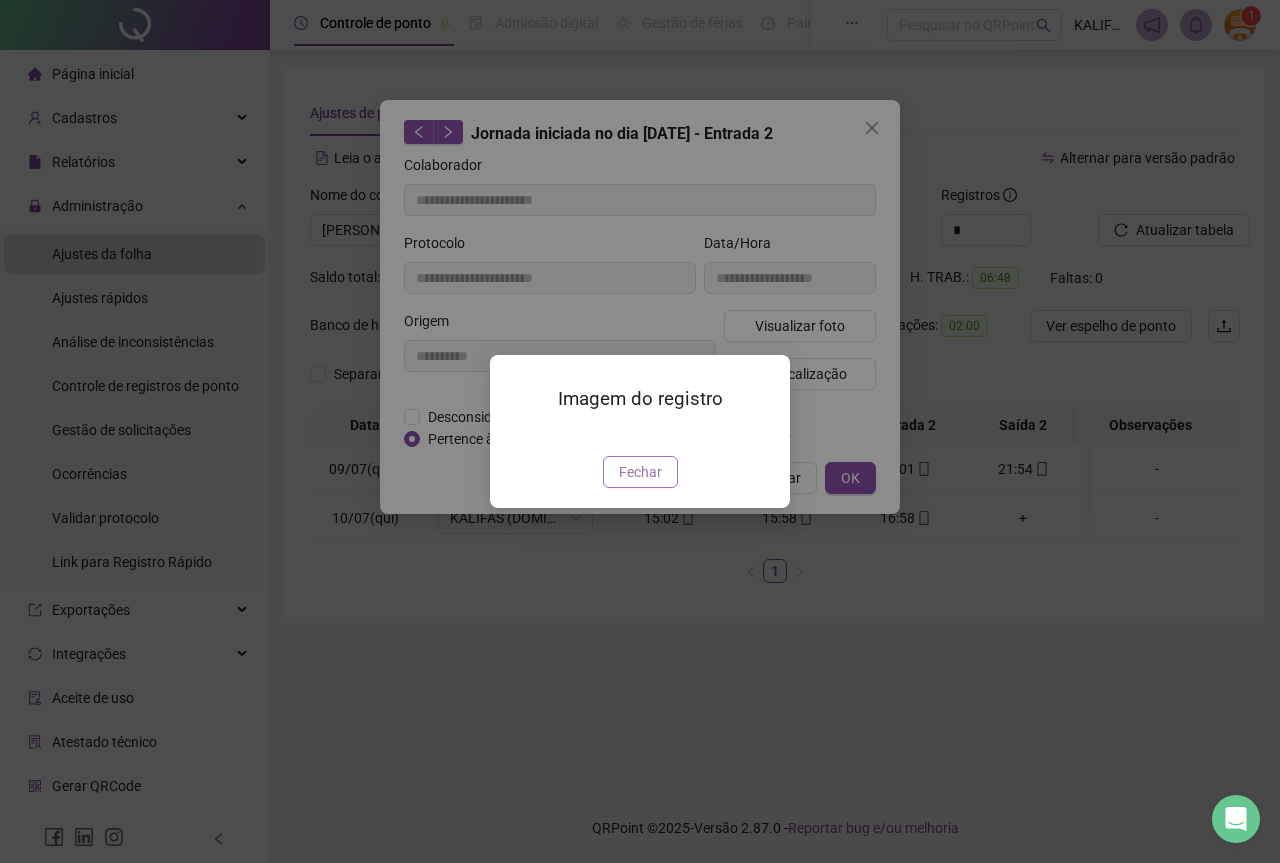 click on "Fechar" at bounding box center (640, 472) 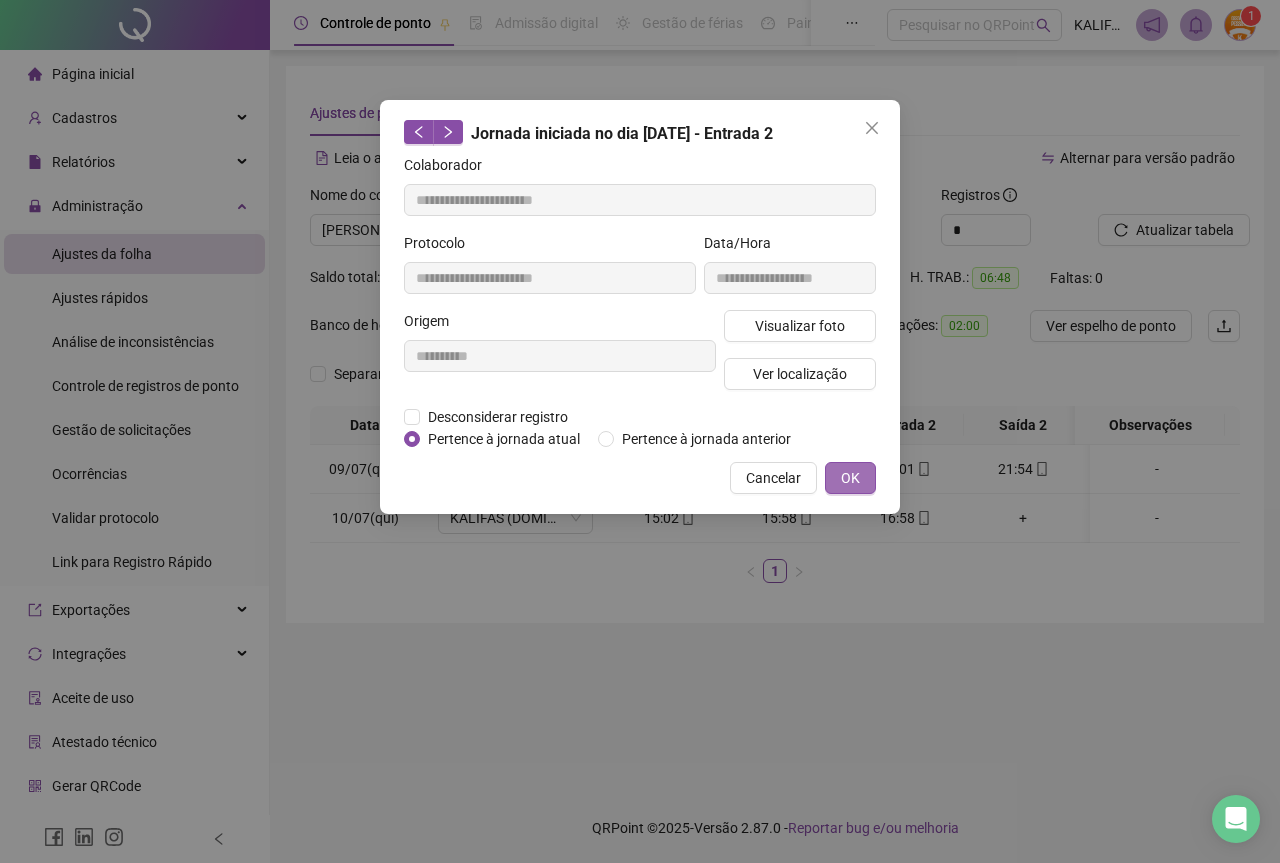 click on "OK" at bounding box center [850, 478] 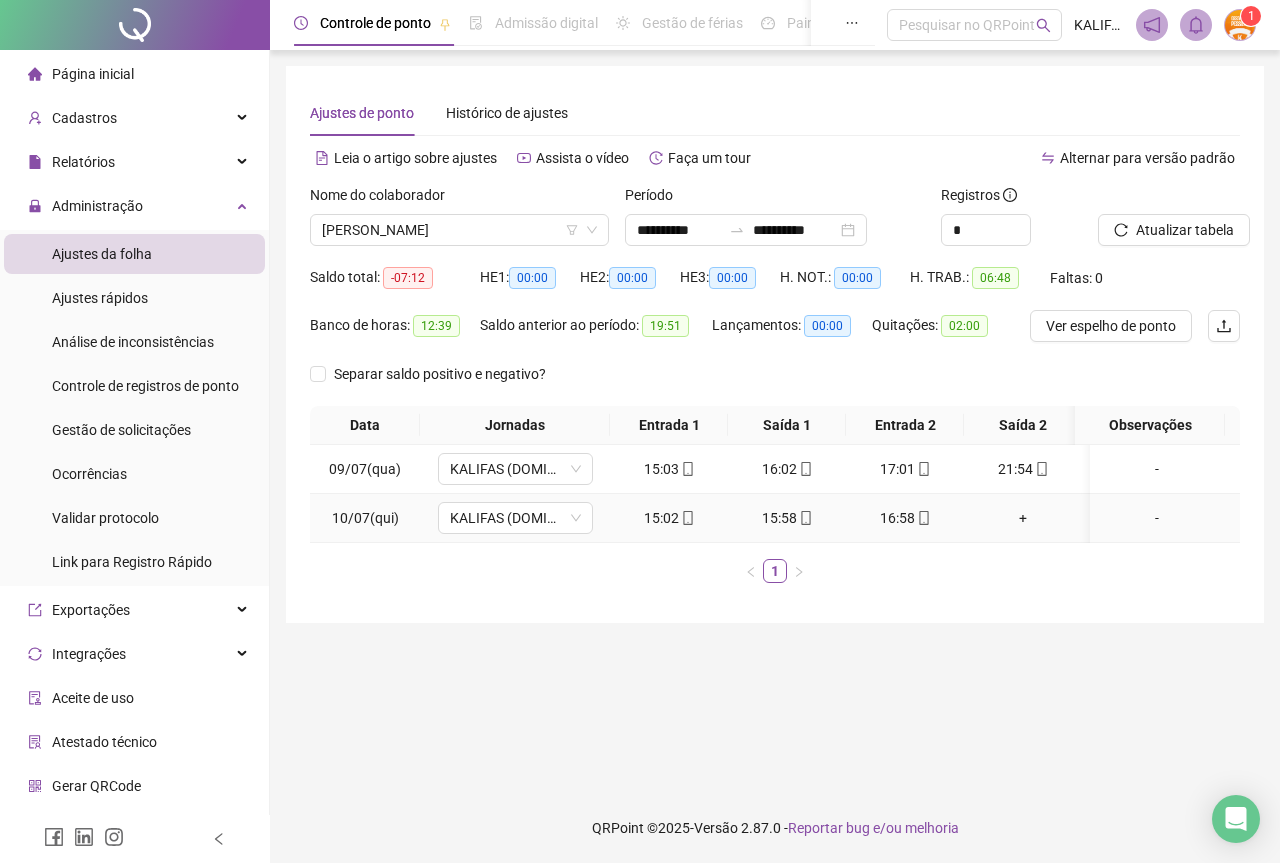 click 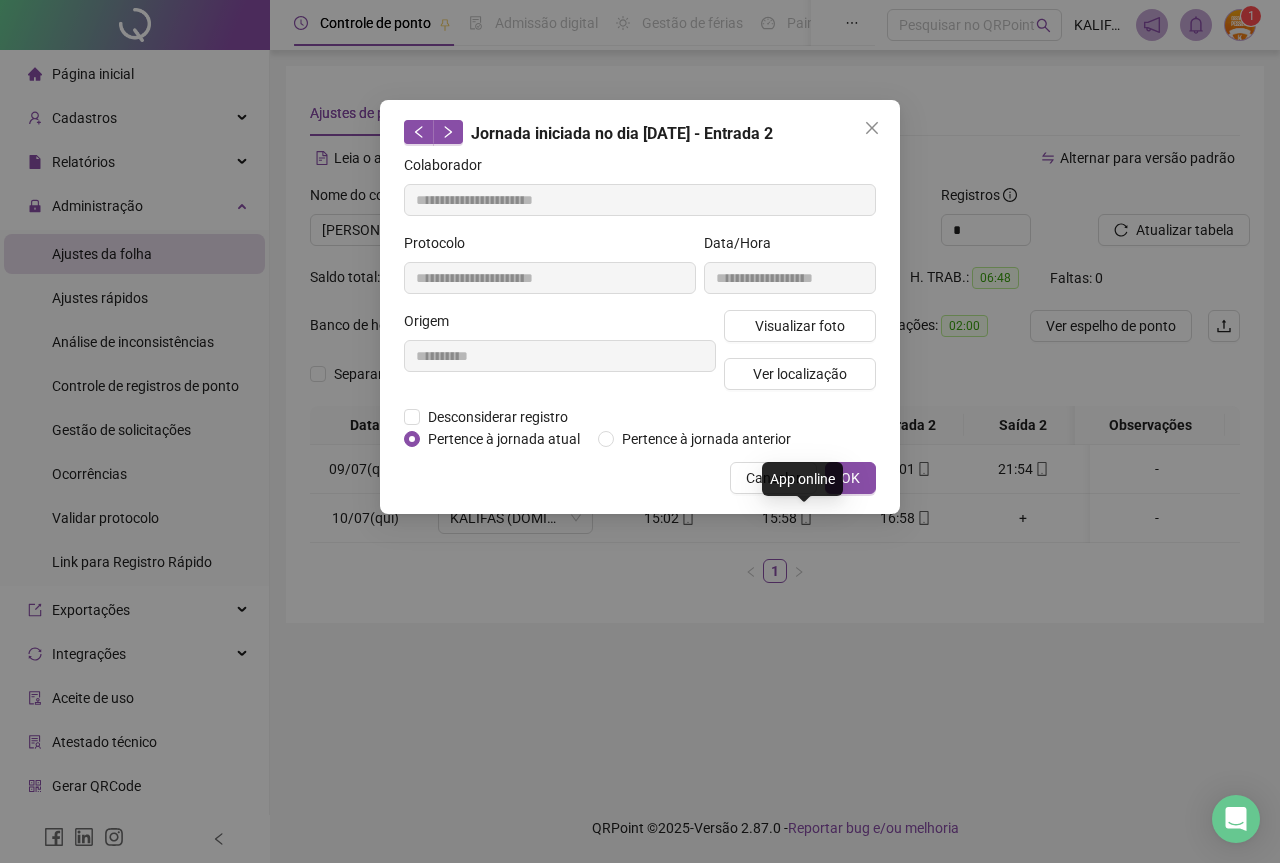 type on "**********" 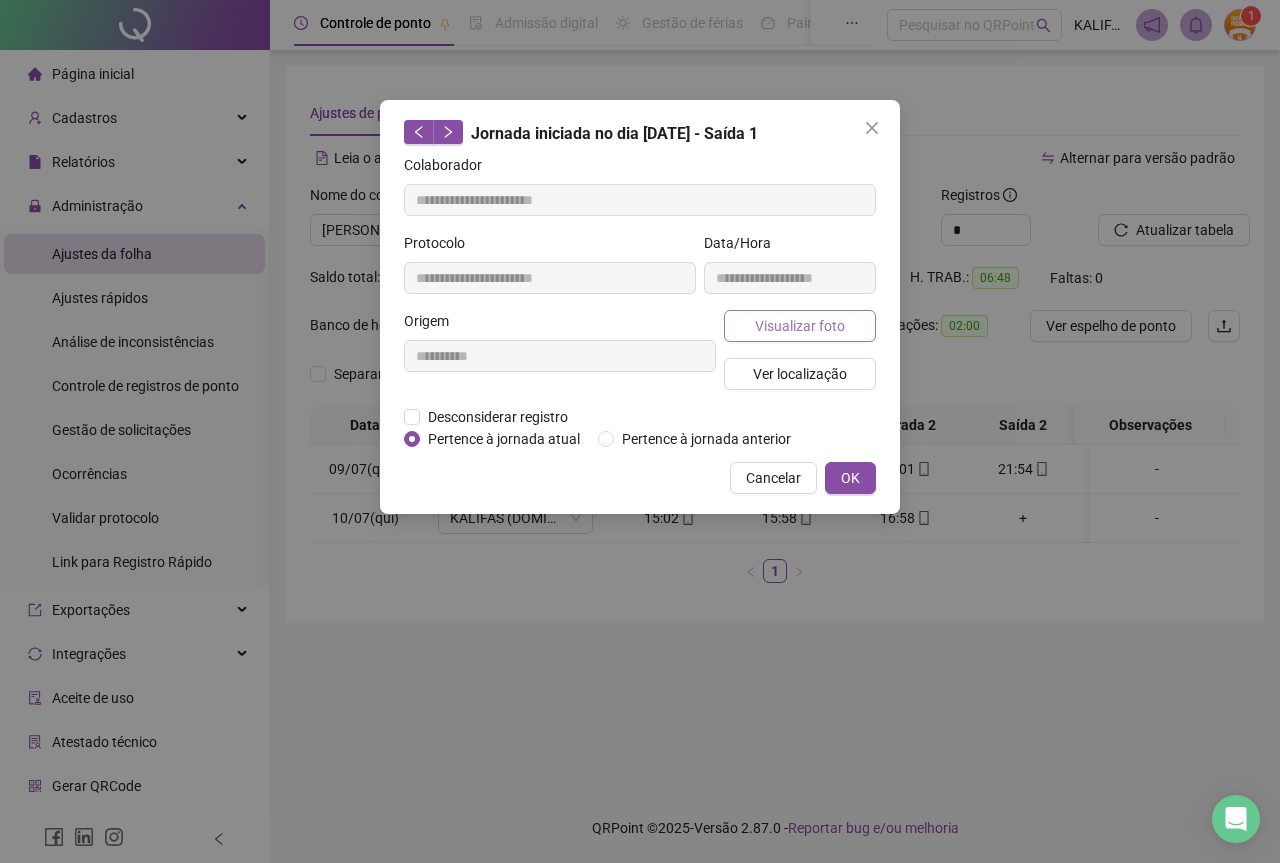 click on "Visualizar foto" at bounding box center (800, 326) 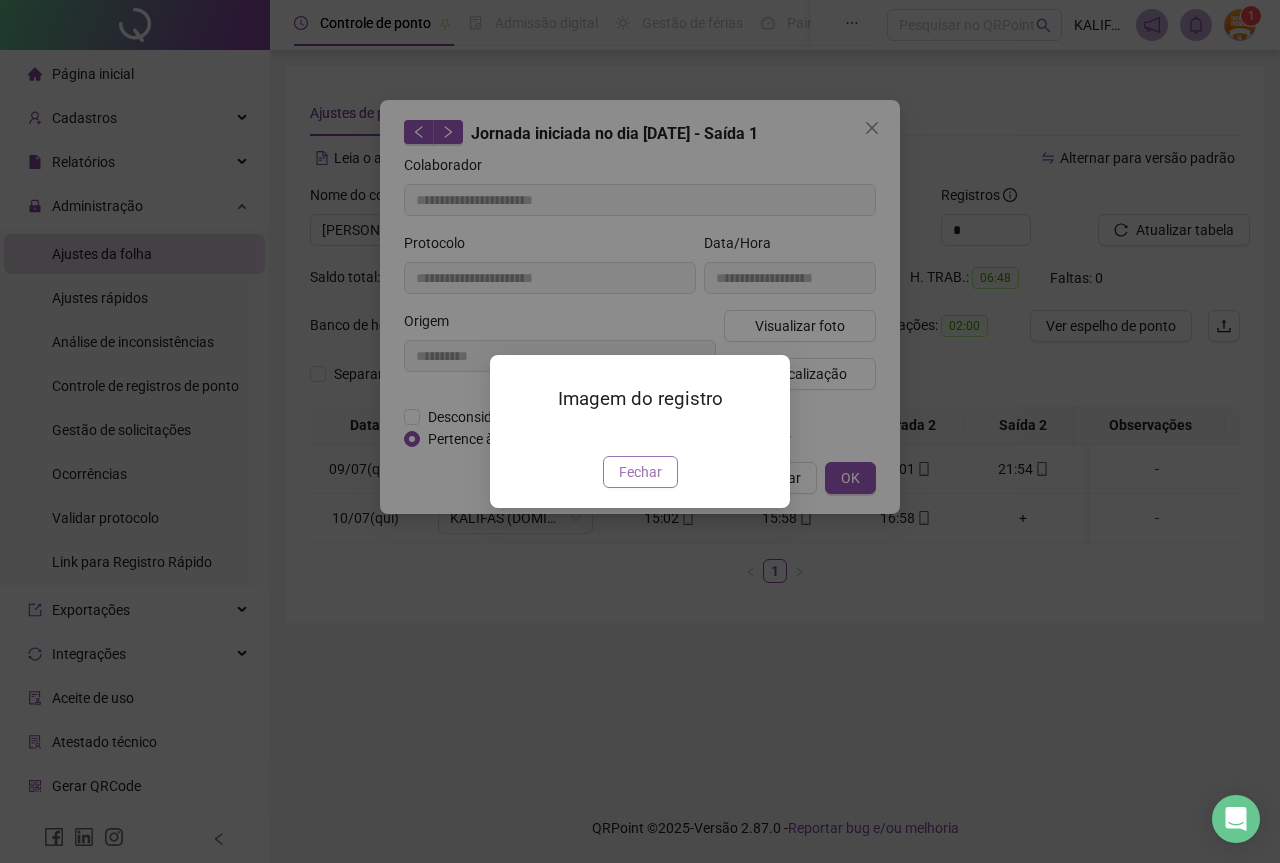 click on "Fechar" at bounding box center (640, 472) 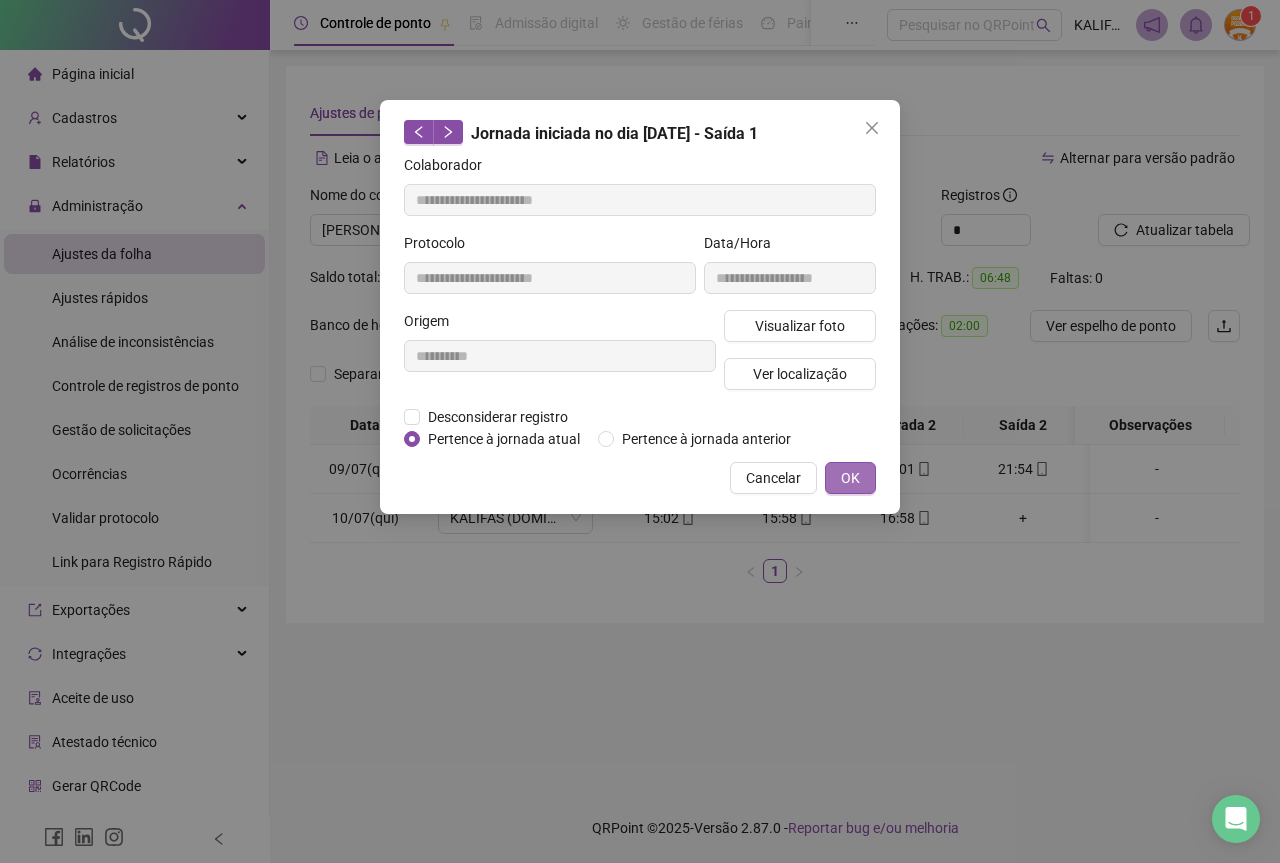 click on "OK" at bounding box center (850, 478) 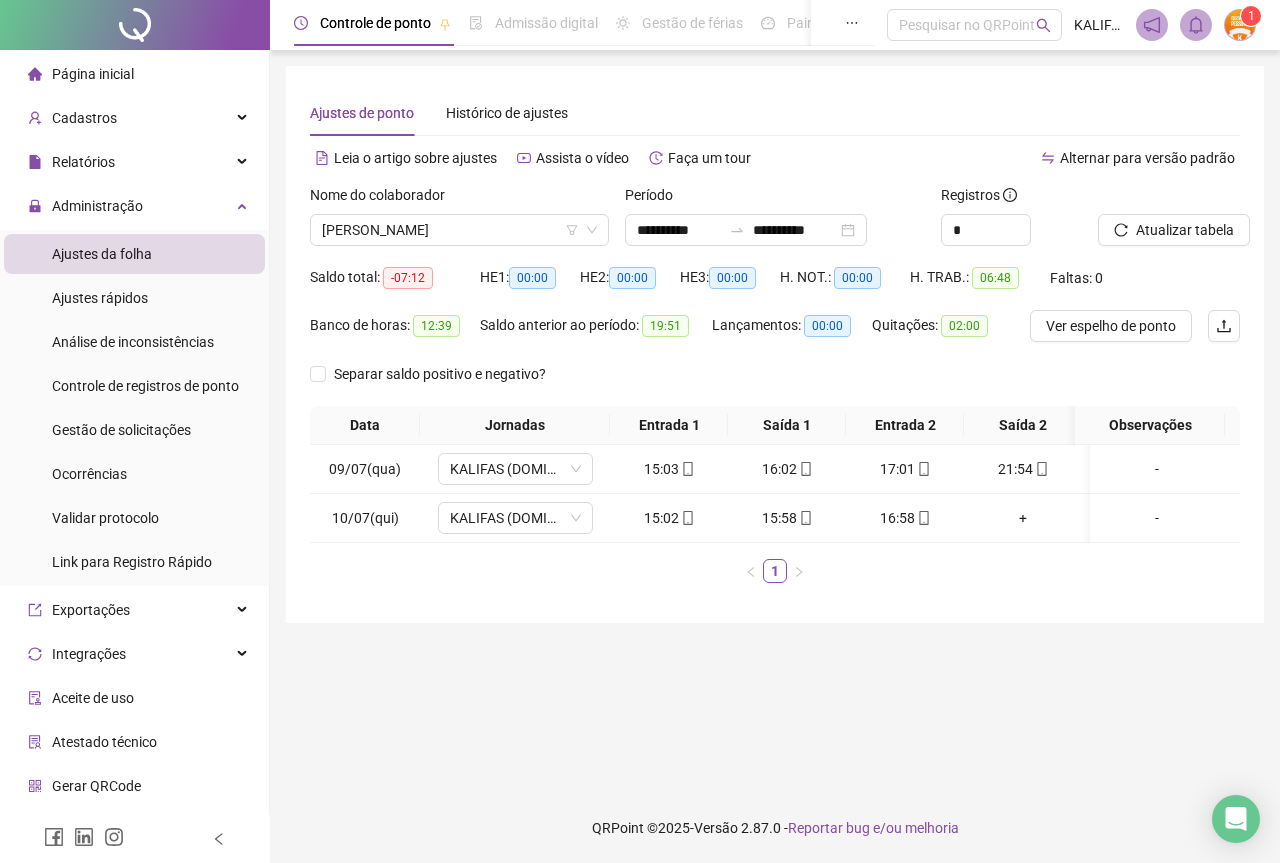 drag, startPoint x: 906, startPoint y: 558, endPoint x: 1057, endPoint y: 546, distance: 151.47607 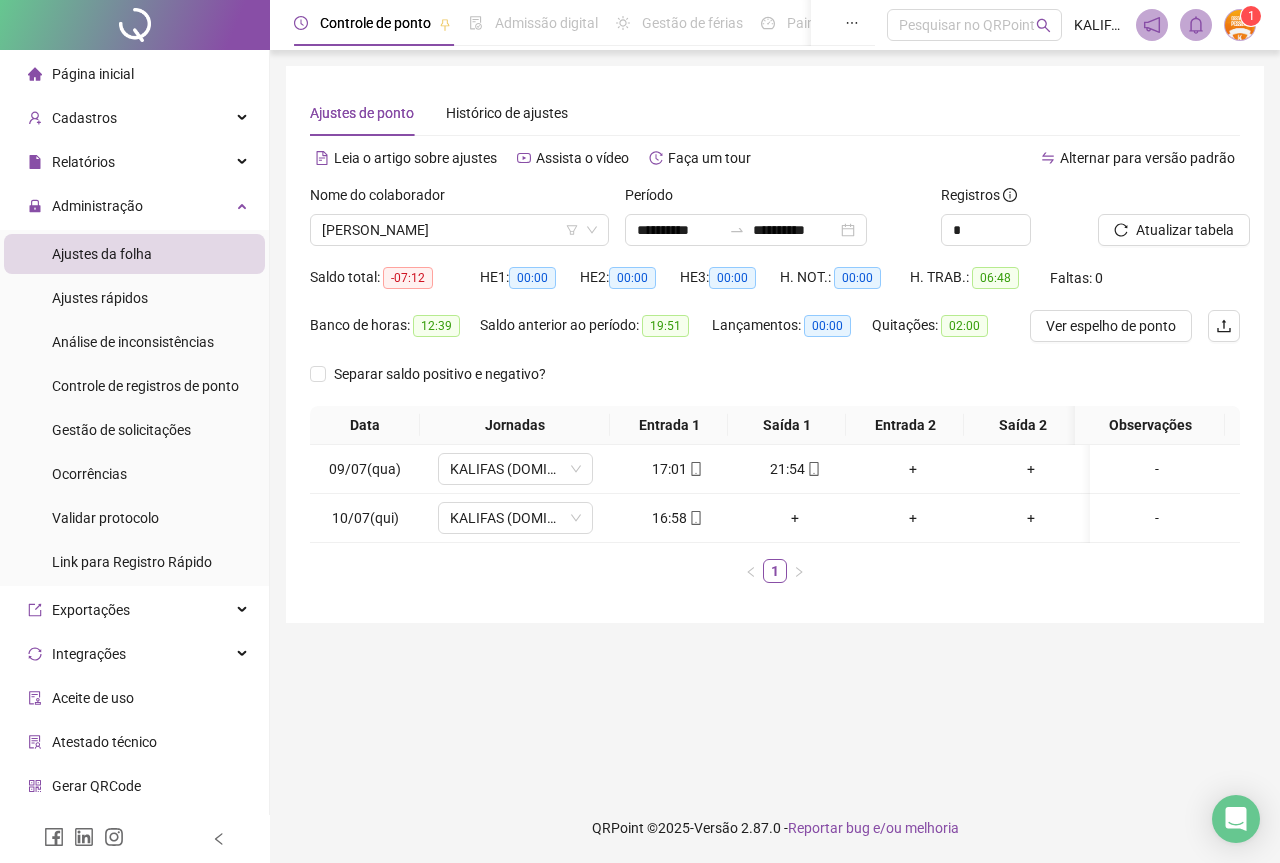 scroll, scrollTop: 0, scrollLeft: 243, axis: horizontal 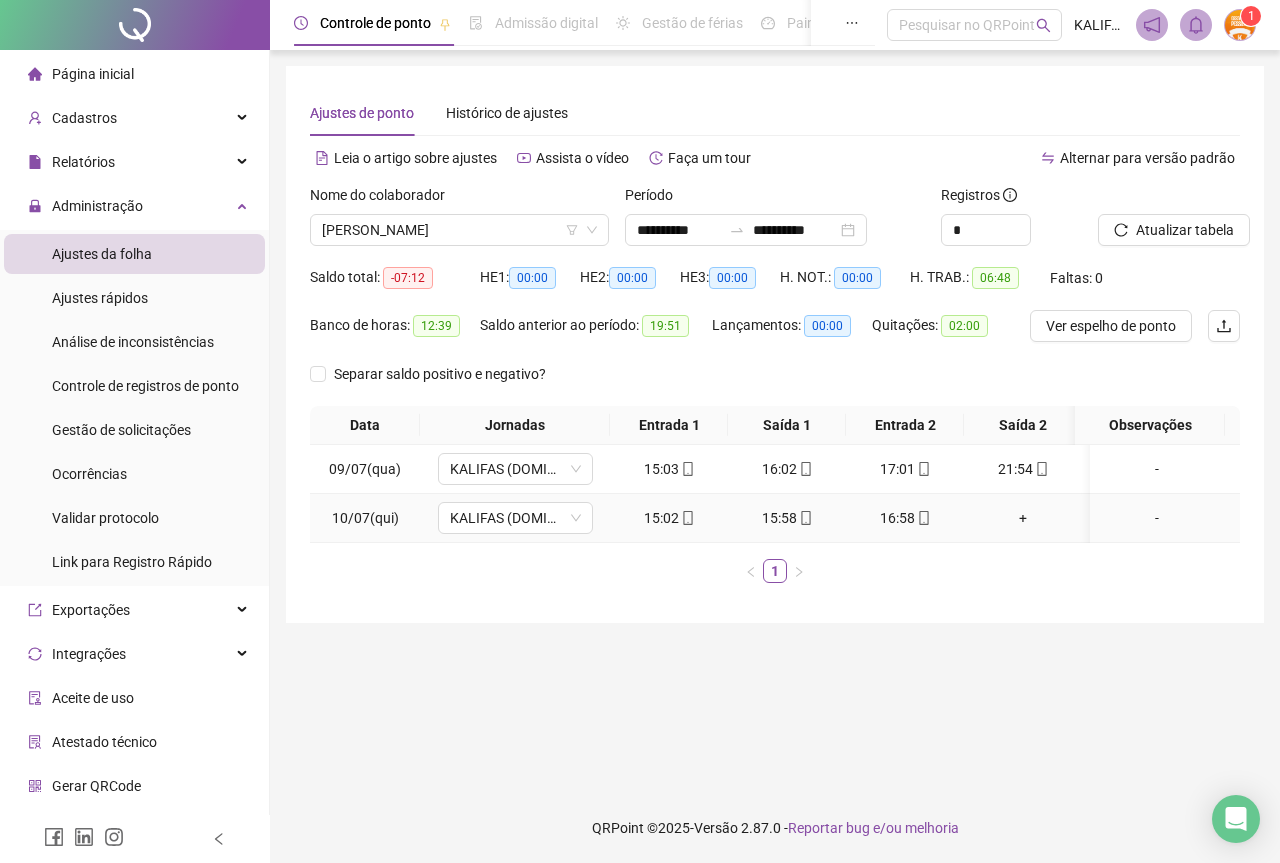 click on "16:58" at bounding box center [905, 518] 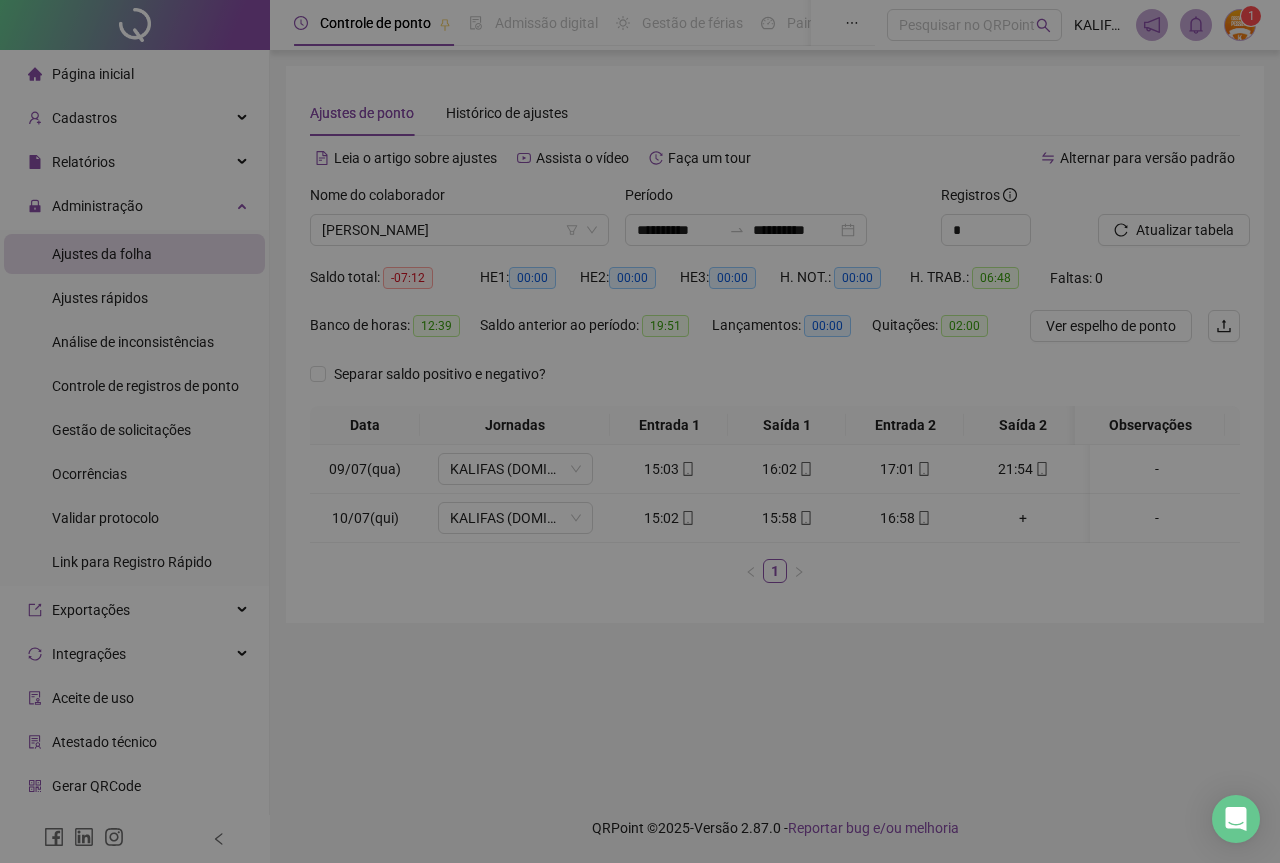 type on "**********" 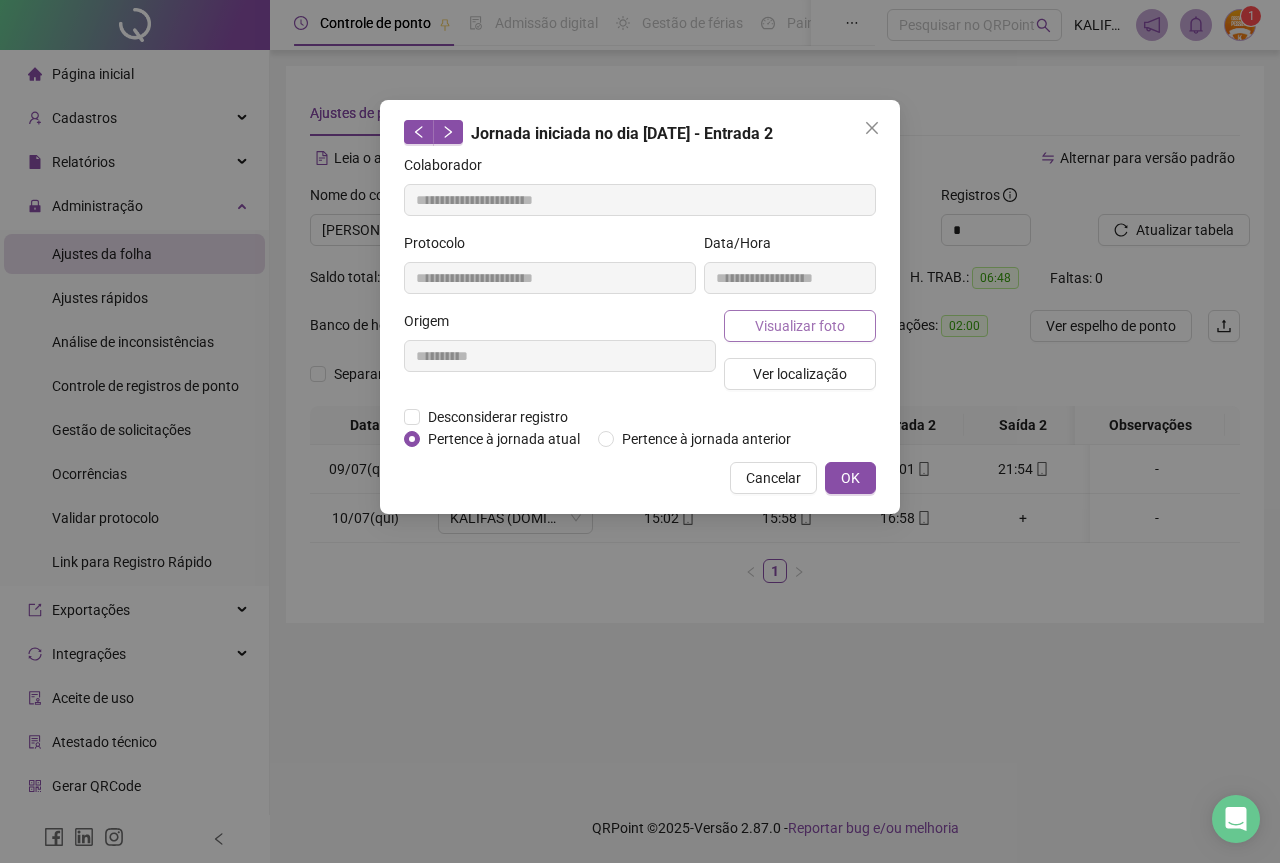 click on "Visualizar foto" at bounding box center [800, 326] 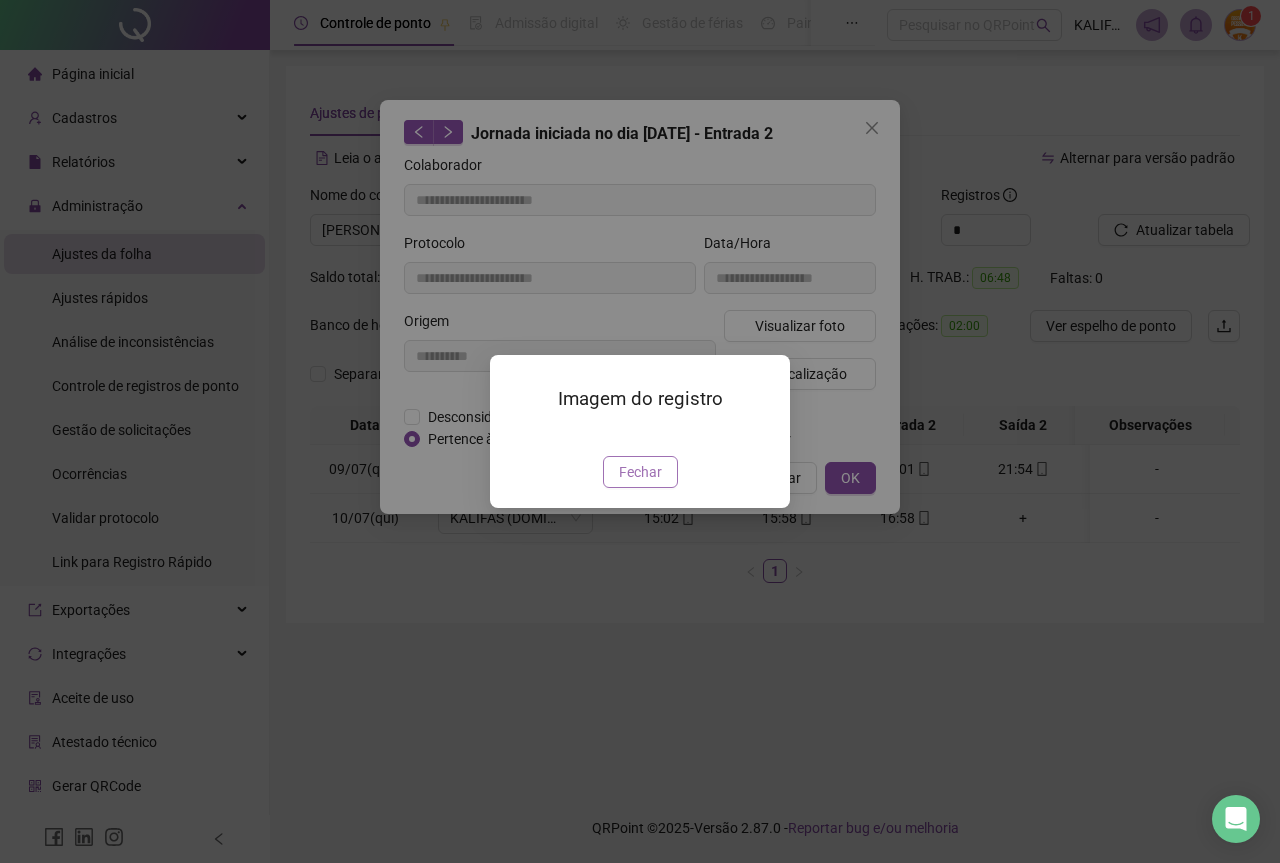 click on "Fechar" at bounding box center [640, 472] 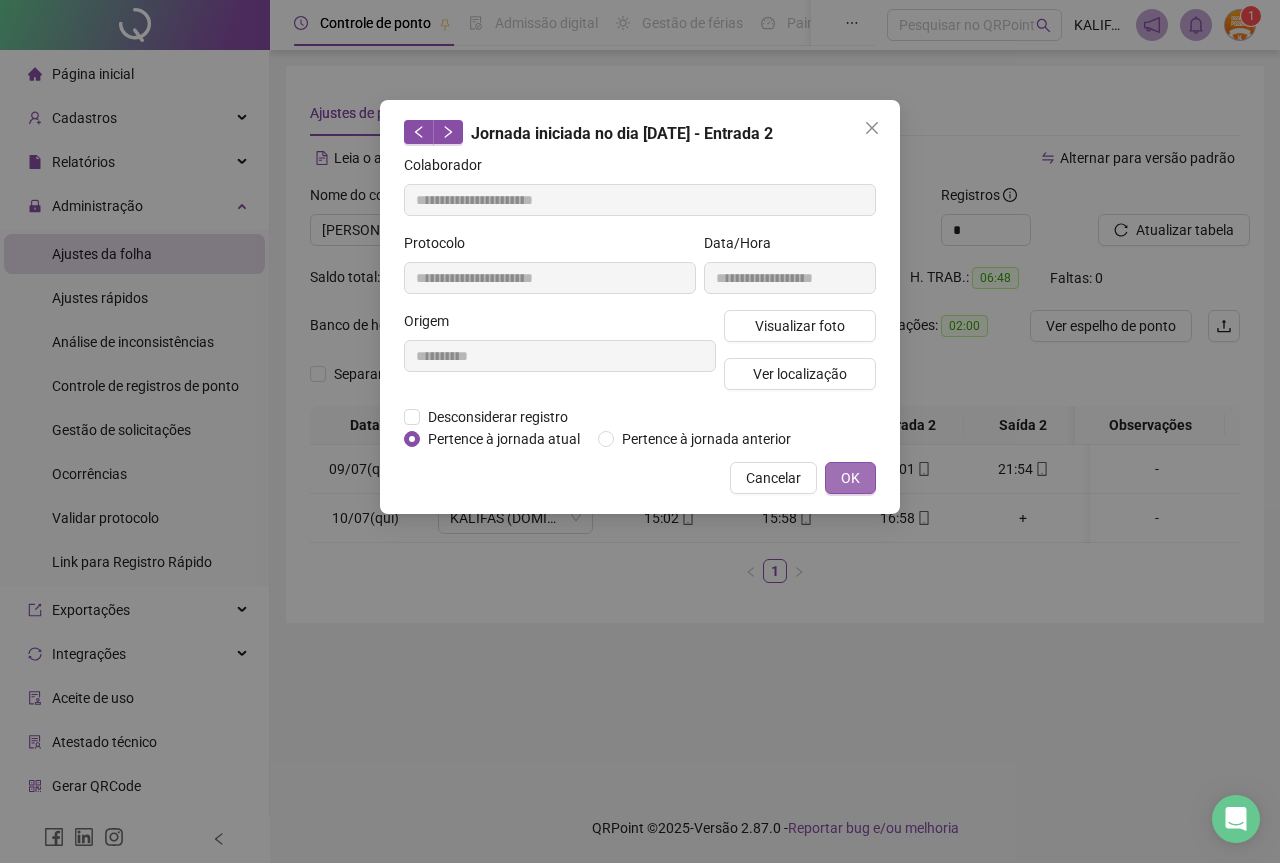 click on "OK" at bounding box center [850, 478] 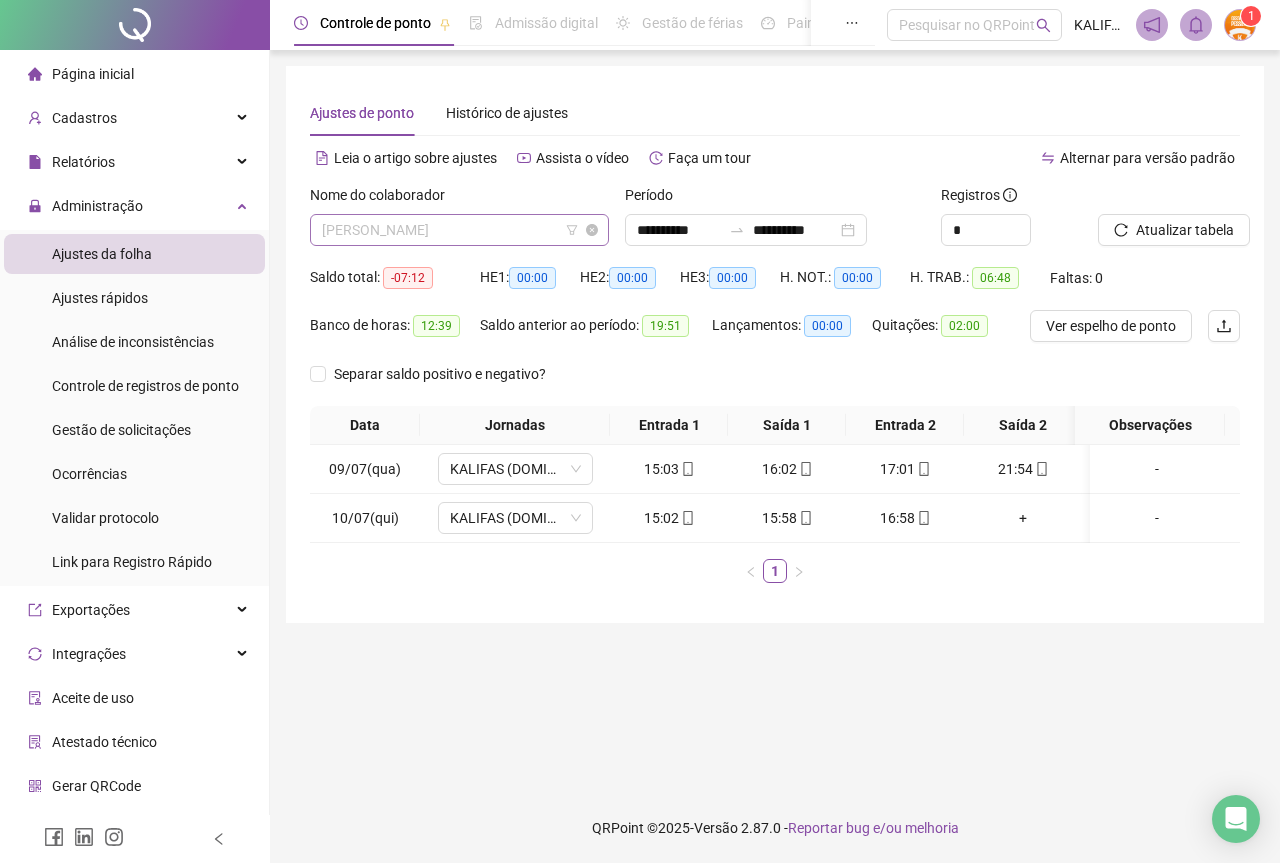 click on "[PERSON_NAME]" at bounding box center [459, 230] 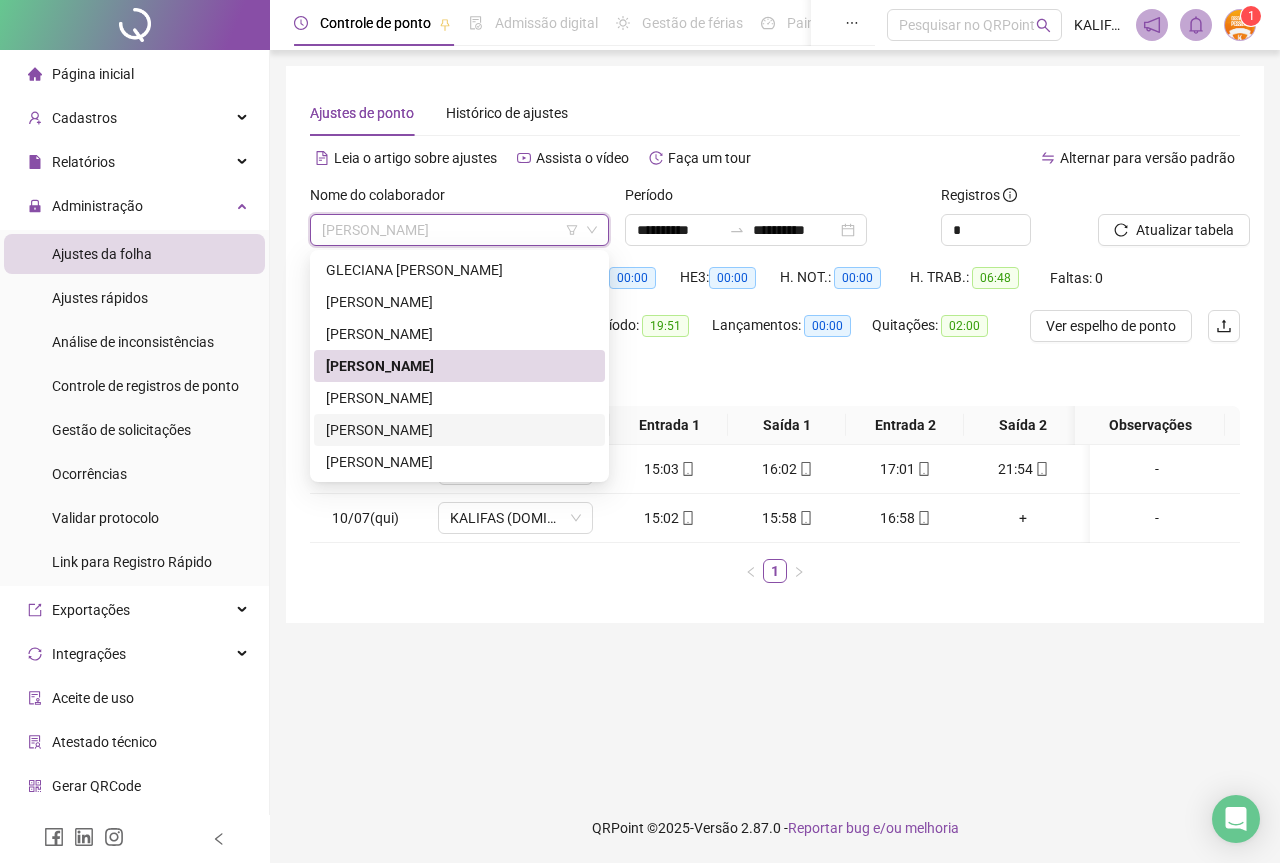 click on "[PERSON_NAME]" at bounding box center [459, 430] 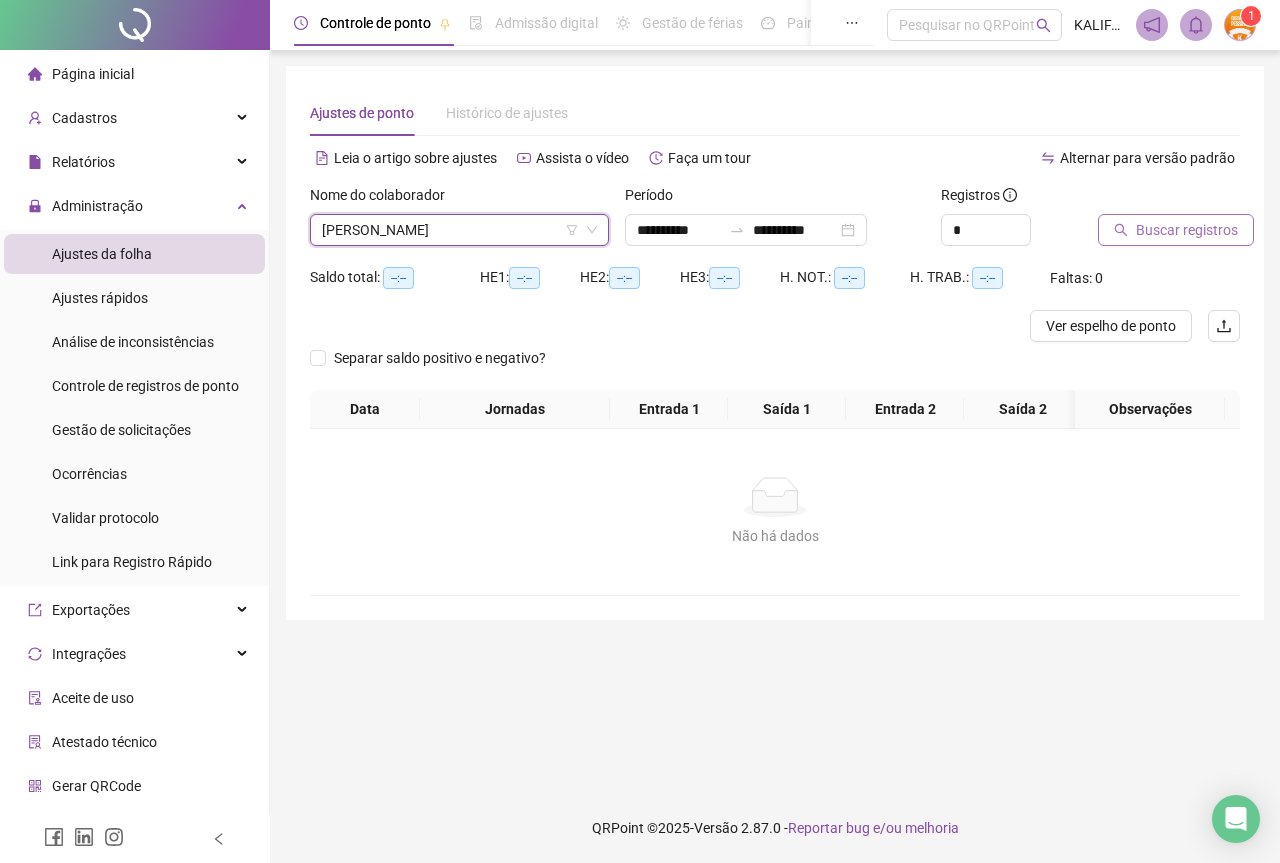 click on "Buscar registros" at bounding box center (1176, 230) 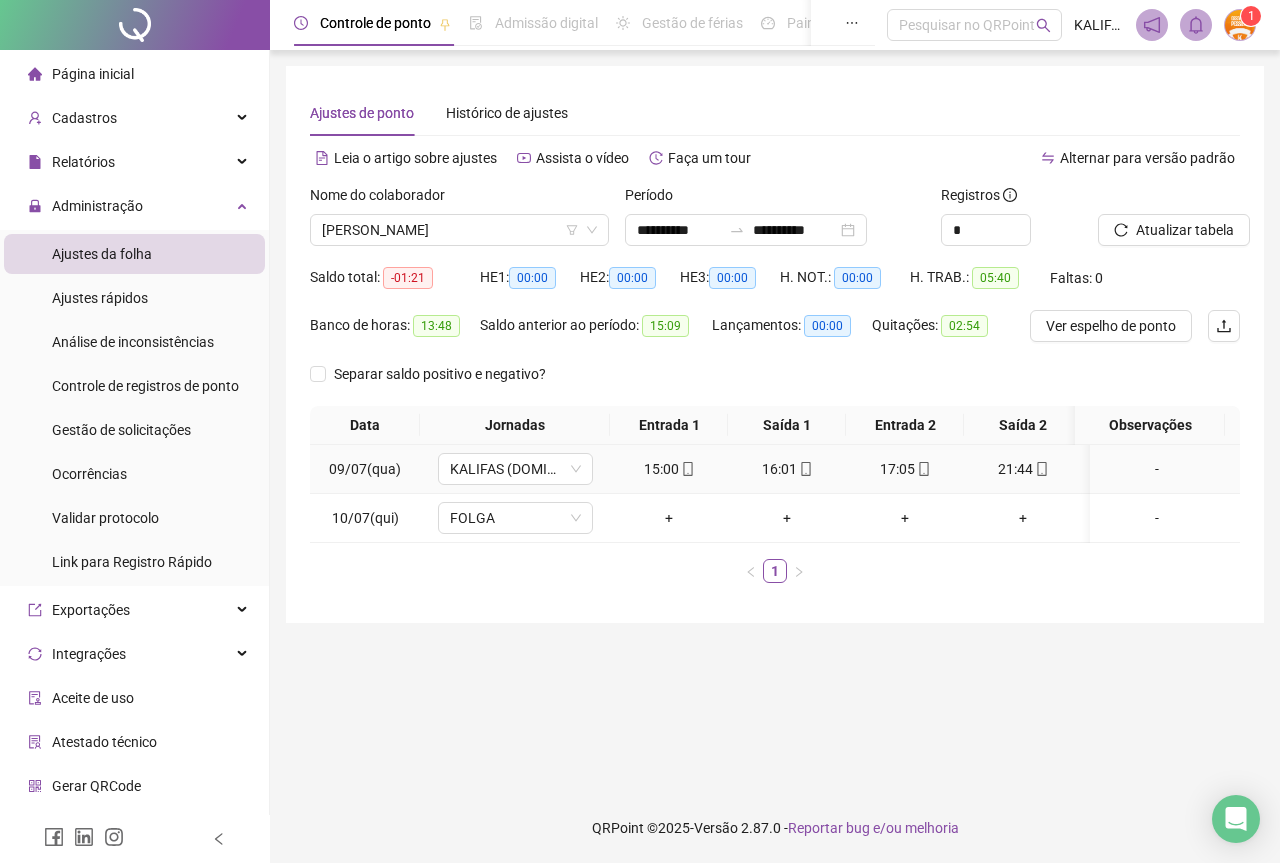 click 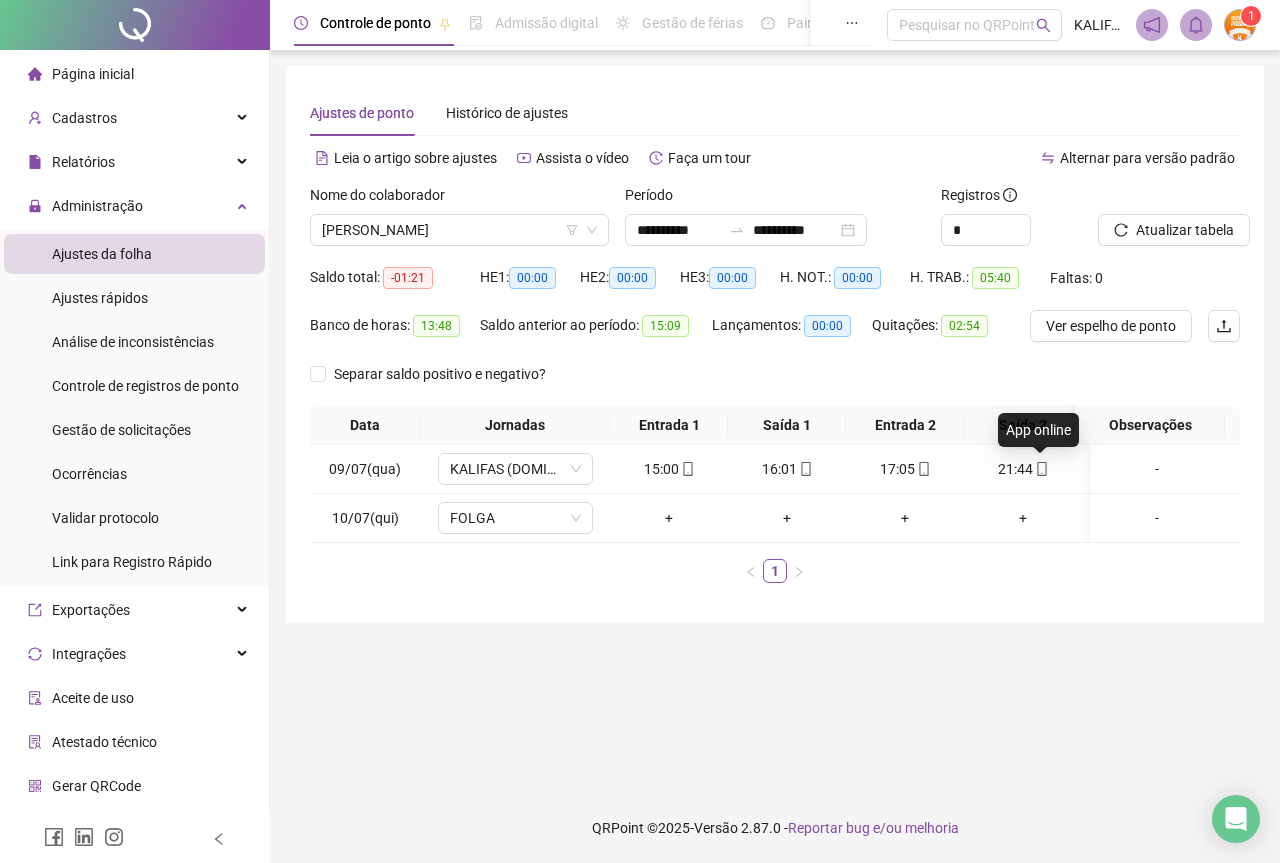 type on "**********" 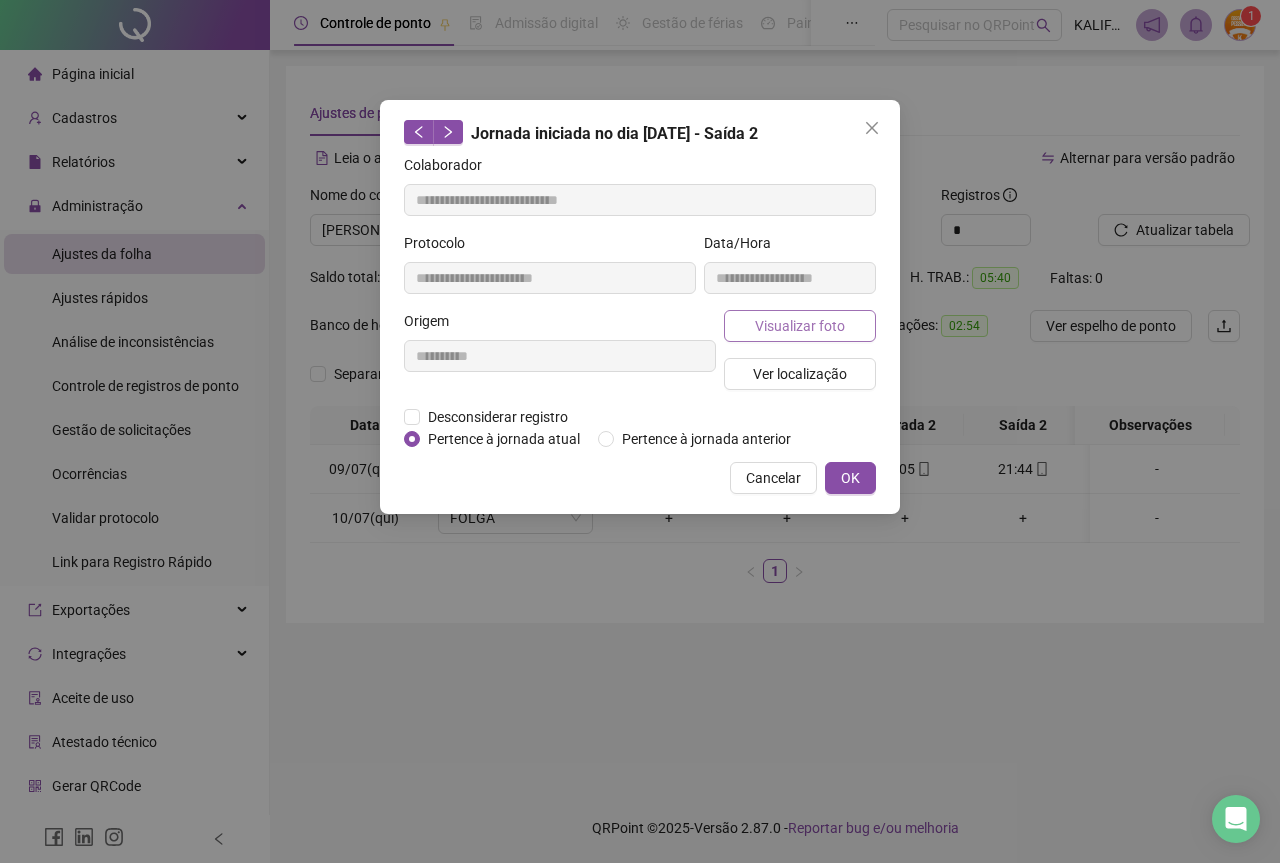 click on "Visualizar foto" at bounding box center [800, 326] 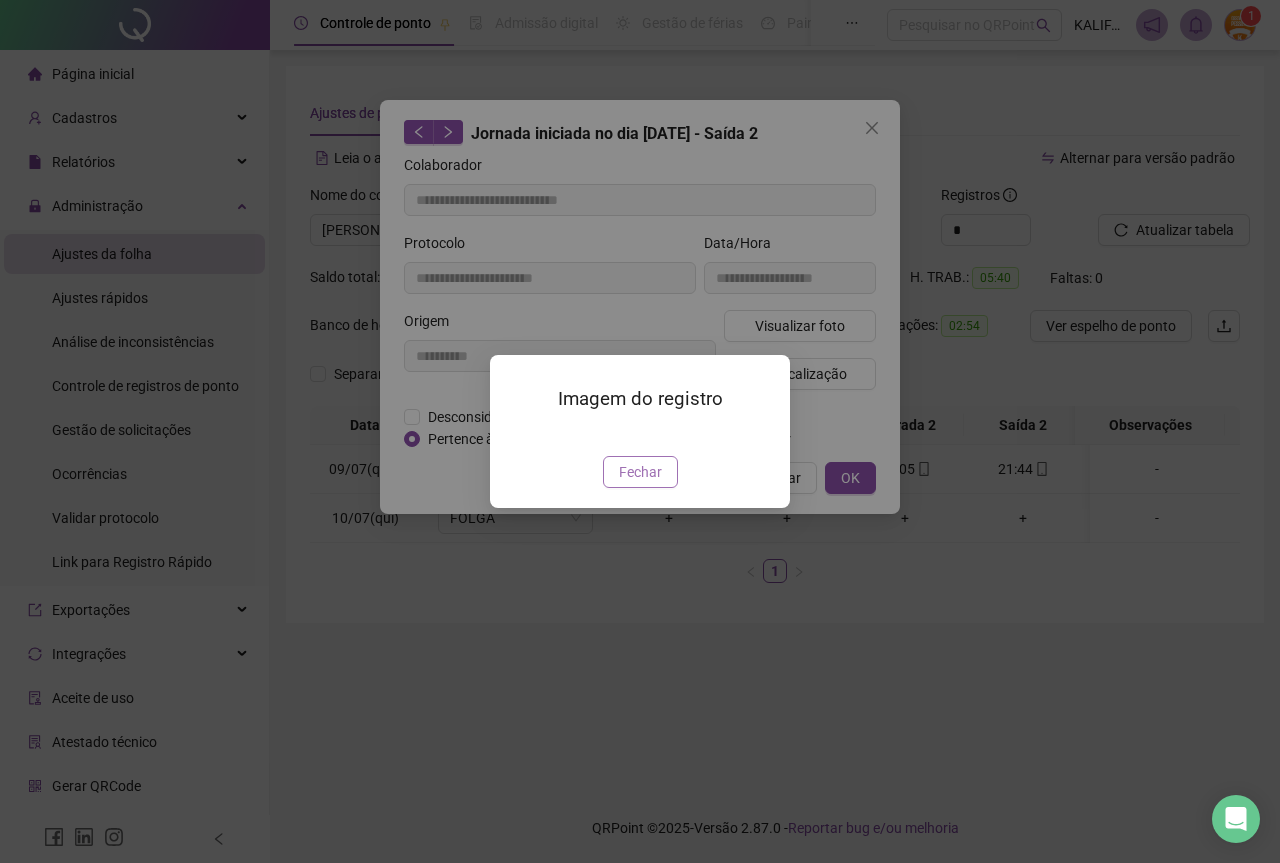 click on "Fechar" at bounding box center [640, 472] 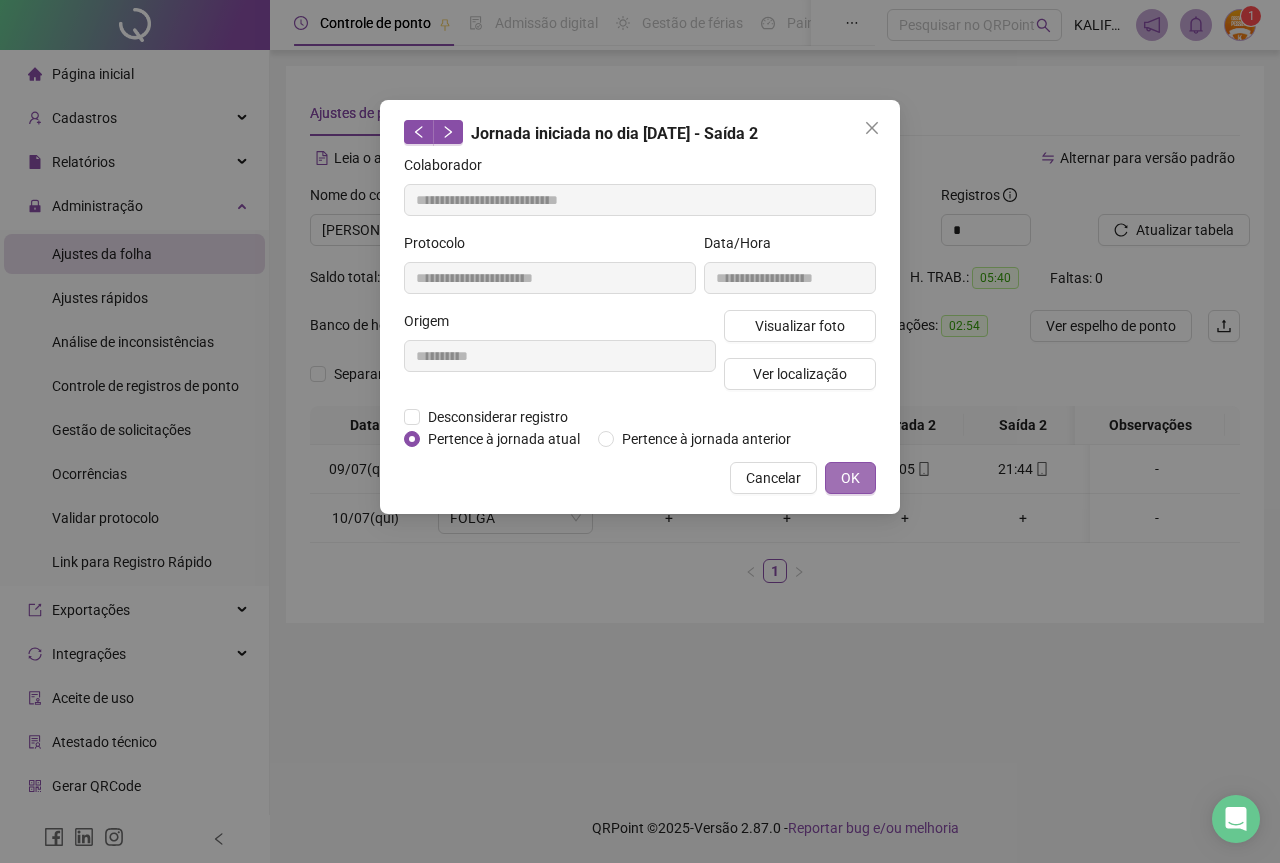 click on "OK" at bounding box center (850, 478) 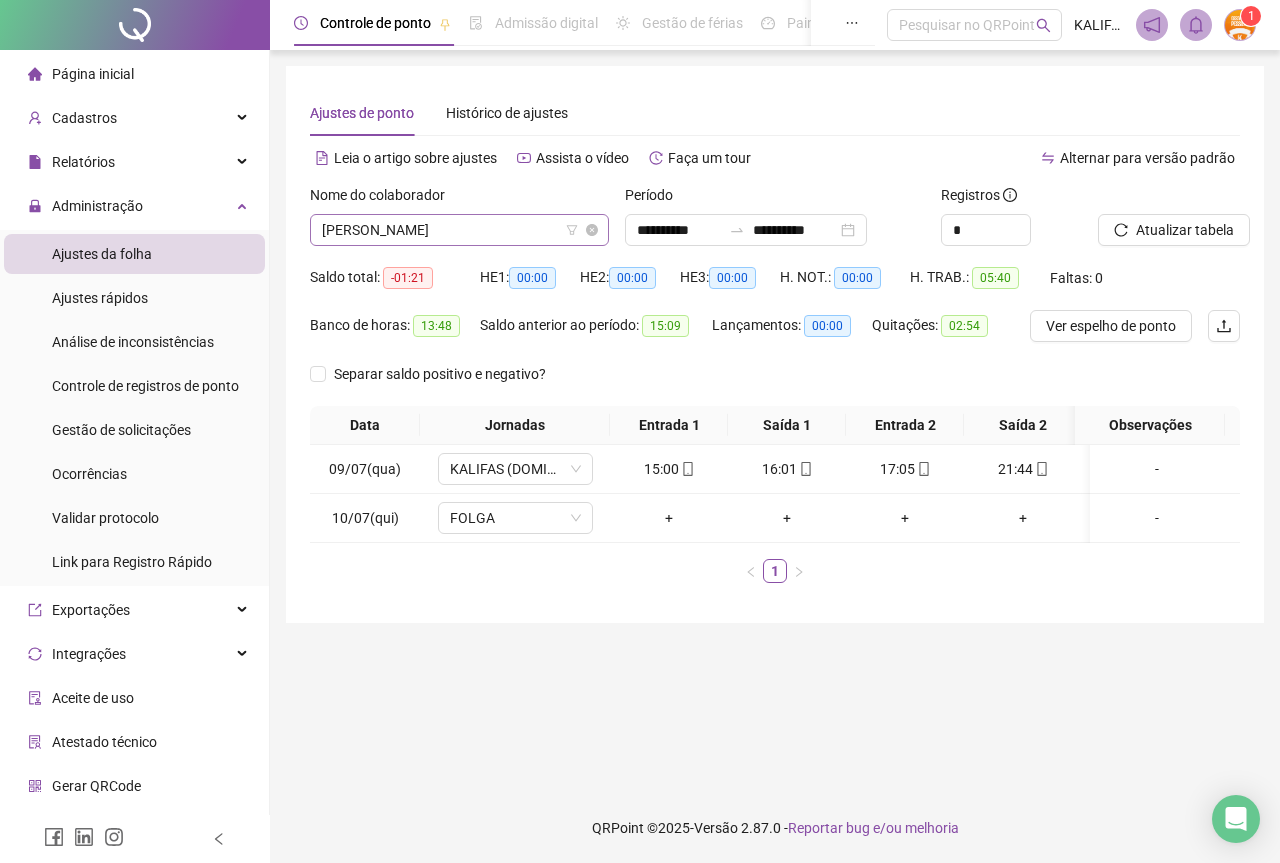 click on "[PERSON_NAME]" at bounding box center [459, 230] 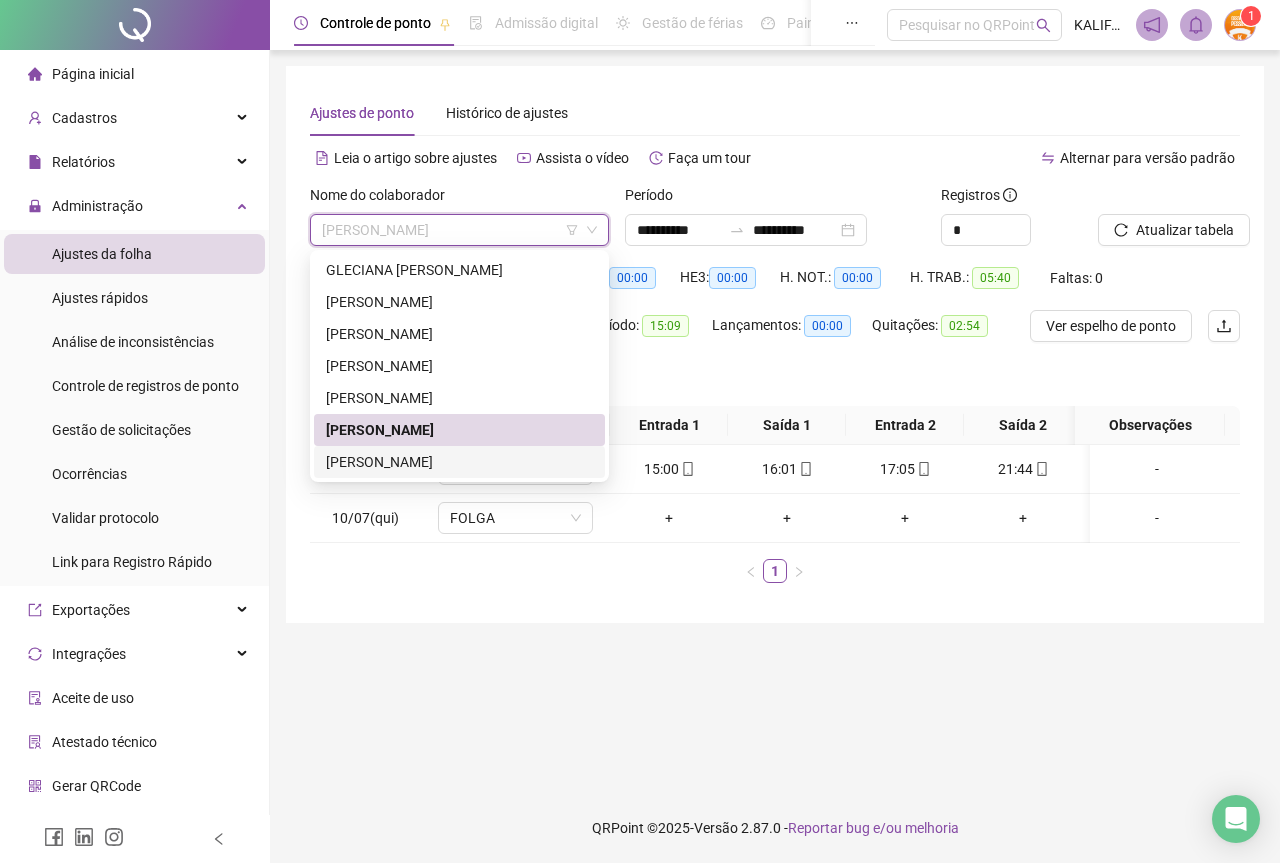 click on "[PERSON_NAME]" at bounding box center [459, 462] 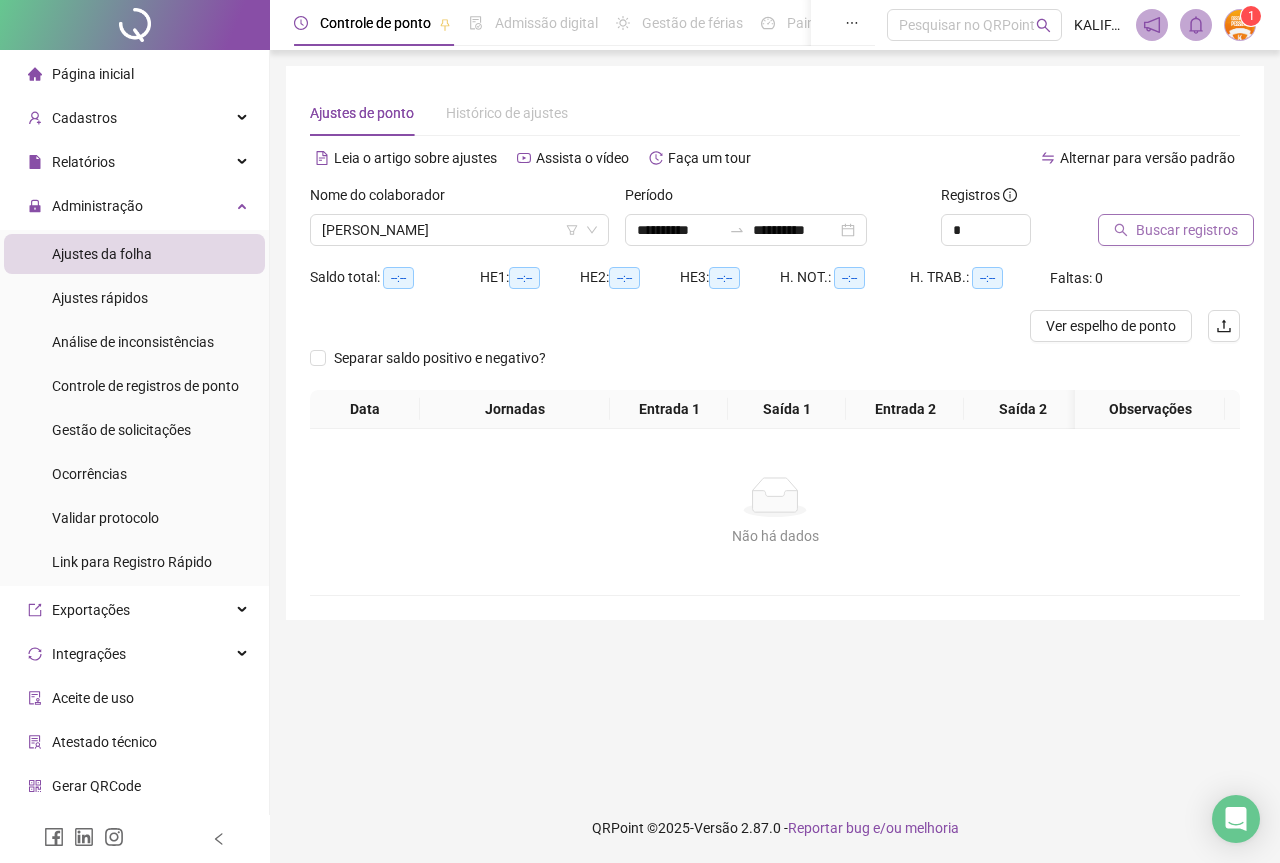 click on "Buscar registros" at bounding box center [1187, 230] 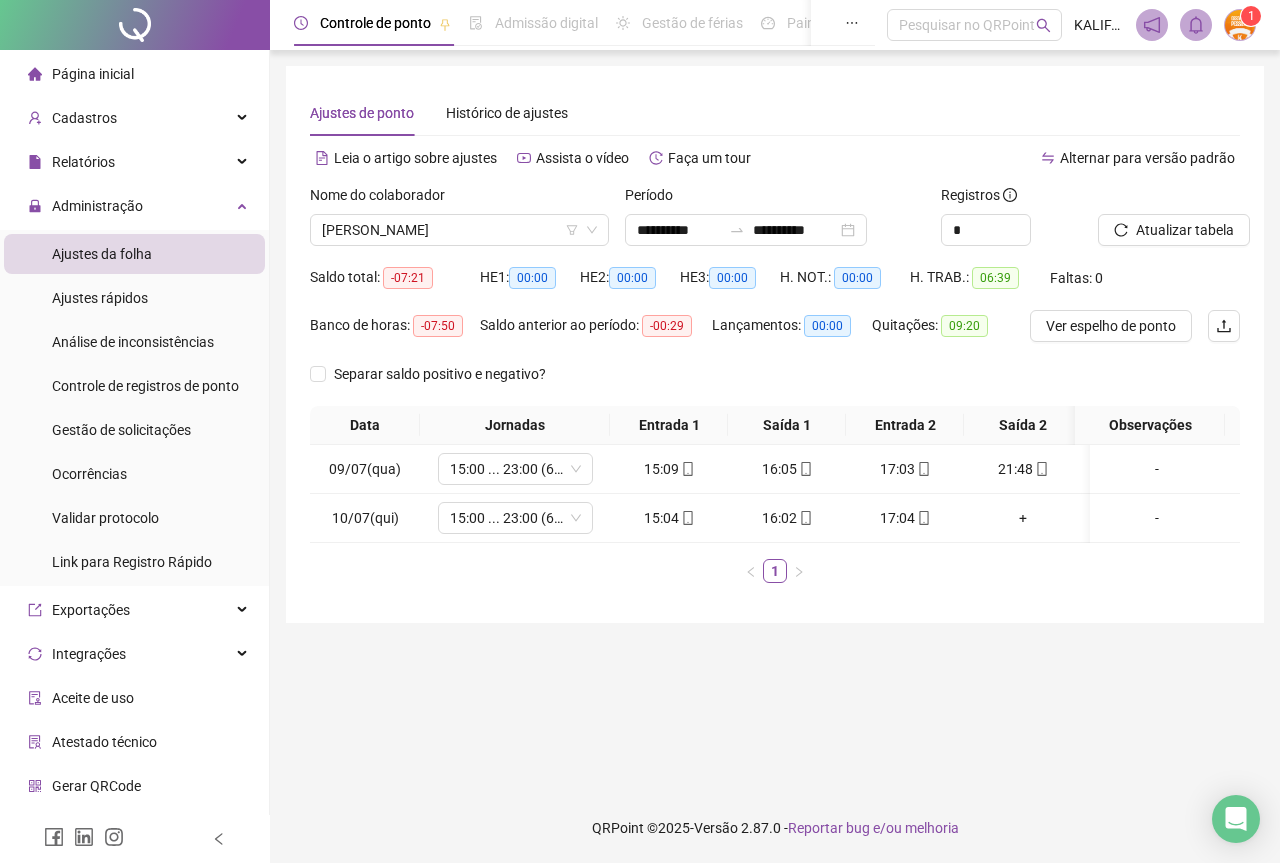 drag, startPoint x: 481, startPoint y: 558, endPoint x: 530, endPoint y: 558, distance: 49 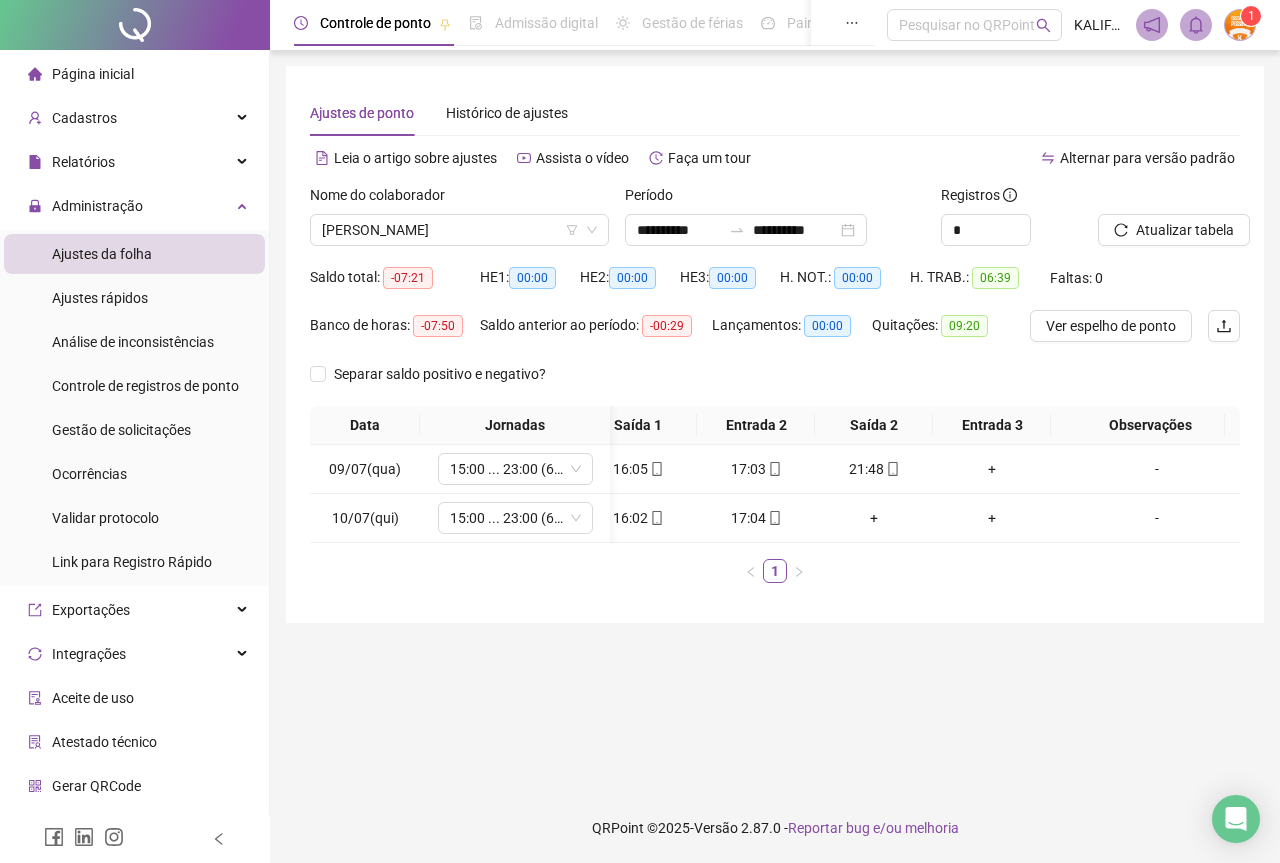 scroll, scrollTop: 0, scrollLeft: 191, axis: horizontal 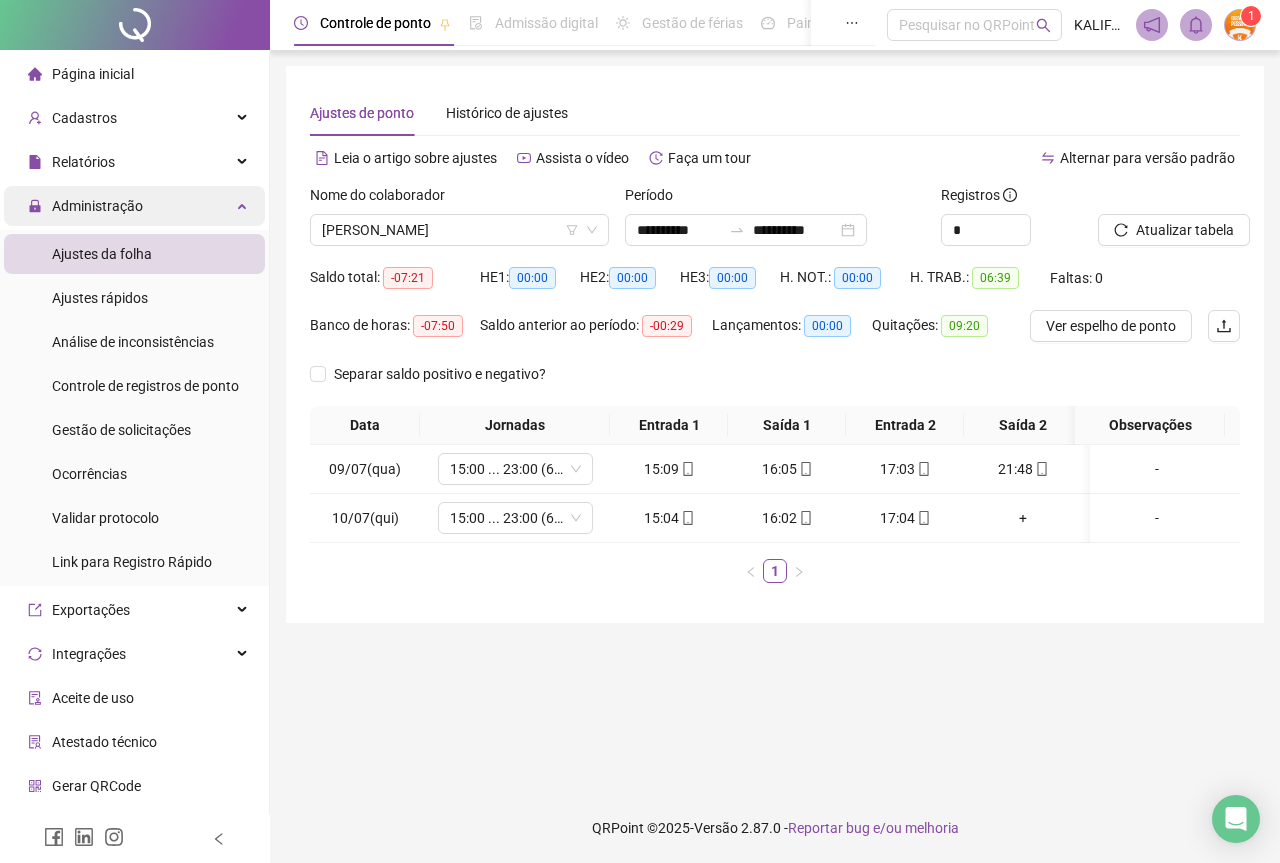 click on "Administração" at bounding box center (134, 206) 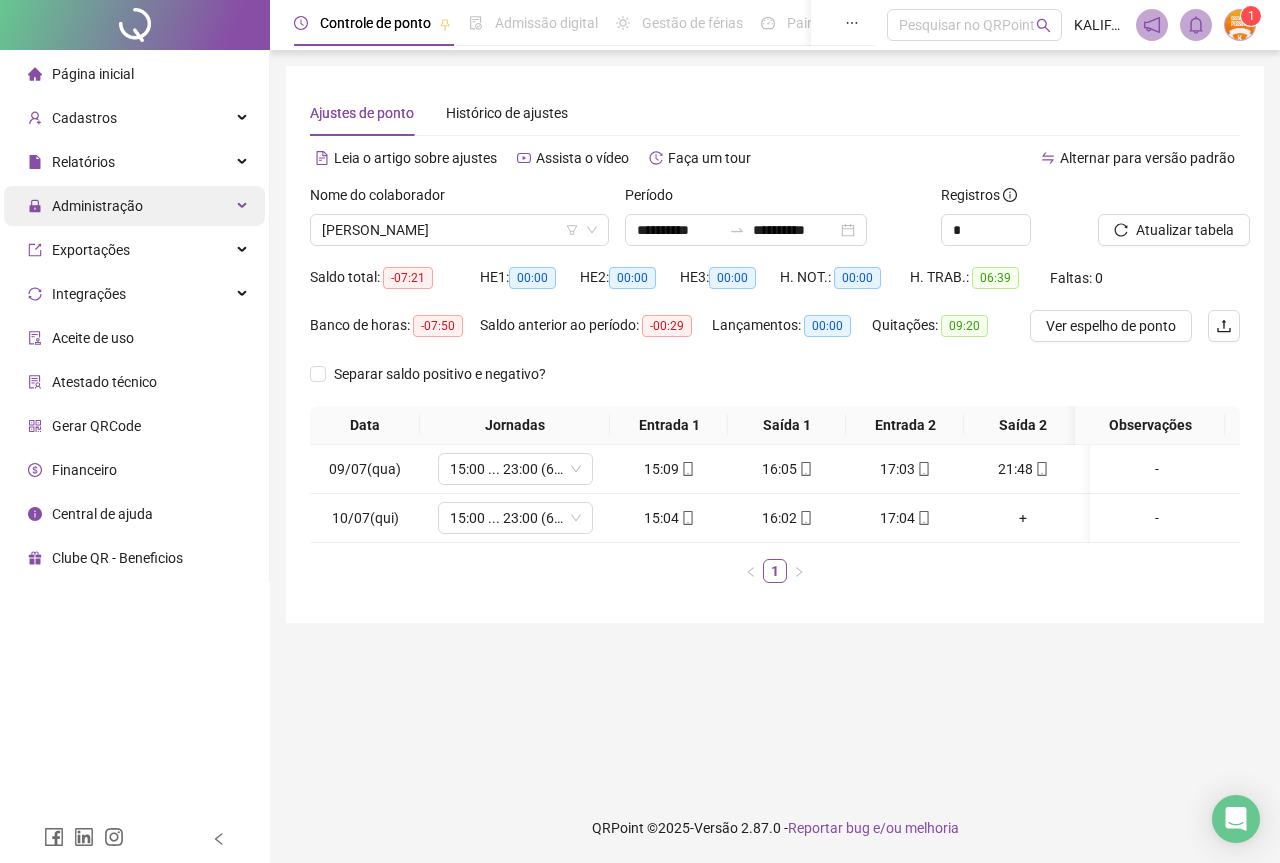 click on "Administração" at bounding box center (134, 206) 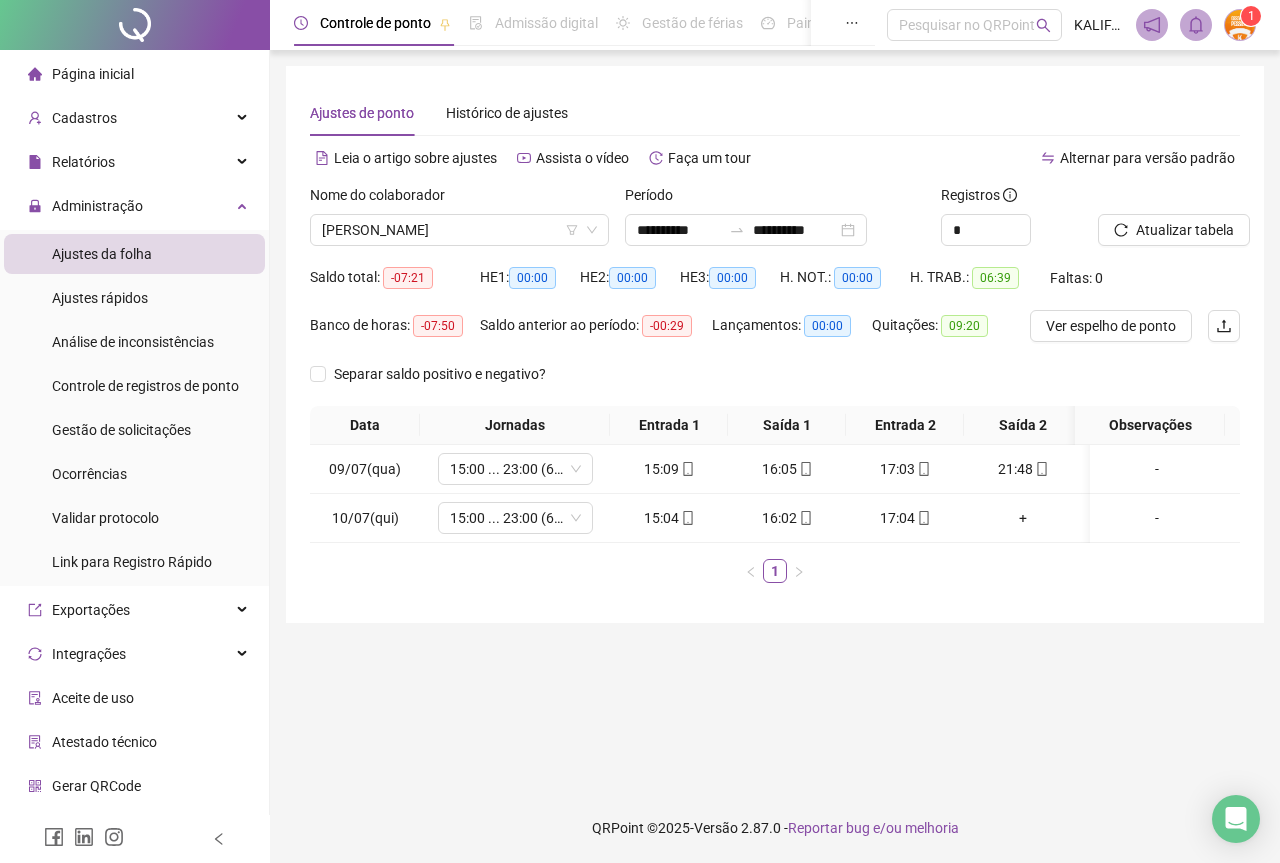 click on "Nome do colaborador [PERSON_NAME]" at bounding box center [459, 223] 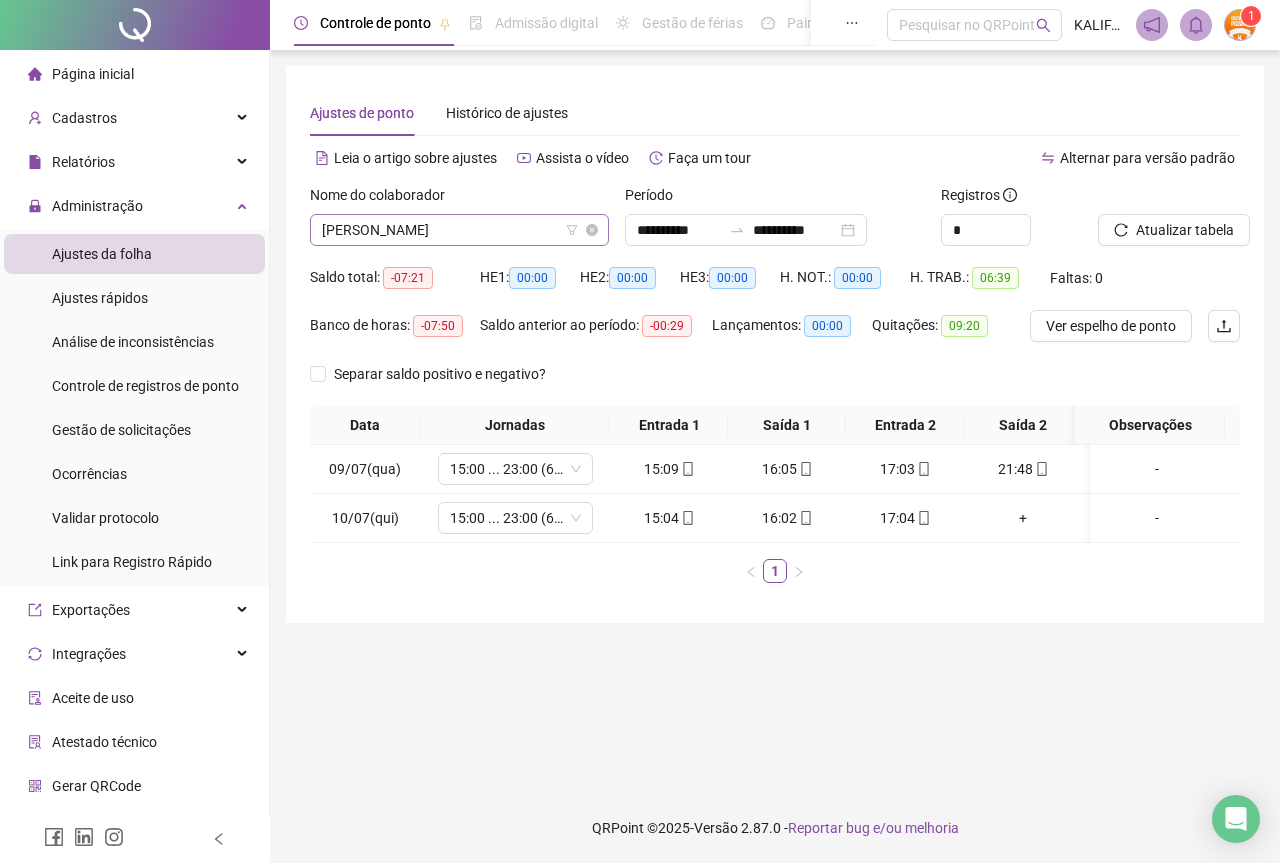 click on "[PERSON_NAME]" at bounding box center (459, 230) 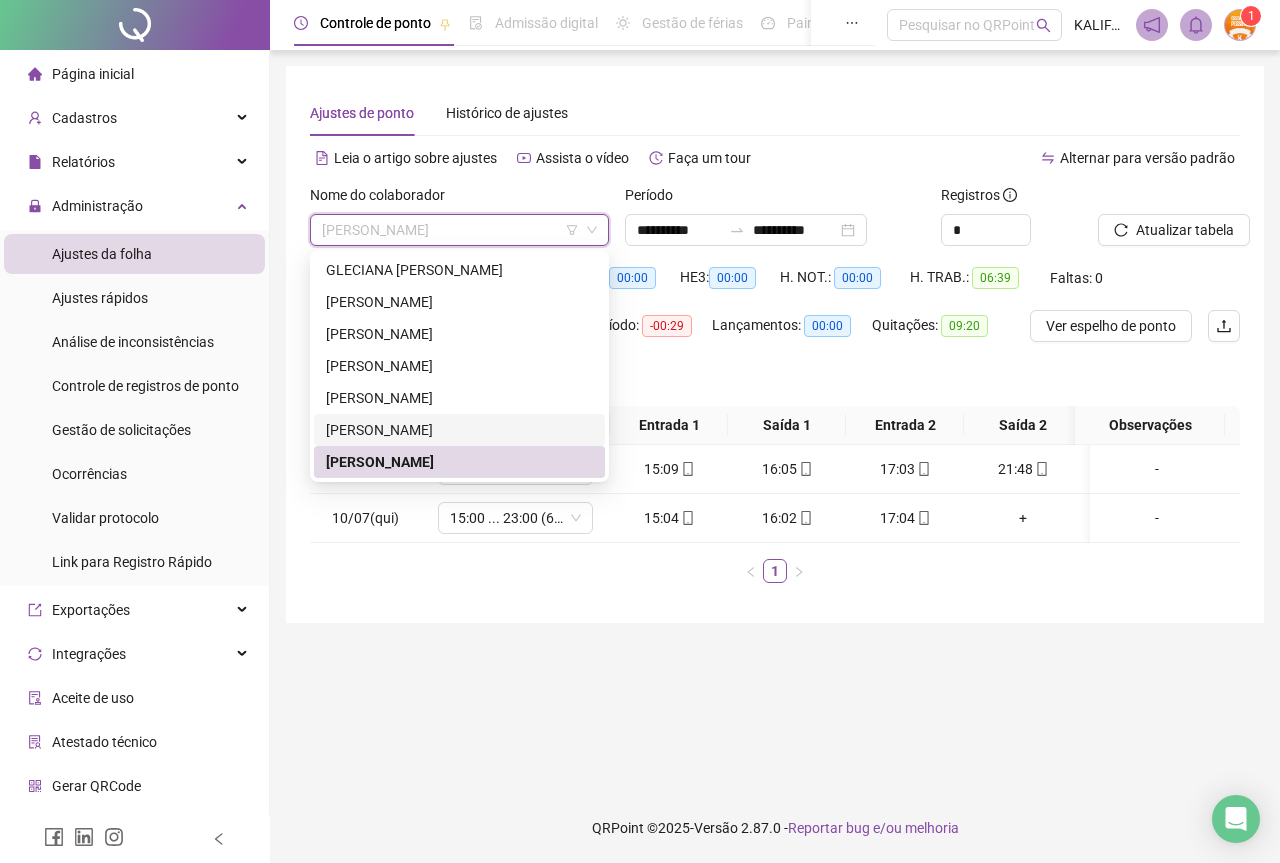 click on "[PERSON_NAME]" at bounding box center (459, 430) 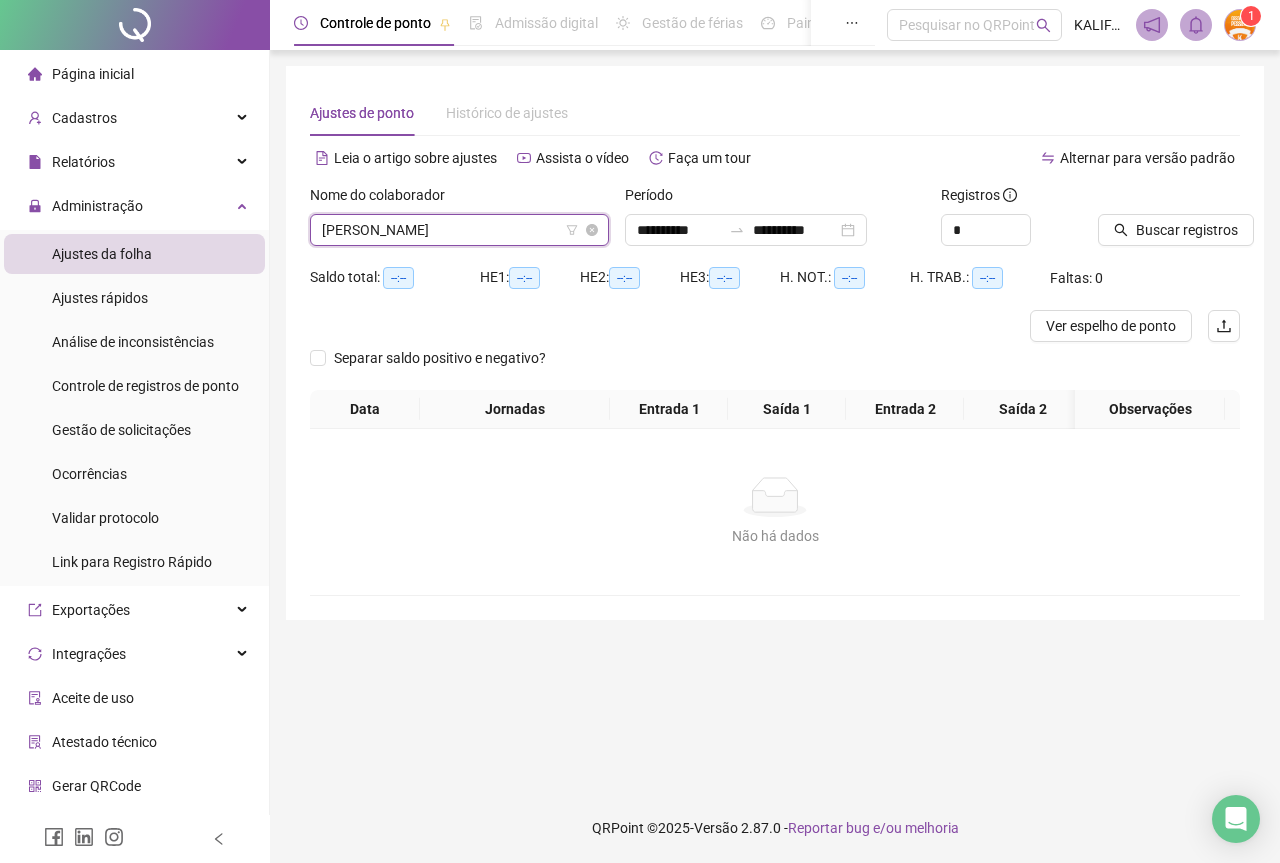 click on "[PERSON_NAME]" at bounding box center (459, 230) 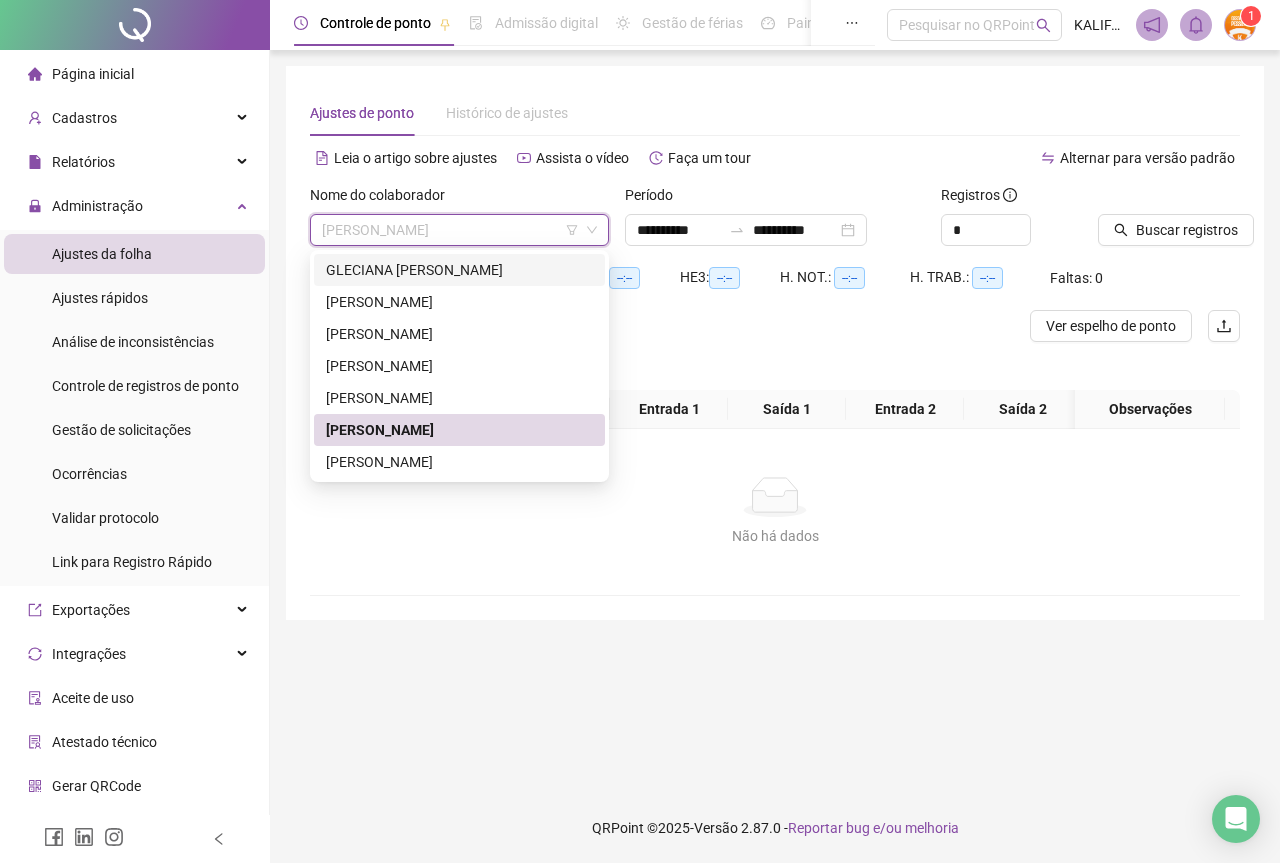 click on "GLECIANA [PERSON_NAME]" at bounding box center [459, 270] 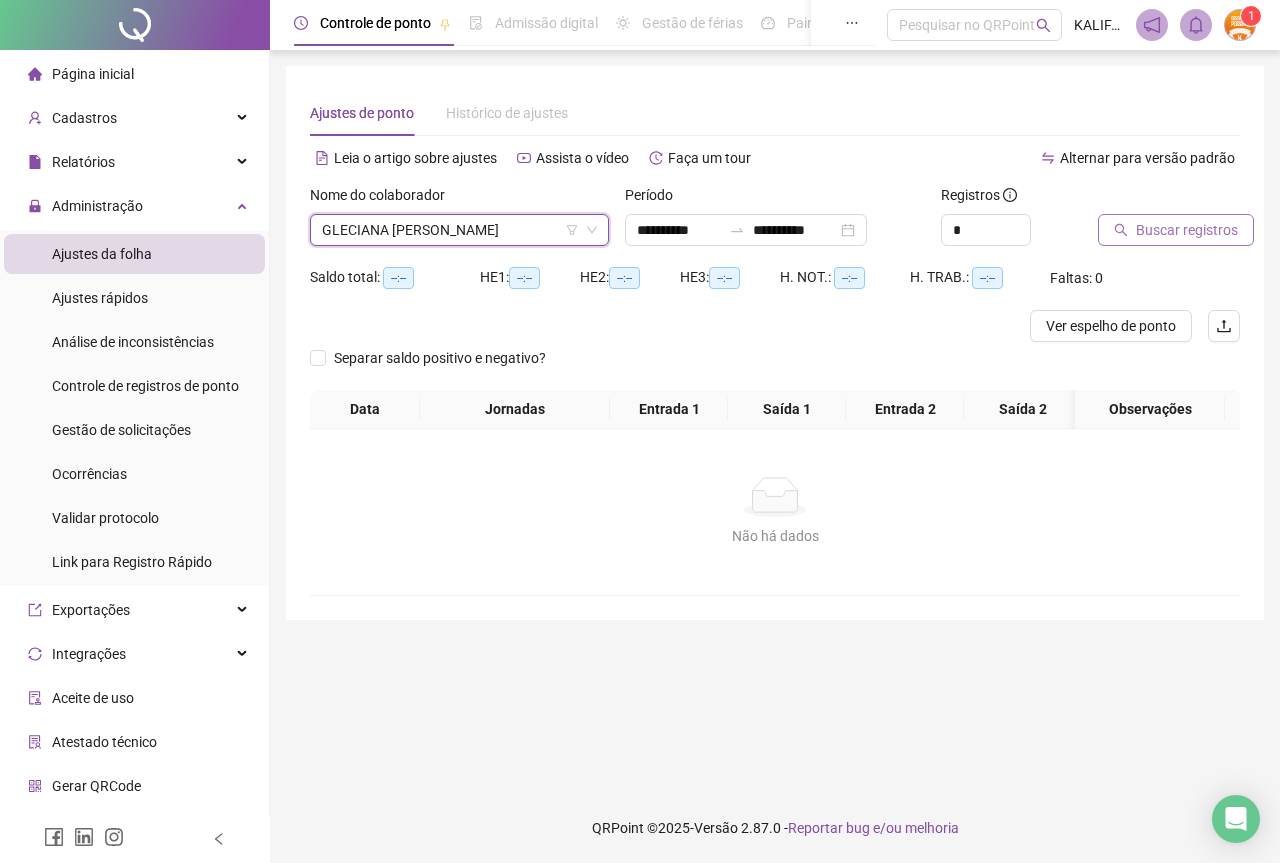 click 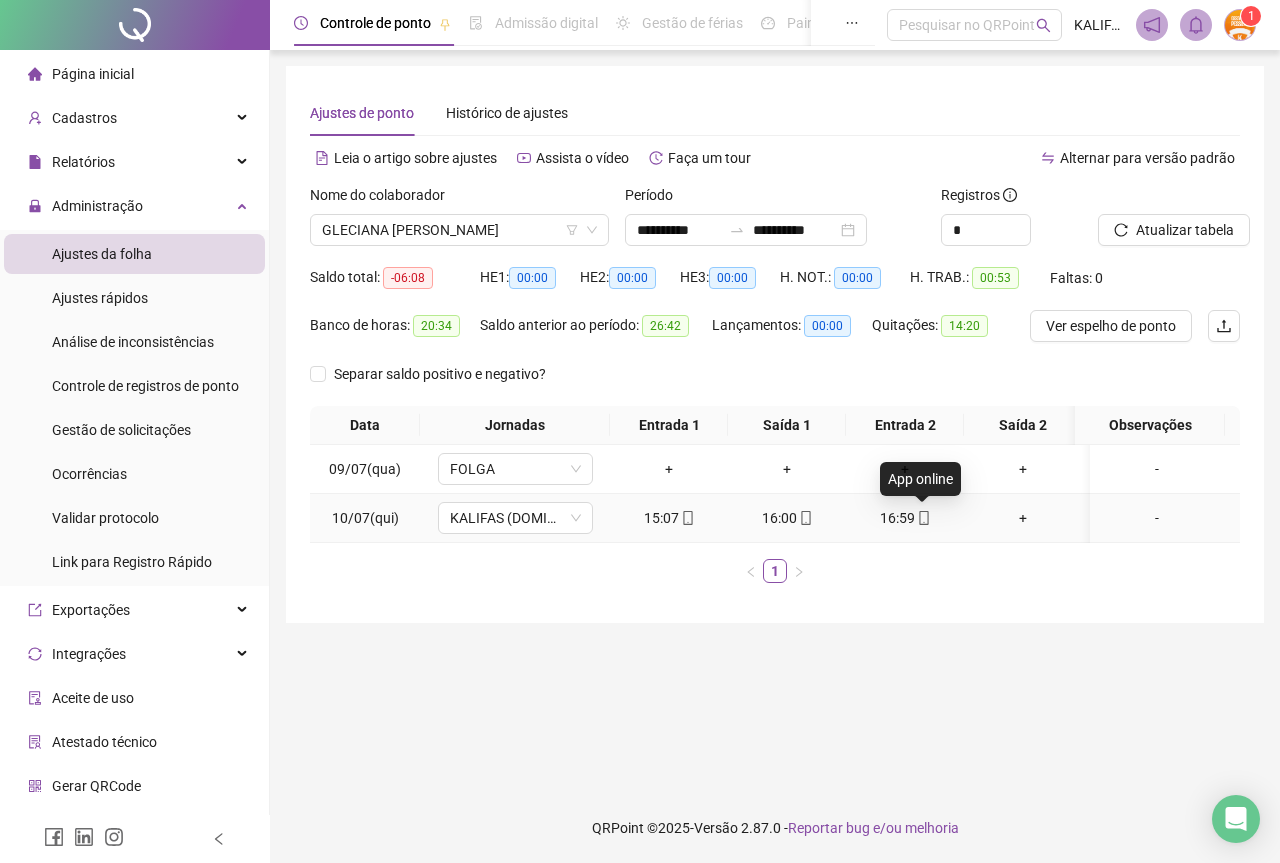 click 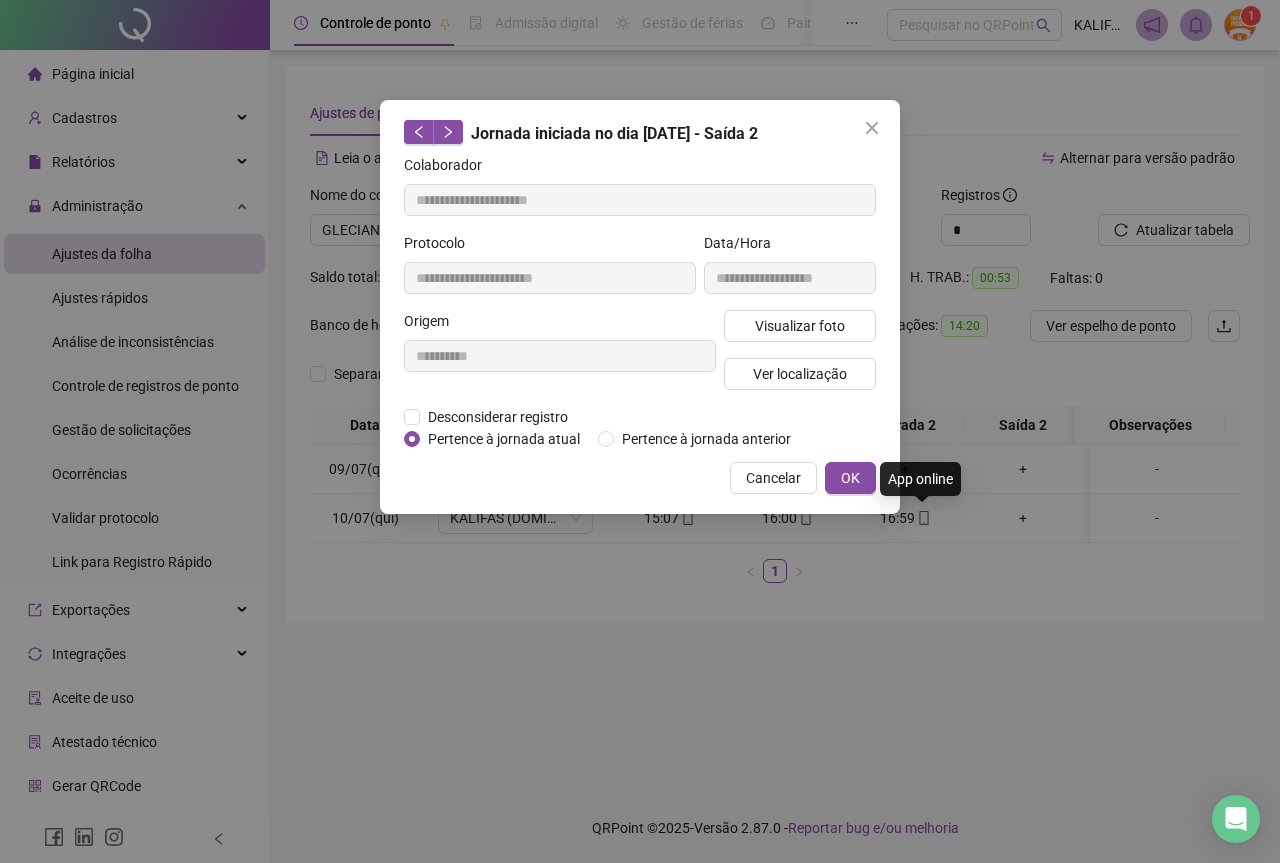type on "**********" 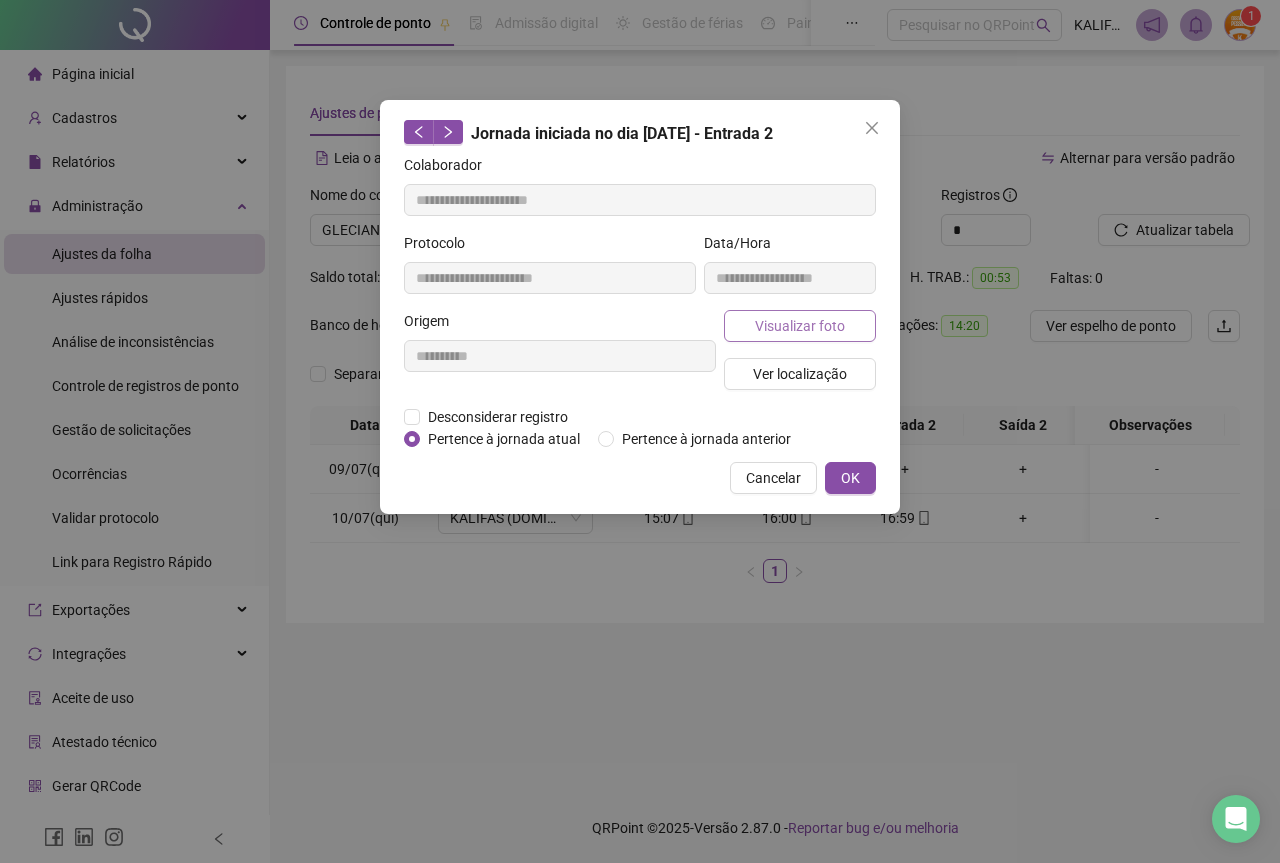 click on "Visualizar foto" at bounding box center [800, 326] 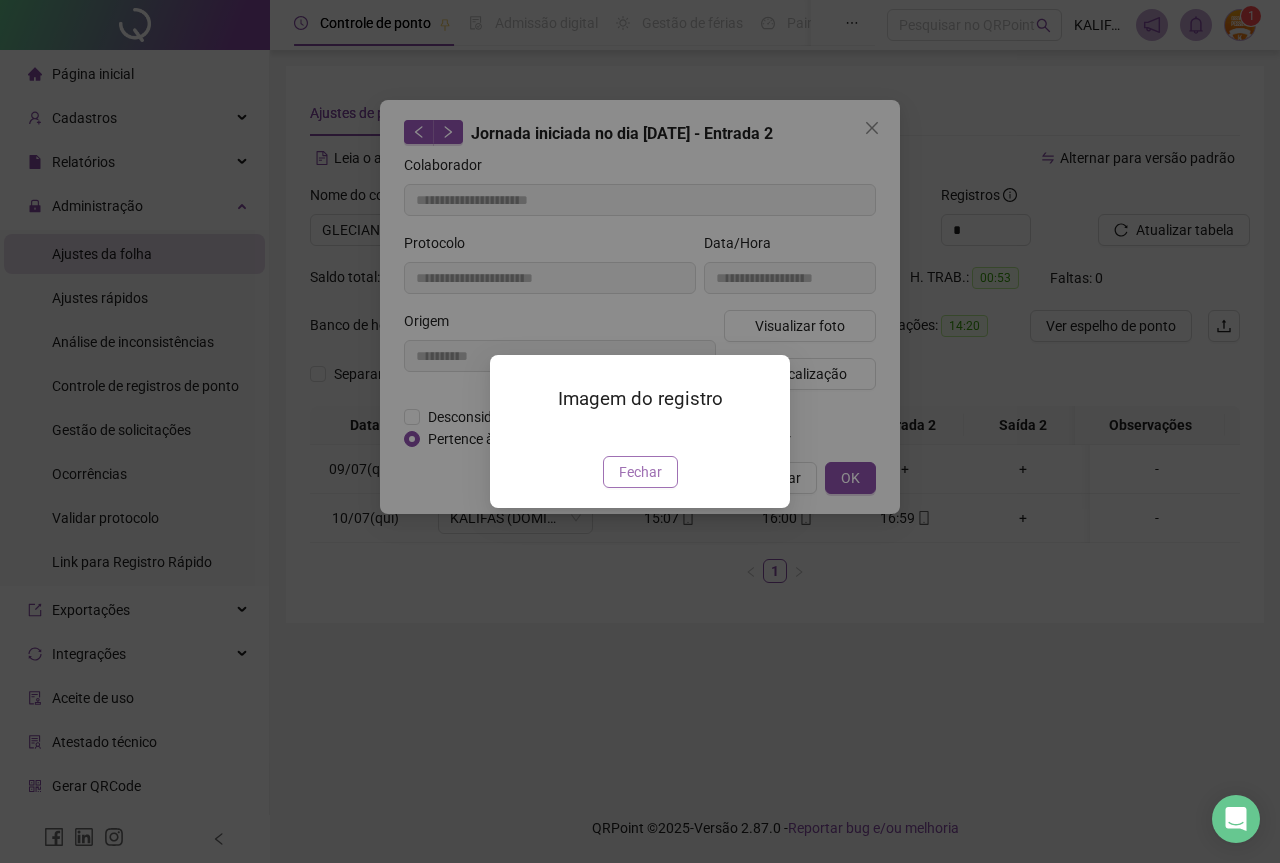 click on "Fechar" at bounding box center [640, 472] 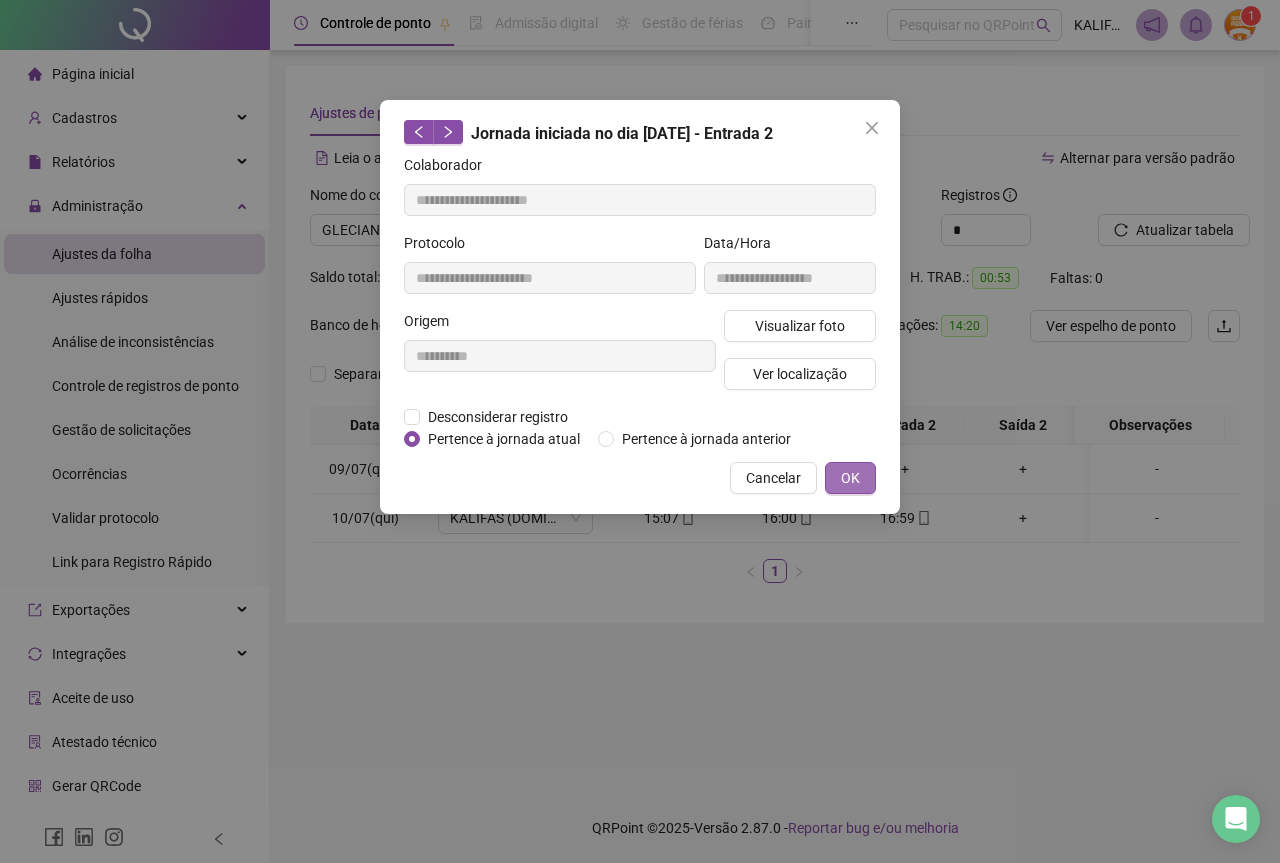 click on "OK" at bounding box center [850, 478] 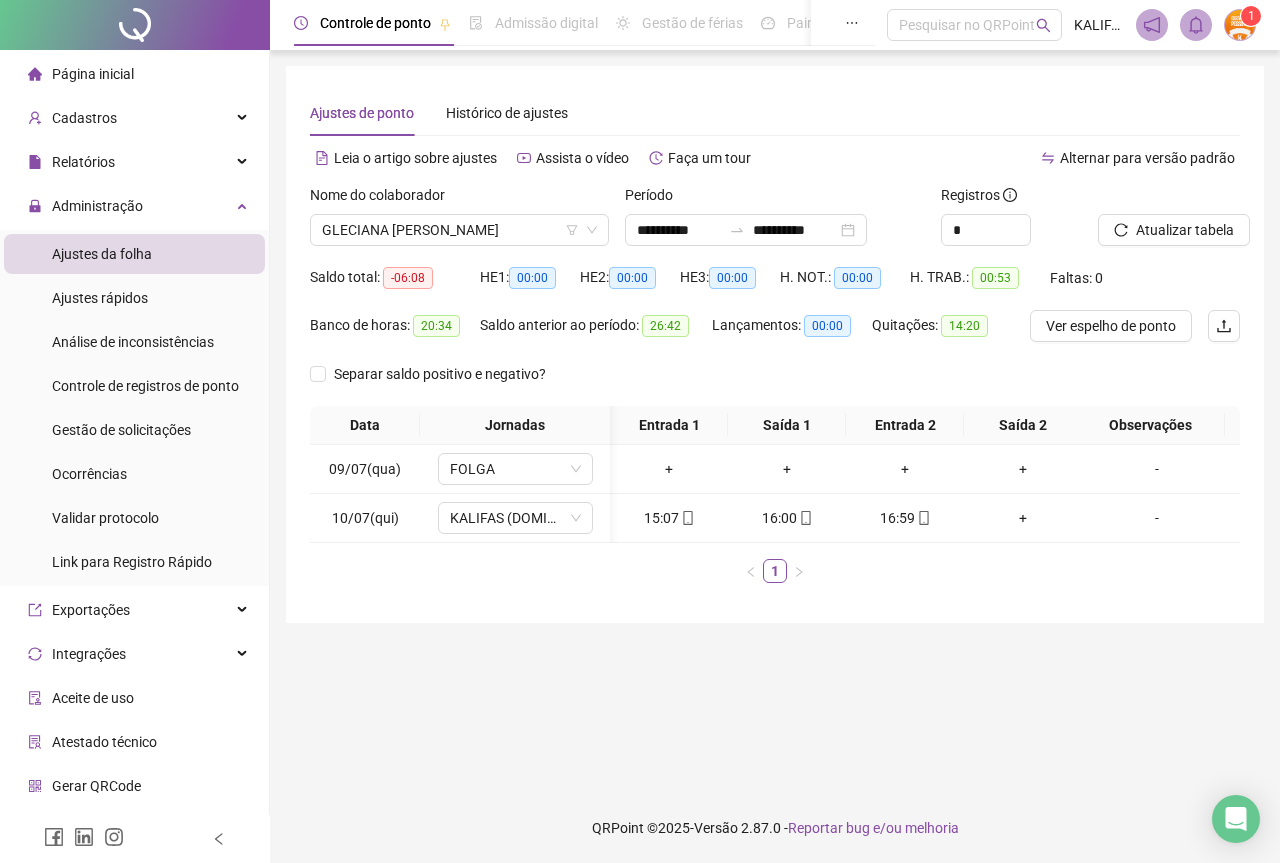 scroll, scrollTop: 0, scrollLeft: 243, axis: horizontal 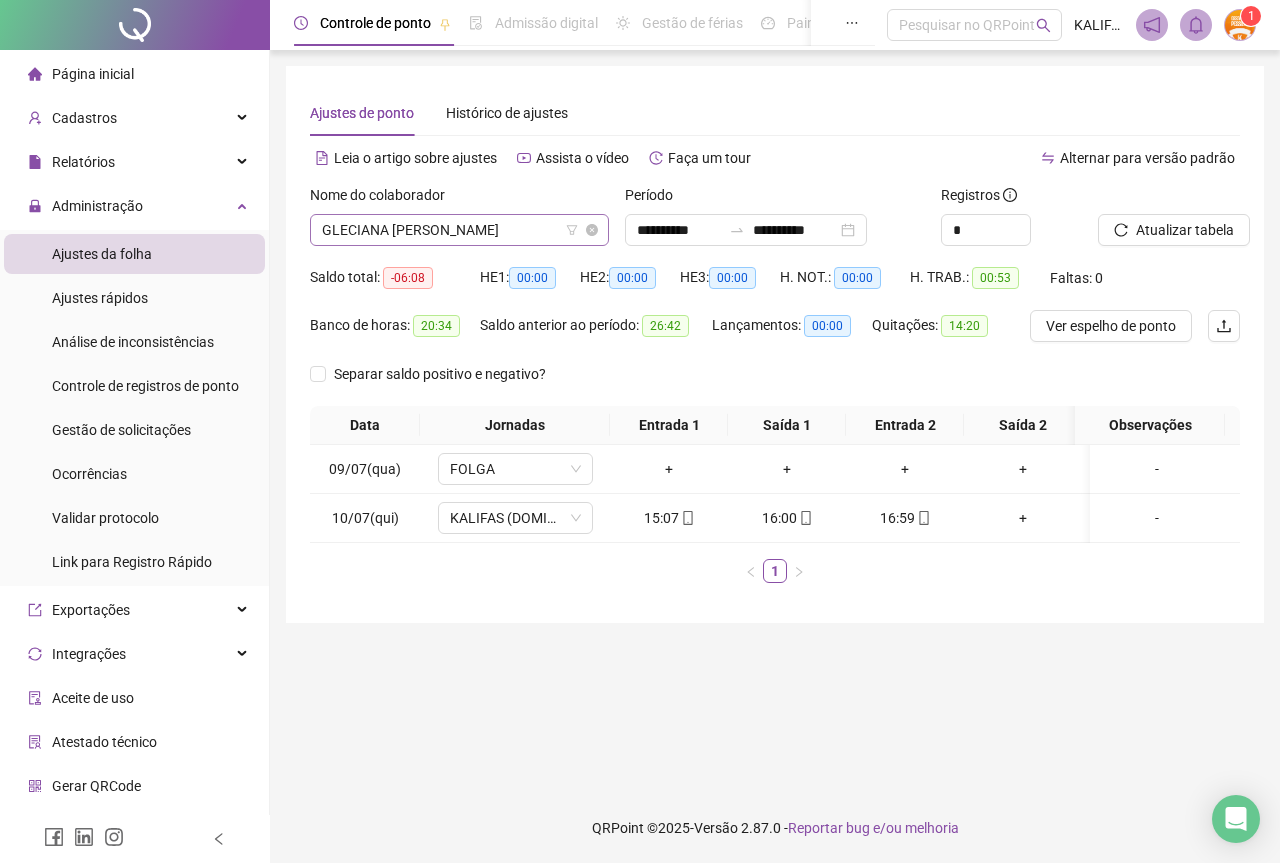 click on "GLECIANA [PERSON_NAME]" at bounding box center [459, 230] 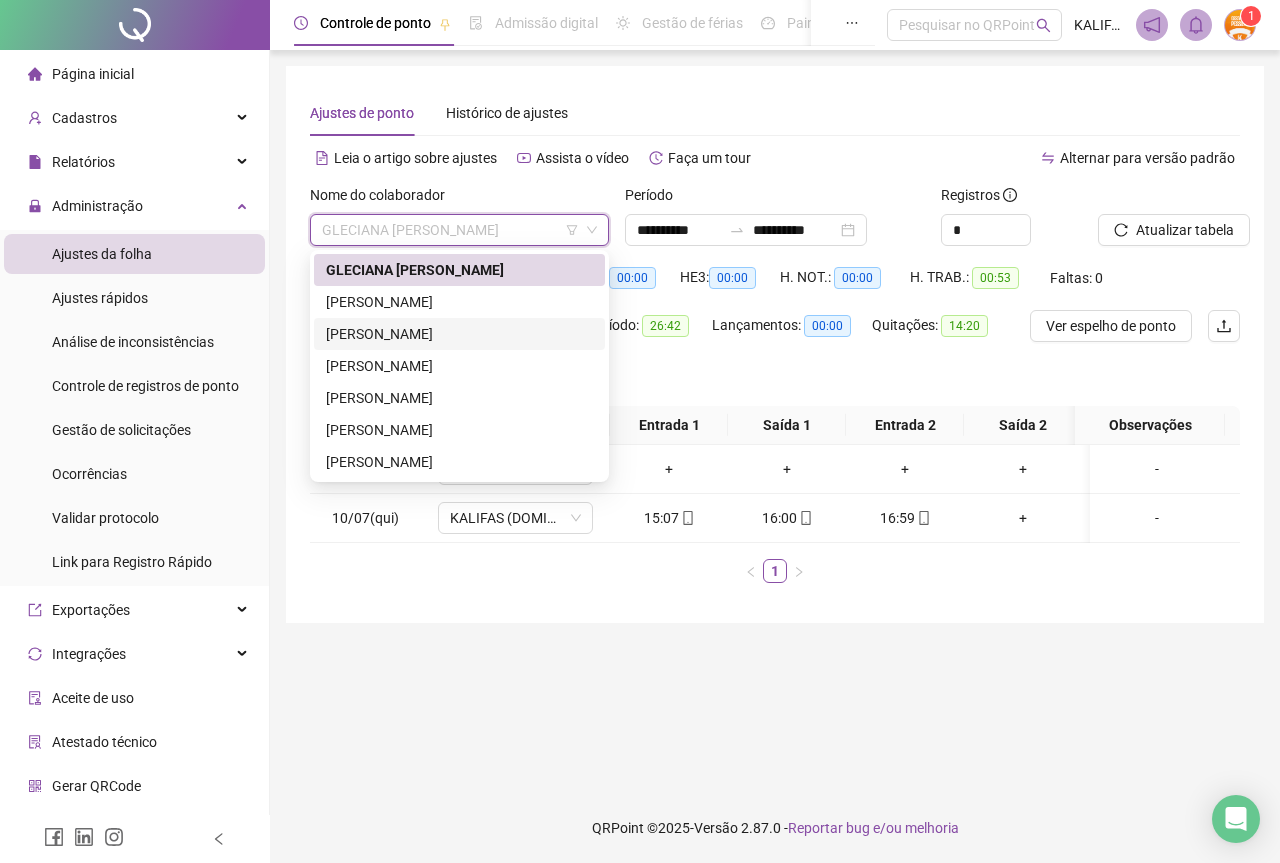 click on "[PERSON_NAME]" at bounding box center [459, 334] 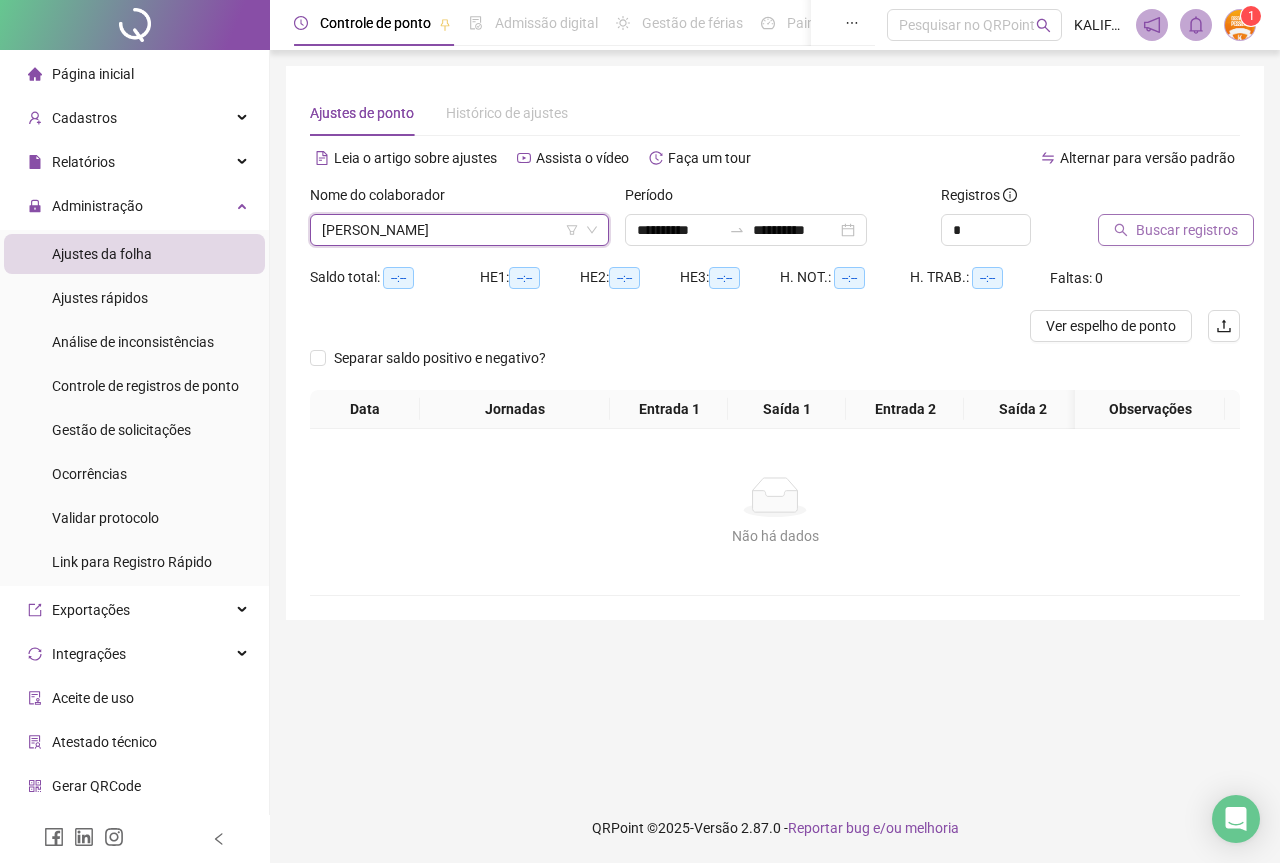 click on "Buscar registros" at bounding box center [1176, 230] 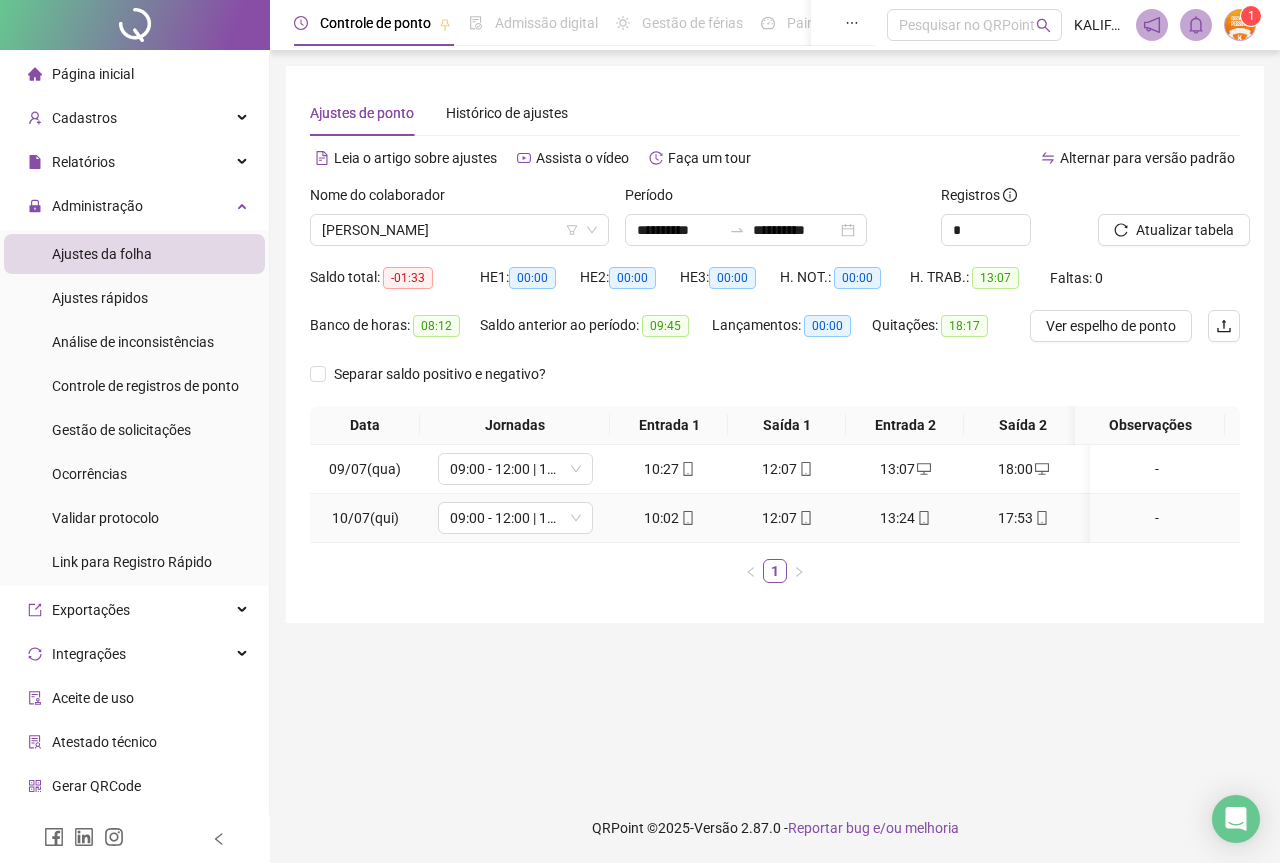 click 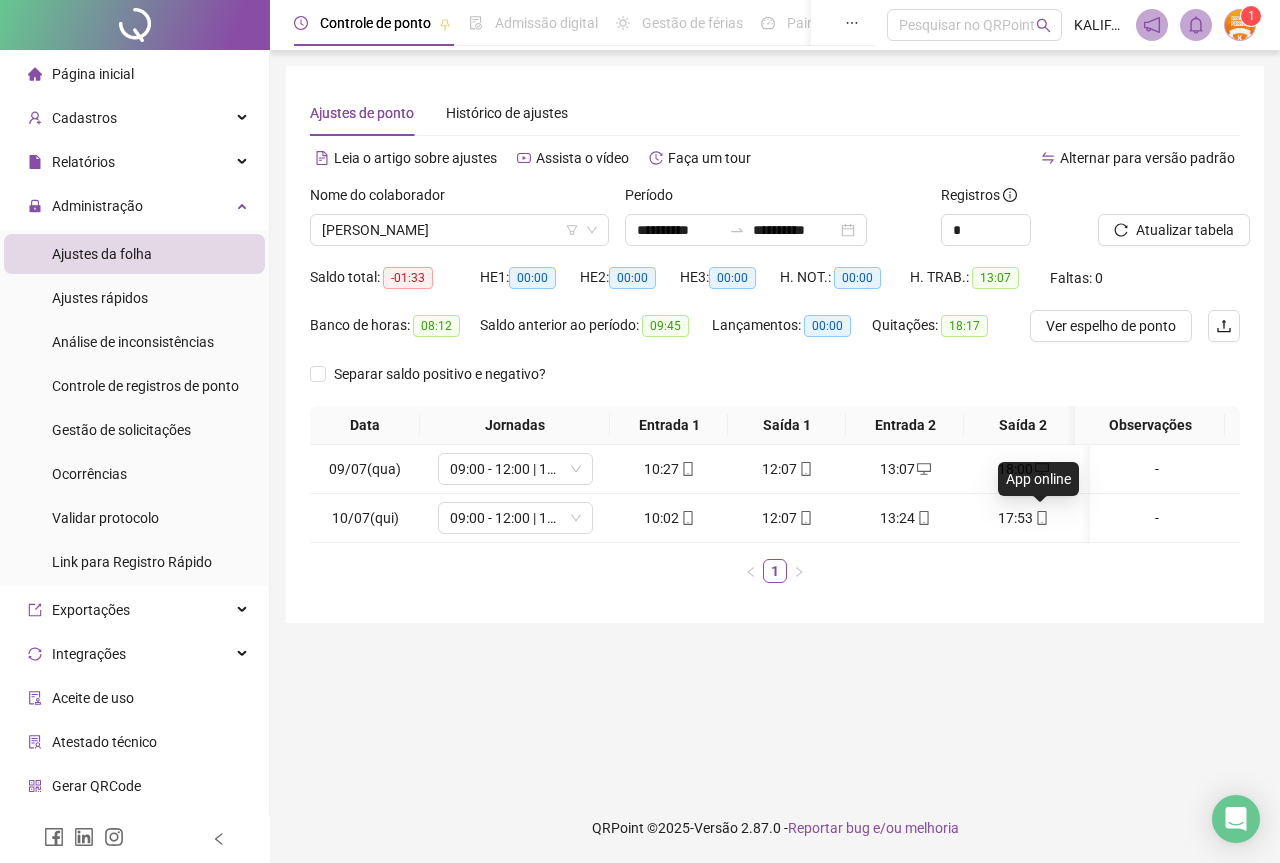 type on "**********" 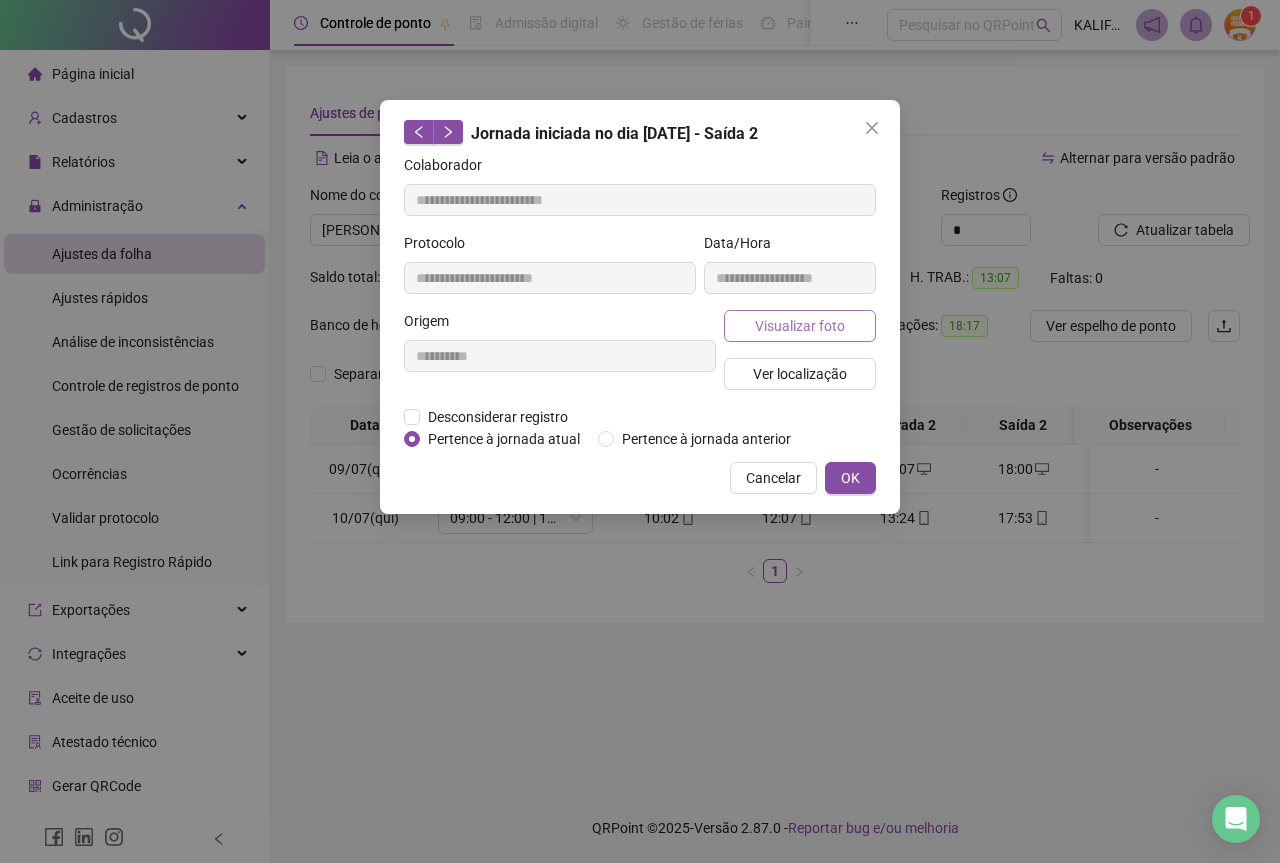 click on "Visualizar foto" at bounding box center (800, 326) 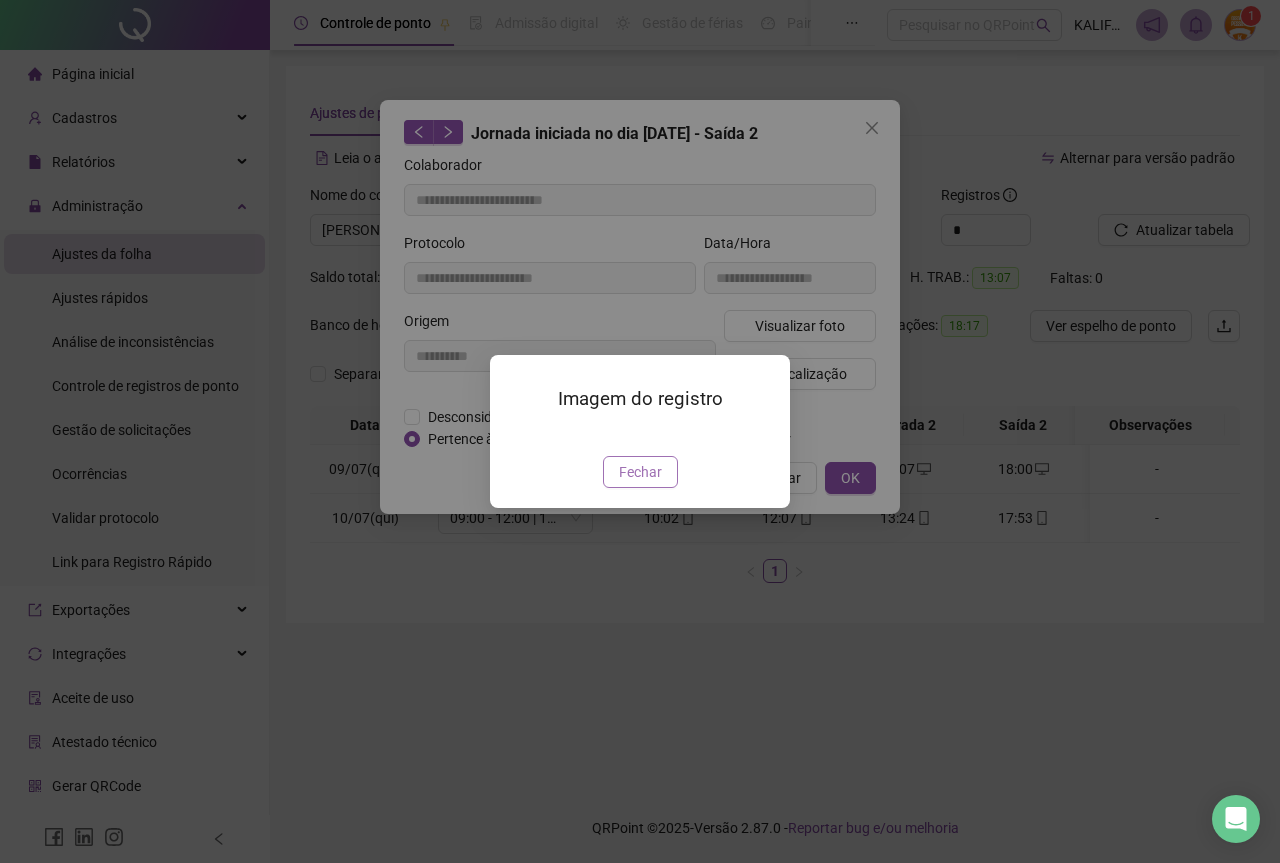 click on "Fechar" at bounding box center [640, 472] 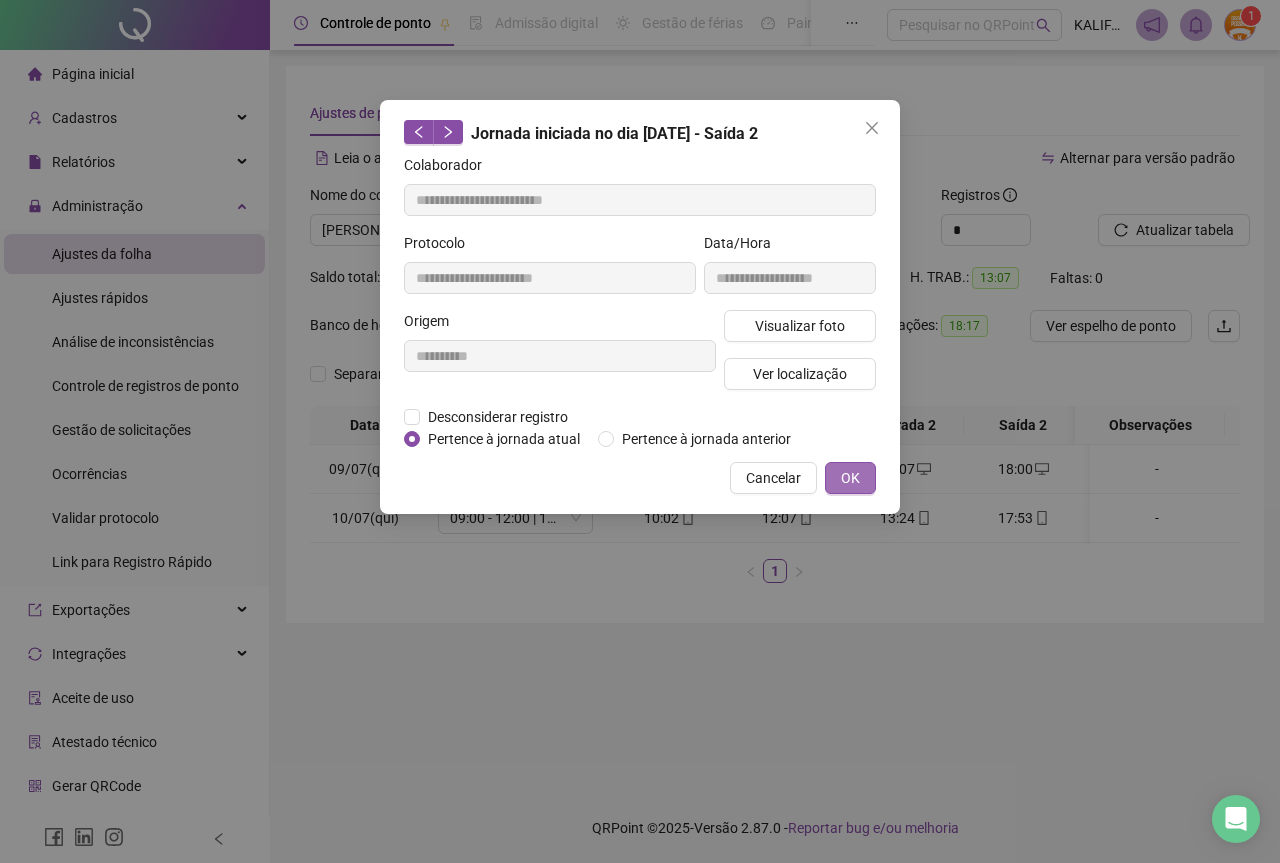 click on "OK" at bounding box center (850, 478) 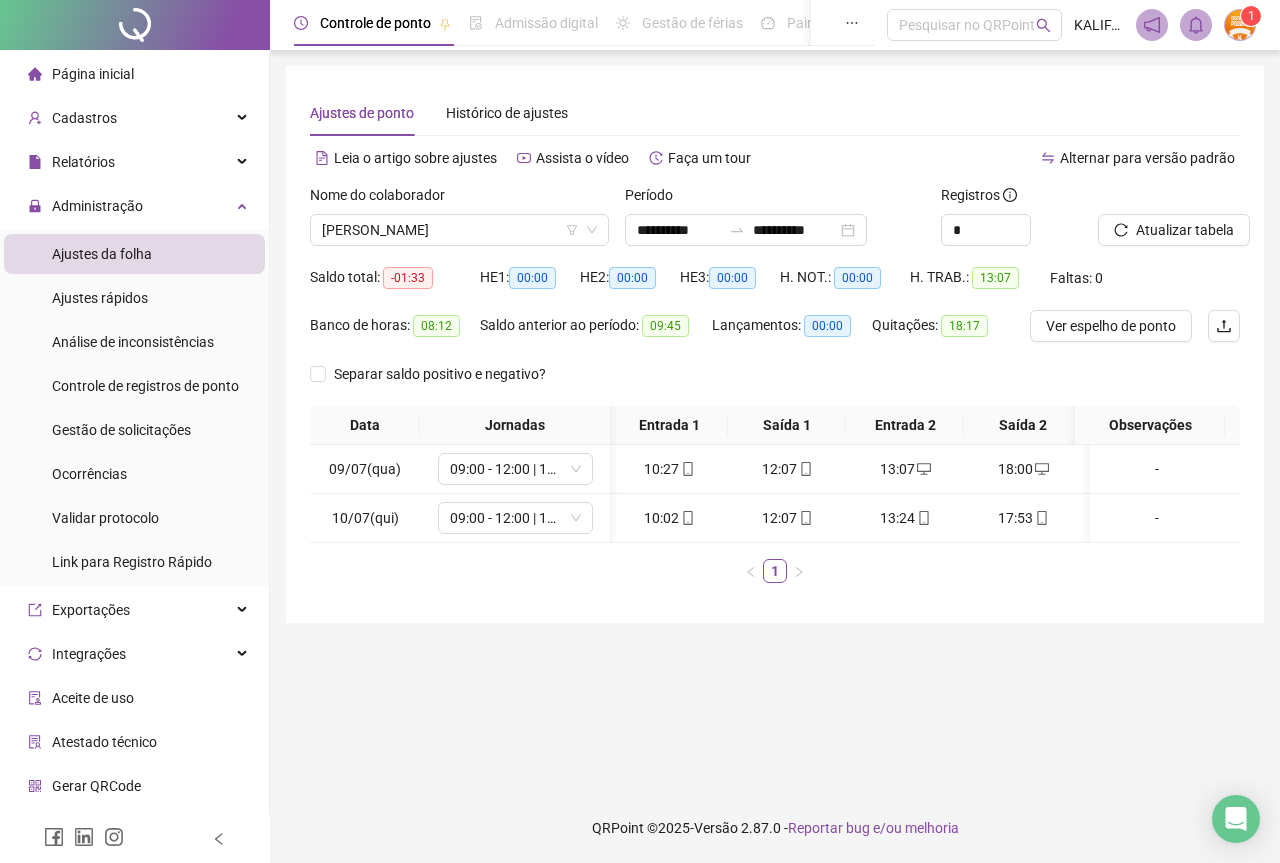 scroll, scrollTop: 0, scrollLeft: 243, axis: horizontal 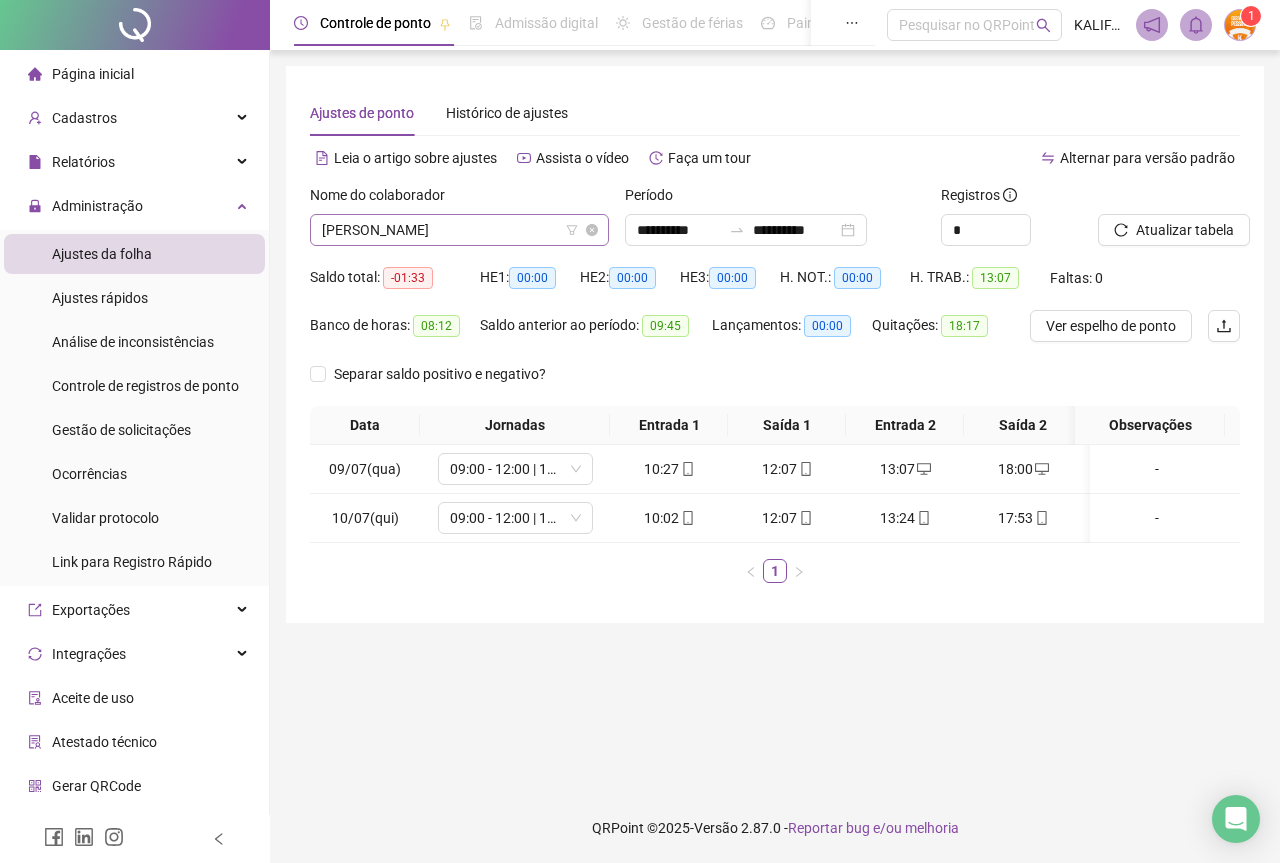 click on "[PERSON_NAME]" at bounding box center [459, 230] 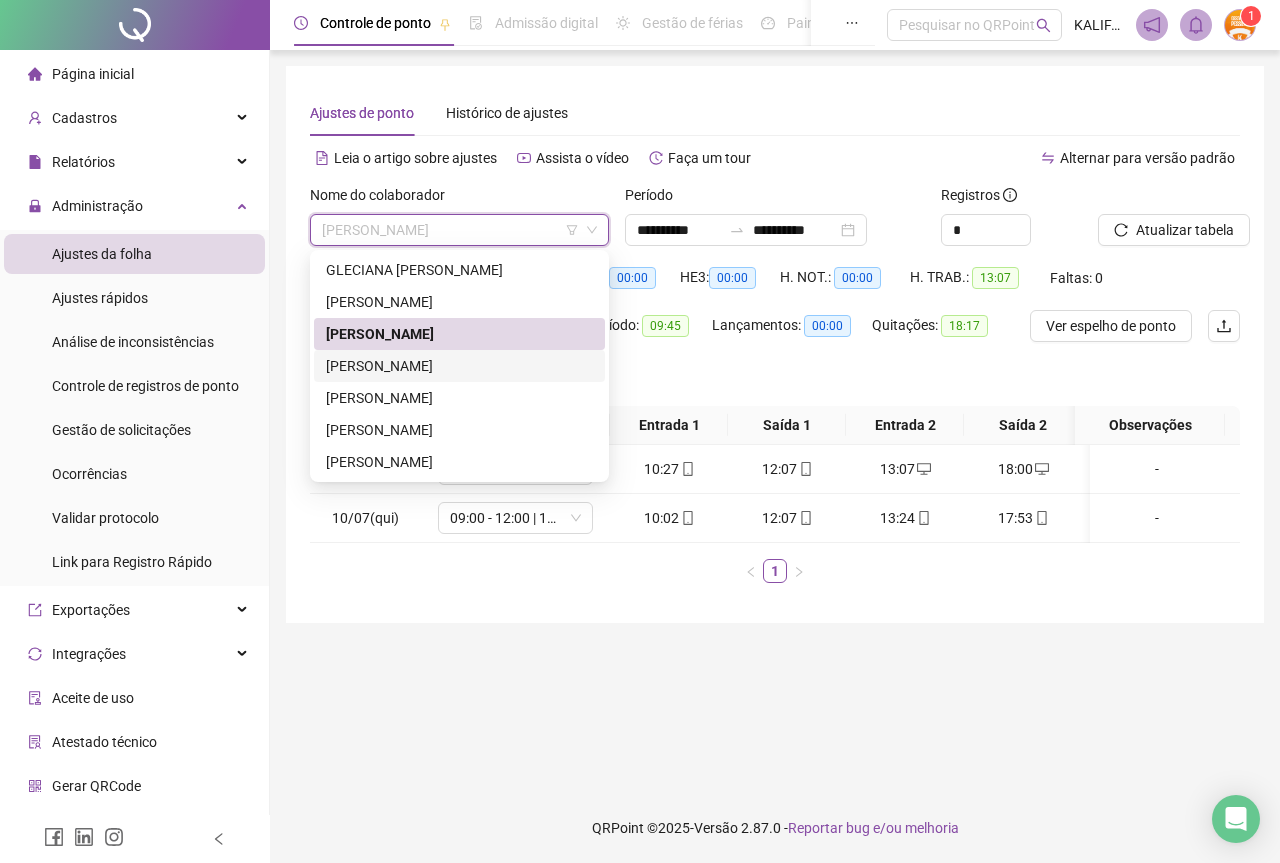click on "[PERSON_NAME]" at bounding box center (459, 366) 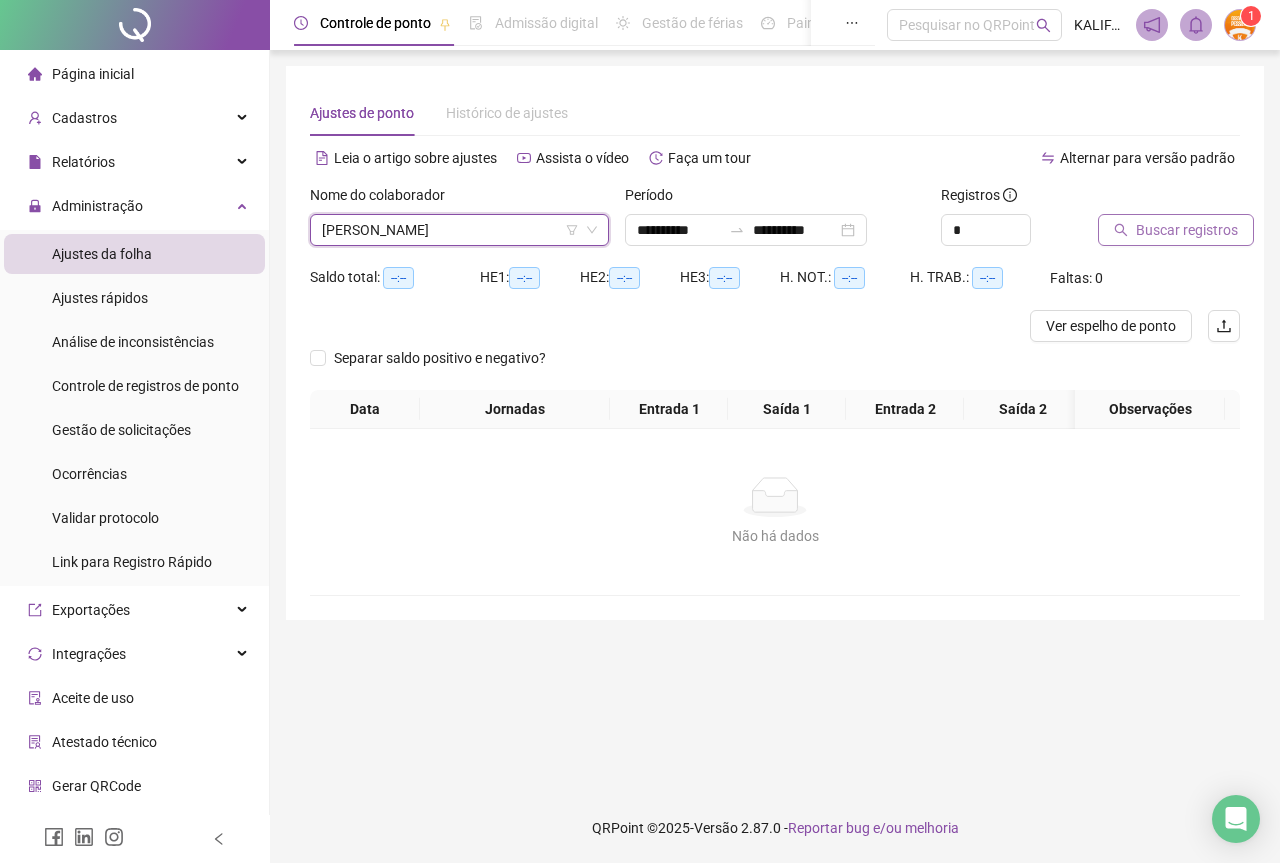 click on "Buscar registros" at bounding box center (1187, 230) 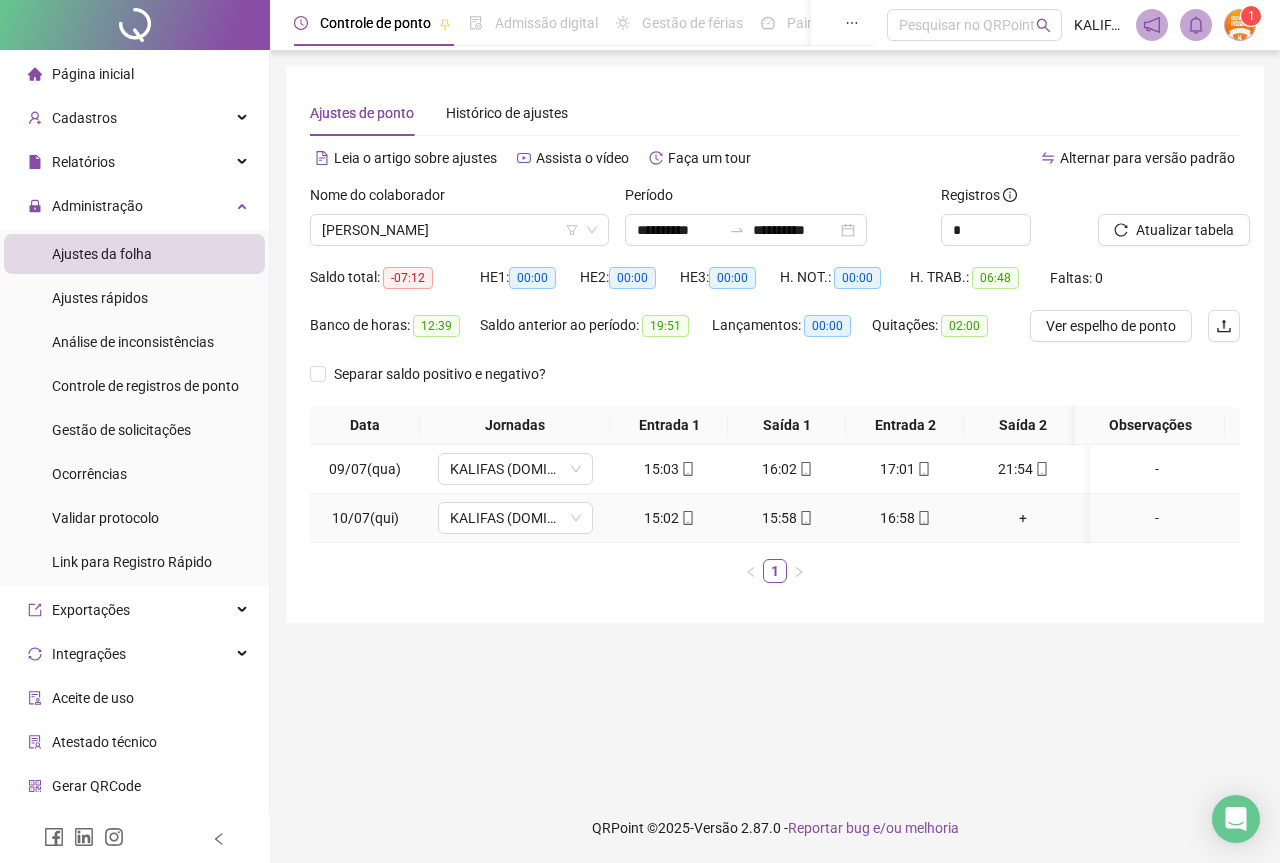 click 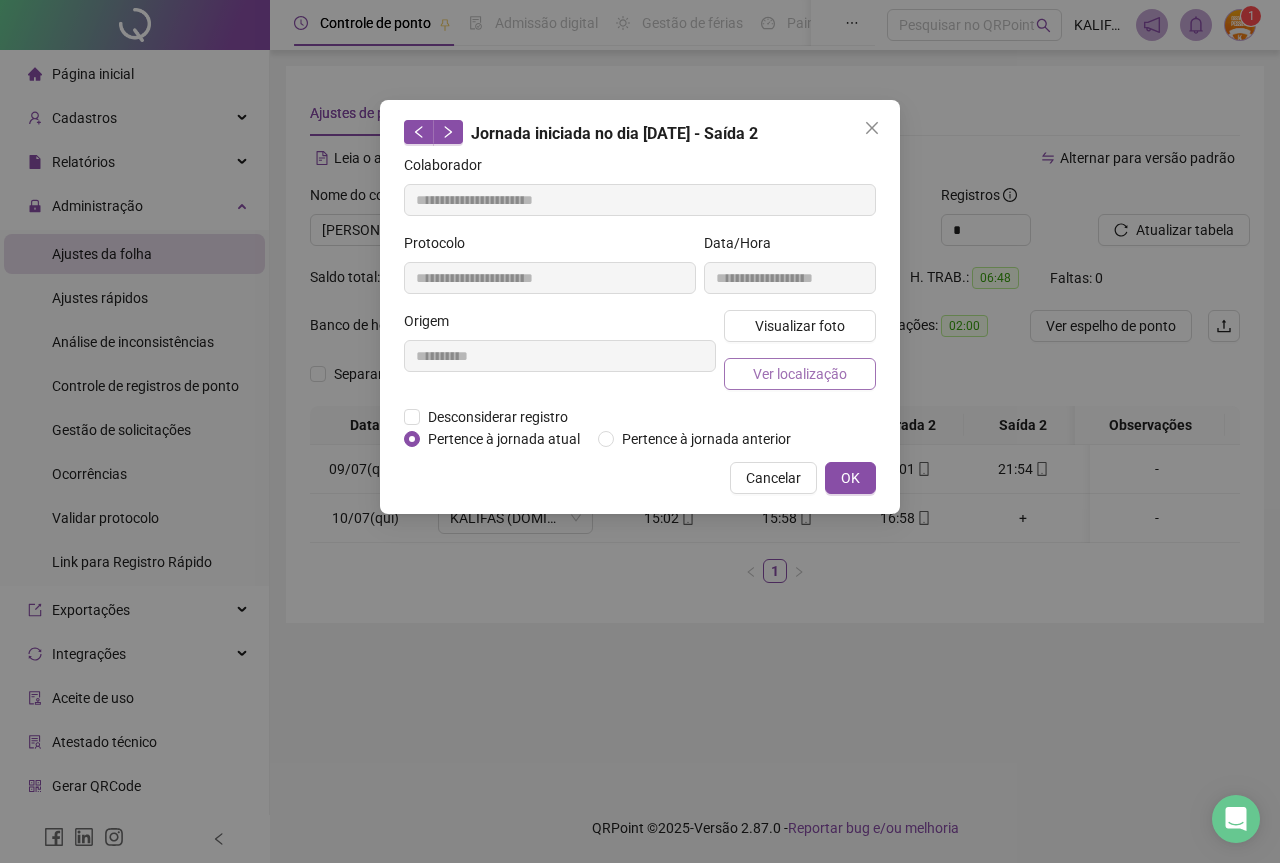type on "**********" 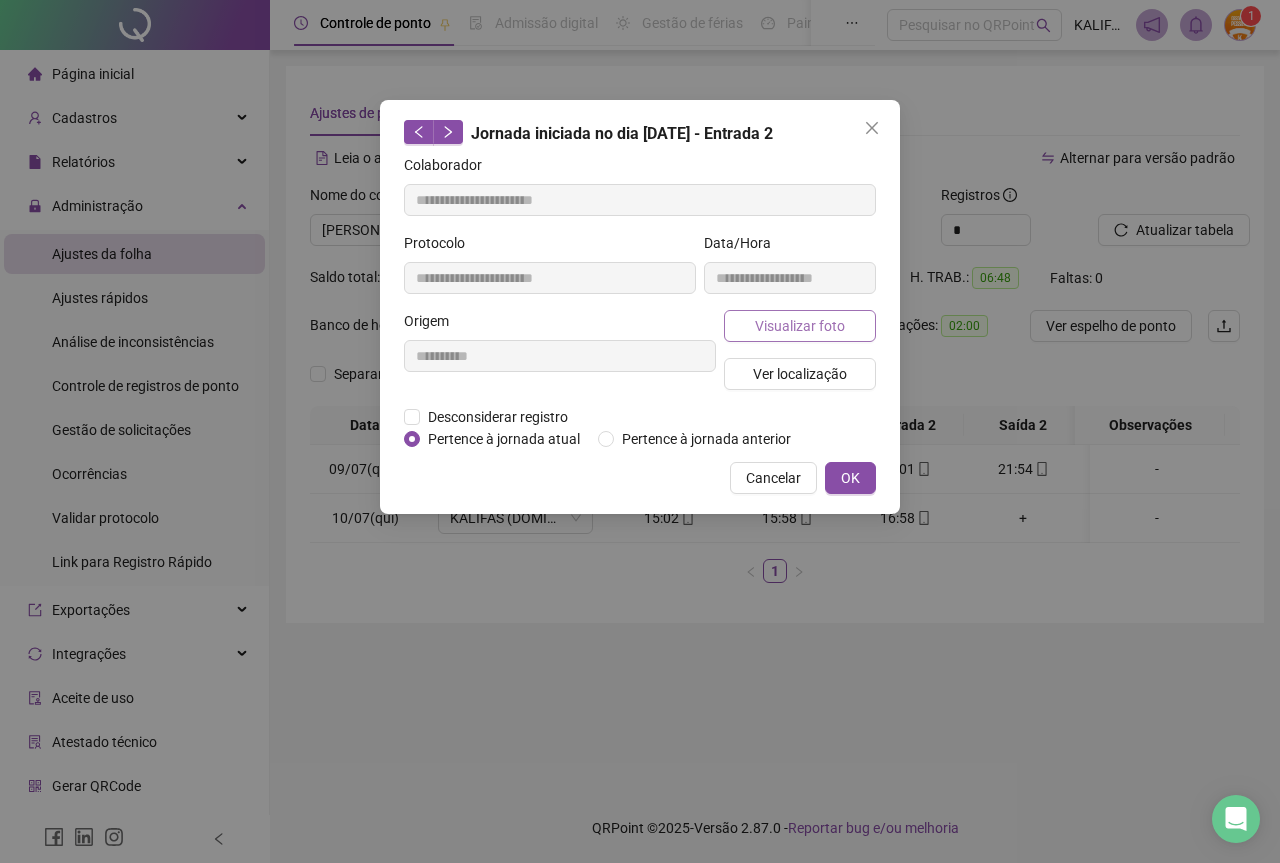 click on "Visualizar foto" at bounding box center (800, 326) 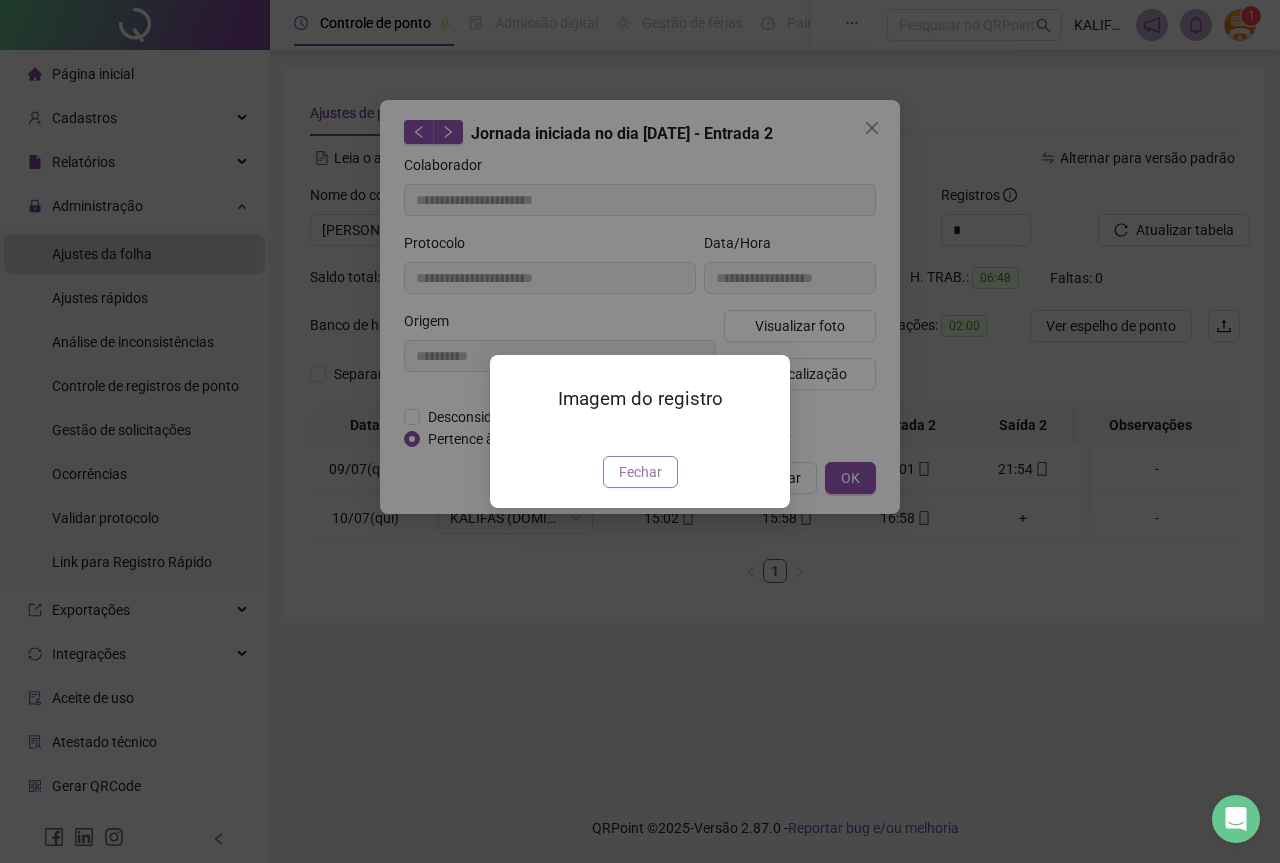 drag, startPoint x: 647, startPoint y: 583, endPoint x: 764, endPoint y: 561, distance: 119.05041 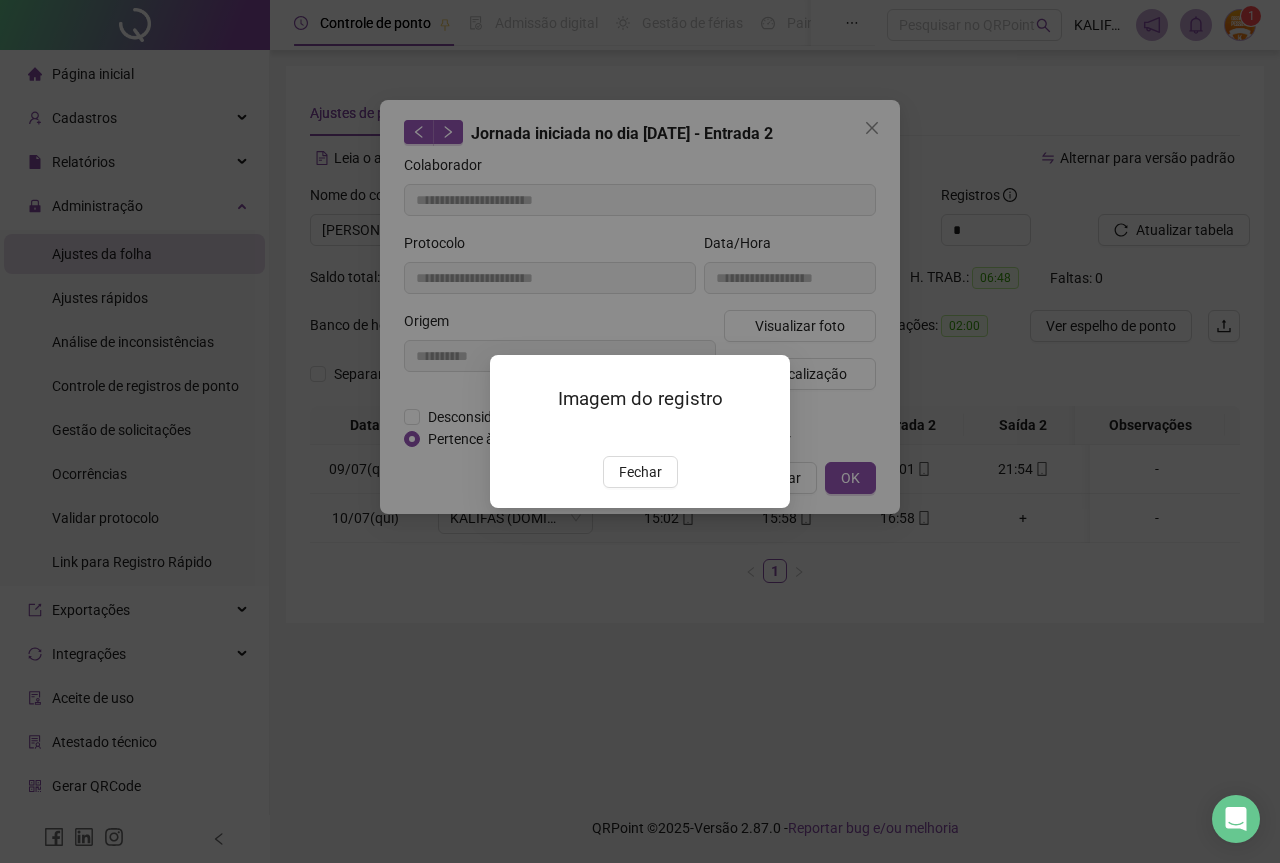 click on "Fechar" at bounding box center [640, 472] 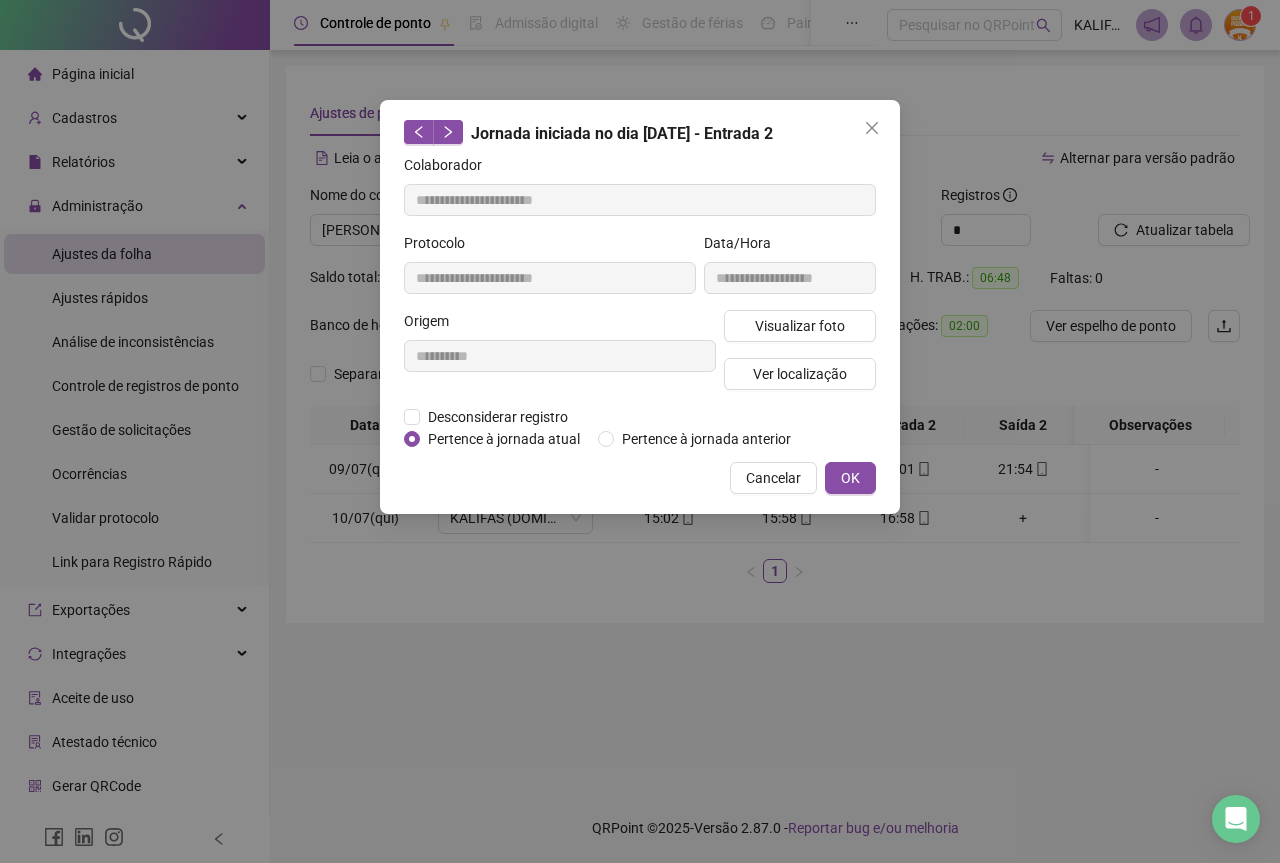 click on "**********" at bounding box center [640, 307] 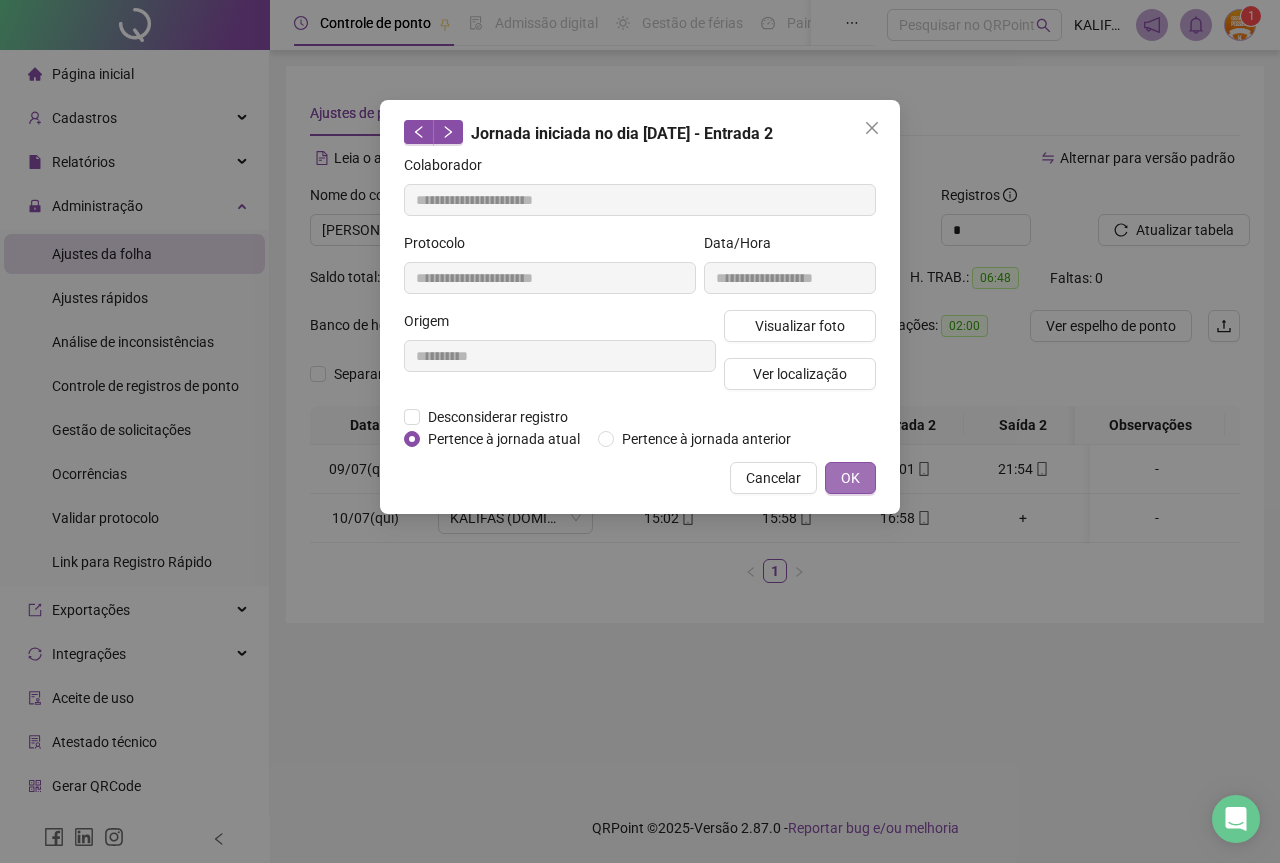 click on "OK" at bounding box center (850, 478) 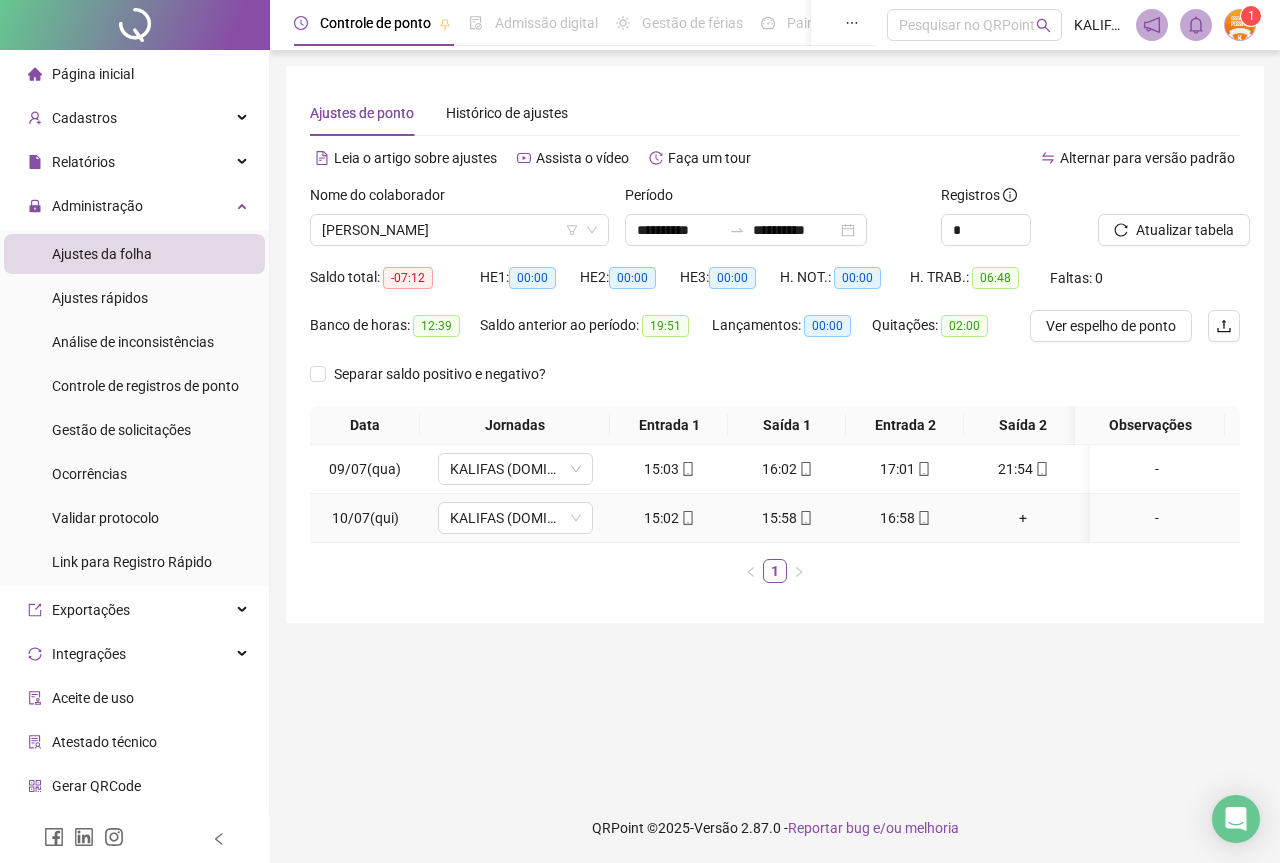 click at bounding box center (805, 518) 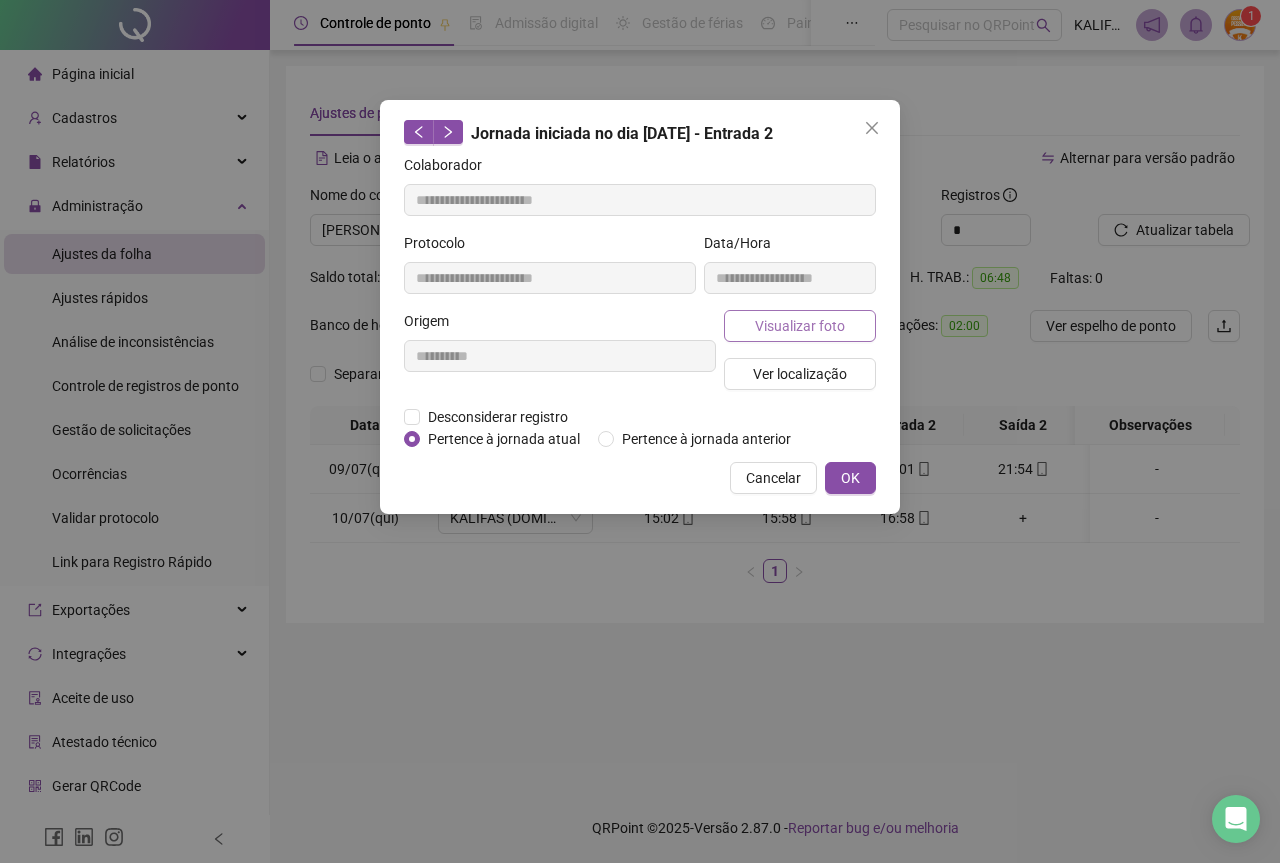 click on "Visualizar foto" at bounding box center [800, 326] 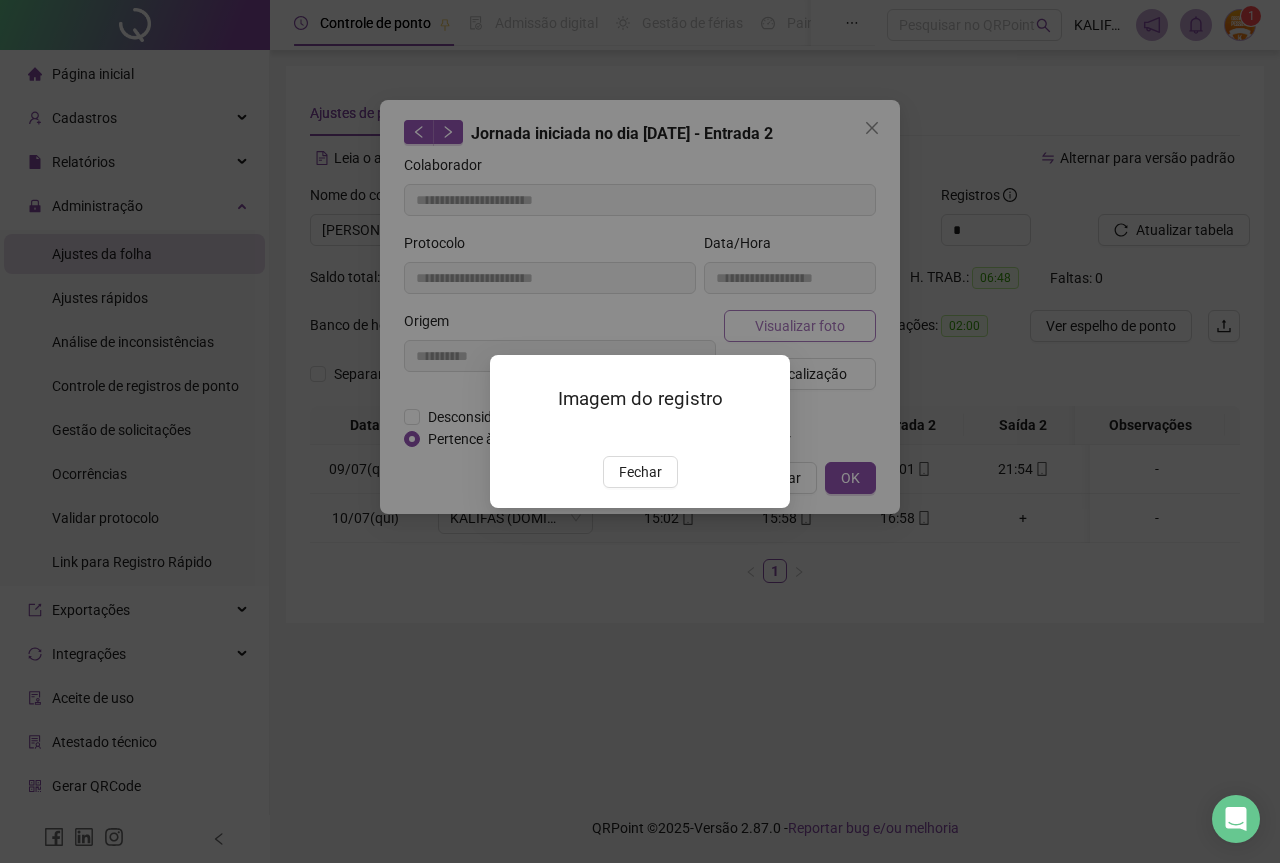 type on "**********" 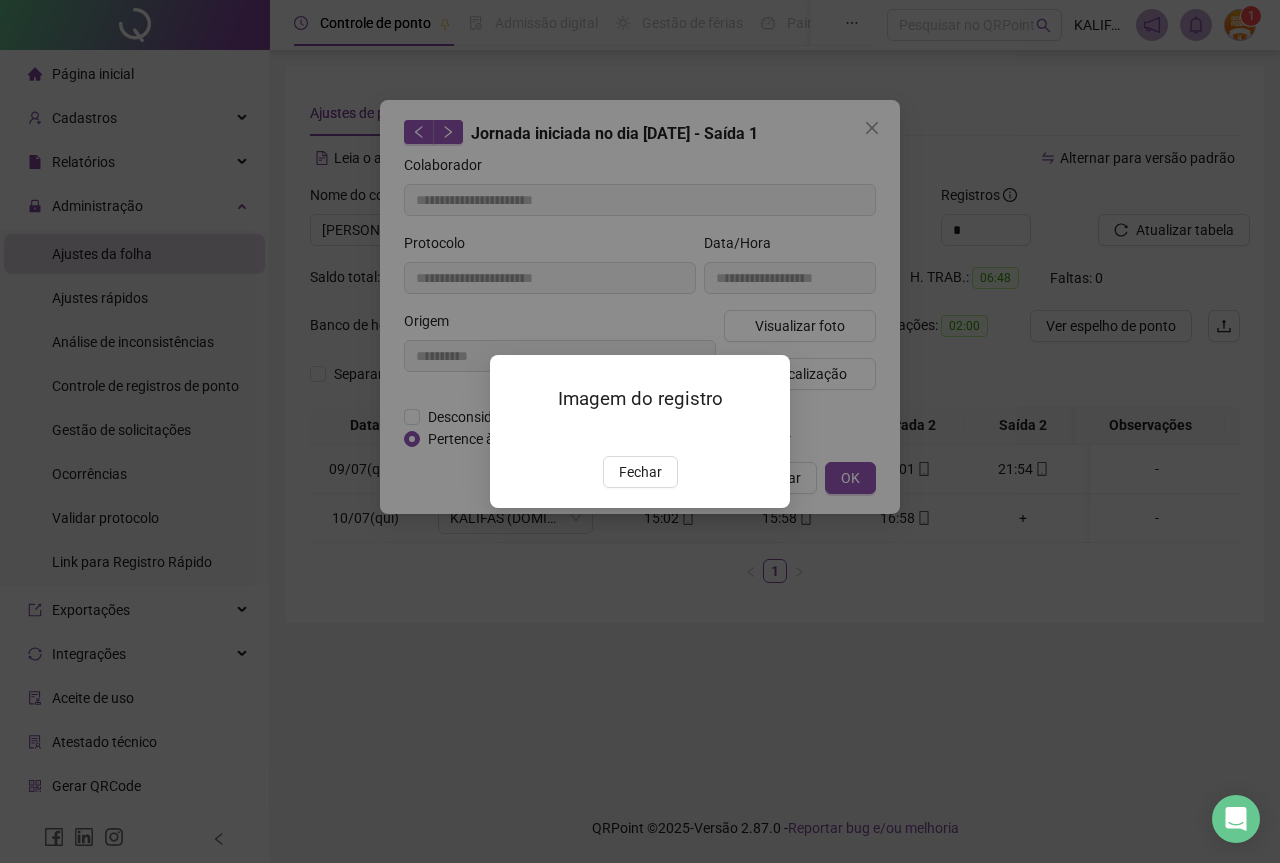 click on "Imagem do registro Fechar" at bounding box center (640, 431) 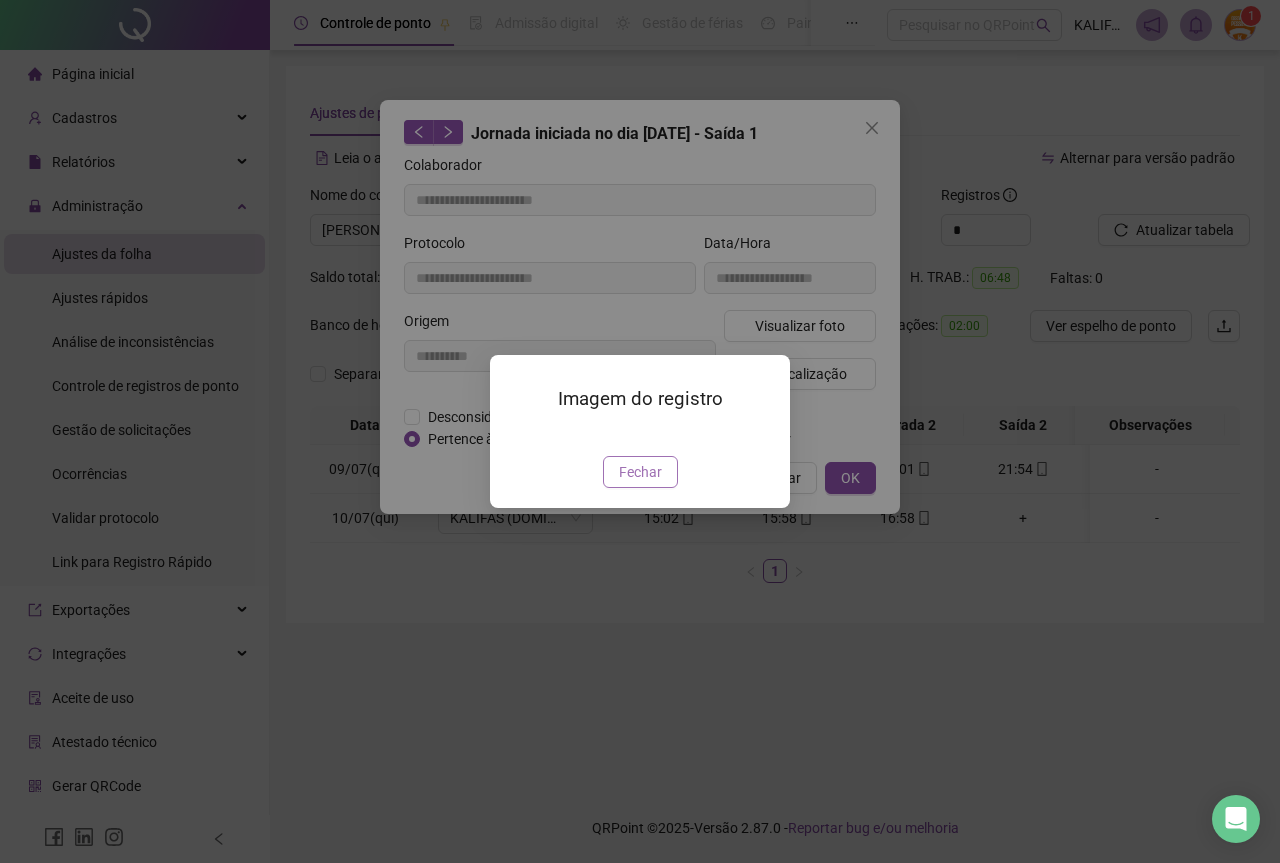 click on "Fechar" at bounding box center (640, 472) 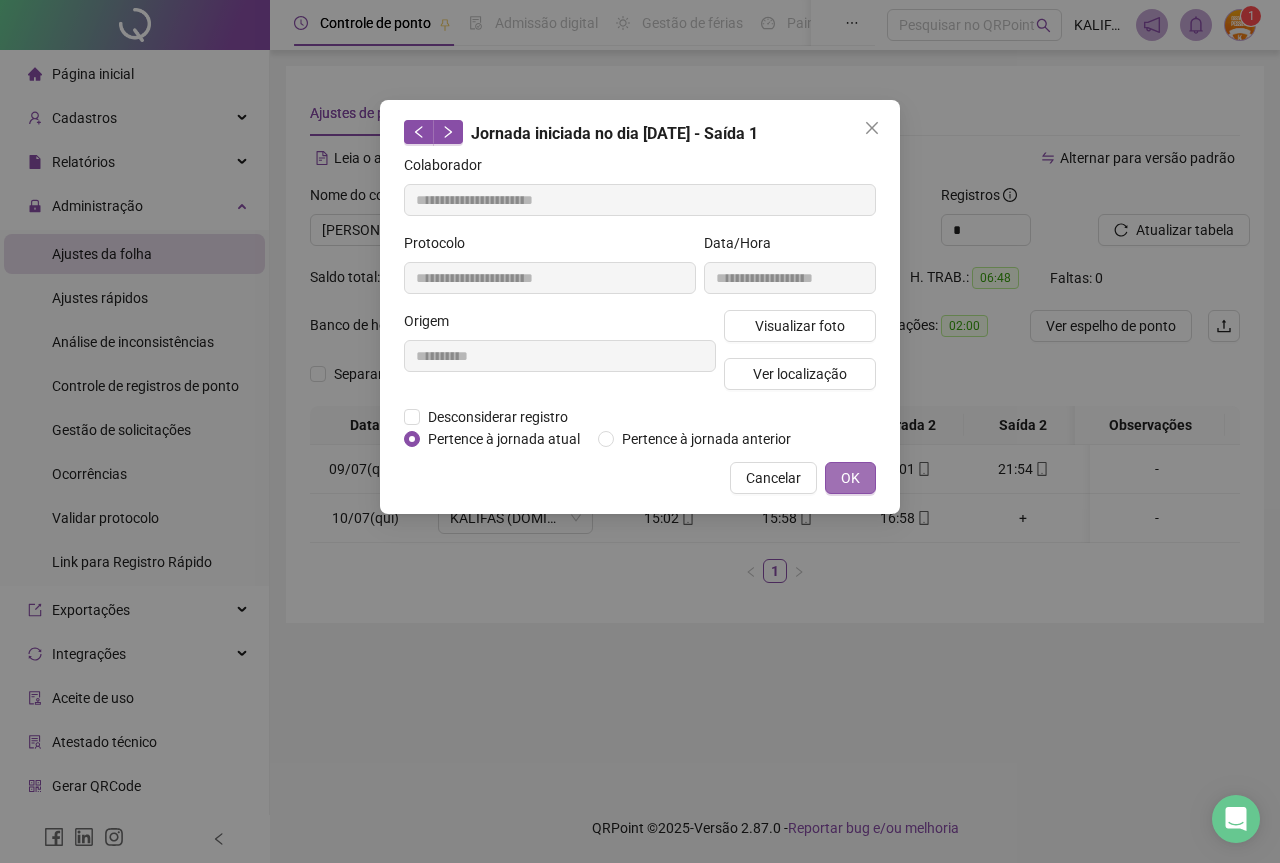 click on "OK" at bounding box center (850, 478) 